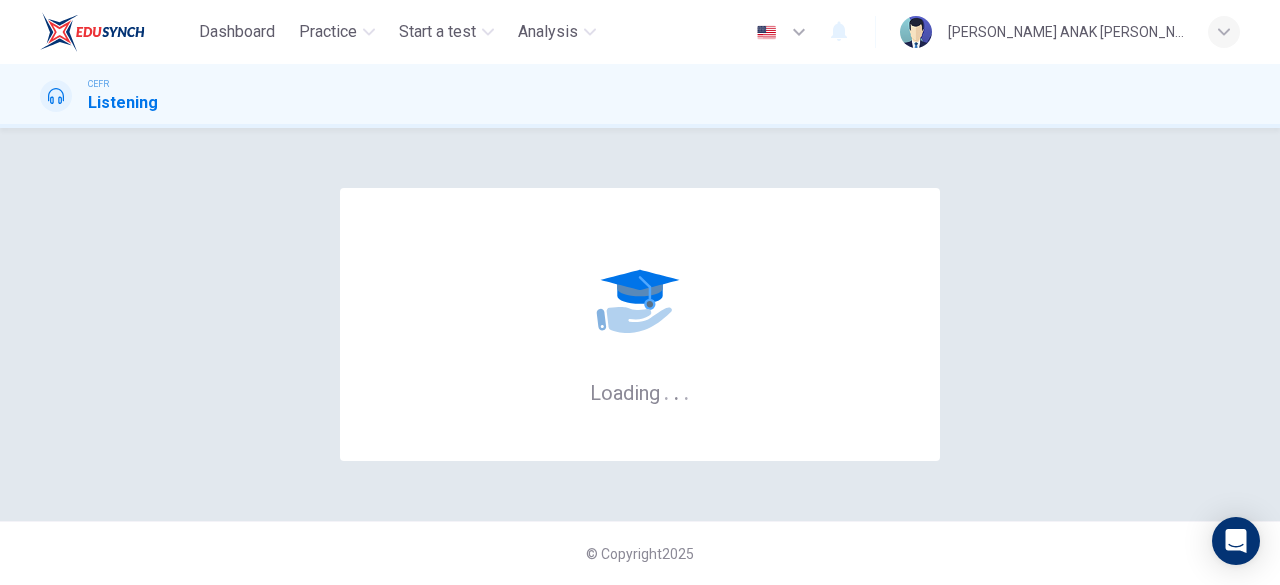scroll, scrollTop: 0, scrollLeft: 0, axis: both 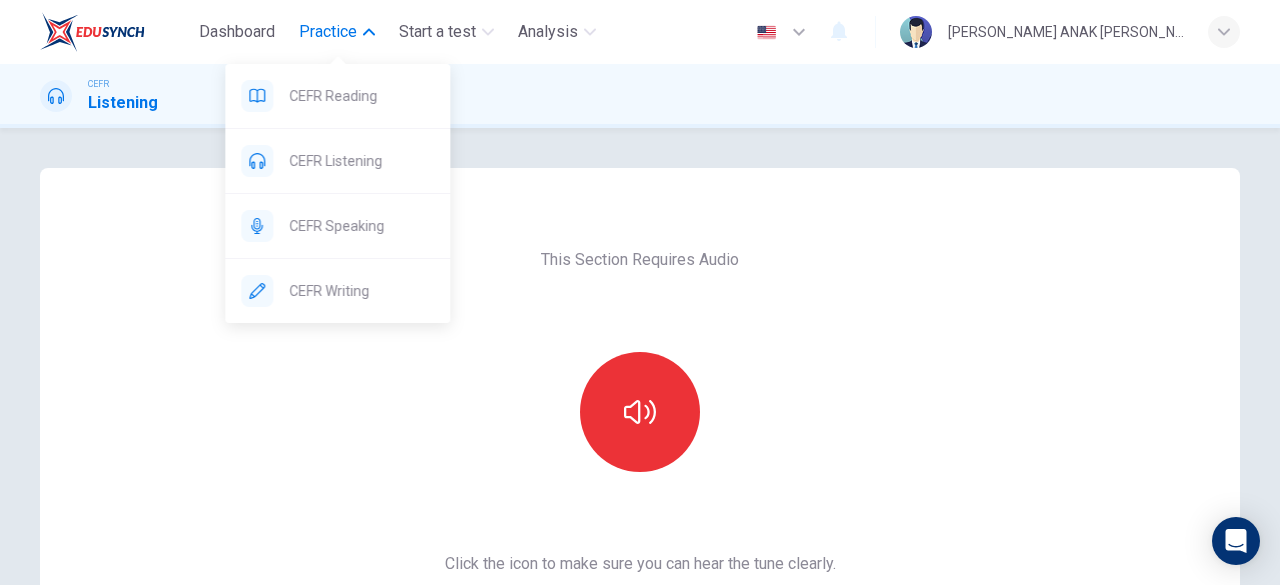drag, startPoint x: 348, startPoint y: 89, endPoint x: 743, endPoint y: 163, distance: 401.87186 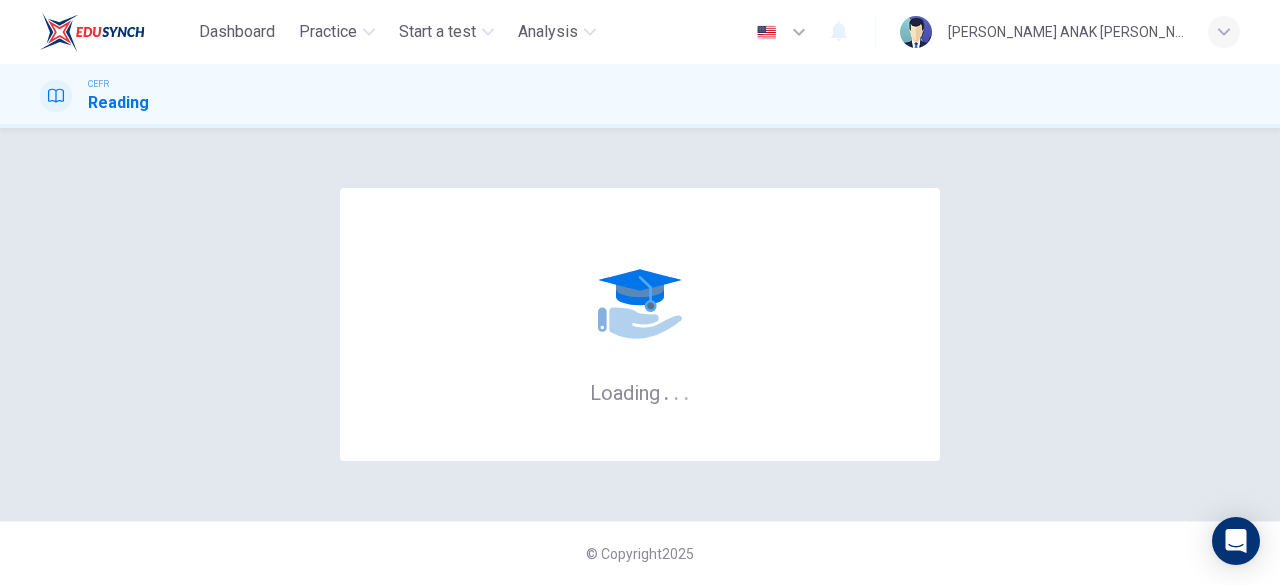 scroll, scrollTop: 0, scrollLeft: 0, axis: both 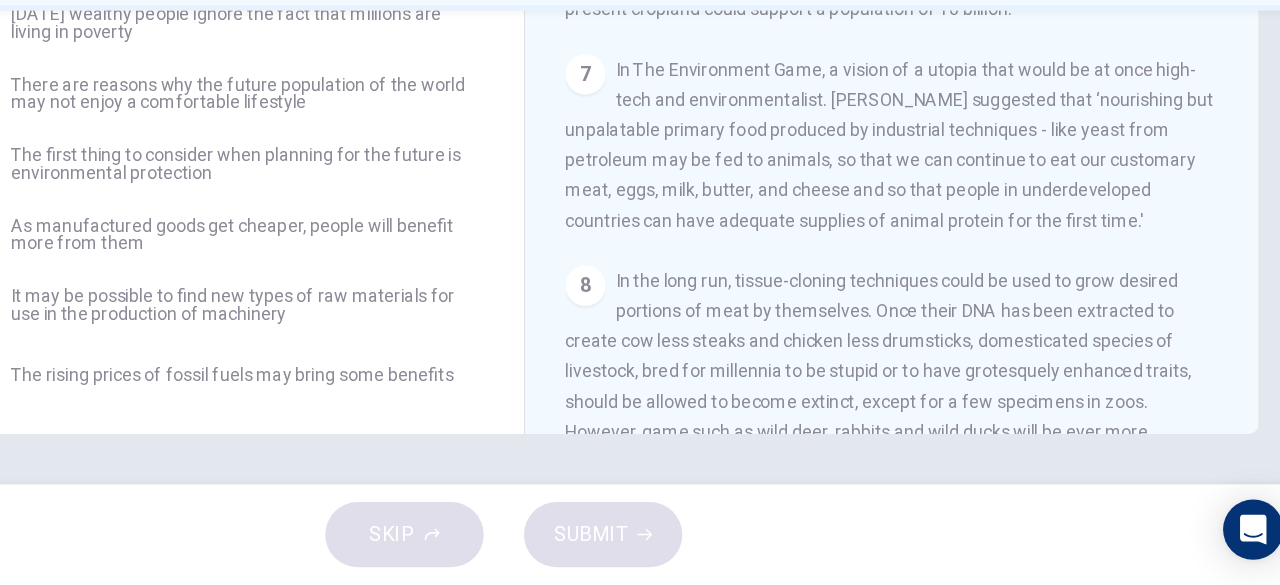 click on "Questions 1 - 6 Do the following statements reflect the claims of the writer in the Reading Passage?
In the boxes below, write YES if the statement agrees with the views of the writer NO if the statement contradicts the views of the writer NOT GIVEN if it is impossible to say what the writer thinks about this 1 ​ ​ Today's wealthy people ignore the fact that millions are living in poverty 2 ​ ​ There are reasons why the future population of the world may not enjoy a comfortable lifestyle 3 ​ ​ The first thing to consider when planning for the future is environmental protection 4 ​ ​ As manufactured goods get cheaper, people will benefit more from them 5 ​ ​ It may be possible to find new types of raw materials for use in the production of machinery 6 ​ ​ The rising prices of fossil fuels may bring some benefits Worldly Wealth CLICK TO ZOOM Click to Zoom 1 2 3 4 5 6 7 8 9 10 11" at bounding box center [640, 316] 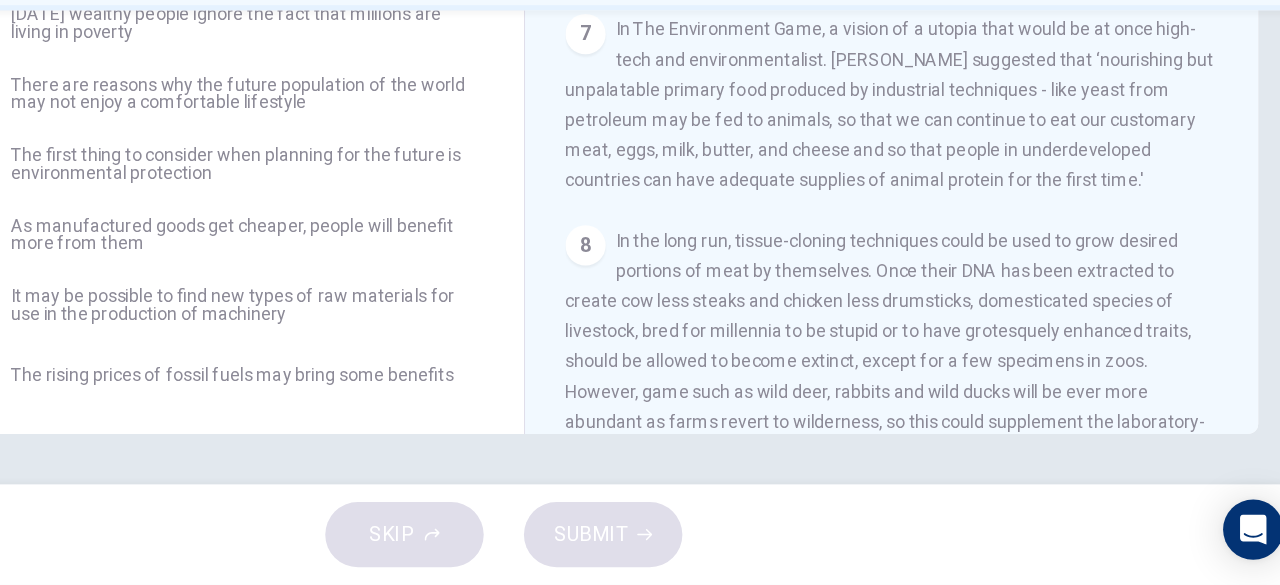 scroll, scrollTop: 1299, scrollLeft: 0, axis: vertical 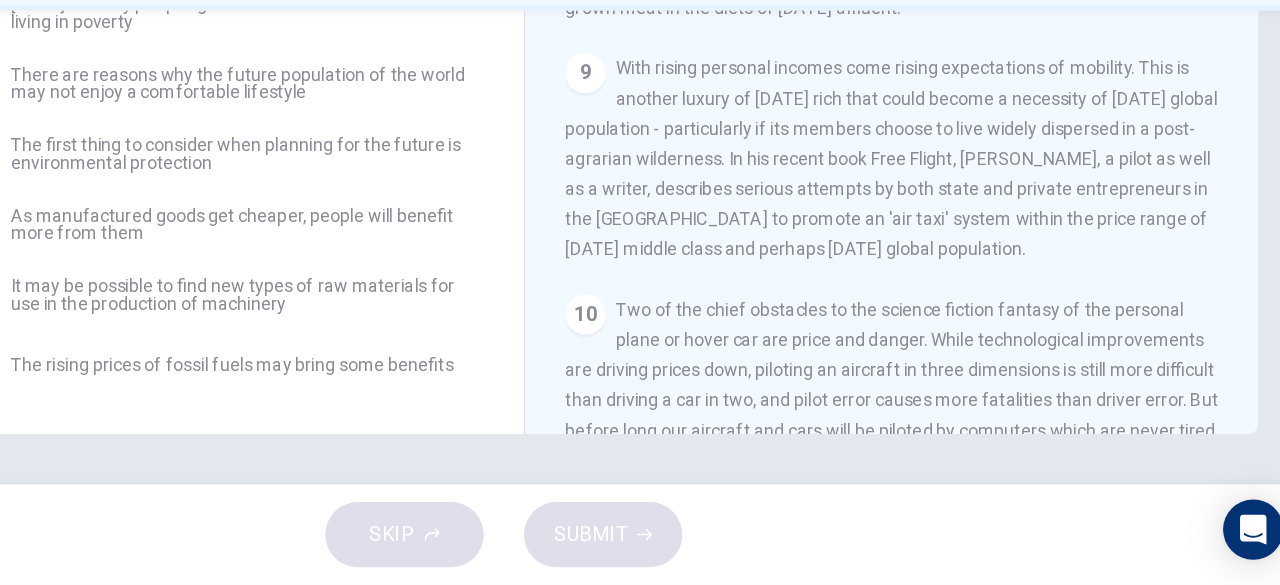 click on "With rising personal incomes come rising expectations of mobility. This is another luxury of today’s rich that could become a necessity of tomorrow’s global population - particularly if its members choose to live widely dispersed in a post-agrarian wilderness. In his recent book Free Flight, James Fallows, a pilot as well as a writer, describes serious attempts by both state and private entrepreneurs in the USA to promote an 'air taxi' system within the price range of today's middle class and perhaps tomorrow's global population." at bounding box center (948, 246) 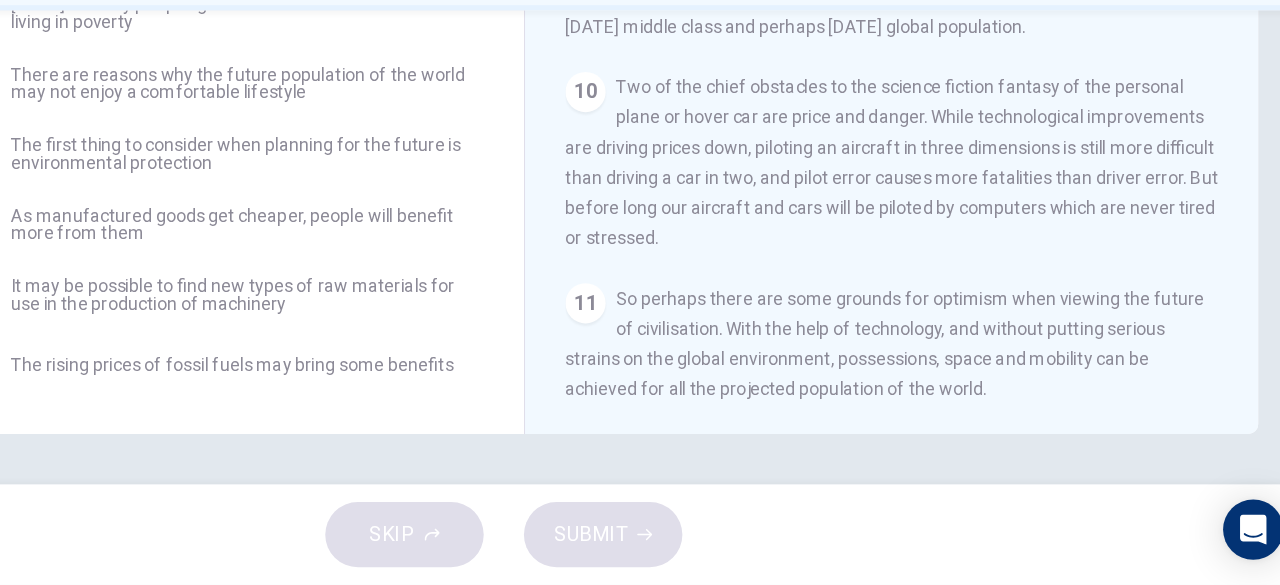 scroll, scrollTop: 1854, scrollLeft: 0, axis: vertical 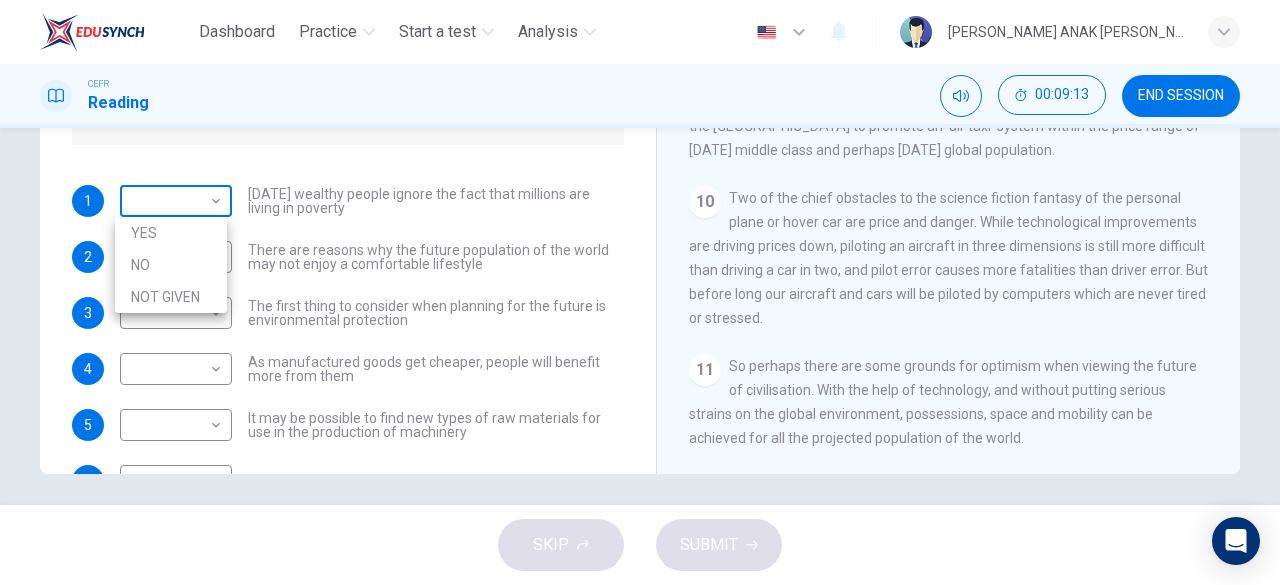 click on "Dashboard Practice Start a test Analysis English en ​ VYVYAN NYNA ANAK JOHNNY CEFR Reading 00:09:13 END SESSION Questions 1 - 6 Do the following statements reflect the claims of the writer in the Reading Passage?
In the boxes below, write YES if the statement agrees with the views of the writer NO if the statement contradicts the views of the writer NOT GIVEN if it is impossible to say what the writer thinks about this 1 ​ ​ Today's wealthy people ignore the fact that millions are living in poverty 2 ​ ​ There are reasons why the future population of the world may not enjoy a comfortable lifestyle 3 ​ ​ The first thing to consider when planning for the future is environmental protection 4 ​ ​ As manufactured goods get cheaper, people will benefit more from them 5 ​ ​ It may be possible to find new types of raw materials for use in the production of machinery 6 ​ ​ The rising prices of fossil fuels may bring some benefits Worldly Wealth CLICK TO ZOOM Click to Zoom 1 2 3 4 5 6 7 8 9" at bounding box center (640, 292) 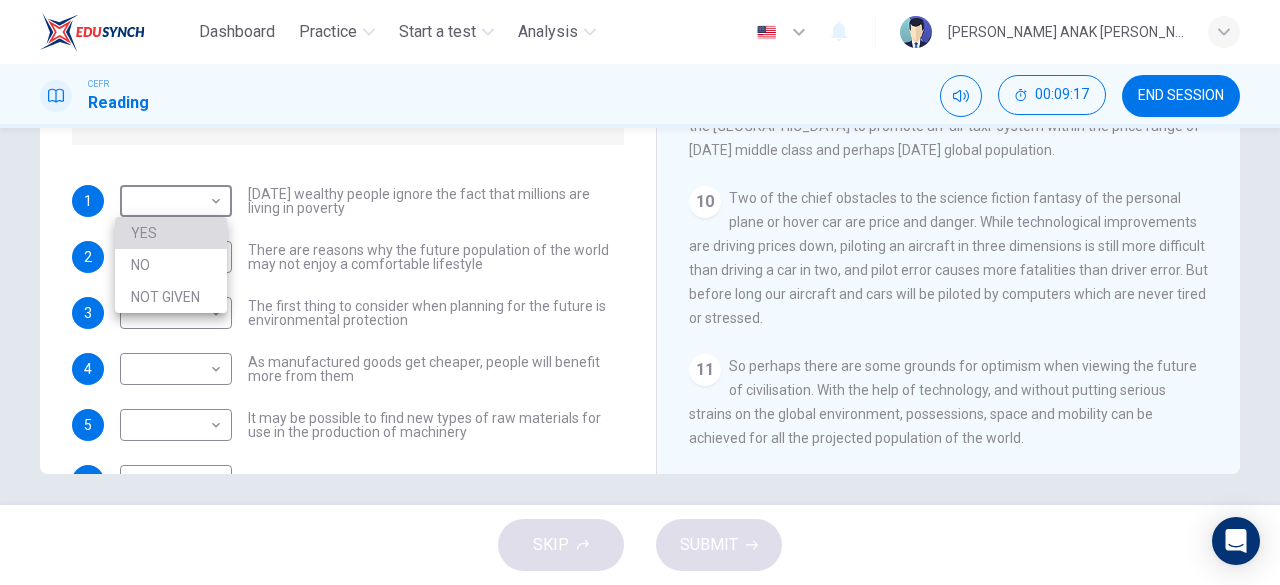 click on "YES" at bounding box center [171, 233] 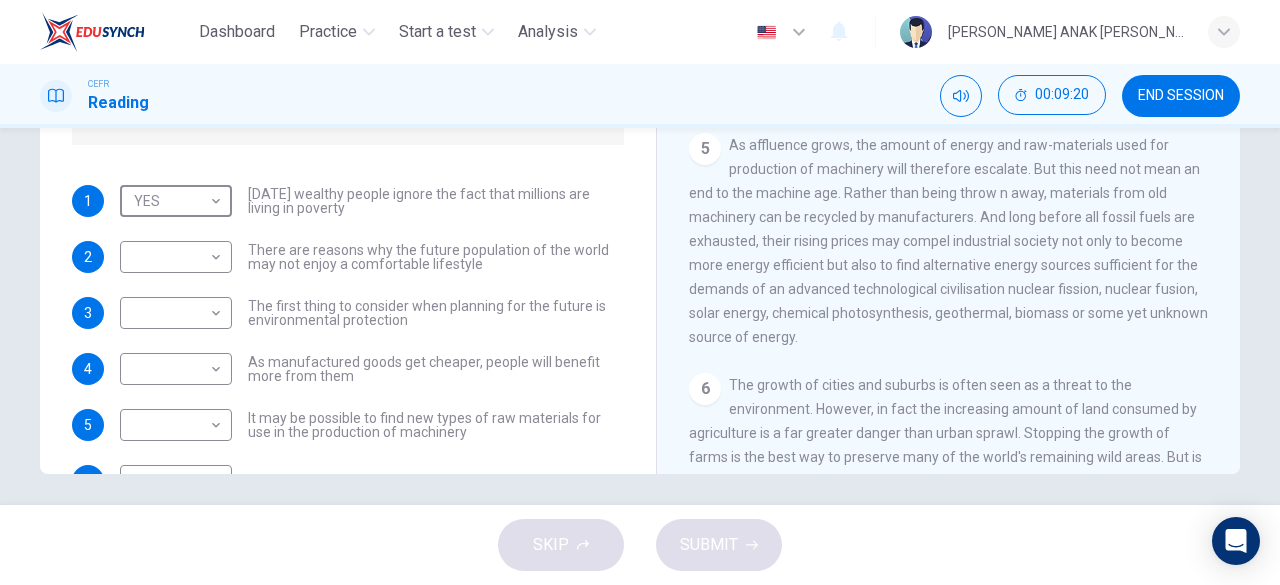 scroll, scrollTop: 676, scrollLeft: 0, axis: vertical 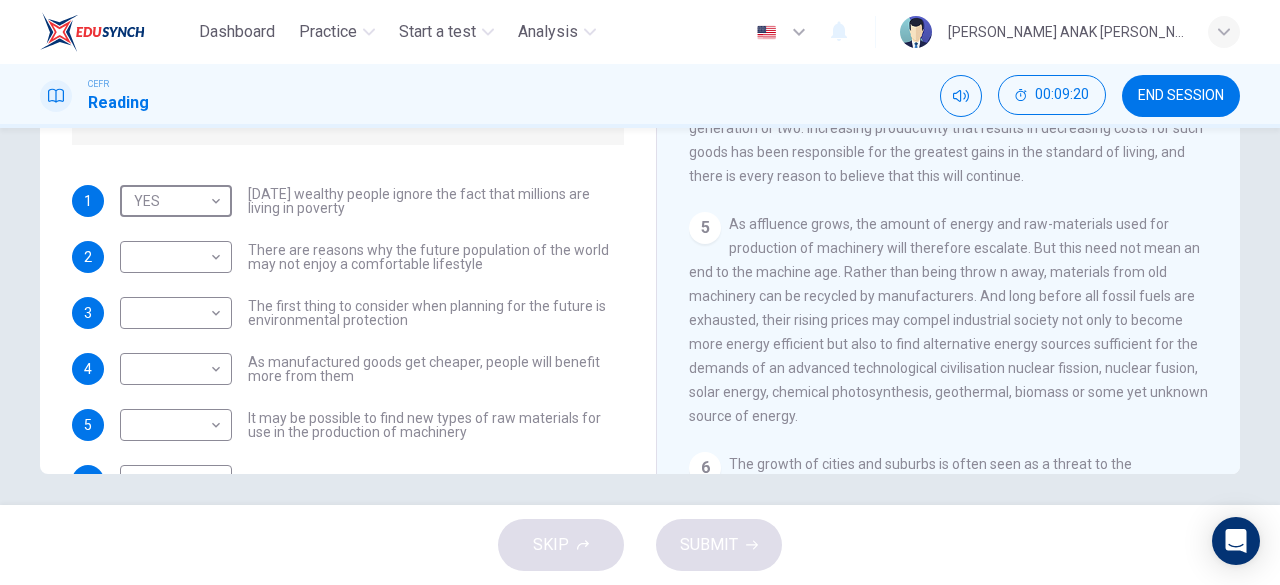 click on "The first thing to consider when planning for the future is environmental protection" at bounding box center [436, 313] 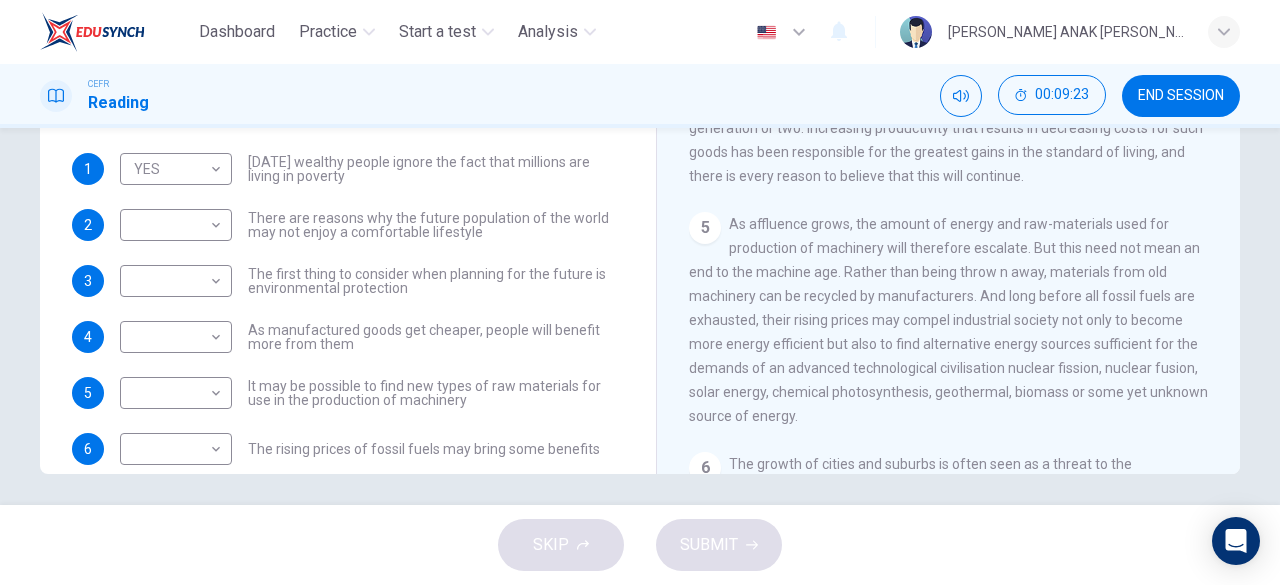 scroll, scrollTop: 51, scrollLeft: 0, axis: vertical 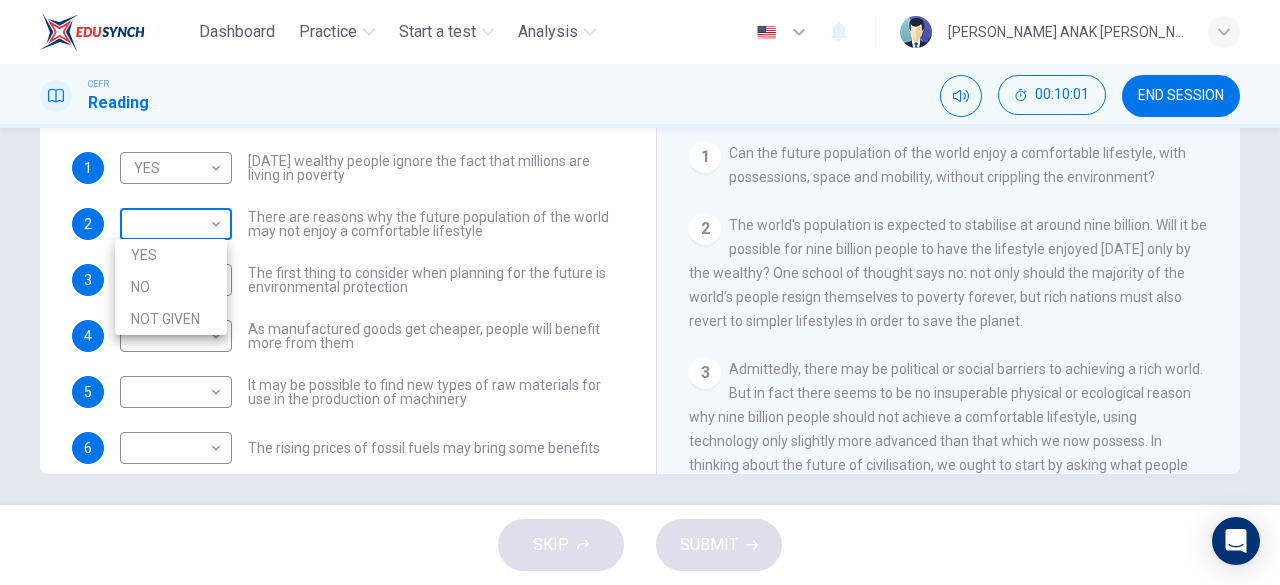 click on "Dashboard Practice Start a test Analysis English en ​ VYVYAN NYNA ANAK JOHNNY CEFR Reading 00:10:01 END SESSION Questions 1 - 6 Do the following statements reflect the claims of the writer in the Reading Passage?
In the boxes below, write YES if the statement agrees with the views of the writer NO if the statement contradicts the views of the writer NOT GIVEN if it is impossible to say what the writer thinks about this 1 YES YES ​ Today's wealthy people ignore the fact that millions are living in poverty 2 ​ ​ There are reasons why the future population of the world may not enjoy a comfortable lifestyle 3 ​ ​ The first thing to consider when planning for the future is environmental protection 4 ​ ​ As manufactured goods get cheaper, people will benefit more from them 5 ​ ​ It may be possible to find new types of raw materials for use in the production of machinery 6 ​ ​ The rising prices of fossil fuels may bring some benefits Worldly Wealth CLICK TO ZOOM Click to Zoom 1 2 3 4 5 6 7 8" at bounding box center [640, 292] 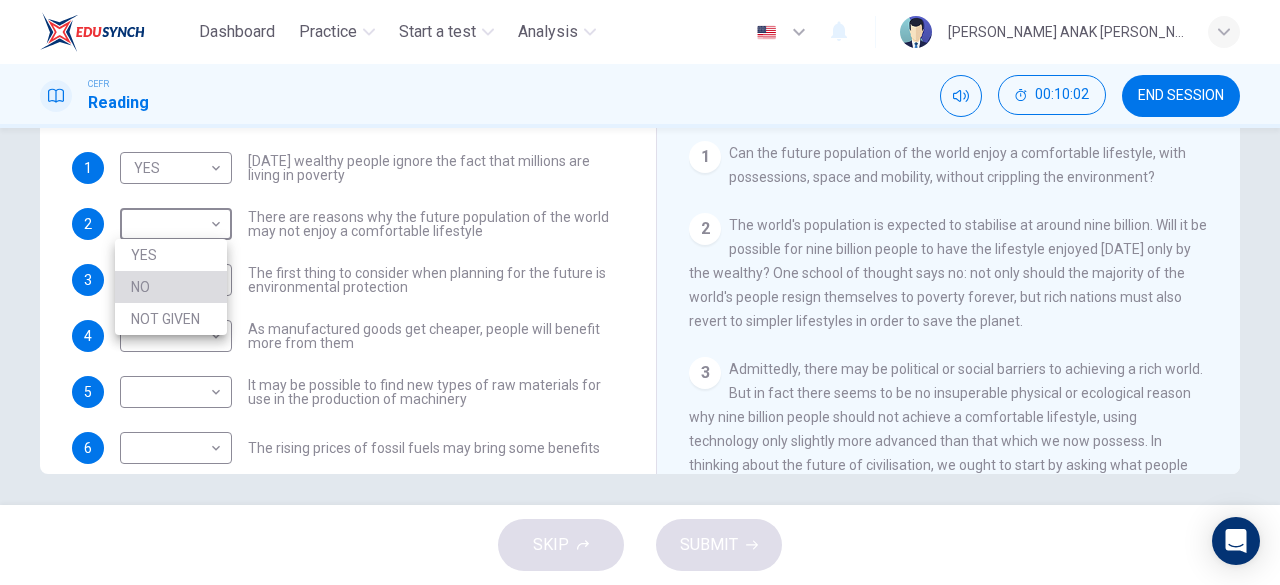 click on "NO" at bounding box center [171, 287] 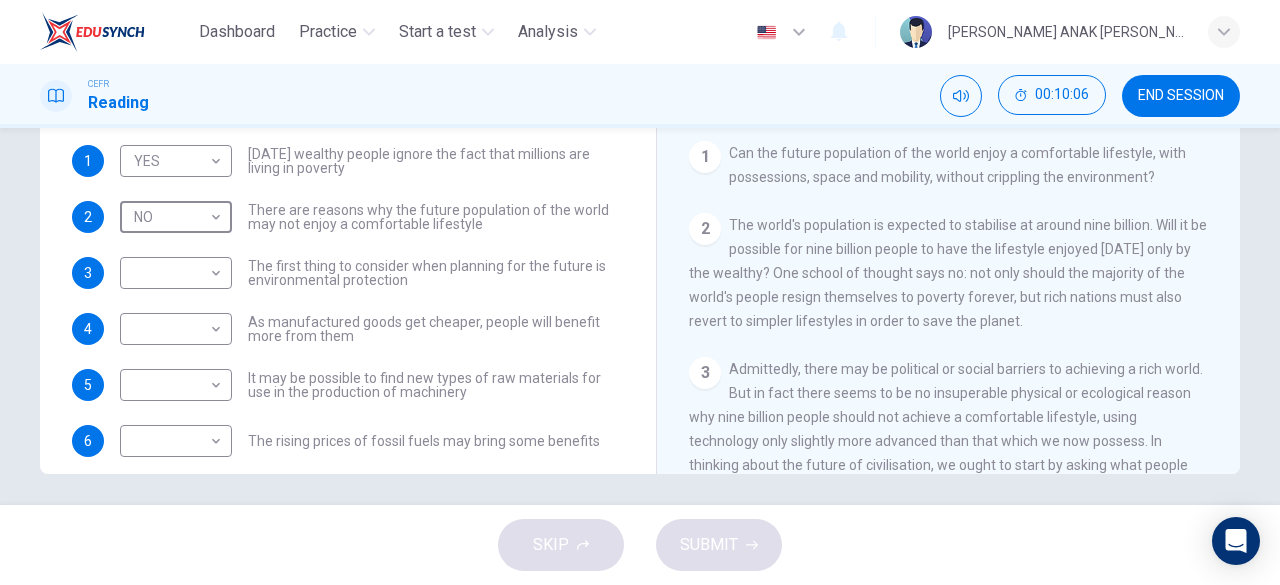 scroll, scrollTop: 37, scrollLeft: 0, axis: vertical 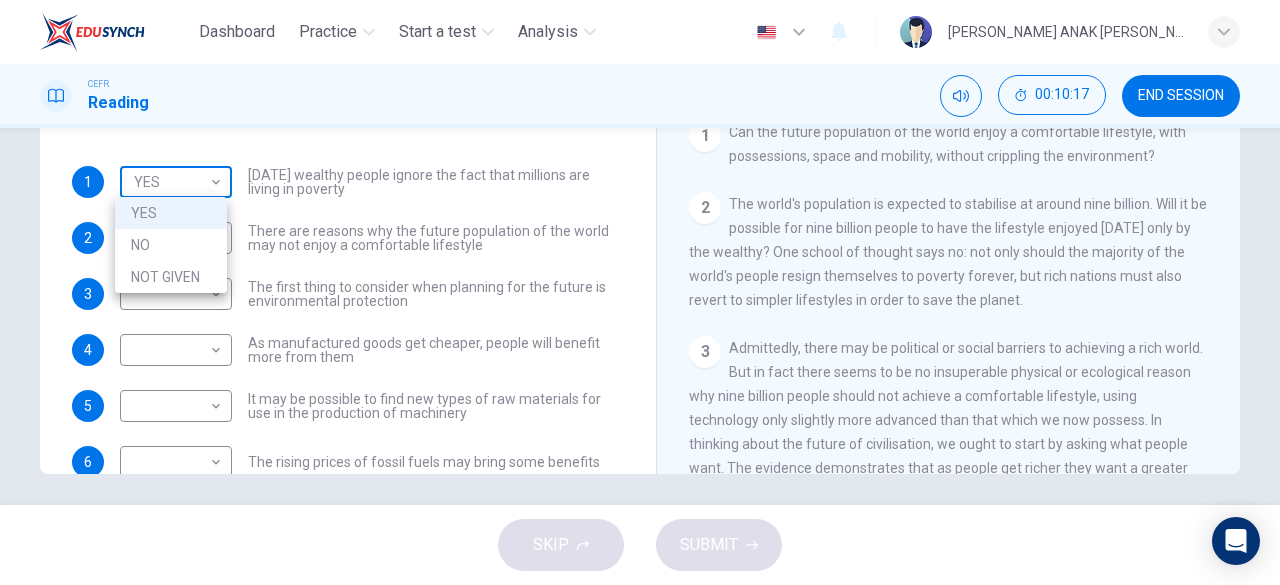 click on "Dashboard Practice Start a test Analysis English en ​ VYVYAN NYNA ANAK JOHNNY CEFR Reading 00:10:17 END SESSION Questions 1 - 6 Do the following statements reflect the claims of the writer in the Reading Passage?
In the boxes below, write YES if the statement agrees with the views of the writer NO if the statement contradicts the views of the writer NOT GIVEN if it is impossible to say what the writer thinks about this 1 YES YES ​ Today's wealthy people ignore the fact that millions are living in poverty 2 NO NO ​ There are reasons why the future population of the world may not enjoy a comfortable lifestyle 3 ​ ​ The first thing to consider when planning for the future is environmental protection 4 ​ ​ As manufactured goods get cheaper, people will benefit more from them 5 ​ ​ It may be possible to find new types of raw materials for use in the production of machinery 6 ​ ​ The rising prices of fossil fuels may bring some benefits Worldly Wealth CLICK TO ZOOM Click to Zoom 1 2 3 4 5 6 7" at bounding box center (640, 292) 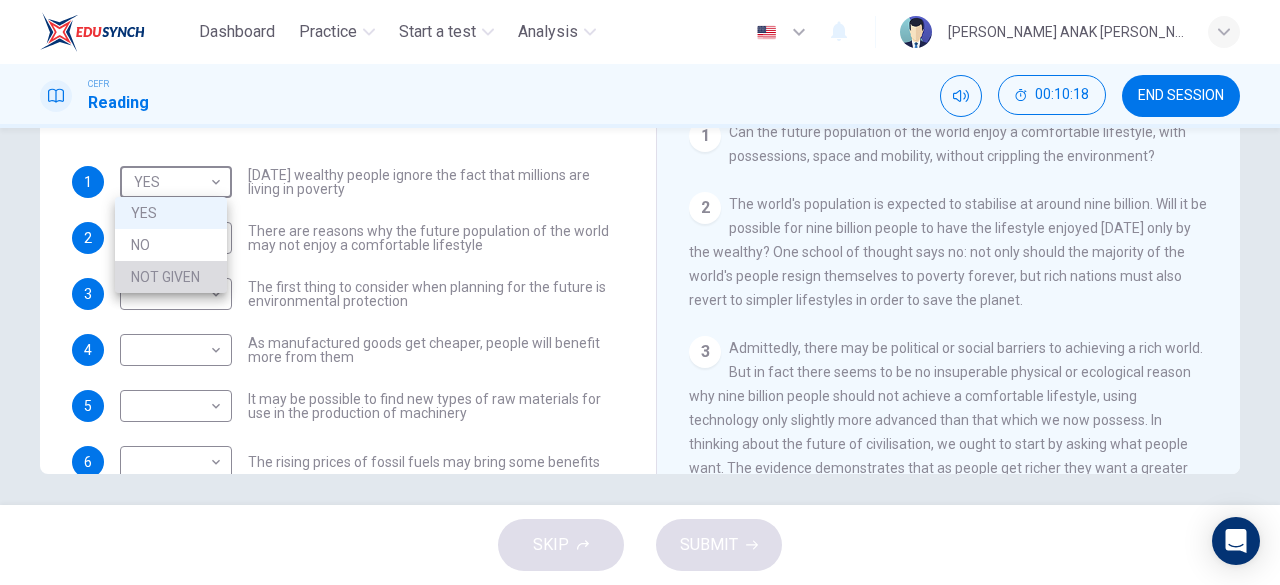 click on "NOT GIVEN" at bounding box center (171, 277) 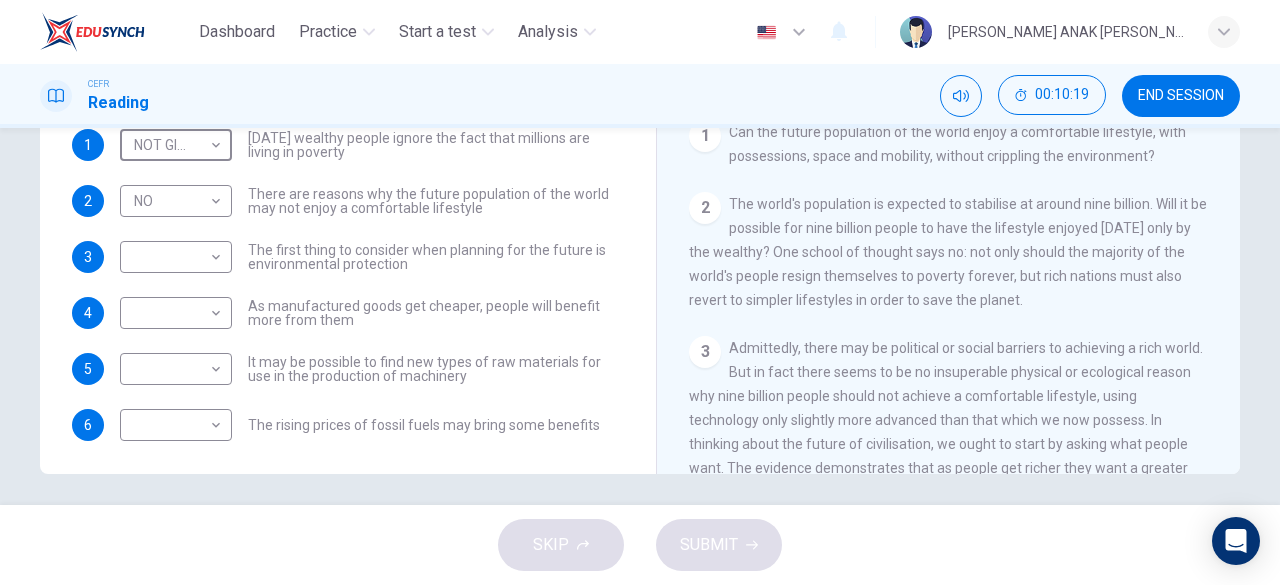 scroll, scrollTop: 80, scrollLeft: 0, axis: vertical 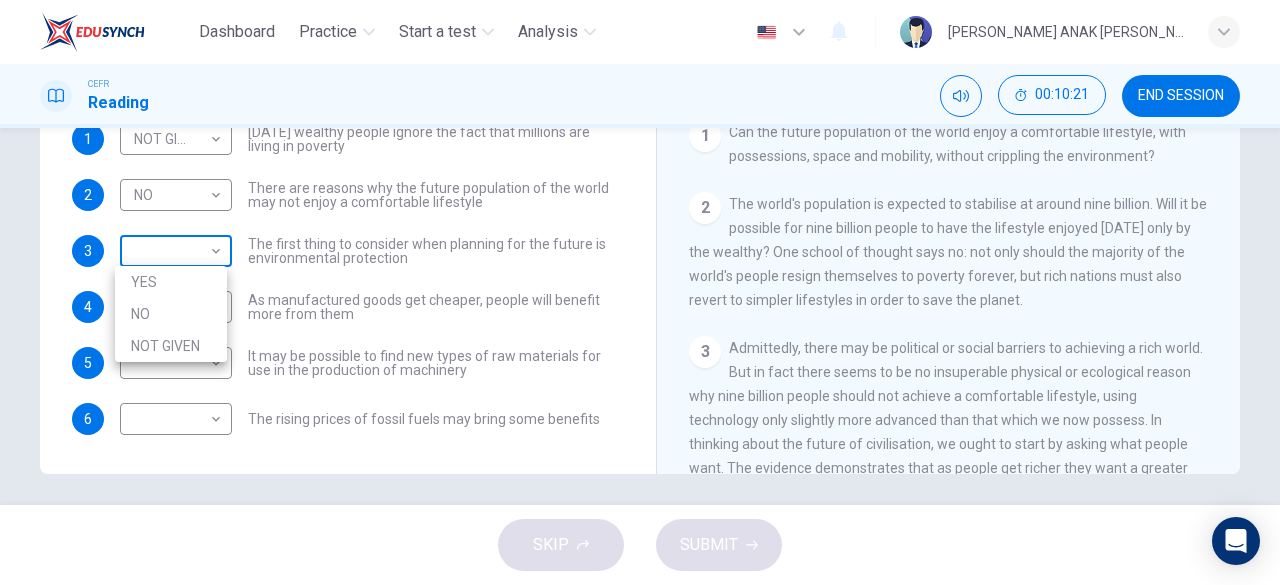 click on "Dashboard Practice Start a test Analysis English en ​ VYVYAN NYNA ANAK JOHNNY CEFR Reading 00:10:21 END SESSION Questions 1 - 6 Do the following statements reflect the claims of the writer in the Reading Passage?
In the boxes below, write YES if the statement agrees with the views of the writer NO if the statement contradicts the views of the writer NOT GIVEN if it is impossible to say what the writer thinks about this 1 NOT GIVEN NOT GIVEN ​ Today's wealthy people ignore the fact that millions are living in poverty 2 NO NO ​ There are reasons why the future population of the world may not enjoy a comfortable lifestyle 3 ​ ​ The first thing to consider when planning for the future is environmental protection 4 ​ ​ As manufactured goods get cheaper, people will benefit more from them 5 ​ ​ It may be possible to find new types of raw materials for use in the production of machinery 6 ​ ​ The rising prices of fossil fuels may bring some benefits Worldly Wealth CLICK TO ZOOM Click to Zoom 1" at bounding box center [640, 292] 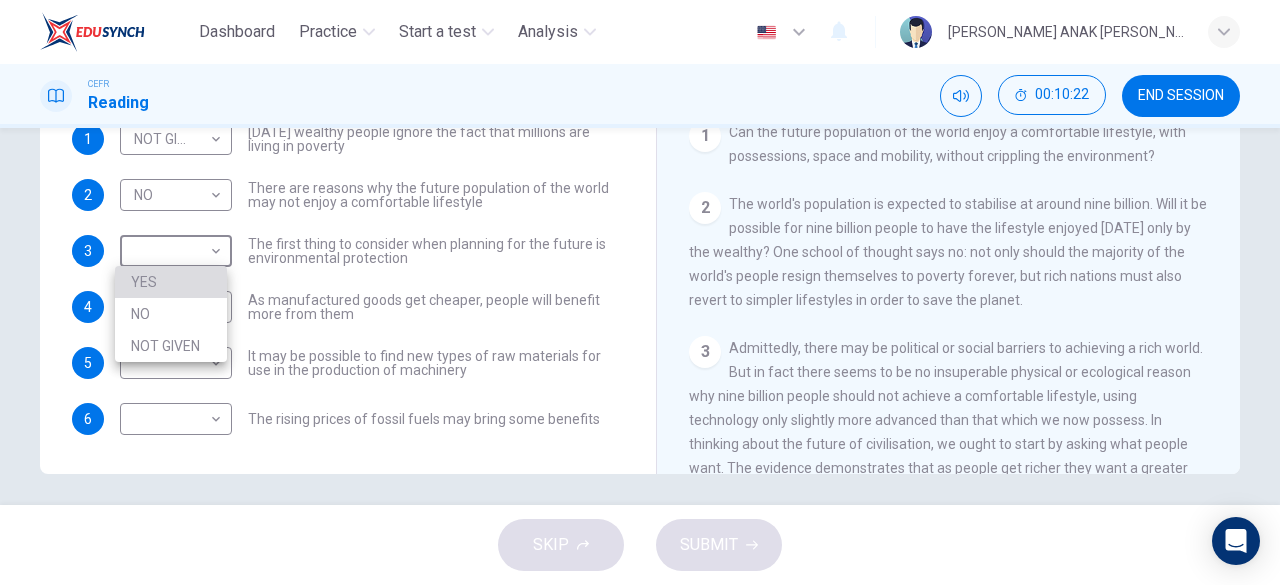 click on "YES" at bounding box center (171, 282) 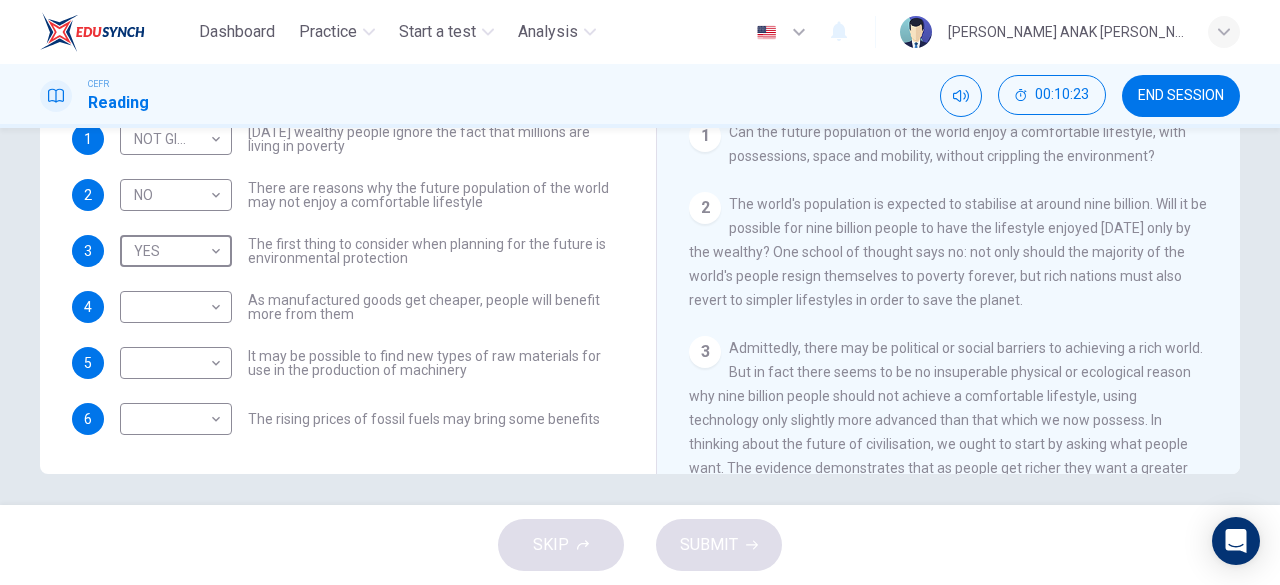 scroll, scrollTop: 398, scrollLeft: 0, axis: vertical 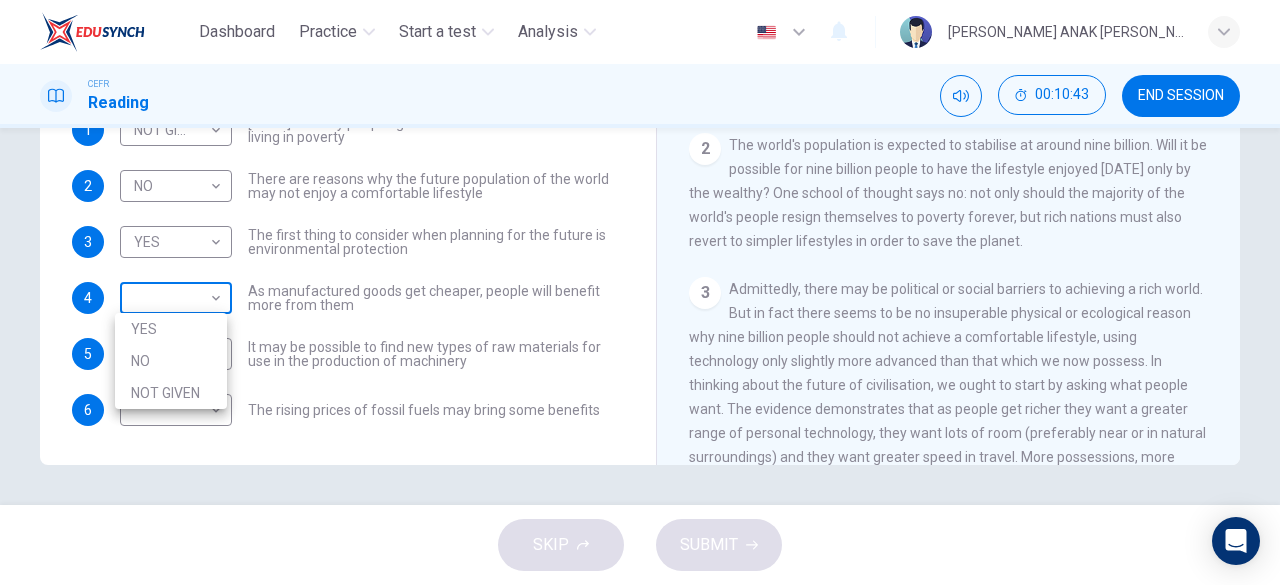 click on "Dashboard Practice Start a test Analysis English en ​ VYVYAN NYNA ANAK JOHNNY CEFR Reading 00:10:43 END SESSION Questions 1 - 6 Do the following statements reflect the claims of the writer in the Reading Passage?
In the boxes below, write YES if the statement agrees with the views of the writer NO if the statement contradicts the views of the writer NOT GIVEN if it is impossible to say what the writer thinks about this 1 NOT GIVEN NOT GIVEN ​ Today's wealthy people ignore the fact that millions are living in poverty 2 NO NO ​ There are reasons why the future population of the world may not enjoy a comfortable lifestyle 3 YES YES ​ The first thing to consider when planning for the future is environmental protection 4 ​ ​ As manufactured goods get cheaper, people will benefit more from them 5 ​ ​ It may be possible to find new types of raw materials for use in the production of machinery 6 ​ ​ The rising prices of fossil fuels may bring some benefits Worldly Wealth CLICK TO ZOOM 1 2 3 4 5 6" at bounding box center [640, 292] 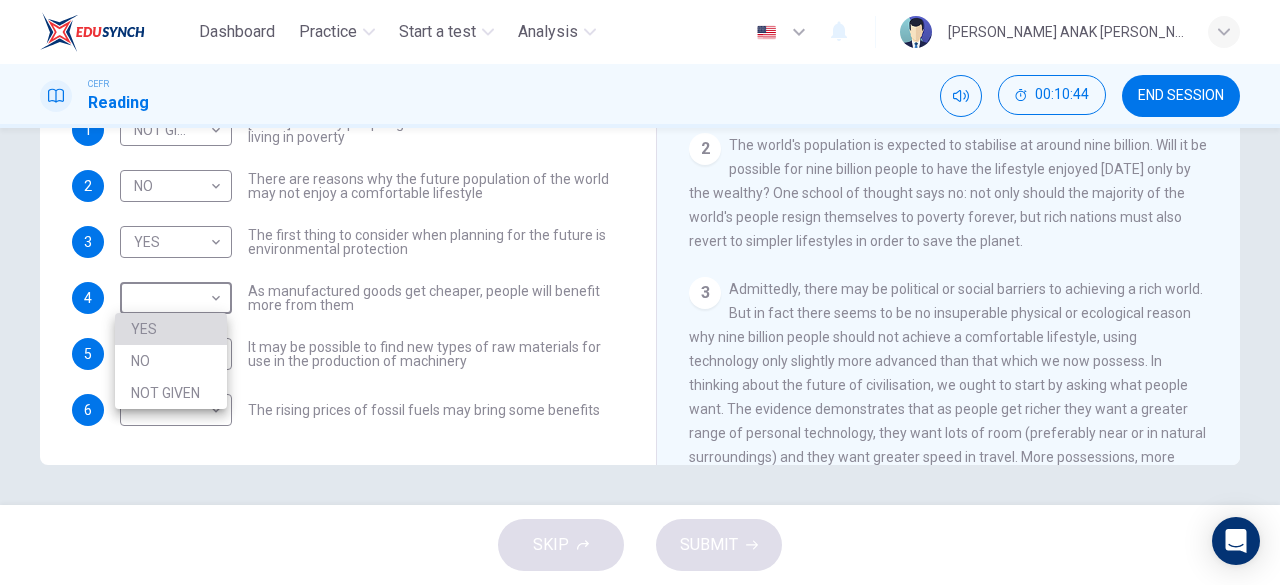 click on "YES" at bounding box center (171, 329) 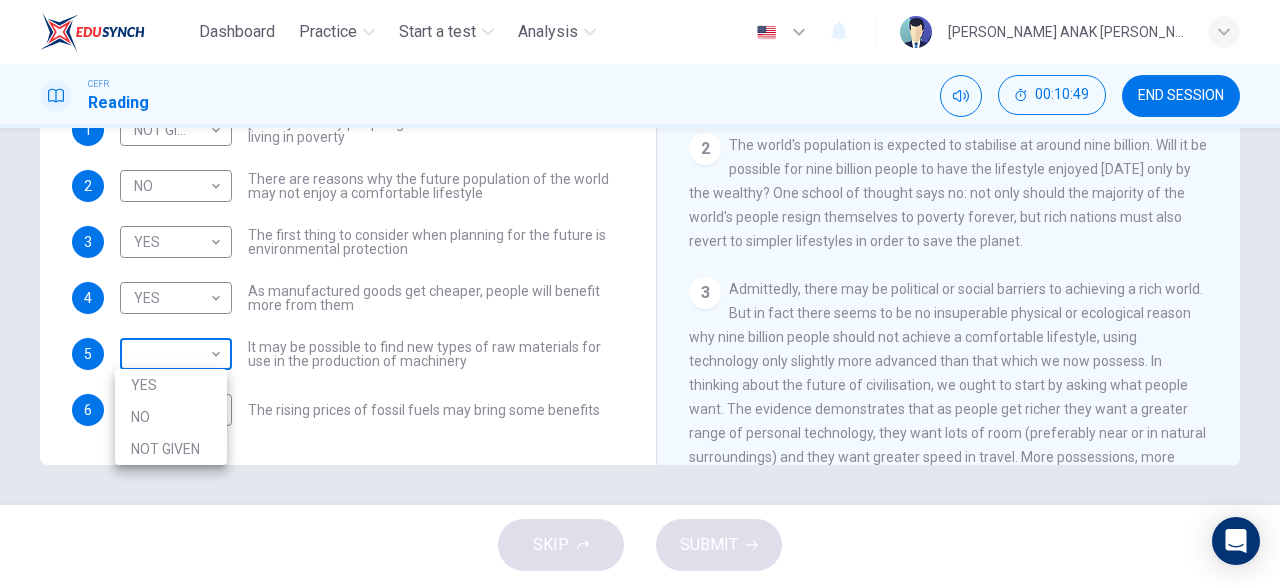 click on "Dashboard Practice Start a test Analysis English en ​ VYVYAN NYNA ANAK JOHNNY CEFR Reading 00:10:49 END SESSION Questions 1 - 6 Do the following statements reflect the claims of the writer in the Reading Passage?
In the boxes below, write YES if the statement agrees with the views of the writer NO if the statement contradicts the views of the writer NOT GIVEN if it is impossible to say what the writer thinks about this 1 NOT GIVEN NOT GIVEN ​ Today's wealthy people ignore the fact that millions are living in poverty 2 NO NO ​ There are reasons why the future population of the world may not enjoy a comfortable lifestyle 3 YES YES ​ The first thing to consider when planning for the future is environmental protection 4 YES YES ​ As manufactured goods get cheaper, people will benefit more from them 5 ​ ​ It may be possible to find new types of raw materials for use in the production of machinery 6 ​ ​ The rising prices of fossil fuels may bring some benefits Worldly Wealth CLICK TO ZOOM 1 2 3 4" at bounding box center (640, 292) 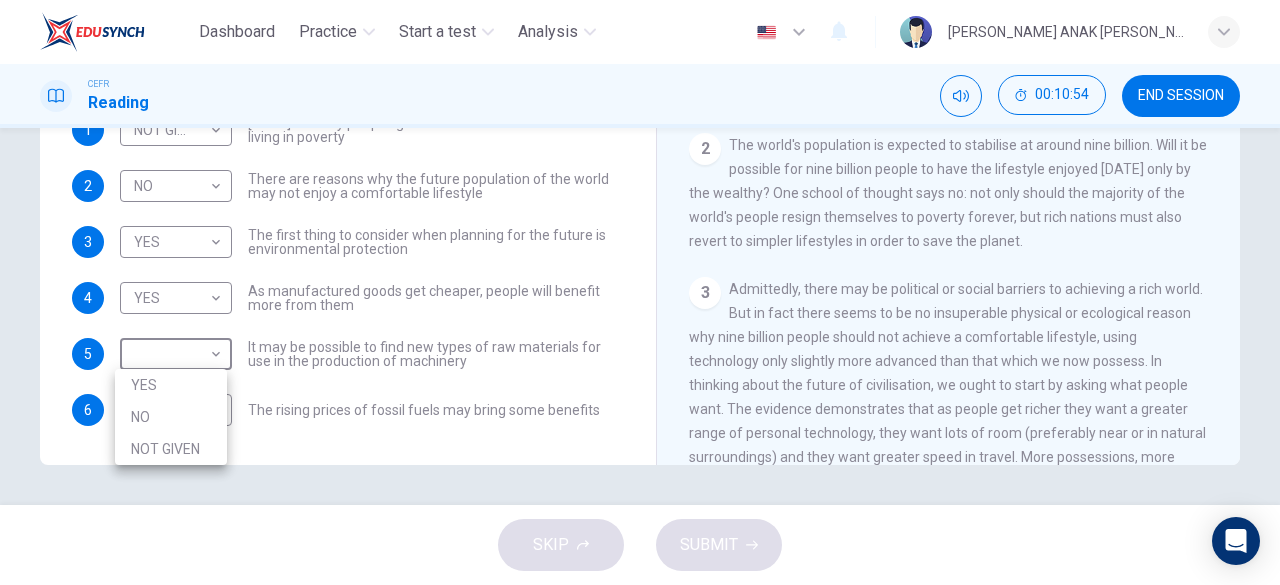 click at bounding box center [640, 292] 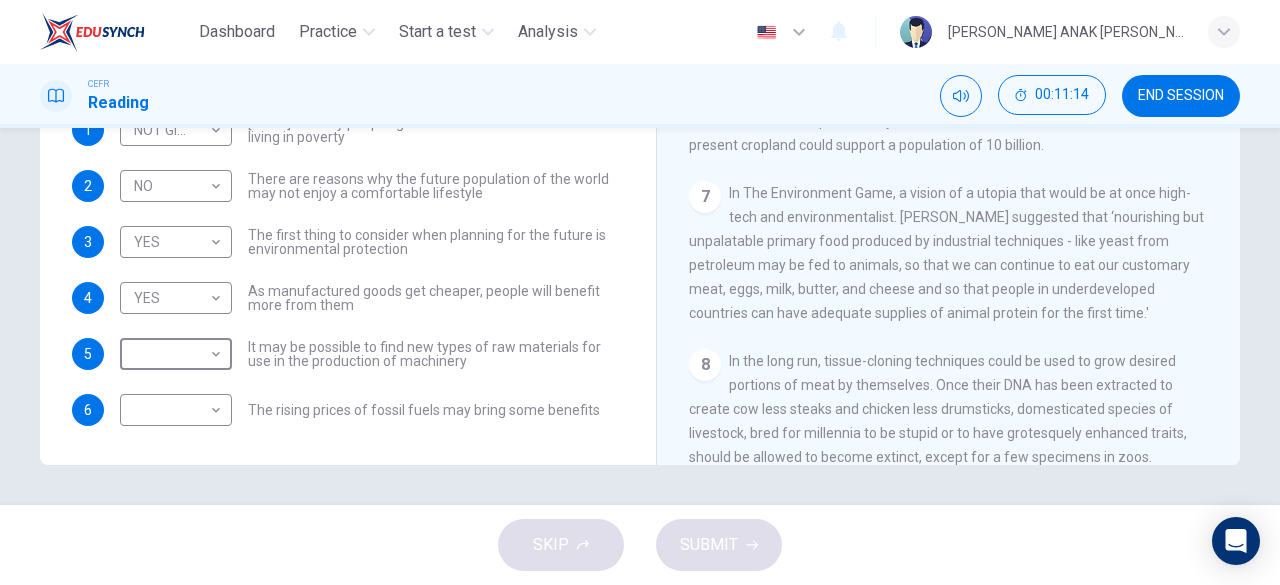scroll, scrollTop: 1271, scrollLeft: 0, axis: vertical 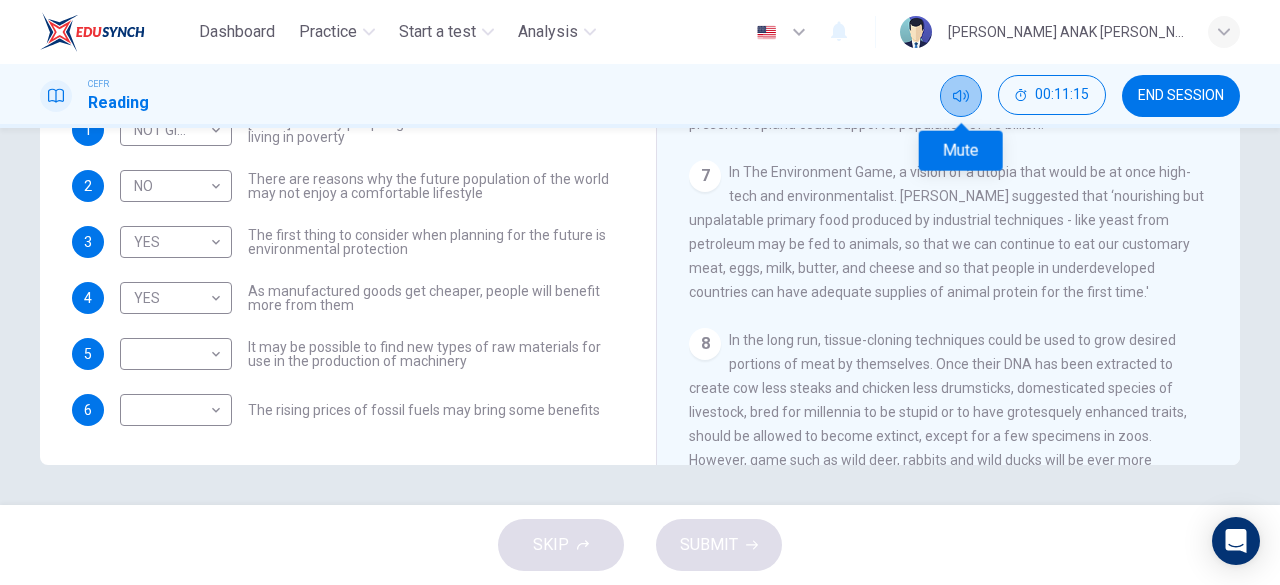 click at bounding box center [961, 96] 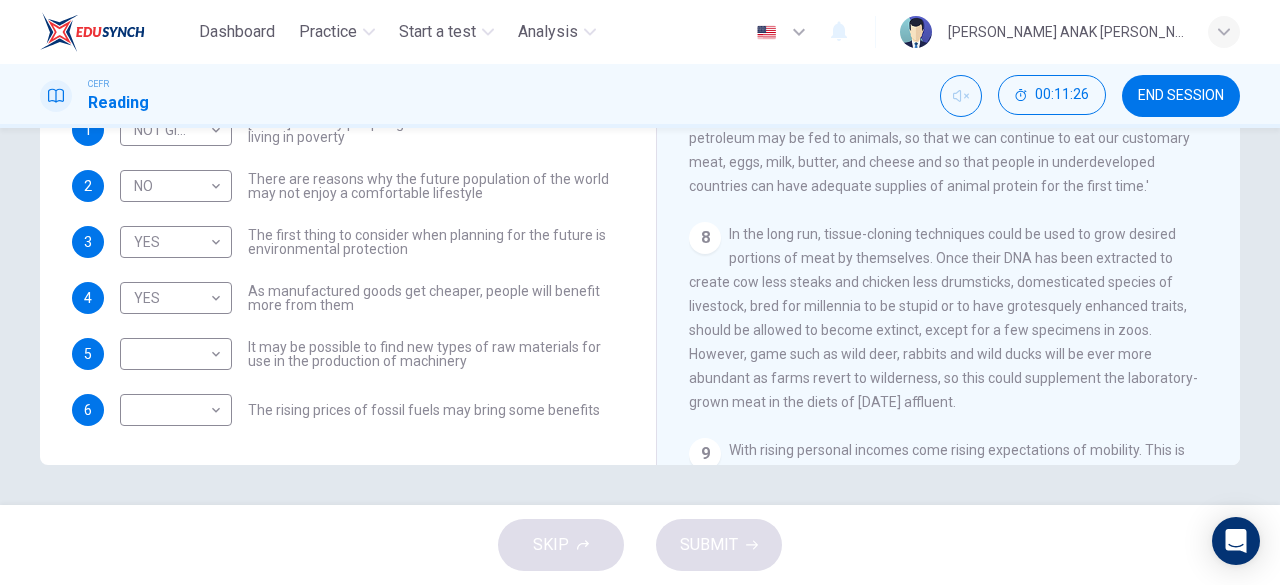 scroll, scrollTop: 1378, scrollLeft: 0, axis: vertical 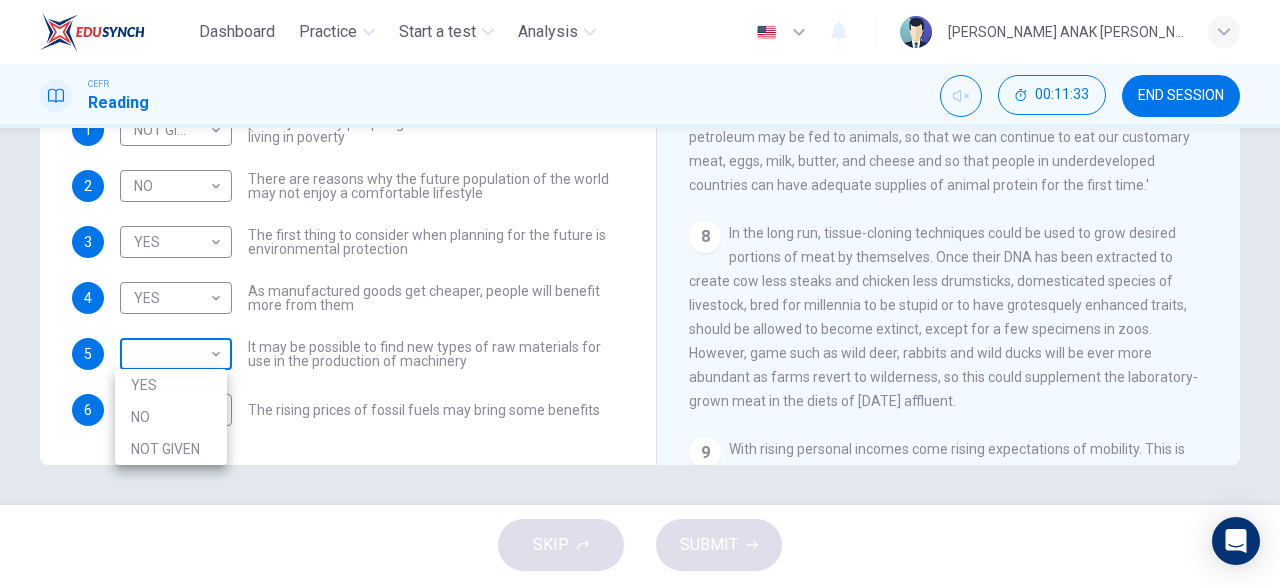 click on "Dashboard Practice Start a test Analysis English en ​ VYVYAN NYNA ANAK JOHNNY CEFR Reading 00:11:33 END SESSION Questions 1 - 6 Do the following statements reflect the claims of the writer in the Reading Passage?
In the boxes below, write YES if the statement agrees with the views of the writer NO if the statement contradicts the views of the writer NOT GIVEN if it is impossible to say what the writer thinks about this 1 NOT GIVEN NOT GIVEN ​ Today's wealthy people ignore the fact that millions are living in poverty 2 NO NO ​ There are reasons why the future population of the world may not enjoy a comfortable lifestyle 3 YES YES ​ The first thing to consider when planning for the future is environmental protection 4 YES YES ​ As manufactured goods get cheaper, people will benefit more from them 5 ​ ​ It may be possible to find new types of raw materials for use in the production of machinery 6 ​ ​ The rising prices of fossil fuels may bring some benefits Worldly Wealth CLICK TO ZOOM 1 2 3 4" at bounding box center [640, 292] 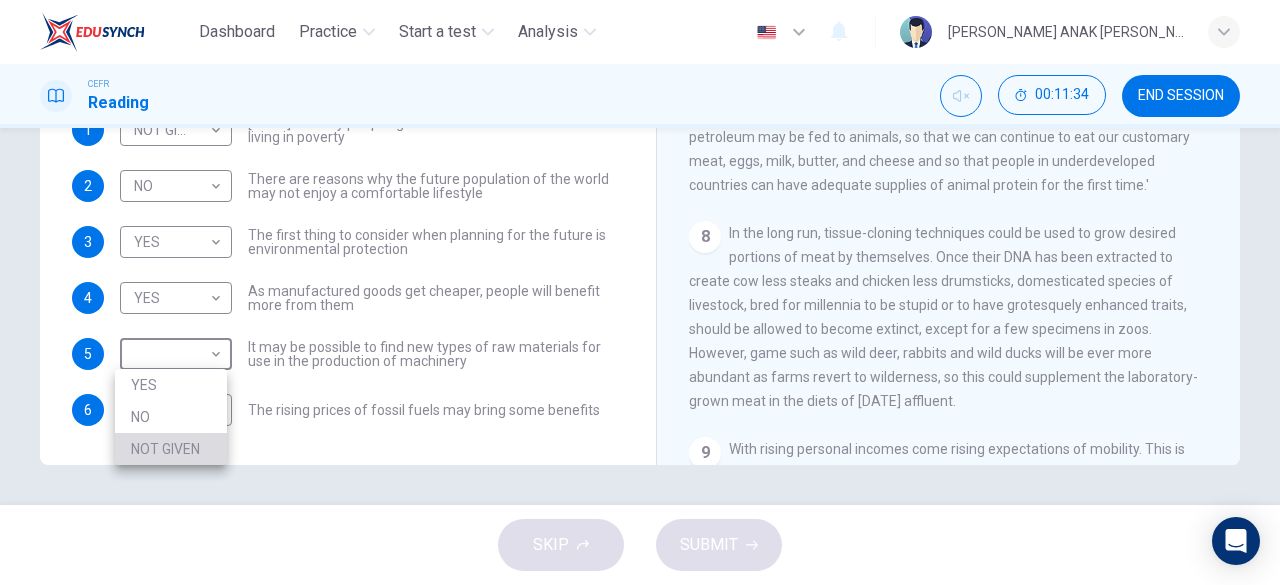 click on "NOT GIVEN" at bounding box center [171, 449] 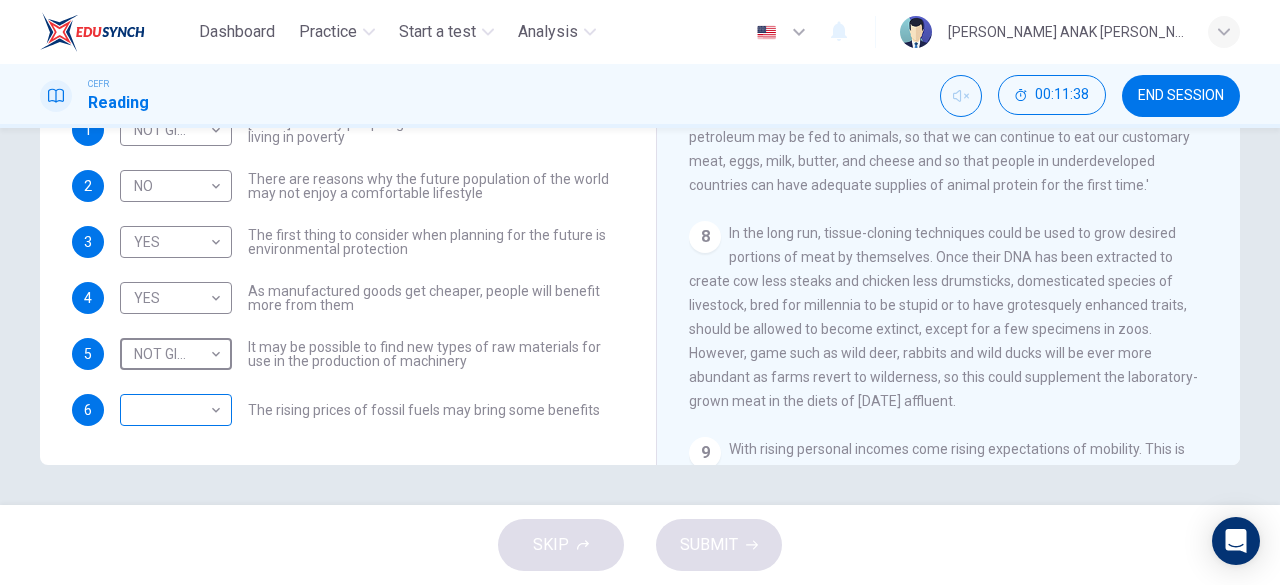 click on "Dashboard Practice Start a test Analysis English en ​ VYVYAN NYNA ANAK JOHNNY CEFR Reading 00:11:38 END SESSION Questions 1 - 6 Do the following statements reflect the claims of the writer in the Reading Passage?
In the boxes below, write YES if the statement agrees with the views of the writer NO if the statement contradicts the views of the writer NOT GIVEN if it is impossible to say what the writer thinks about this 1 NOT GIVEN NOT GIVEN ​ Today's wealthy people ignore the fact that millions are living in poverty 2 NO NO ​ There are reasons why the future population of the world may not enjoy a comfortable lifestyle 3 YES YES ​ The first thing to consider when planning for the future is environmental protection 4 YES YES ​ As manufactured goods get cheaper, people will benefit more from them 5 NOT GIVEN NOT GIVEN ​ It may be possible to find new types of raw materials for use in the production of machinery 6 ​ ​ The rising prices of fossil fuels may bring some benefits Worldly Wealth 1 2 3" at bounding box center [640, 292] 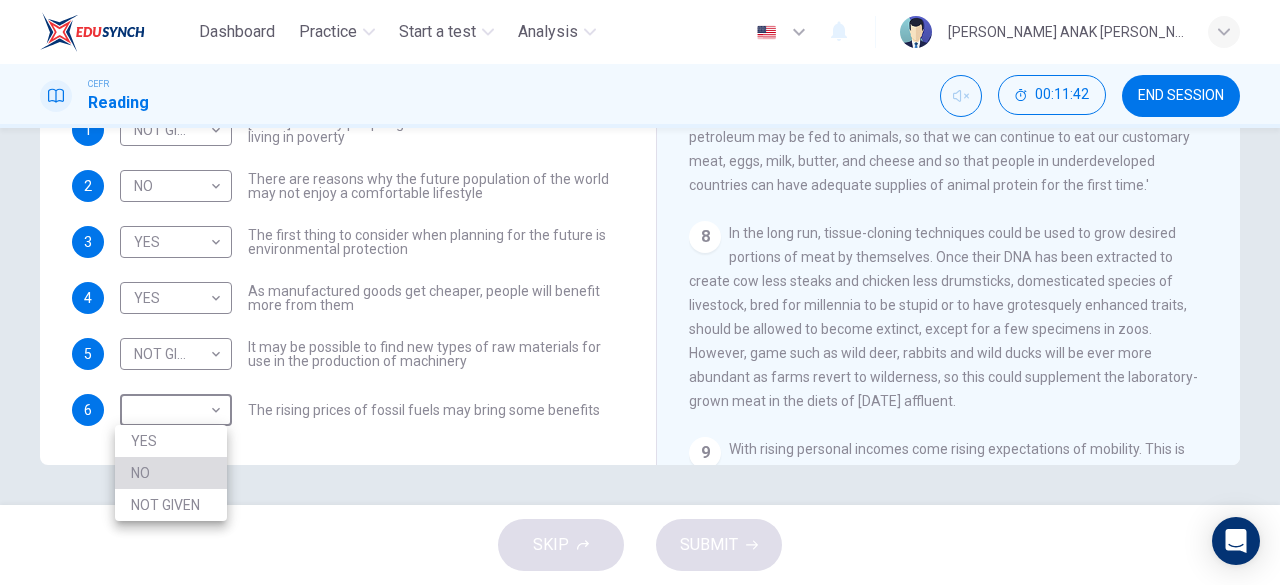 click on "NO" at bounding box center (171, 473) 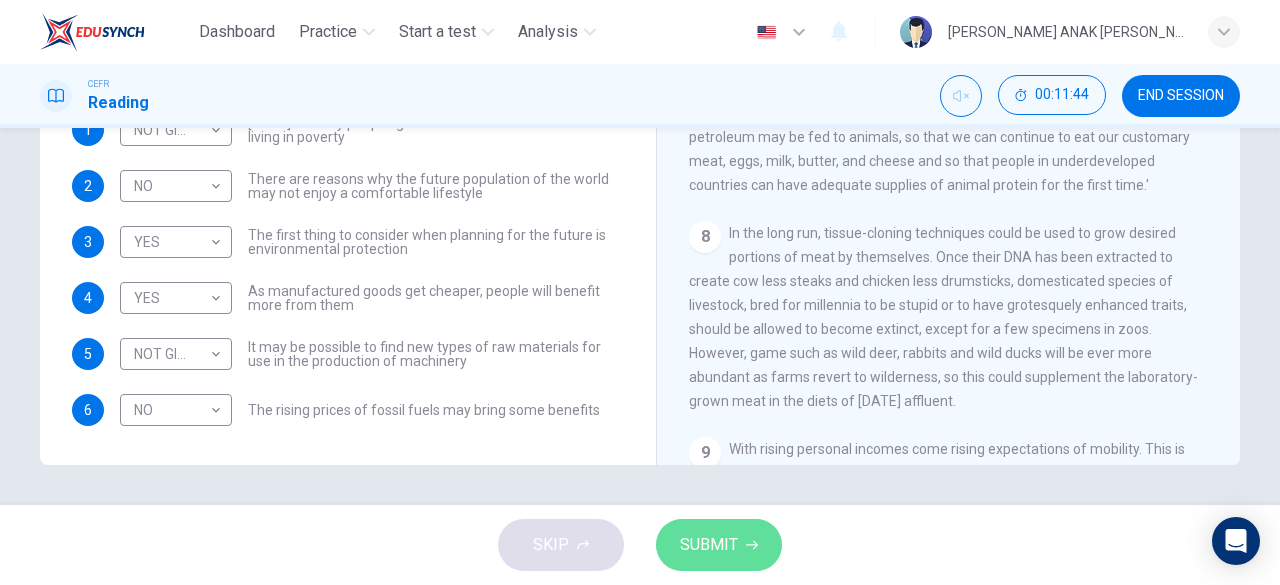click on "SUBMIT" at bounding box center [709, 545] 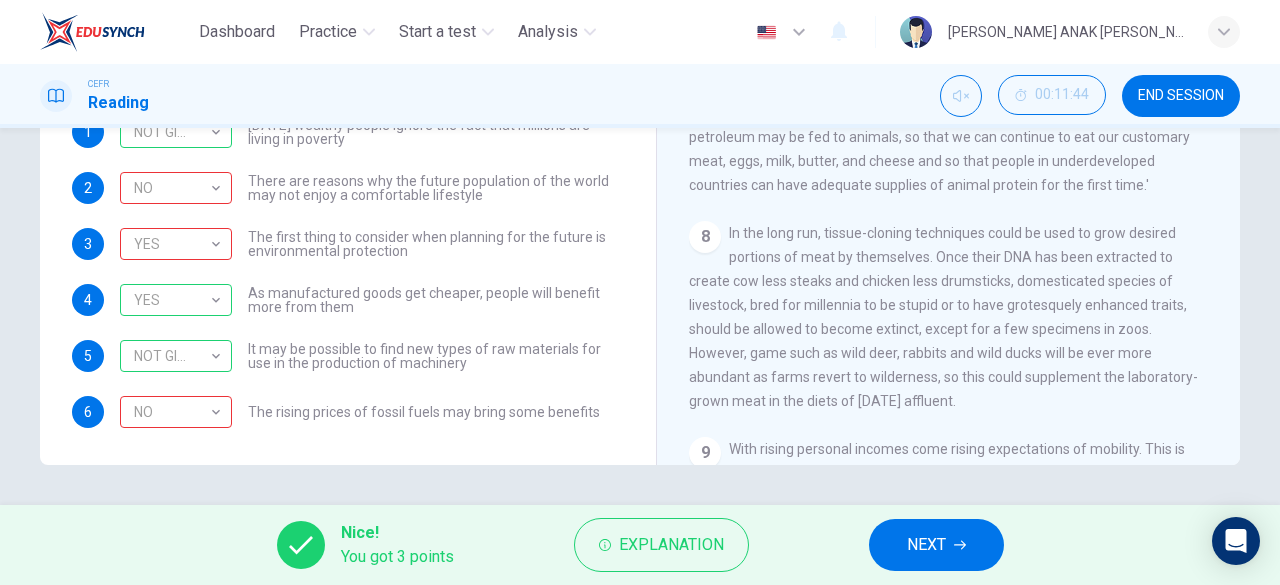 scroll, scrollTop: 80, scrollLeft: 0, axis: vertical 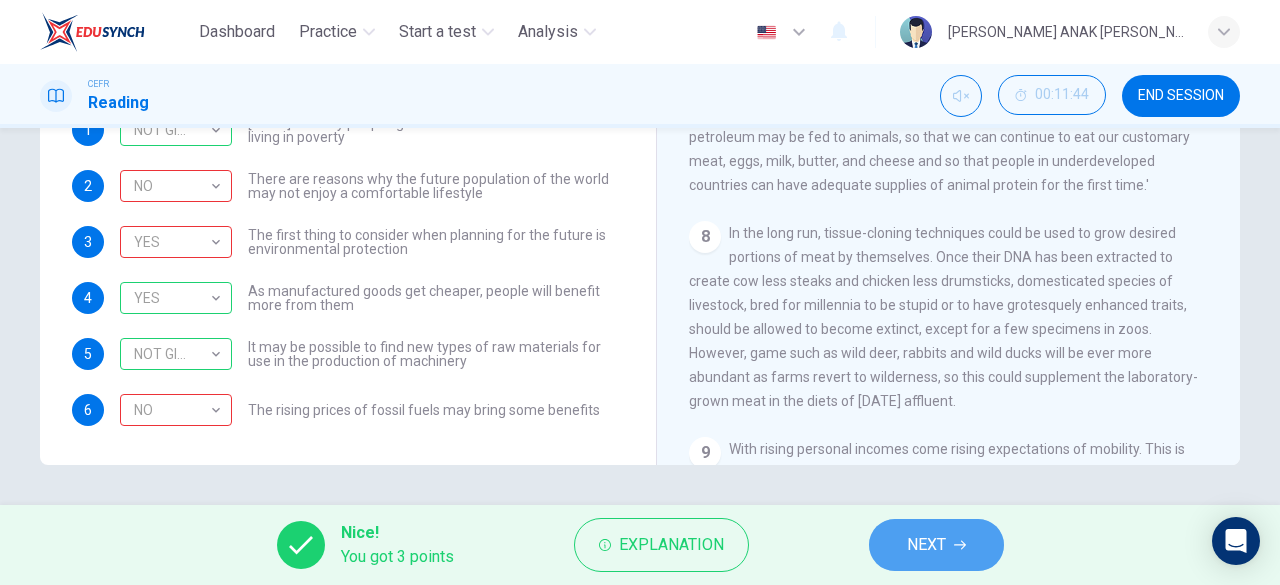 click on "NEXT" at bounding box center (936, 545) 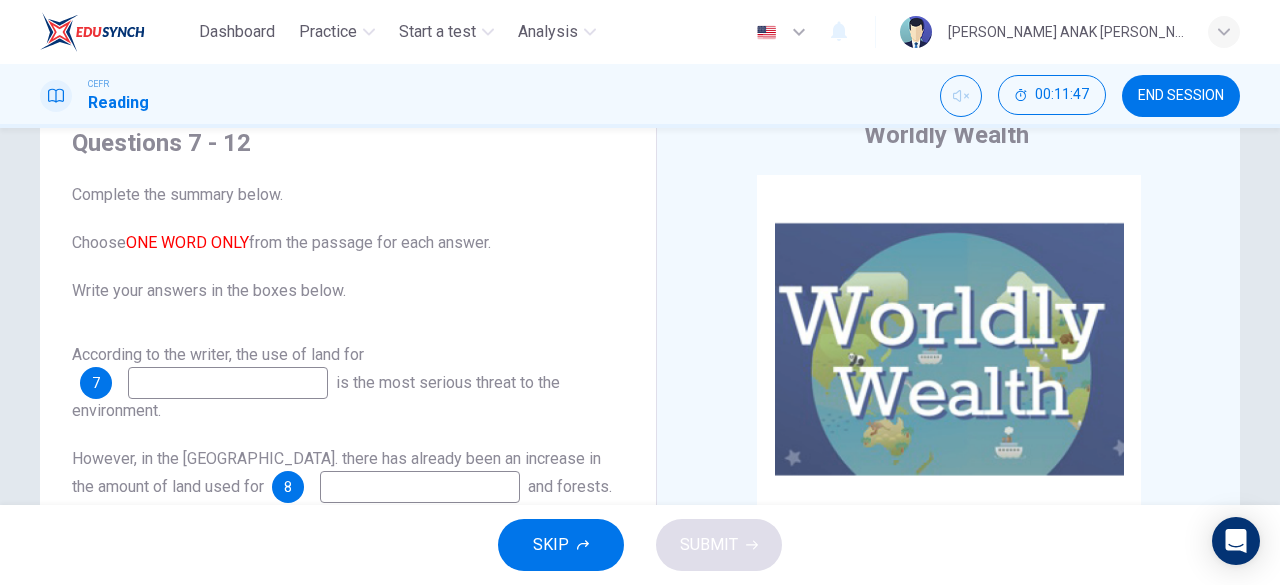 scroll, scrollTop: 84, scrollLeft: 0, axis: vertical 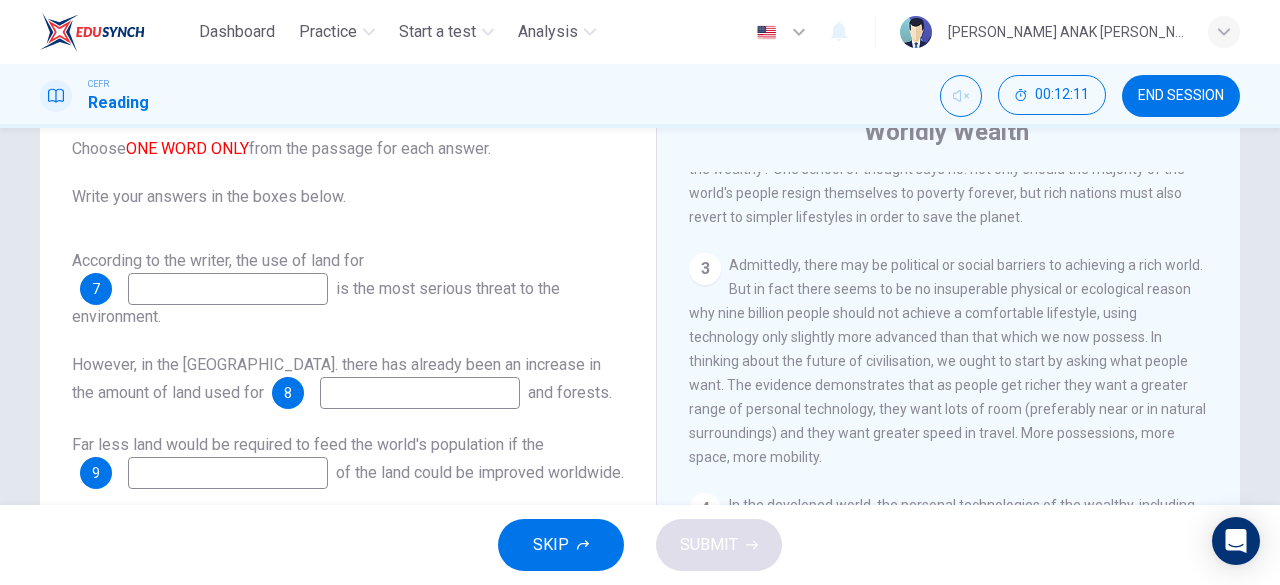 click at bounding box center [228, 289] 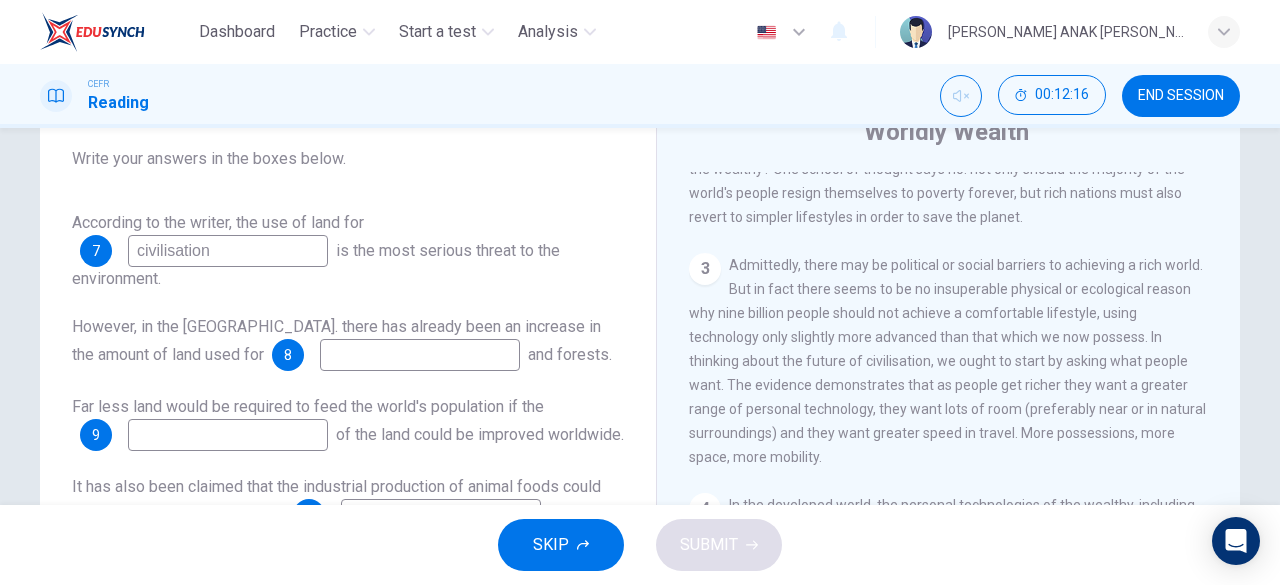 scroll, scrollTop: 150, scrollLeft: 0, axis: vertical 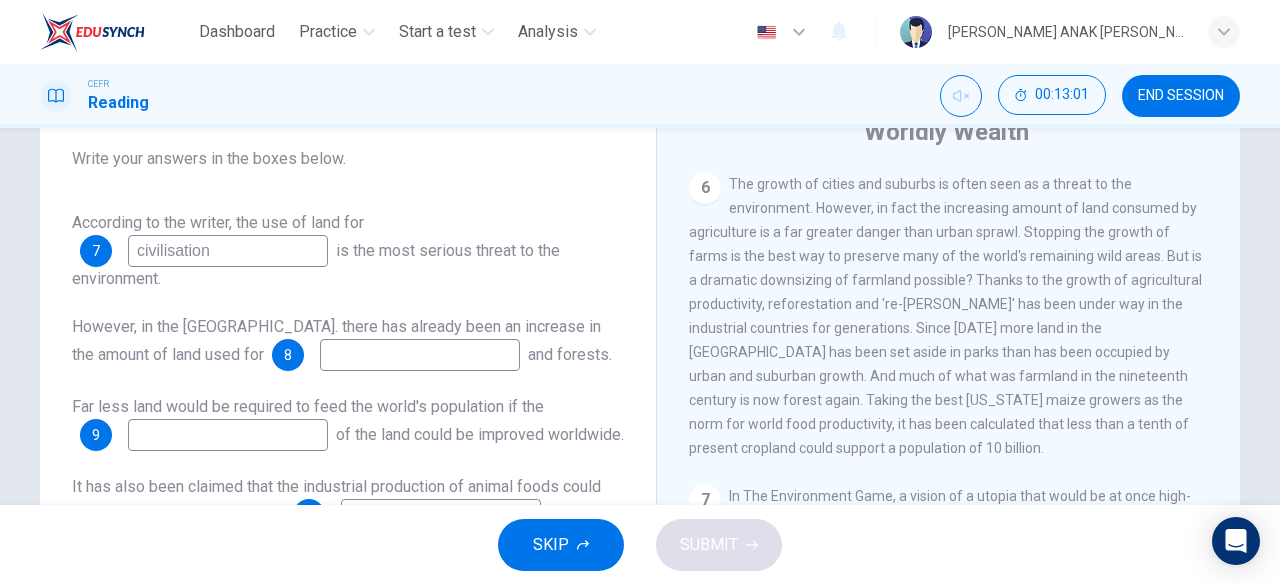 type on "civilisation" 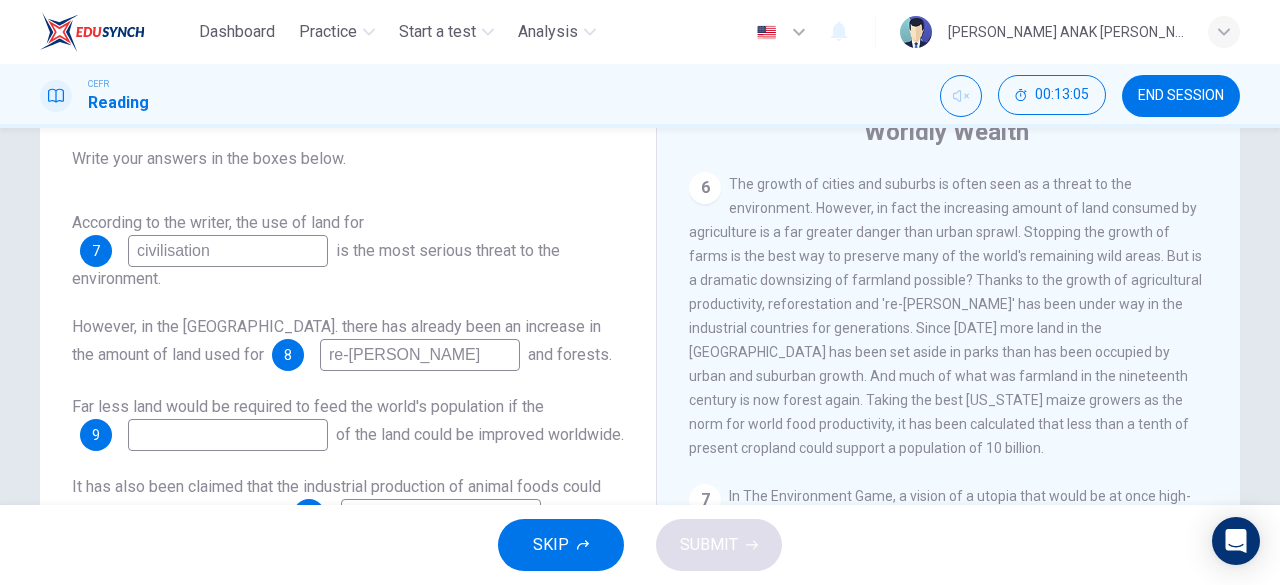 scroll, scrollTop: 152, scrollLeft: 0, axis: vertical 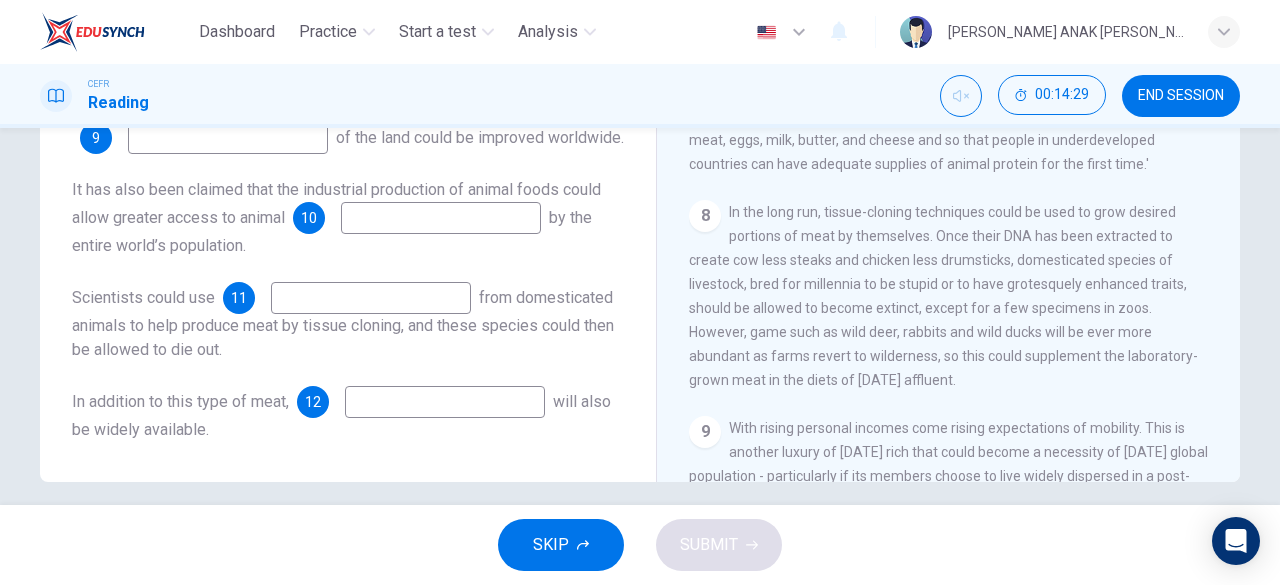 type on "re-wilding" 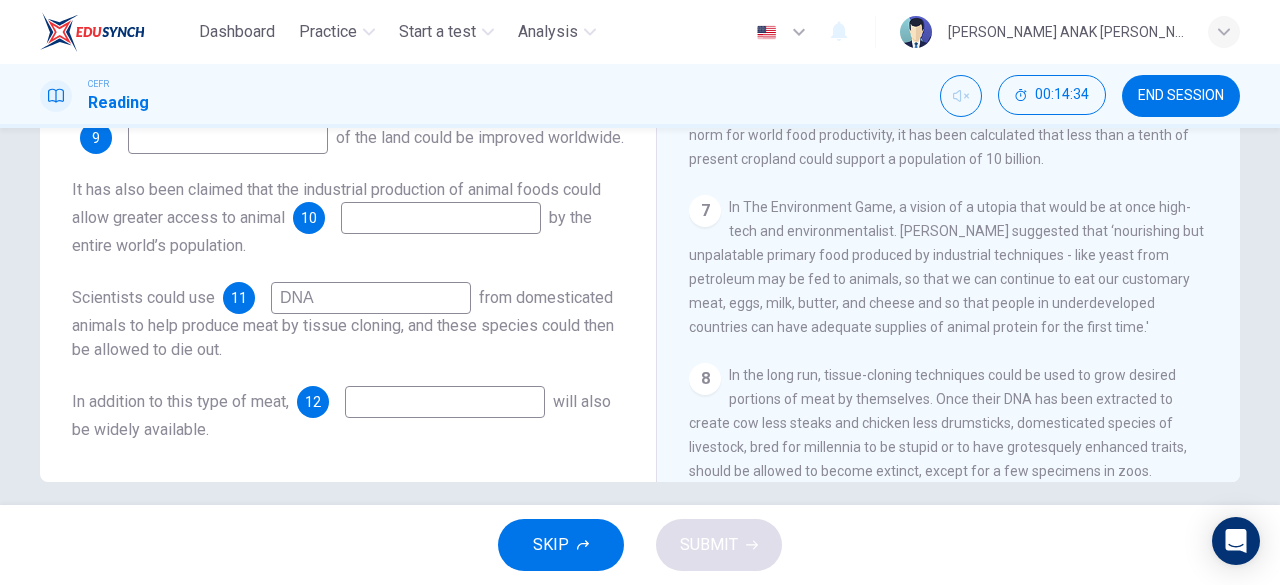 scroll, scrollTop: 1246, scrollLeft: 0, axis: vertical 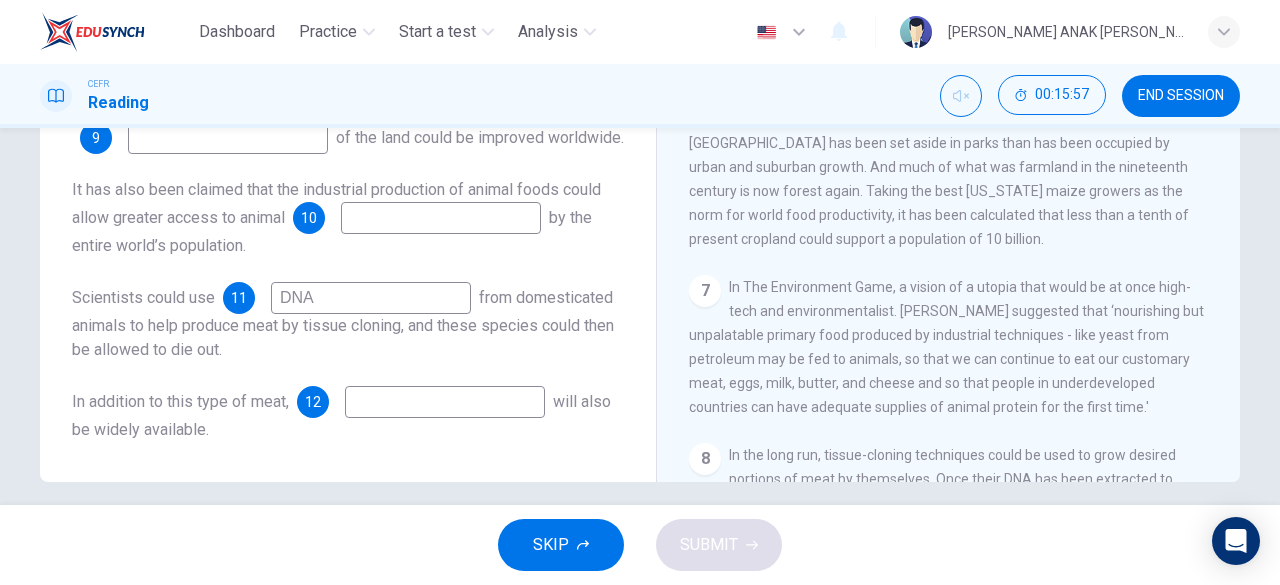 type on "DNA" 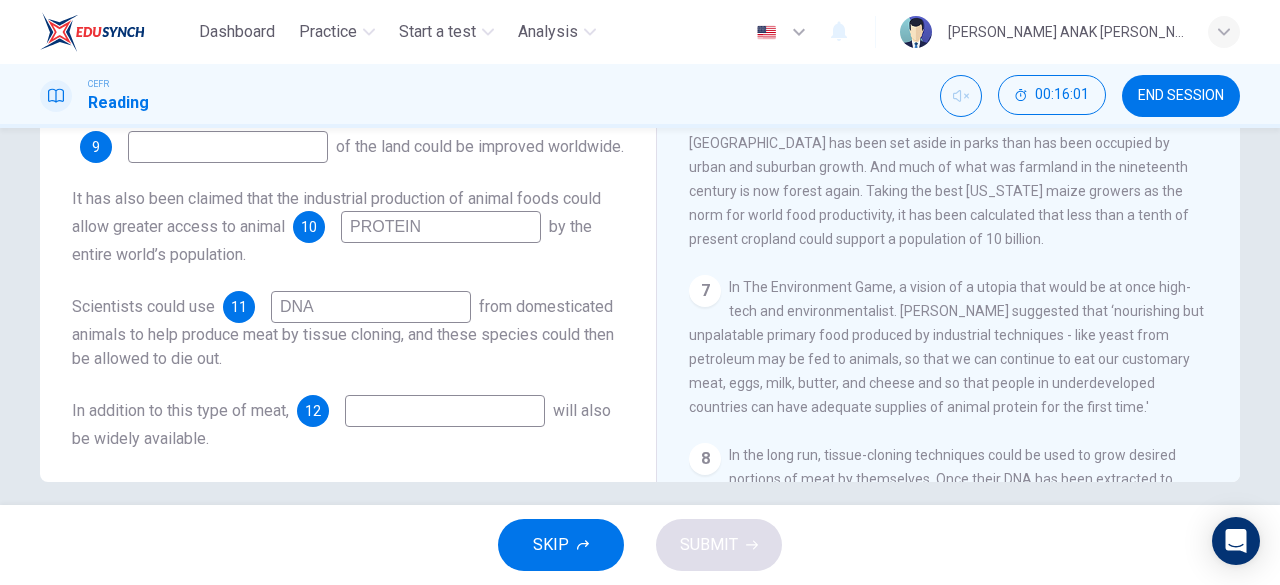 scroll, scrollTop: 120, scrollLeft: 0, axis: vertical 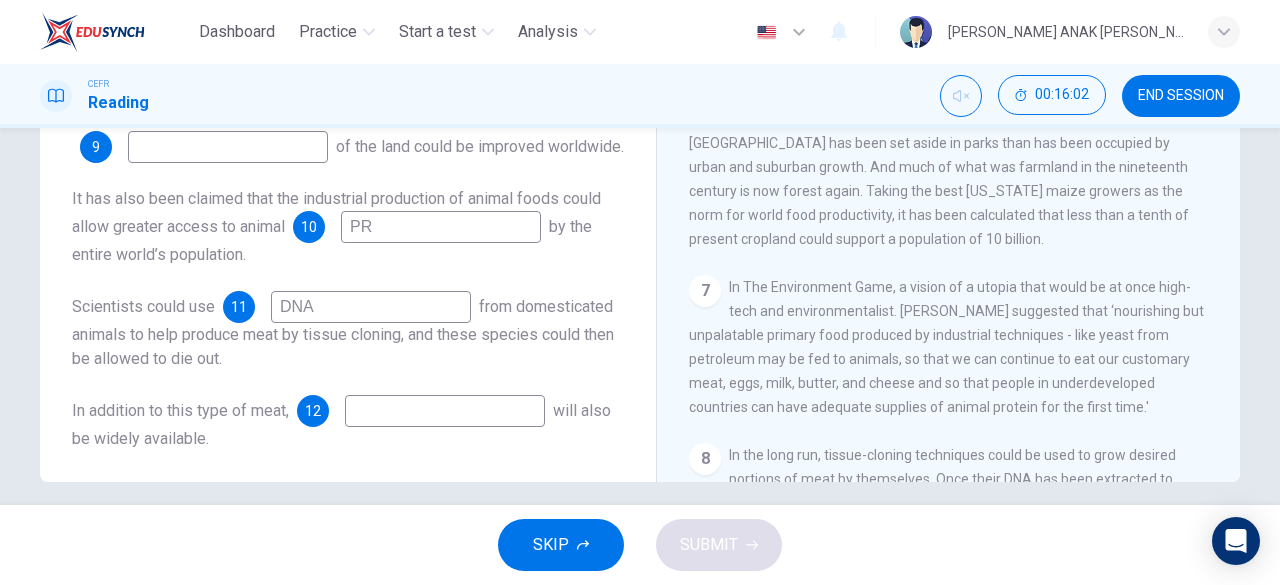 type on "P" 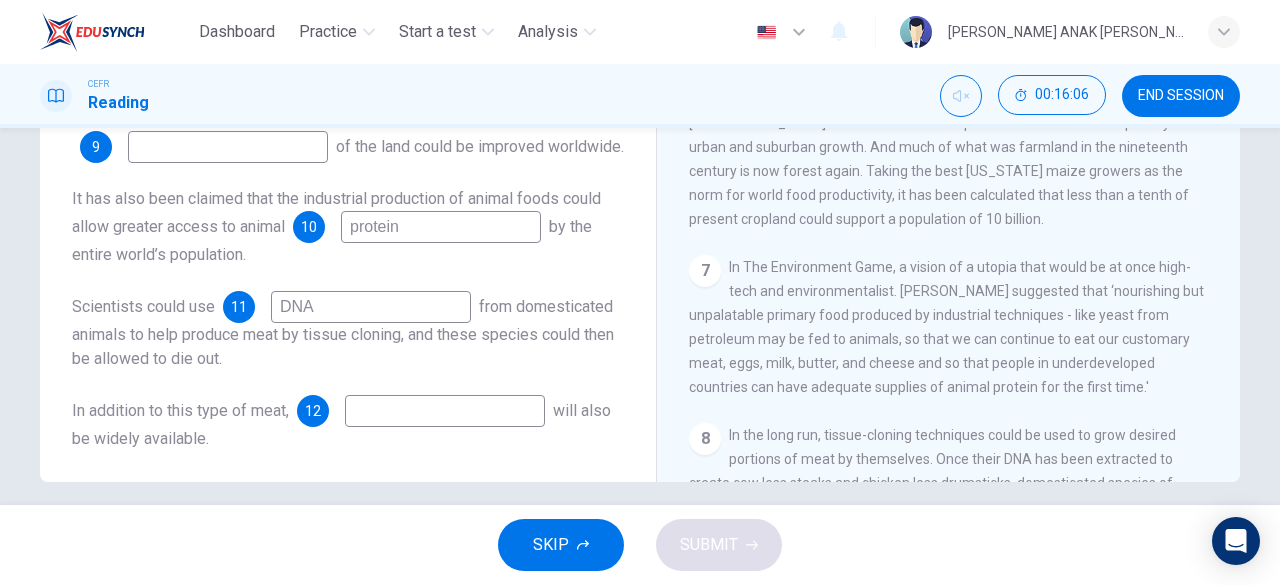 scroll, scrollTop: 1192, scrollLeft: 0, axis: vertical 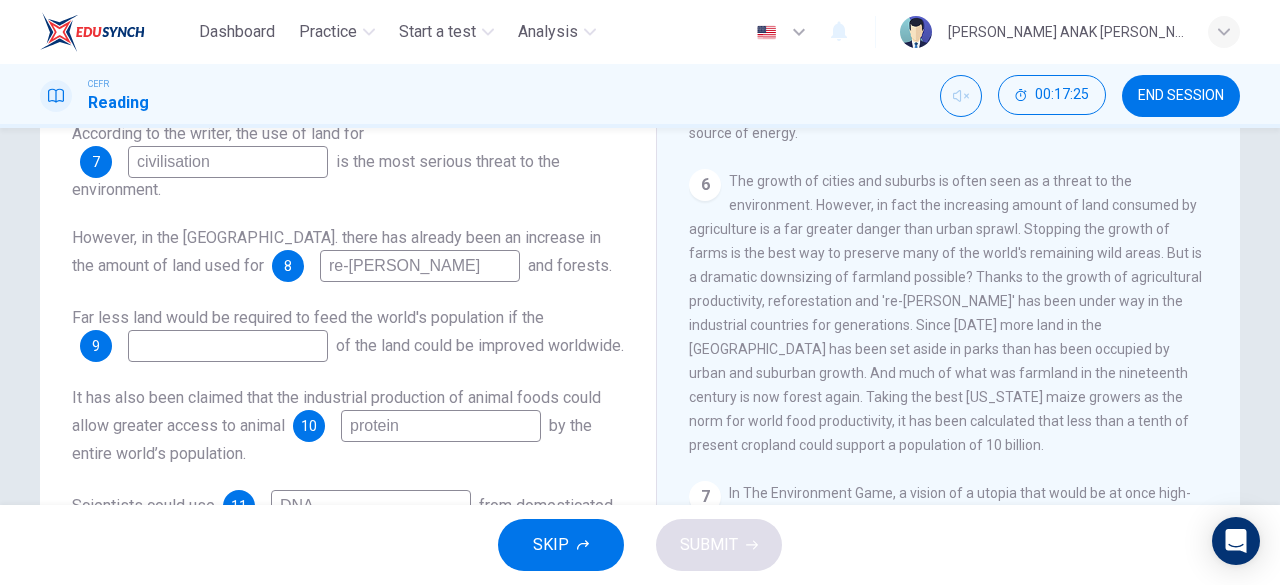 type on "protein" 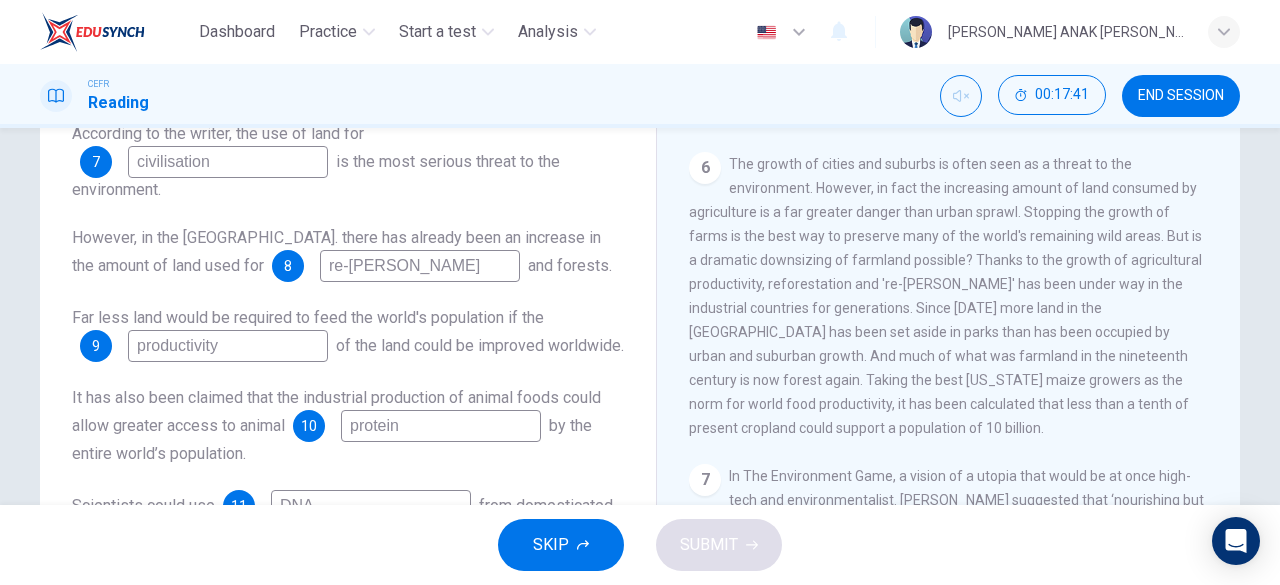 scroll, scrollTop: 1060, scrollLeft: 0, axis: vertical 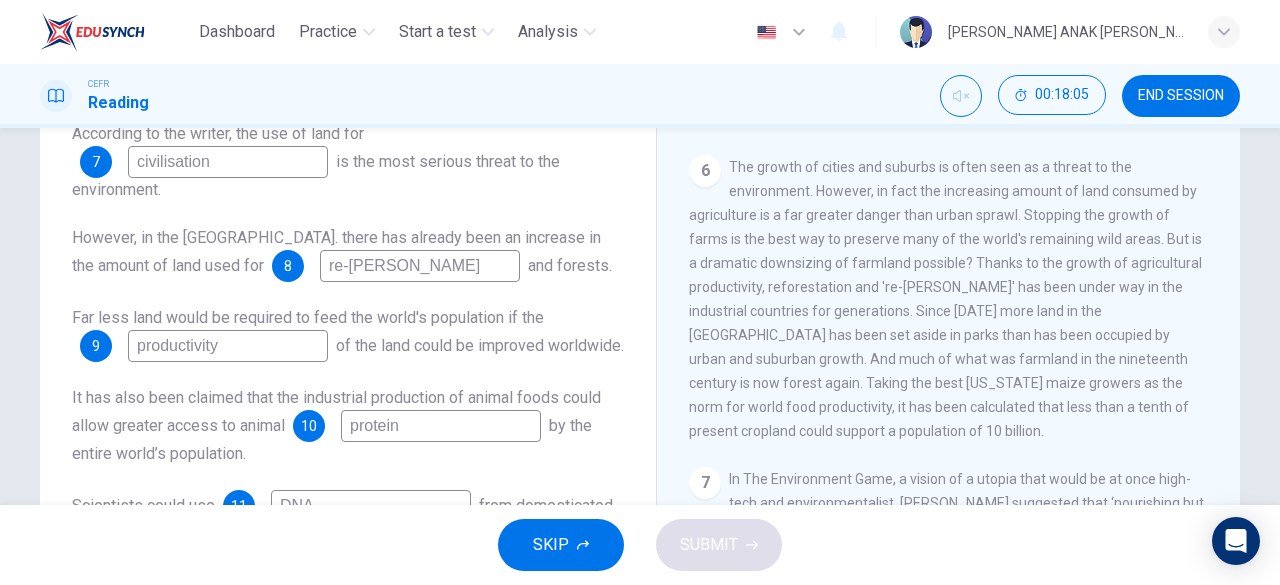 type on "productivity" 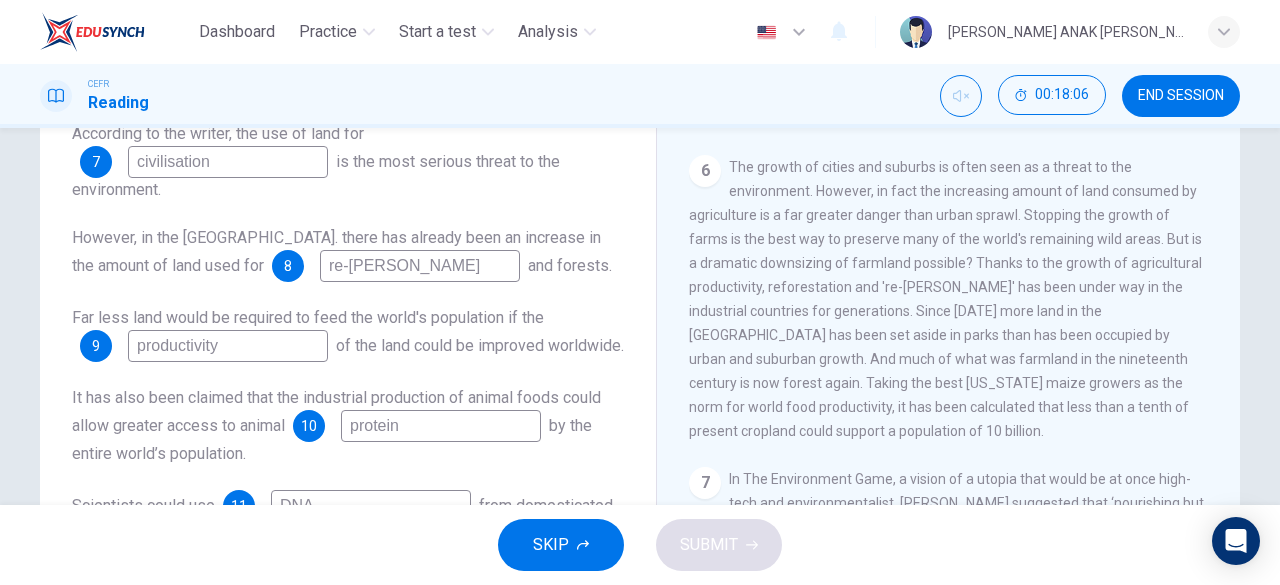 drag, startPoint x: 296, startPoint y: 260, endPoint x: 128, endPoint y: 271, distance: 168.35974 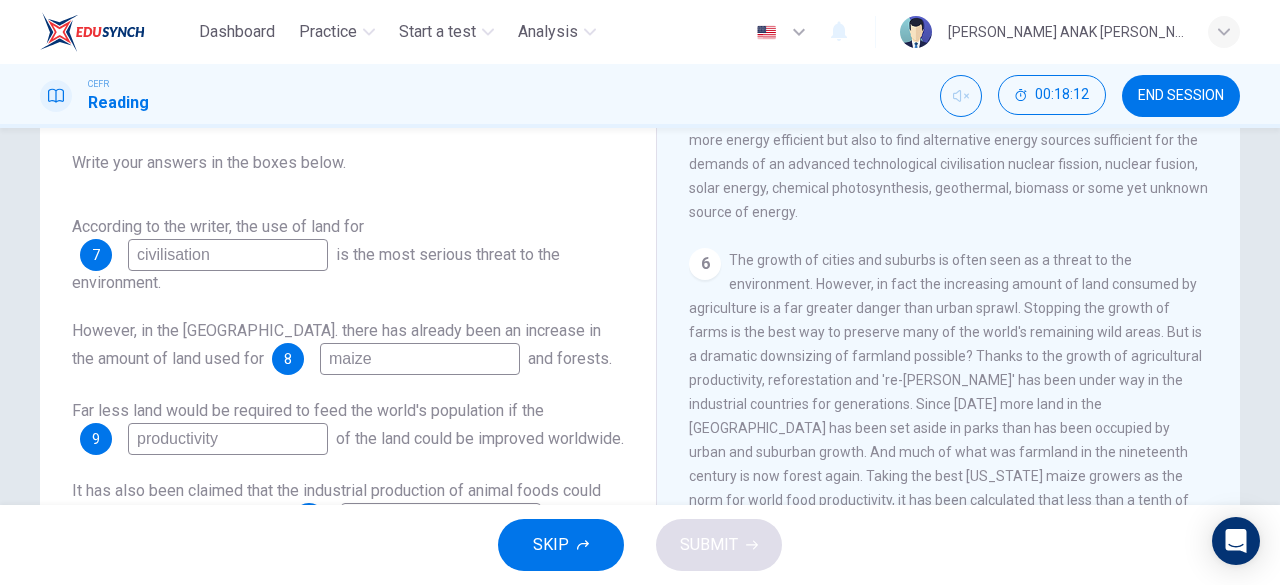 scroll, scrollTop: 208, scrollLeft: 0, axis: vertical 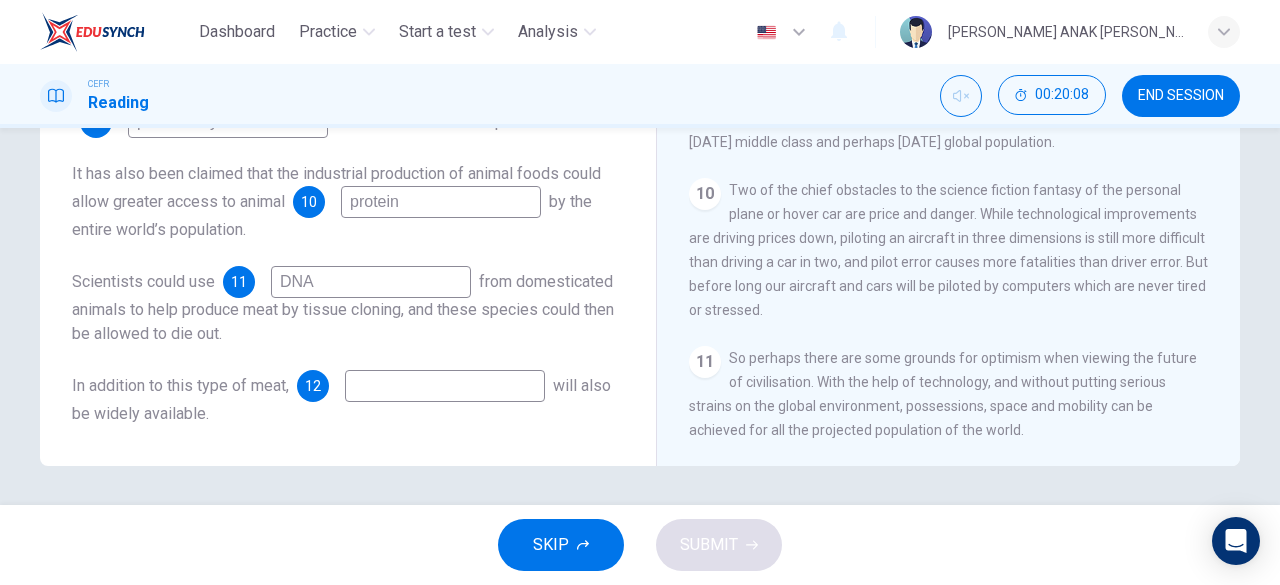 type on "maize" 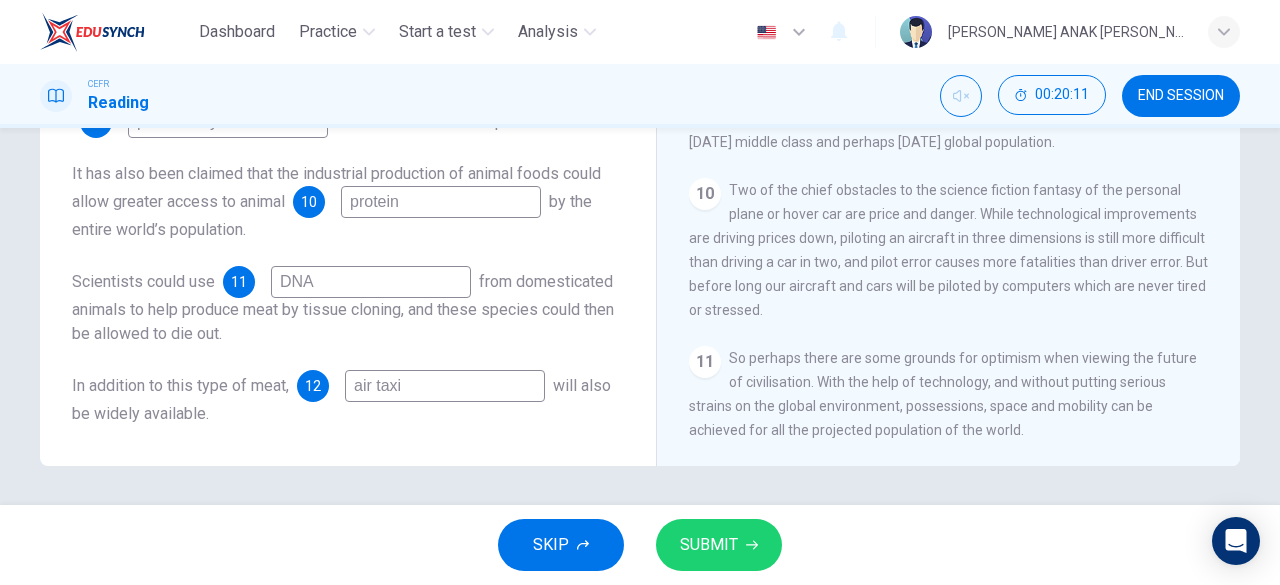 type on "air taxi" 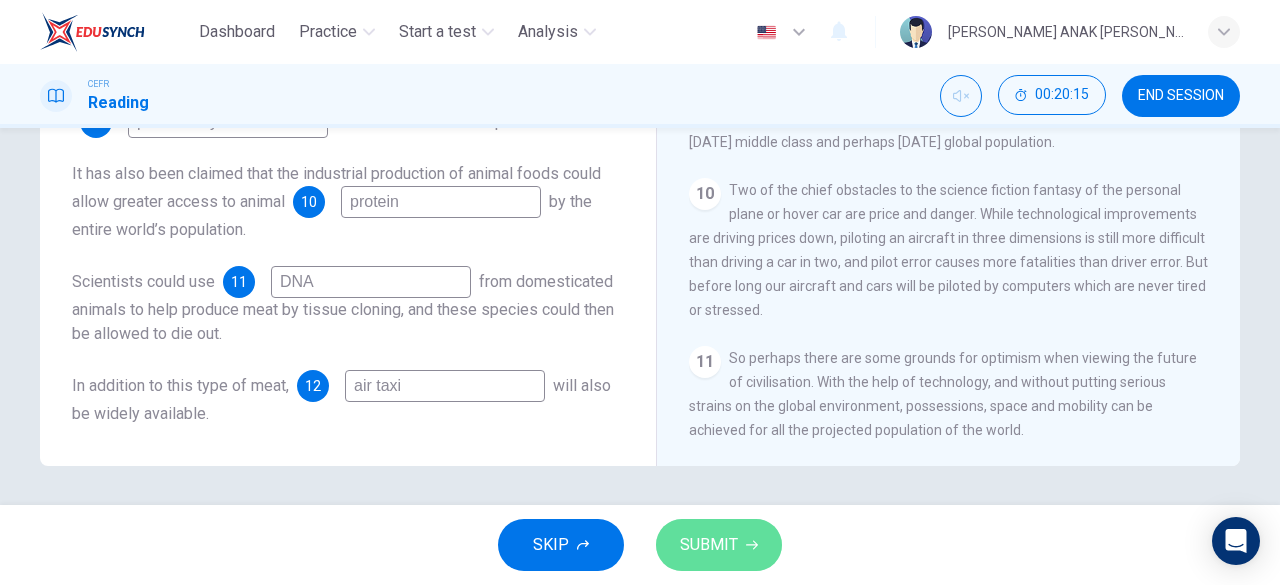 click on "SUBMIT" at bounding box center [719, 545] 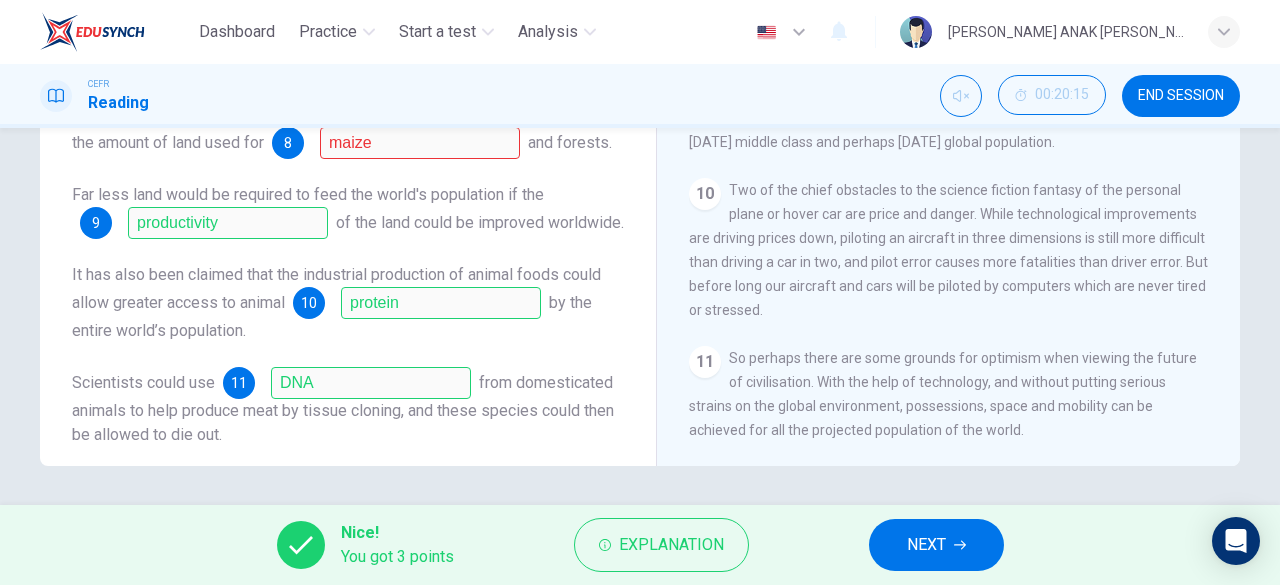 scroll, scrollTop: 0, scrollLeft: 0, axis: both 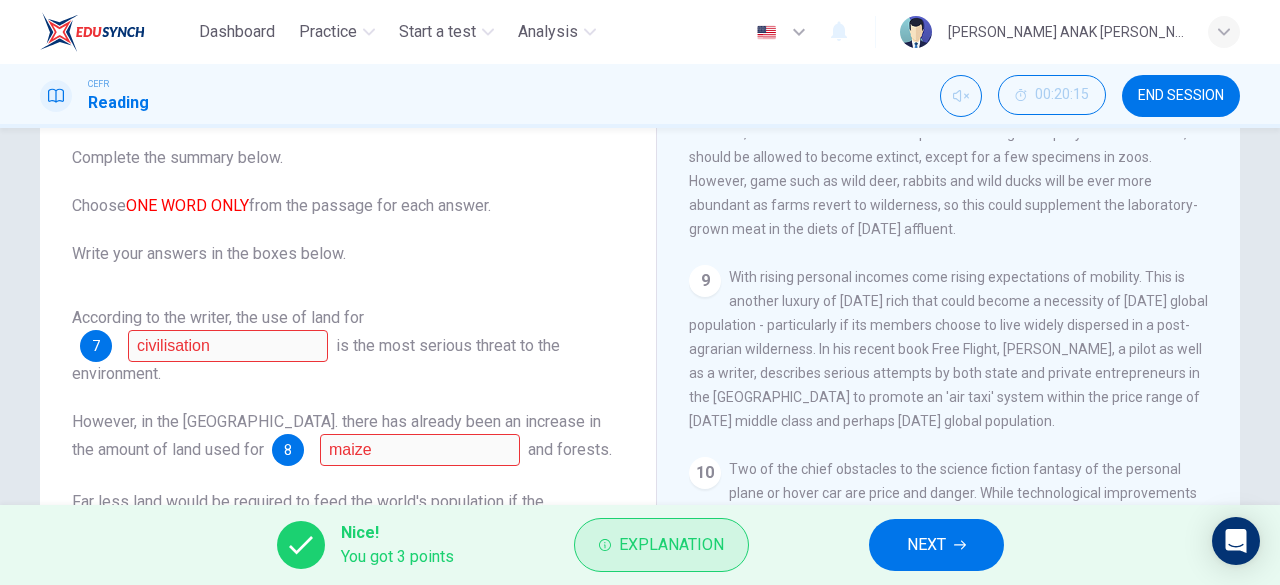 click on "Explanation" at bounding box center [671, 545] 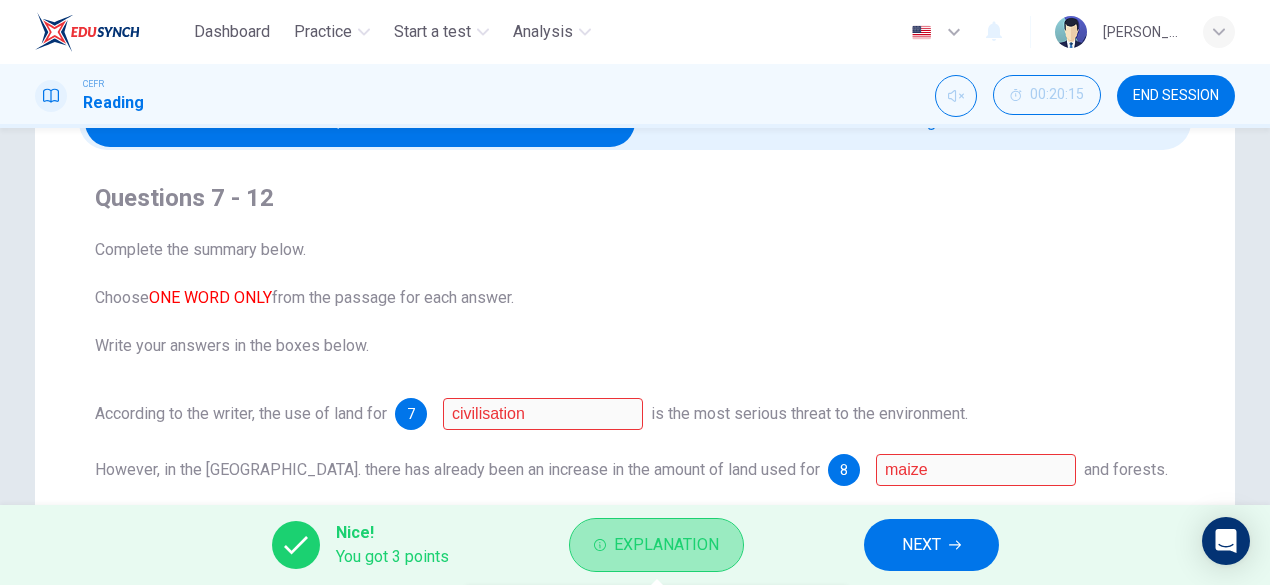 click on "Explanation" at bounding box center (666, 545) 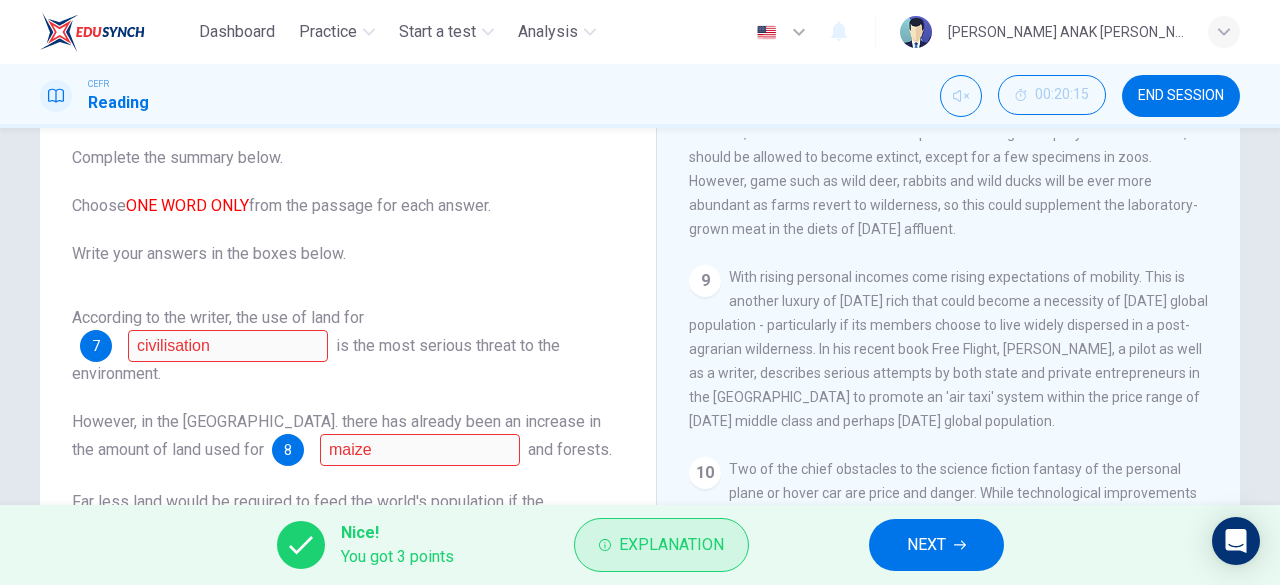click on "Explanation" at bounding box center [671, 545] 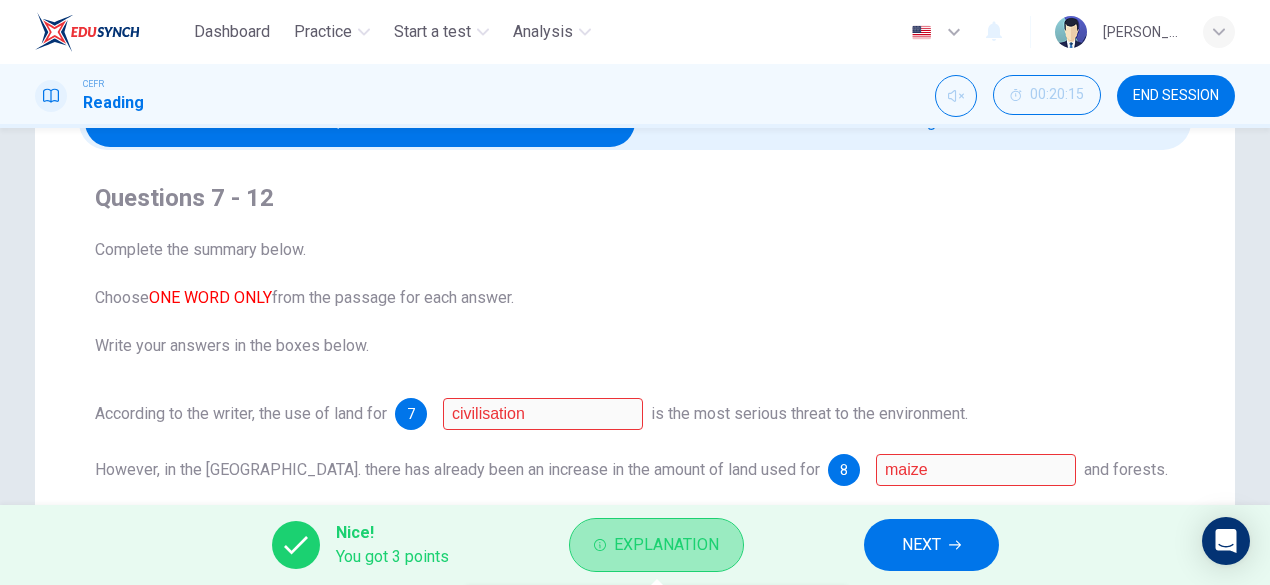 click on "Explanation" at bounding box center (666, 545) 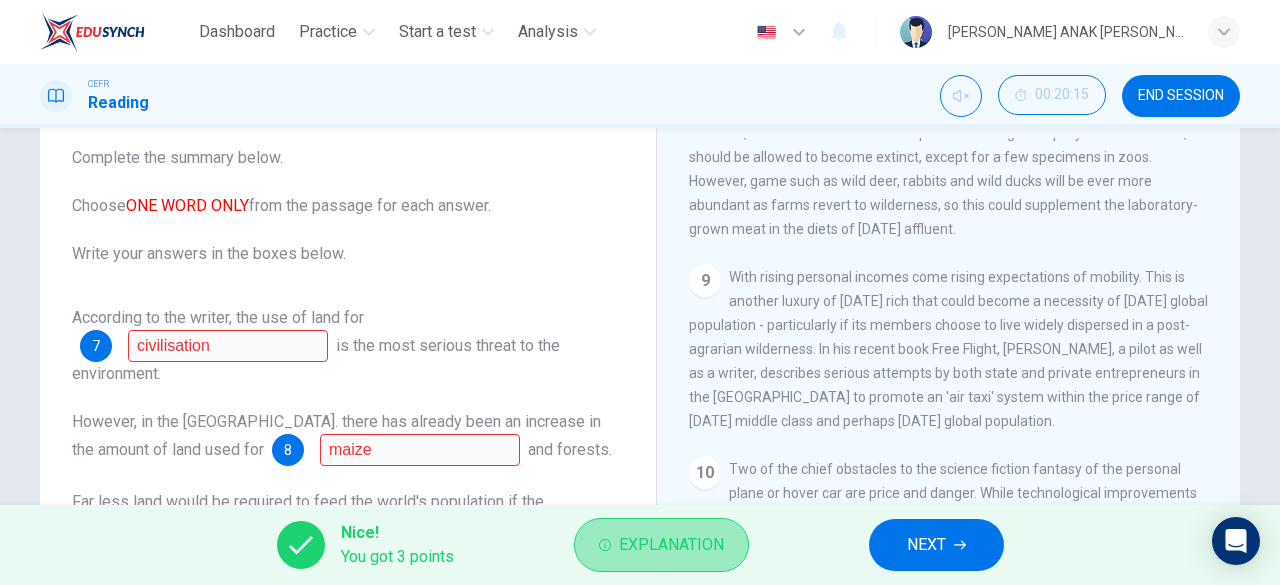 click on "Explanation" at bounding box center (671, 545) 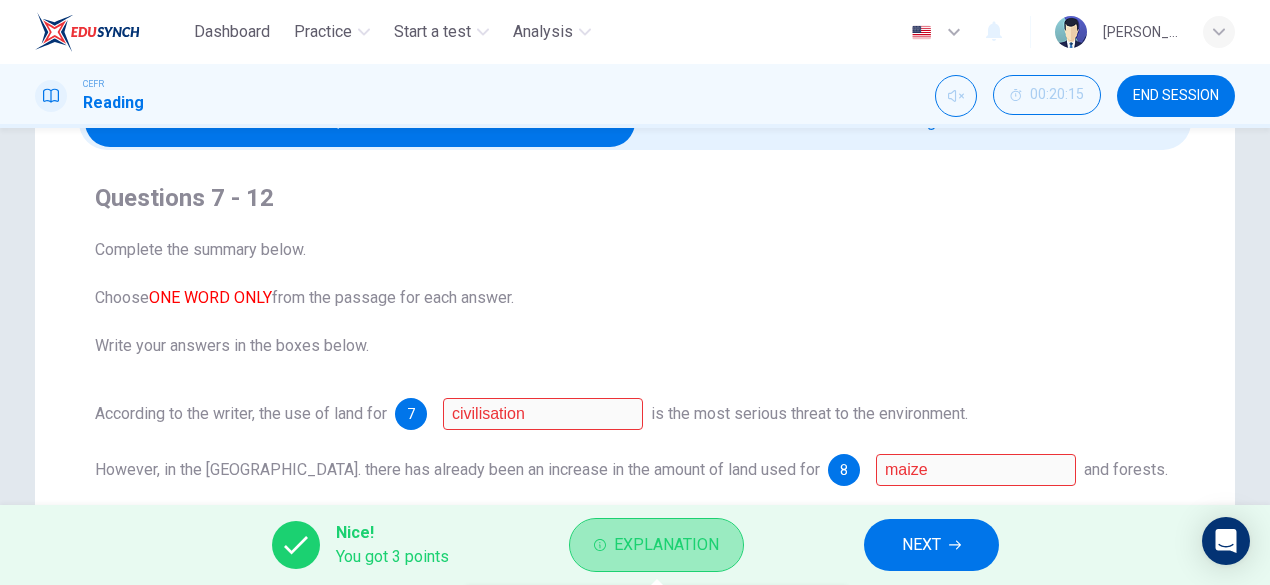 click on "Explanation" at bounding box center (666, 545) 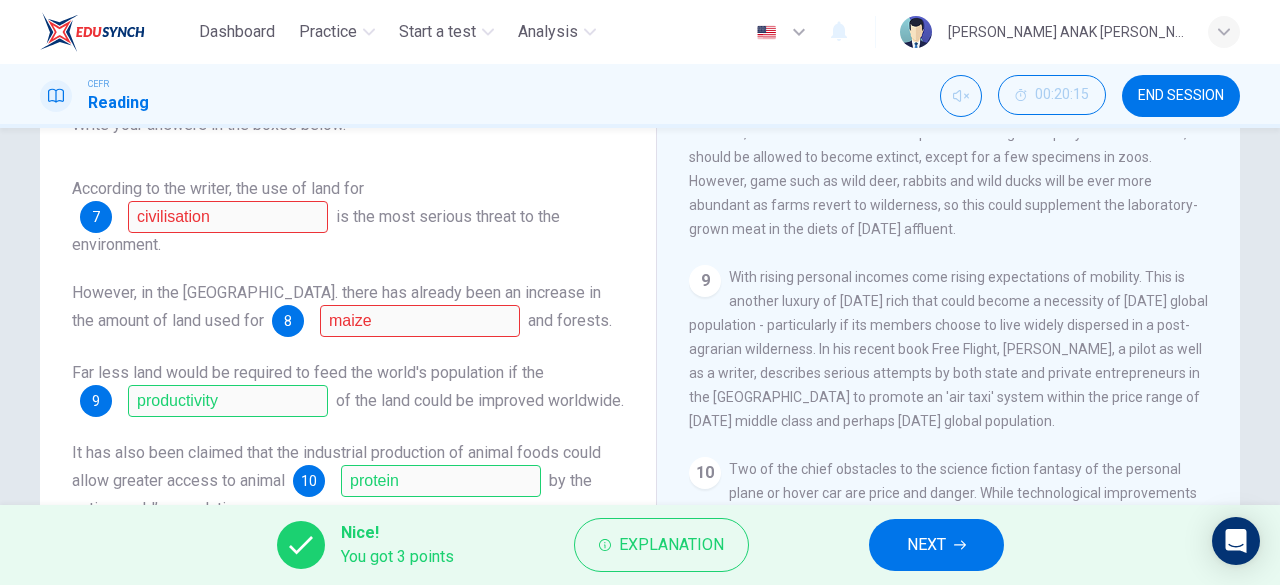 scroll, scrollTop: 137, scrollLeft: 0, axis: vertical 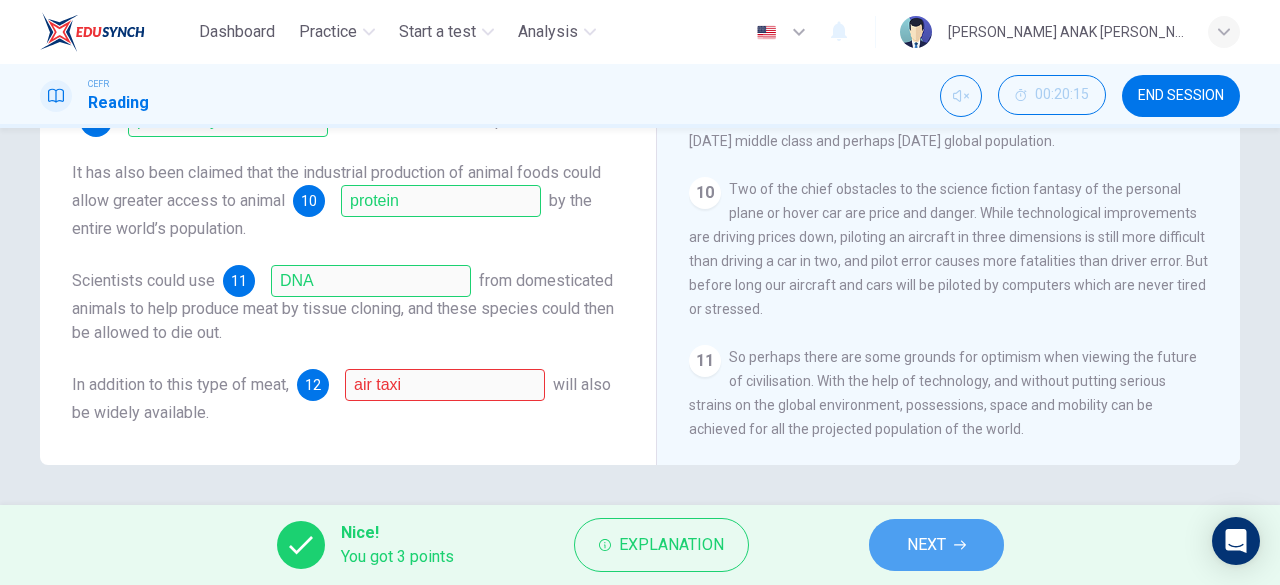 click on "NEXT" at bounding box center [926, 545] 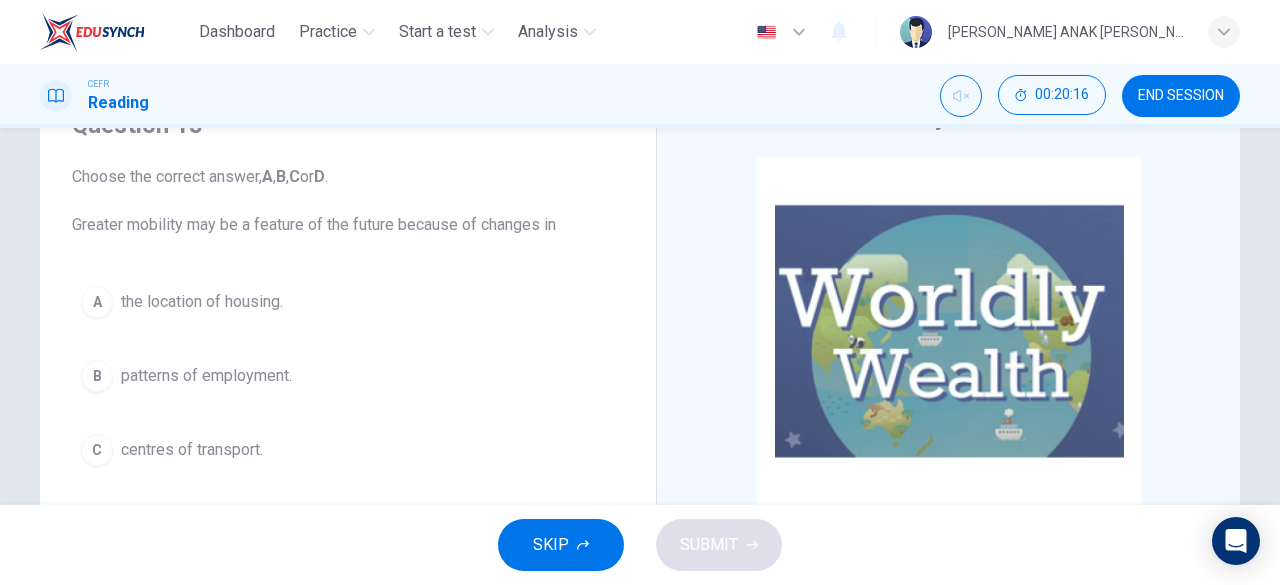 scroll, scrollTop: 89, scrollLeft: 0, axis: vertical 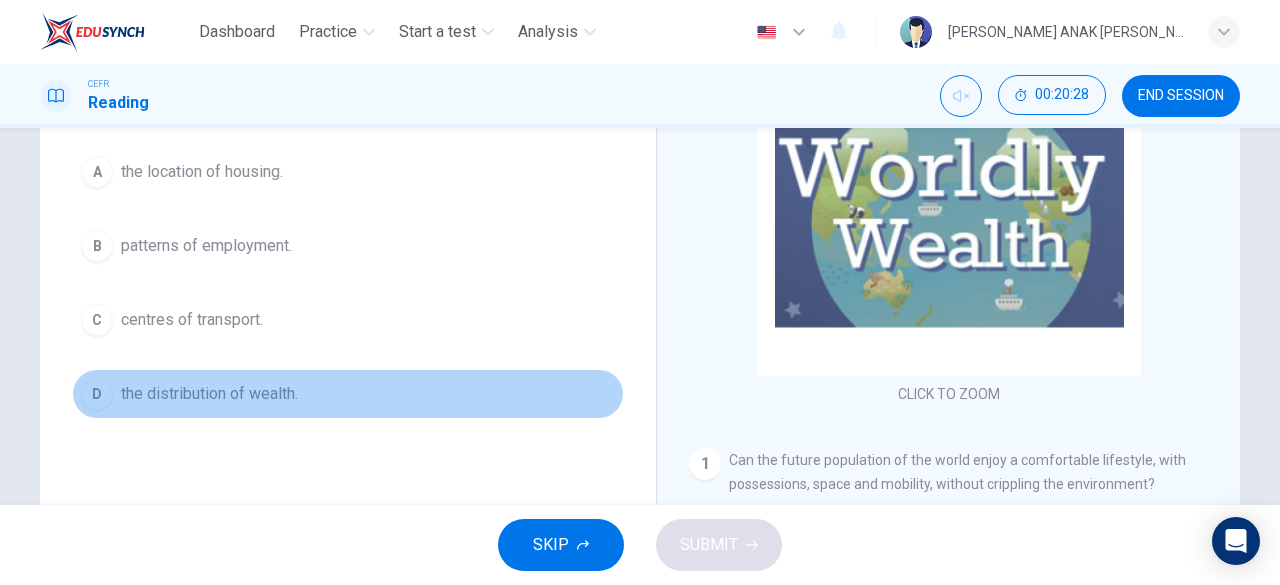 click on "D" at bounding box center (97, 394) 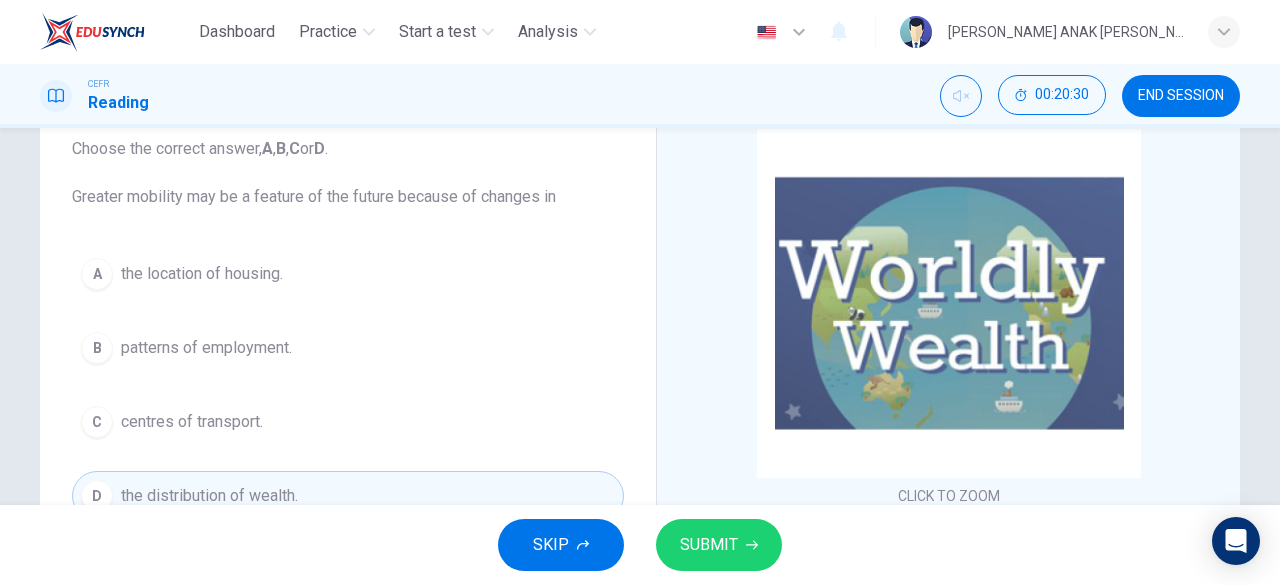 scroll, scrollTop: 128, scrollLeft: 0, axis: vertical 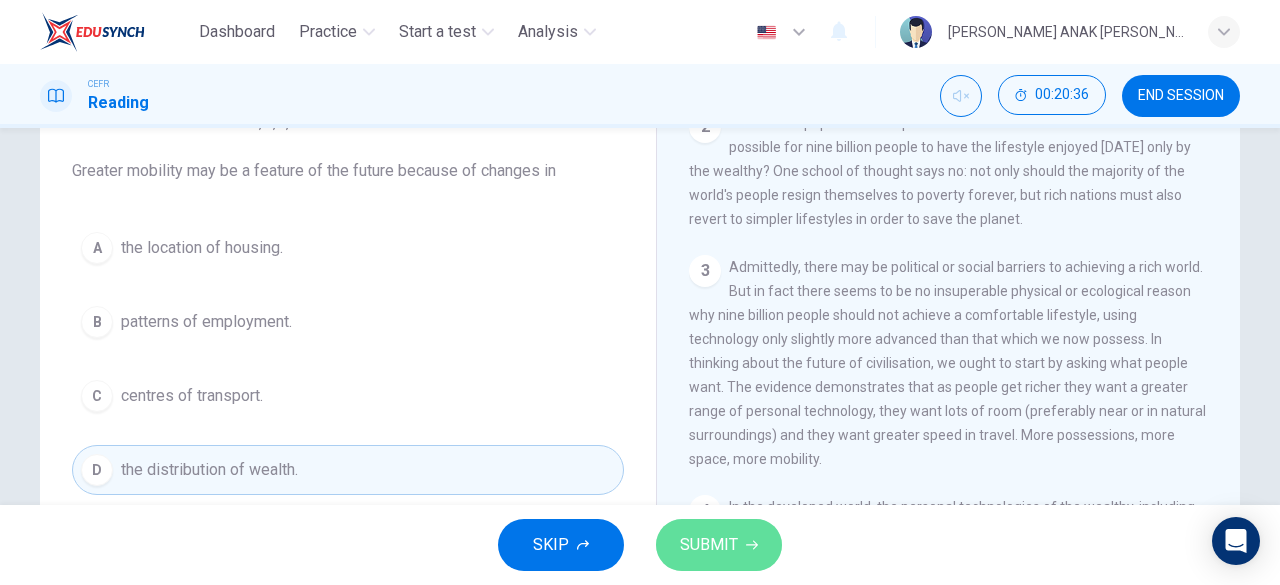 click on "SUBMIT" at bounding box center (719, 545) 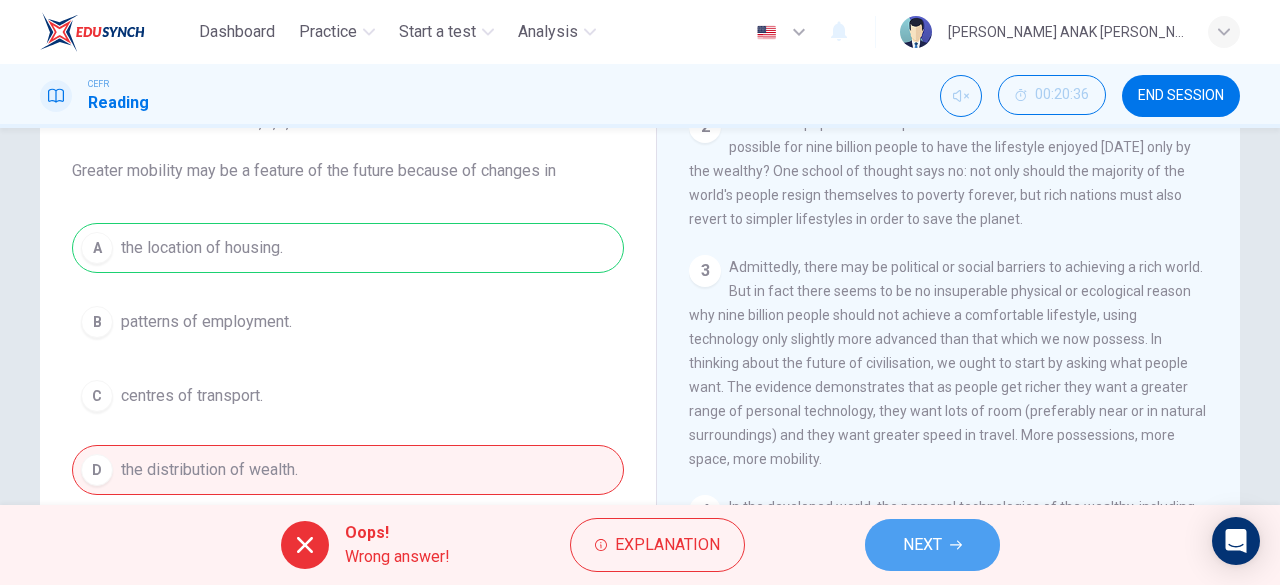 click on "NEXT" at bounding box center (922, 545) 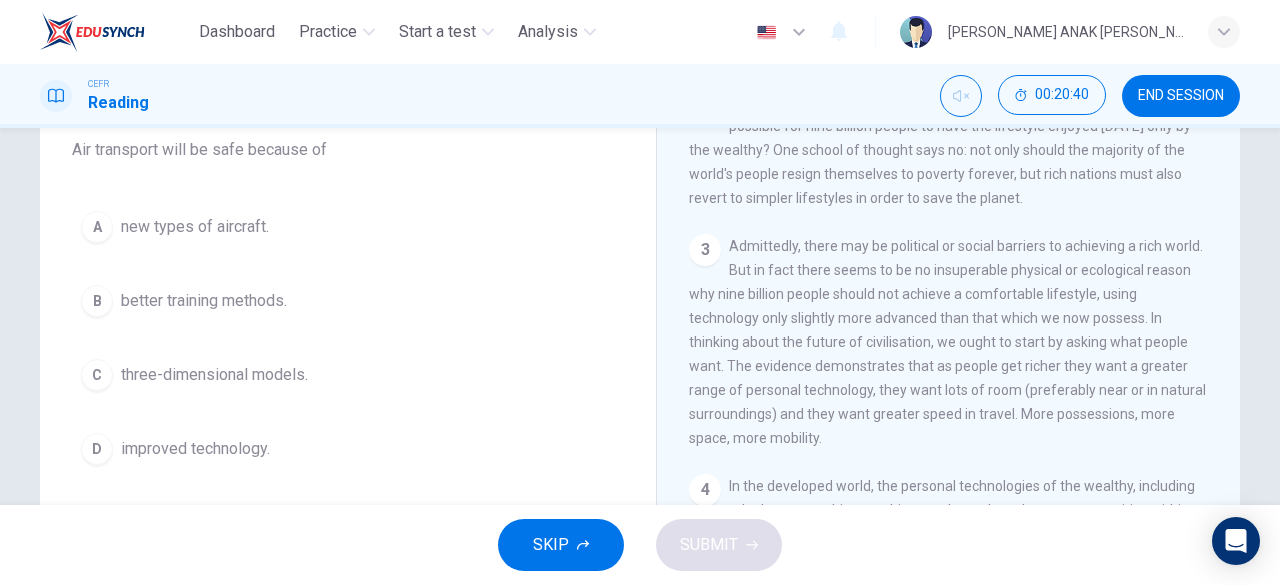 scroll, scrollTop: 183, scrollLeft: 0, axis: vertical 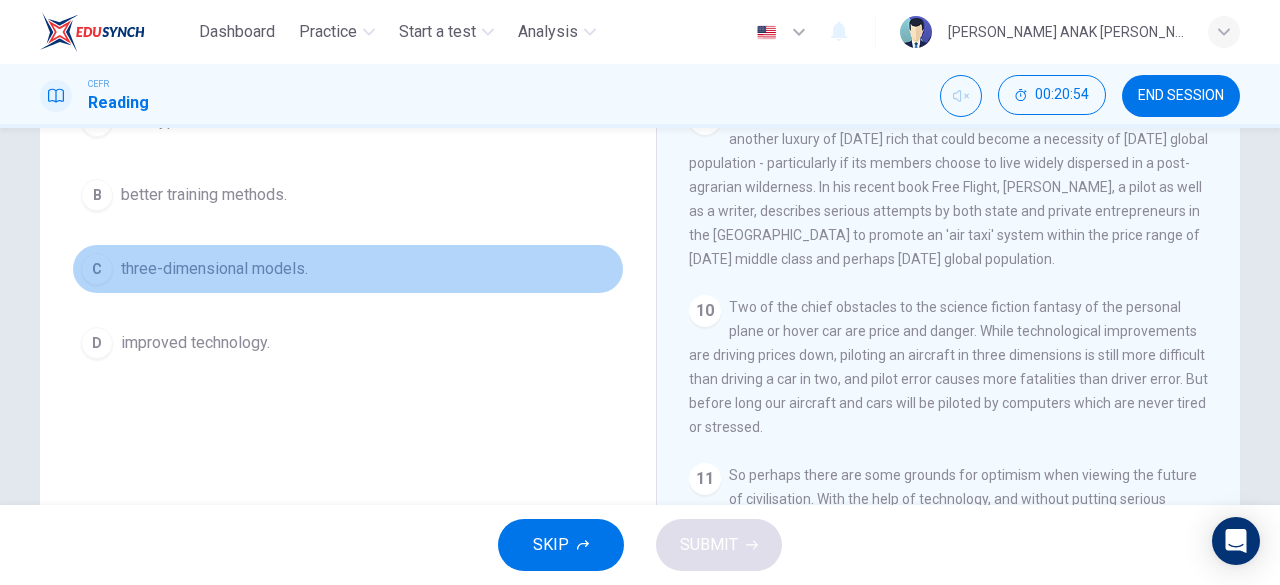 click on "C" at bounding box center [97, 269] 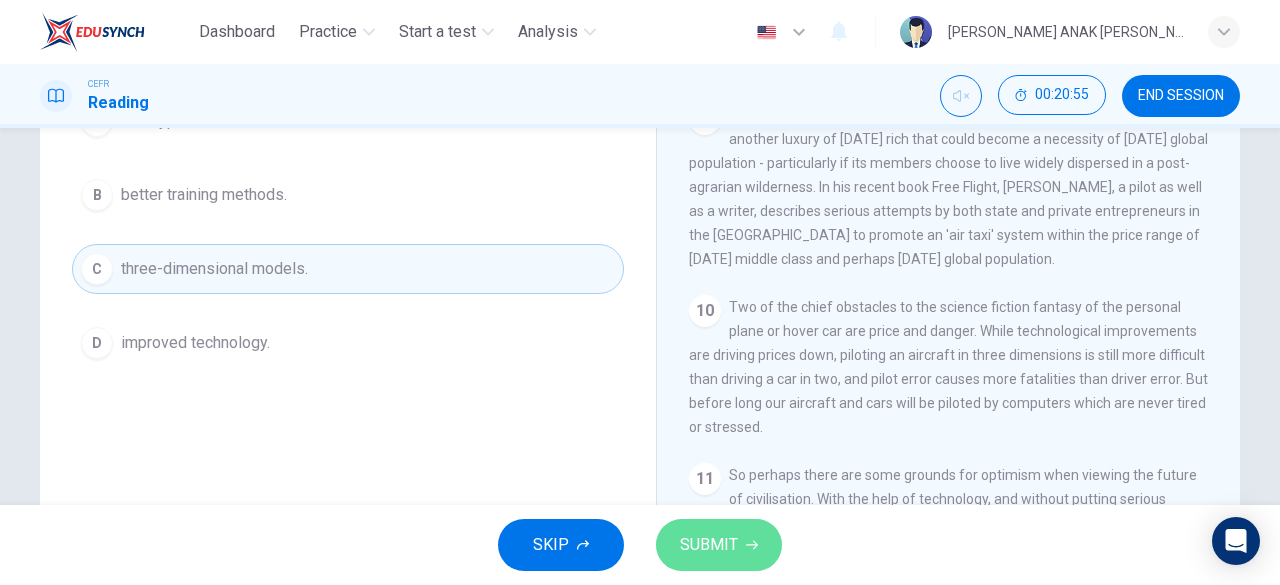 click on "SUBMIT" at bounding box center (709, 545) 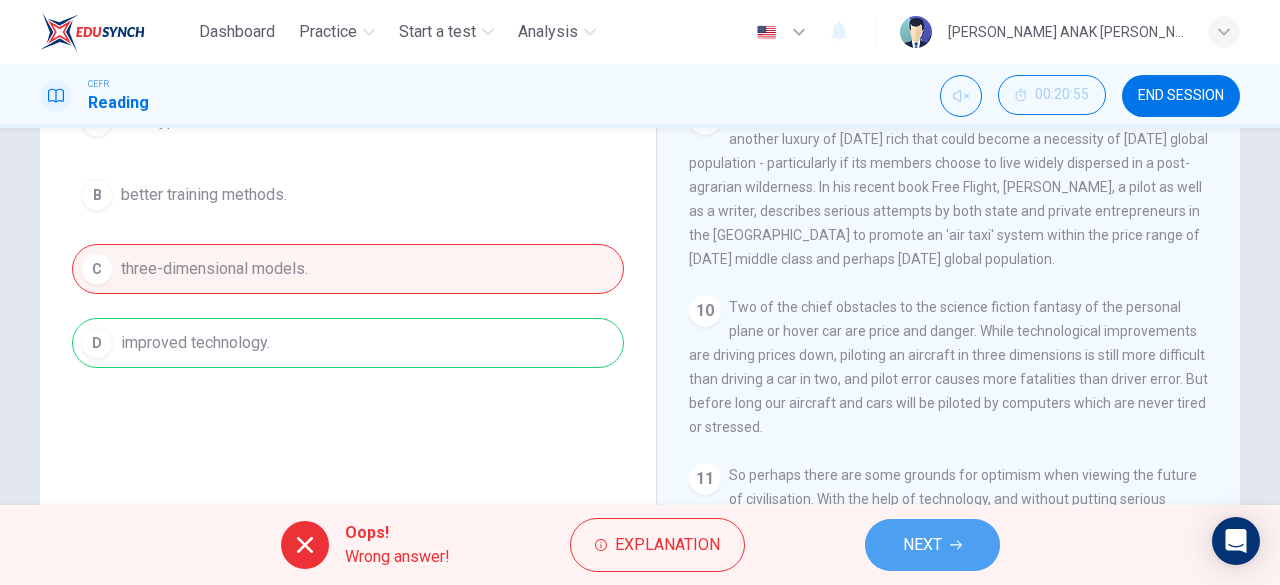 click on "NEXT" at bounding box center (922, 545) 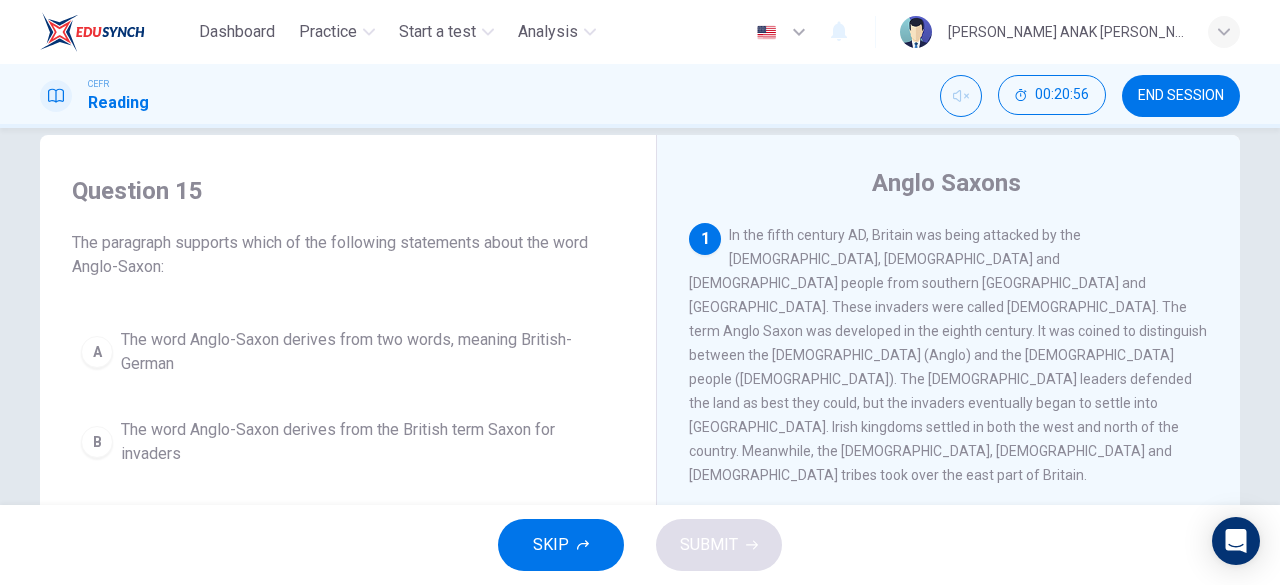 scroll, scrollTop: 30, scrollLeft: 0, axis: vertical 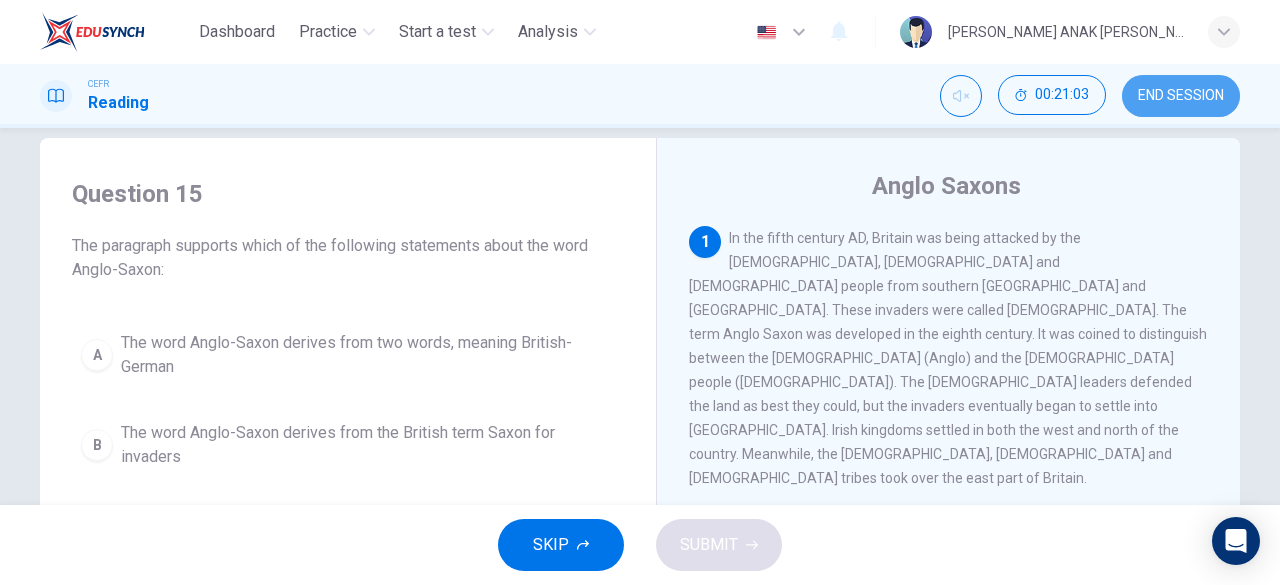 click on "END SESSION" at bounding box center [1181, 96] 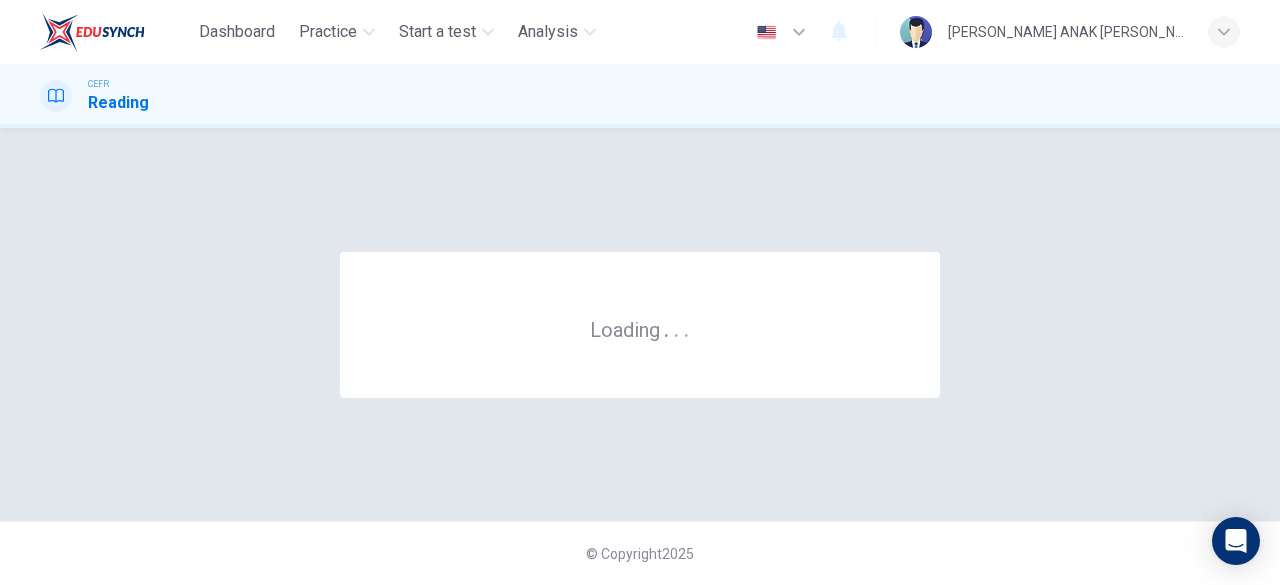 scroll, scrollTop: 0, scrollLeft: 0, axis: both 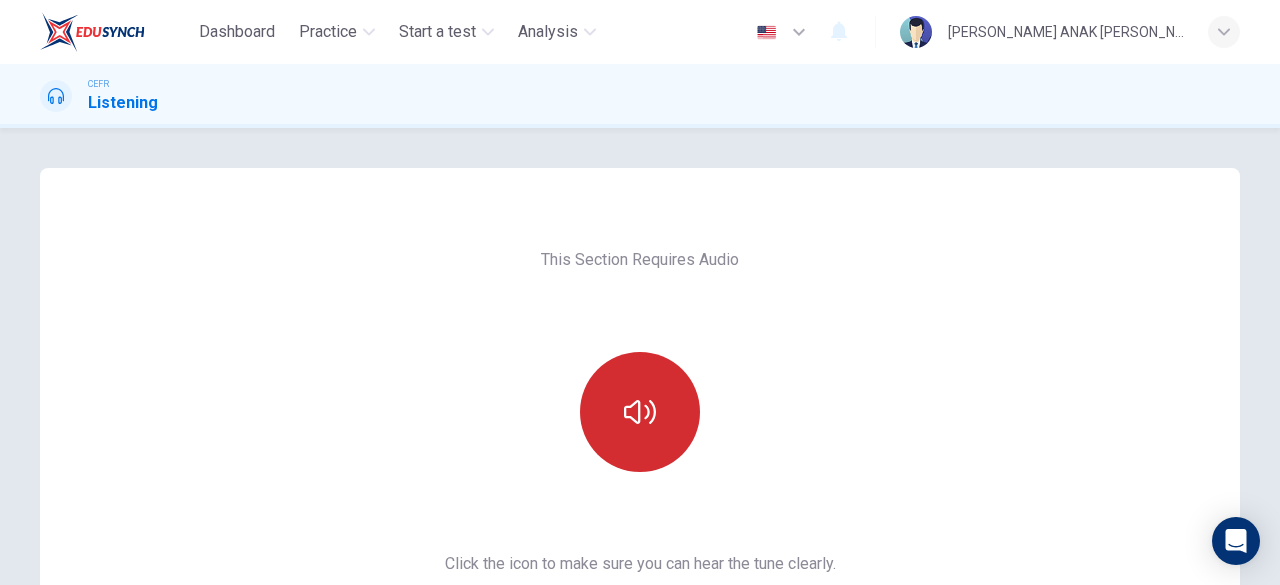 click 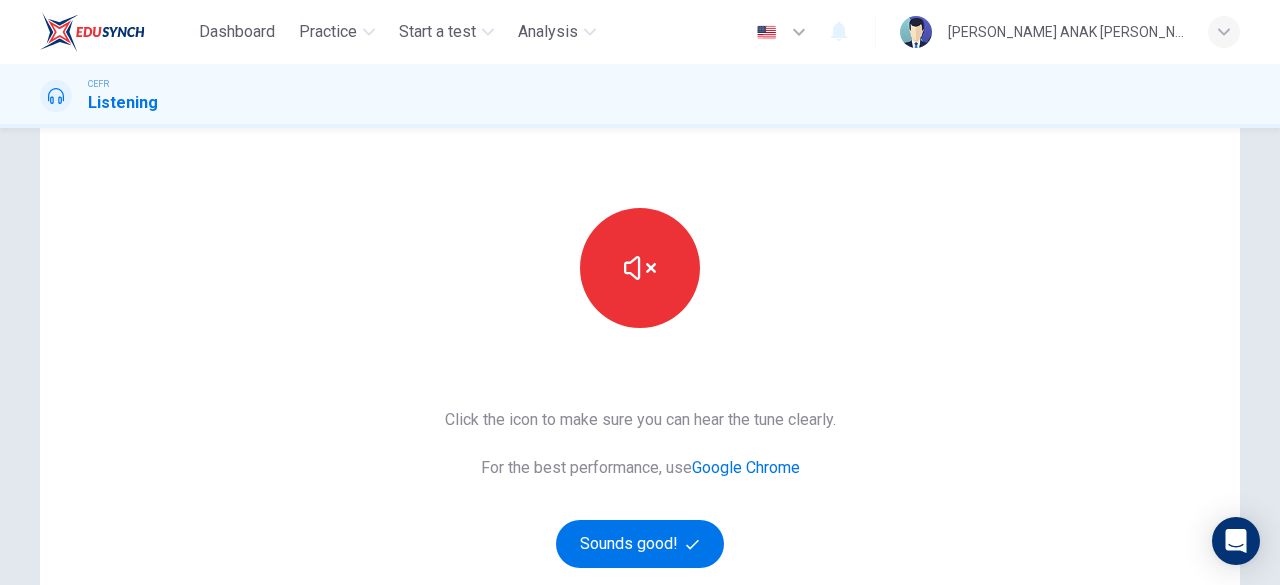 scroll, scrollTop: 147, scrollLeft: 0, axis: vertical 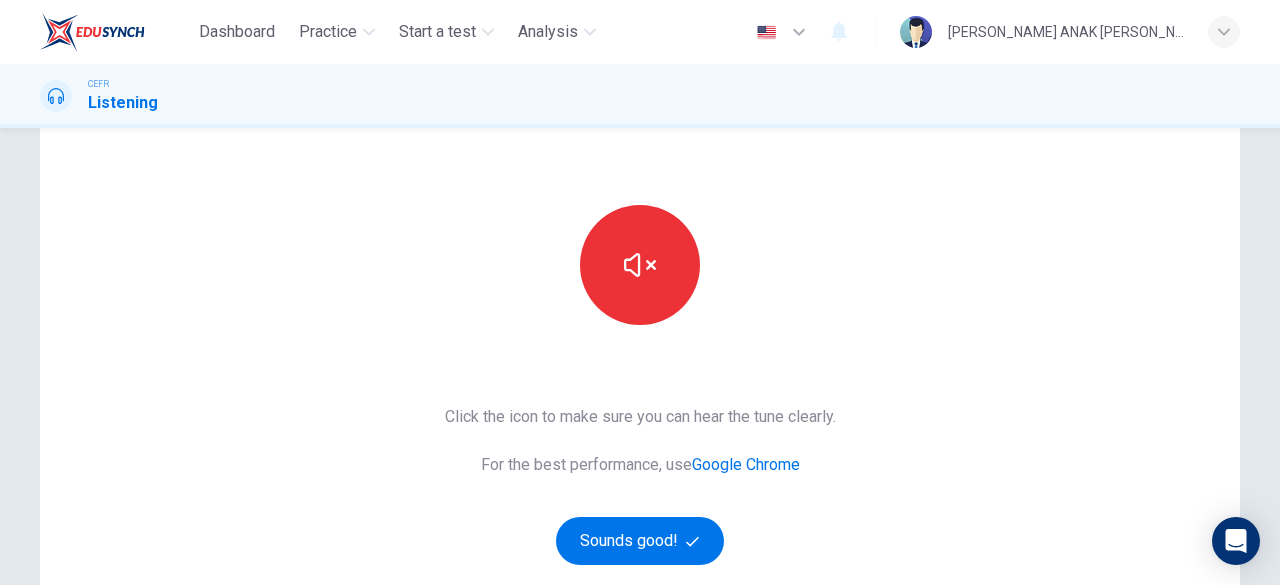 type 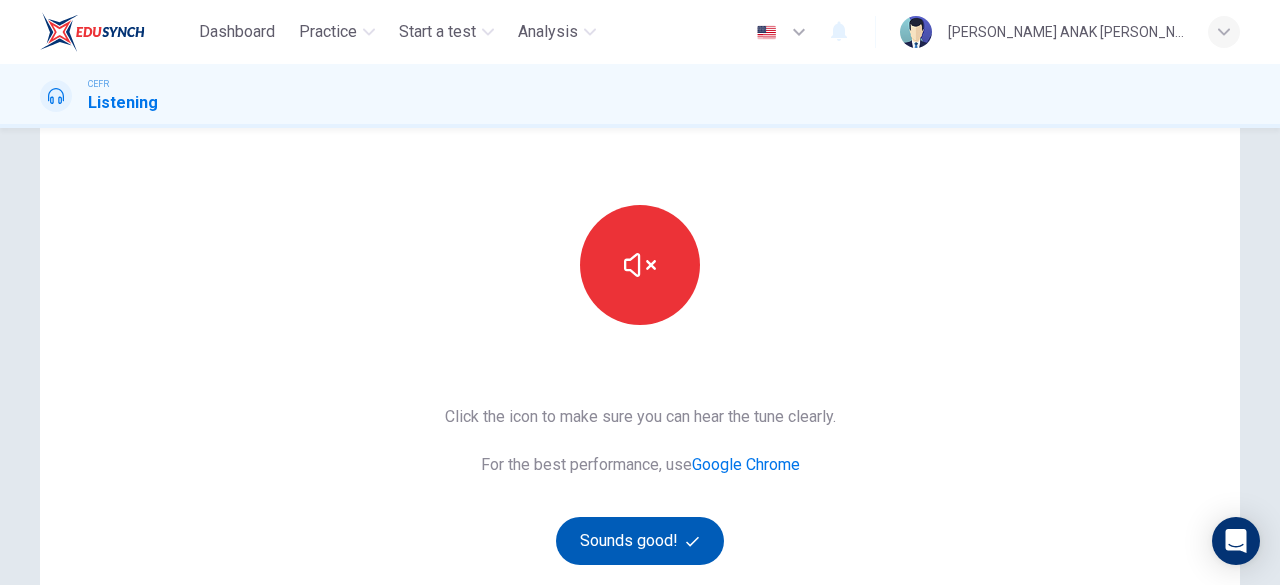 click on "Sounds good!" at bounding box center (640, 541) 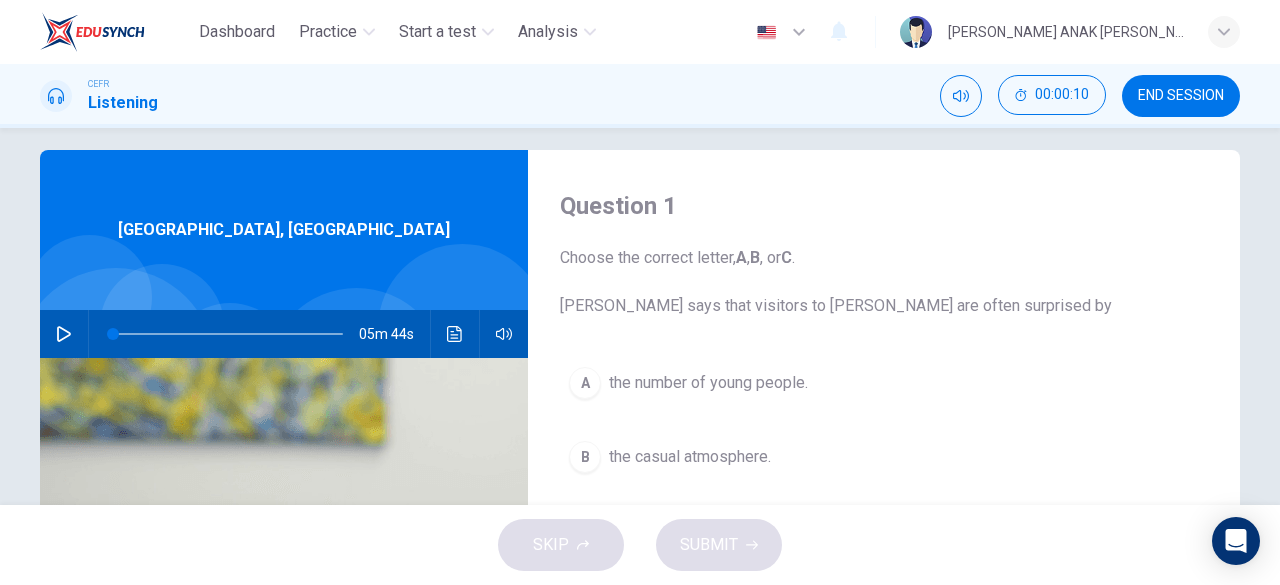 scroll, scrollTop: 0, scrollLeft: 0, axis: both 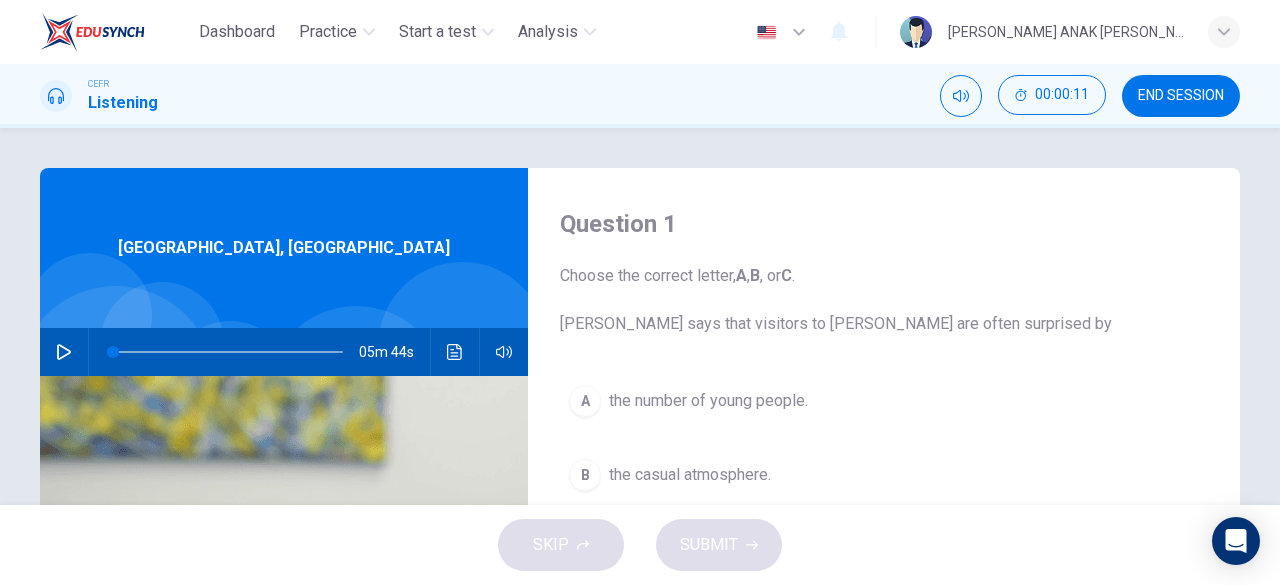 click at bounding box center (64, 352) 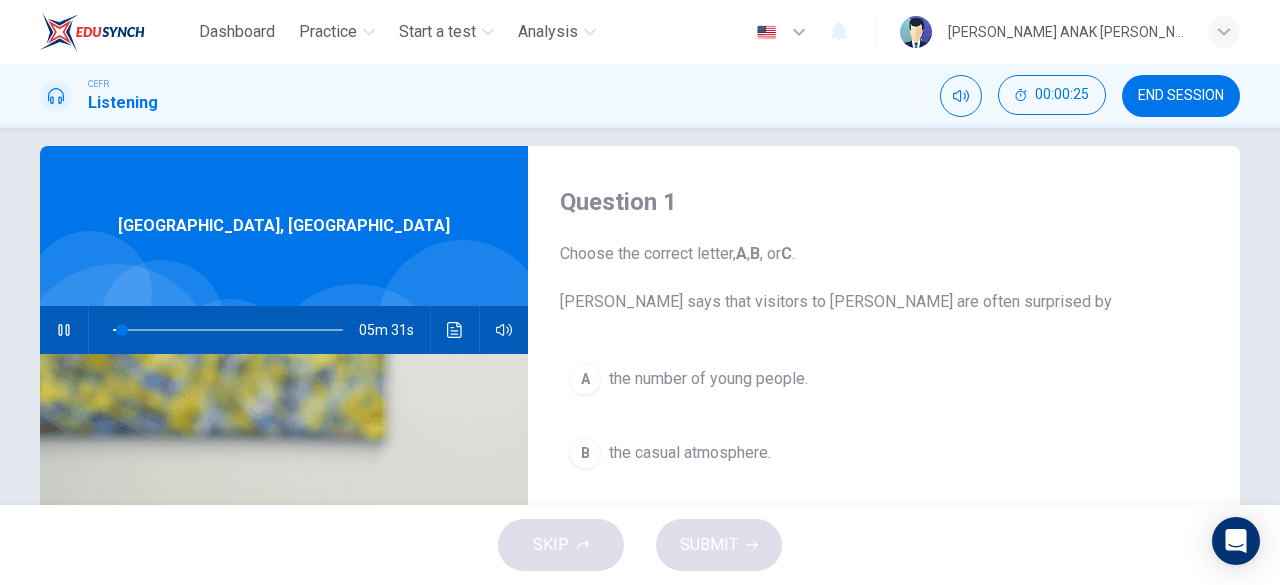 scroll, scrollTop: 23, scrollLeft: 0, axis: vertical 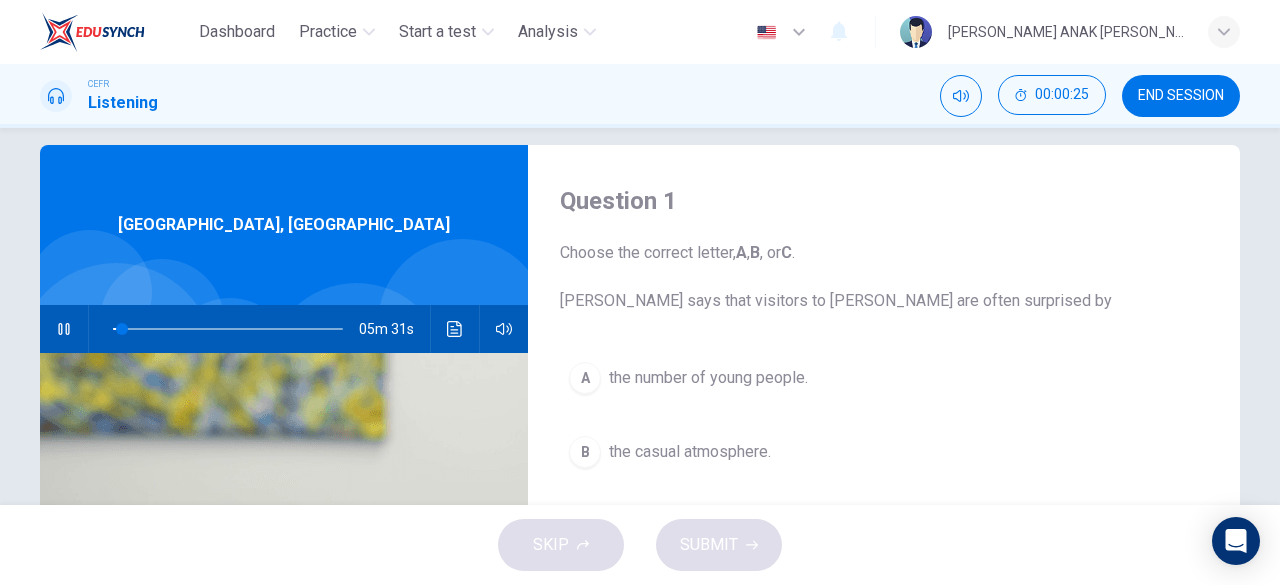 type on "4" 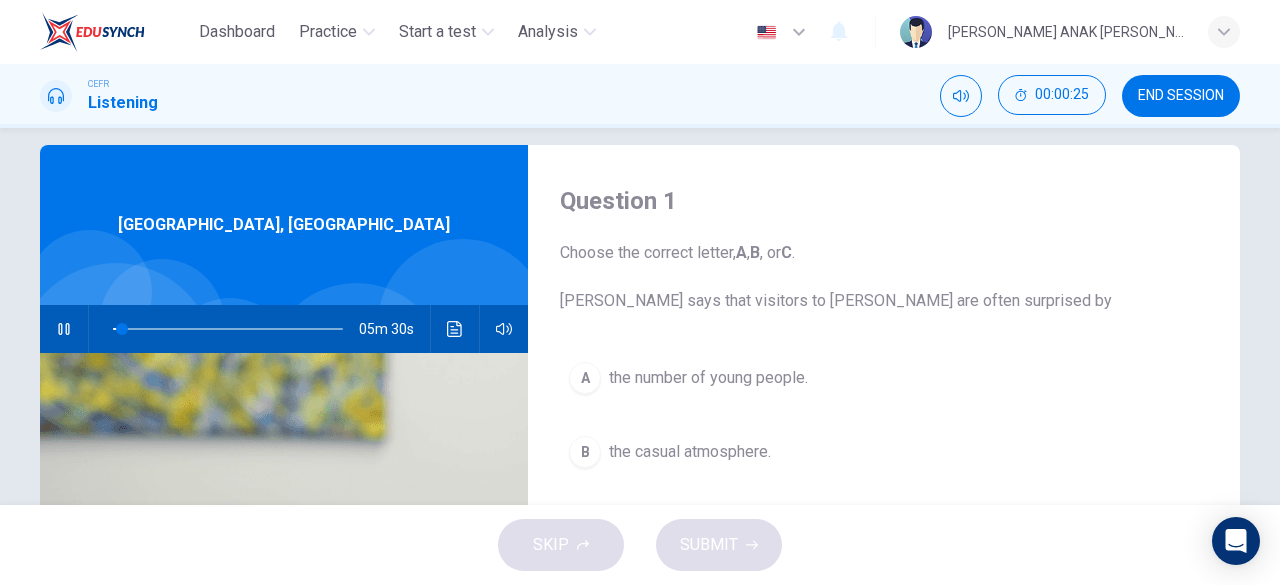 type 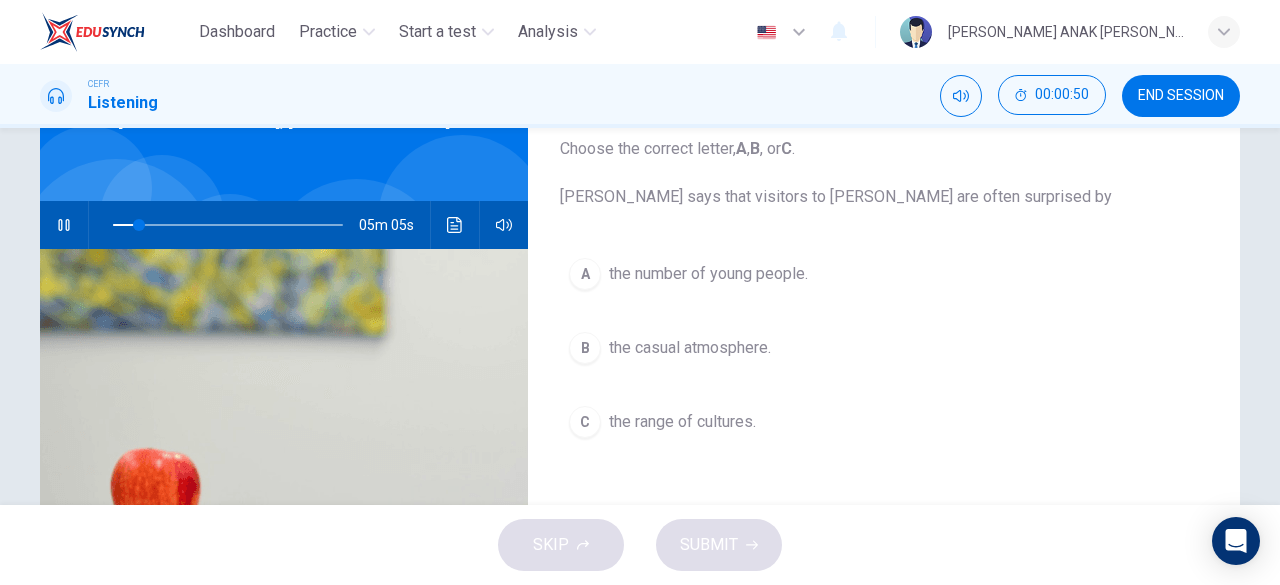 scroll, scrollTop: 126, scrollLeft: 0, axis: vertical 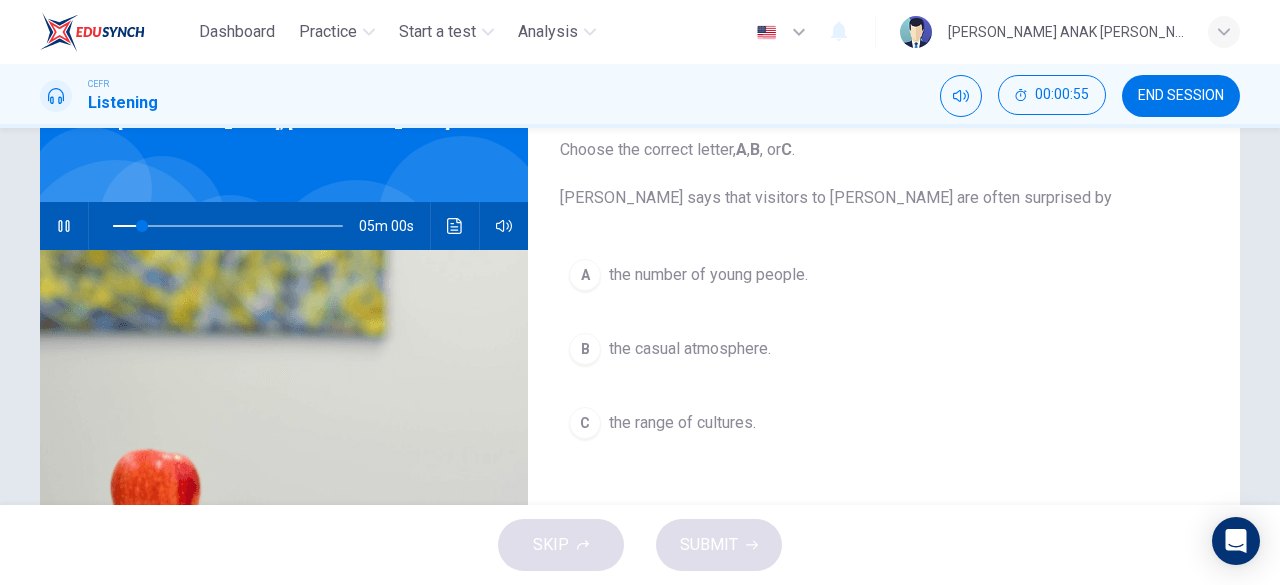 click on "C" at bounding box center (585, 423) 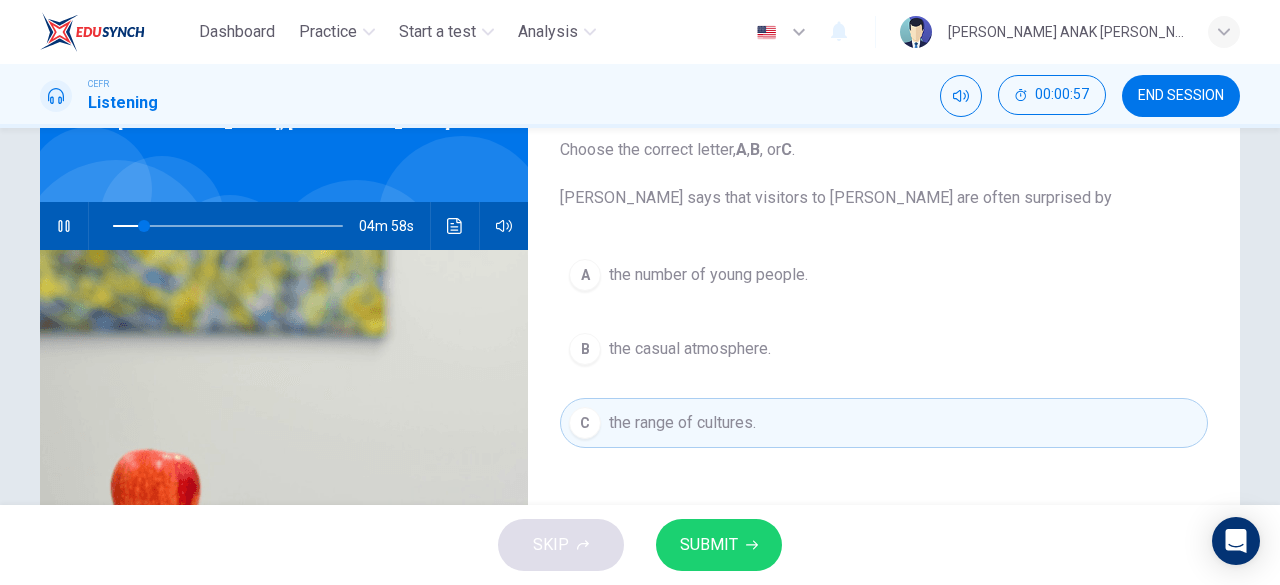 click 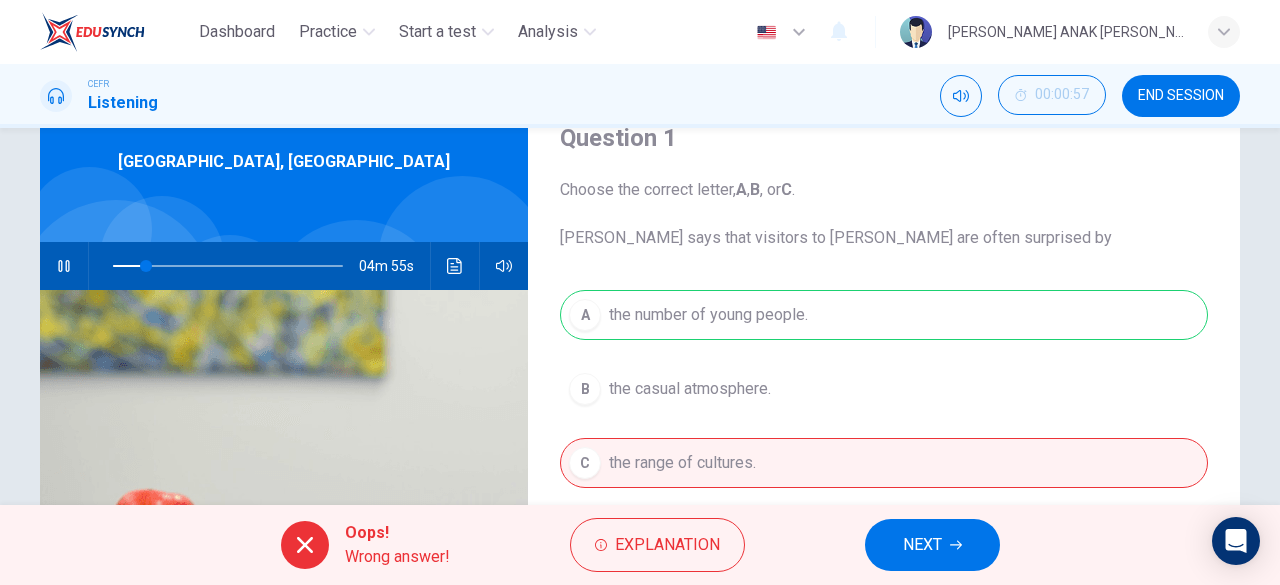 scroll, scrollTop: 83, scrollLeft: 0, axis: vertical 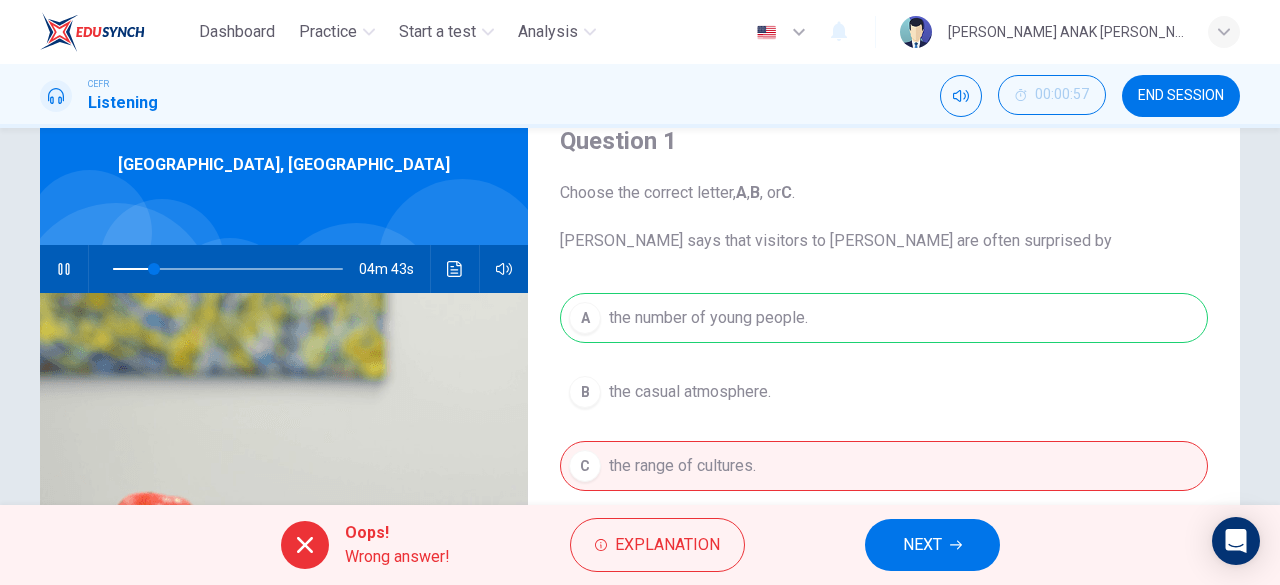 click on "NEXT" at bounding box center (932, 545) 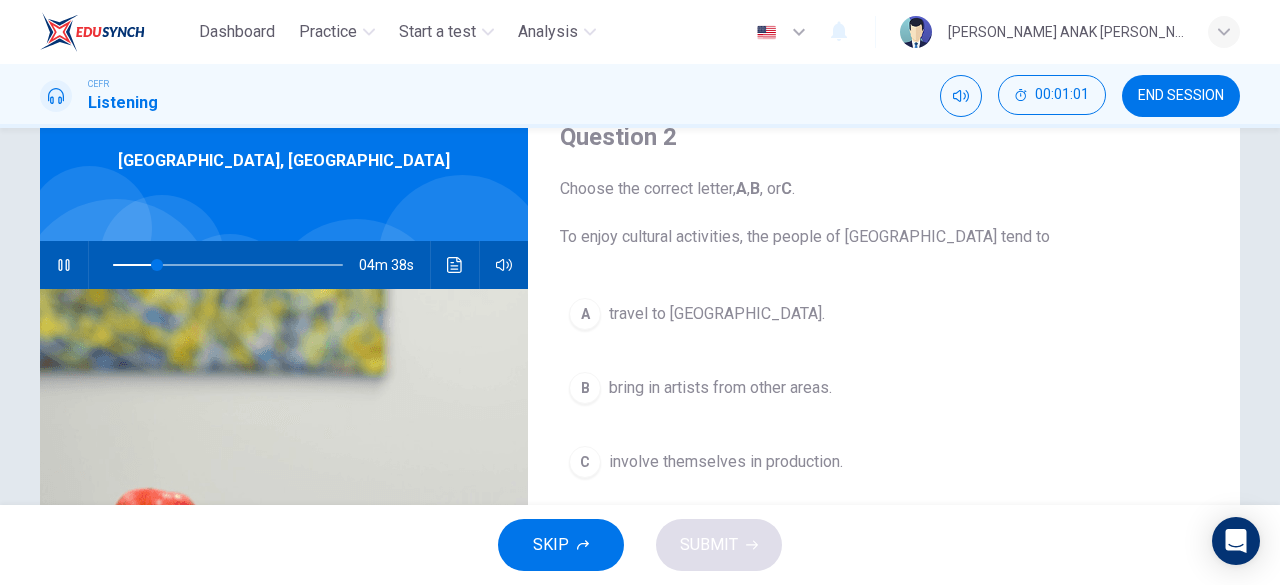 scroll, scrollTop: 83, scrollLeft: 0, axis: vertical 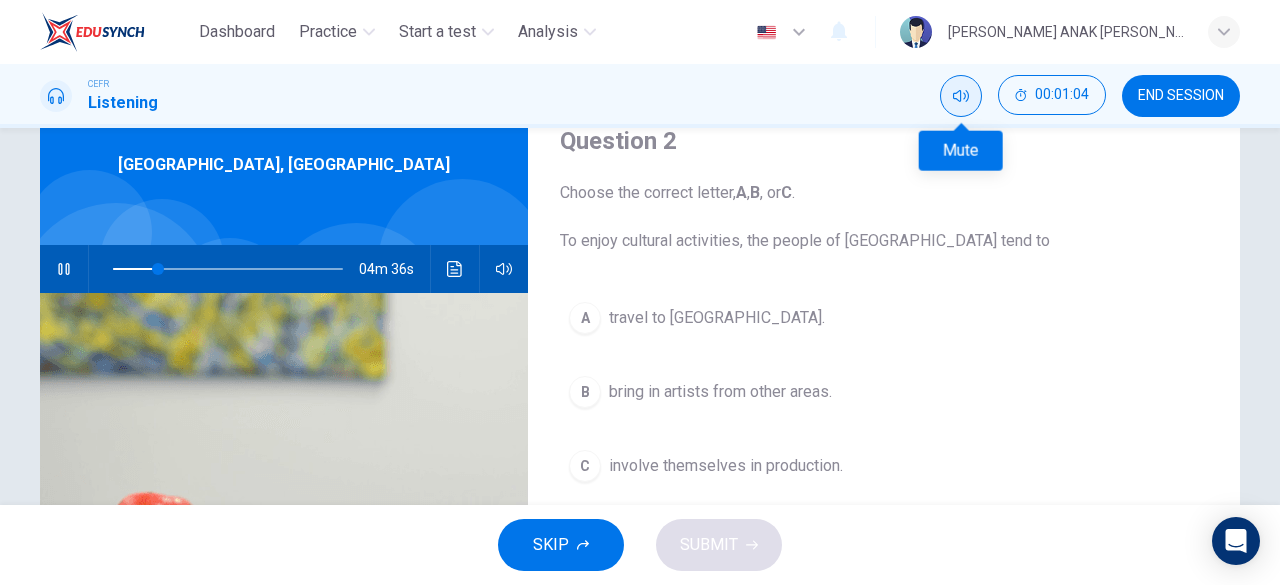 click 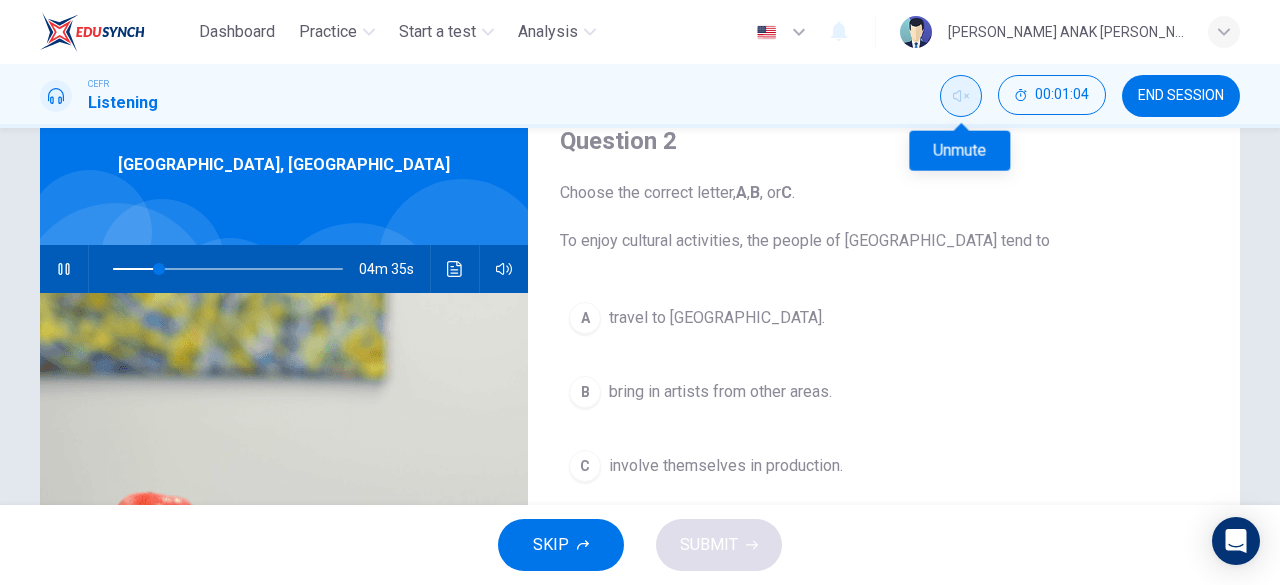 click 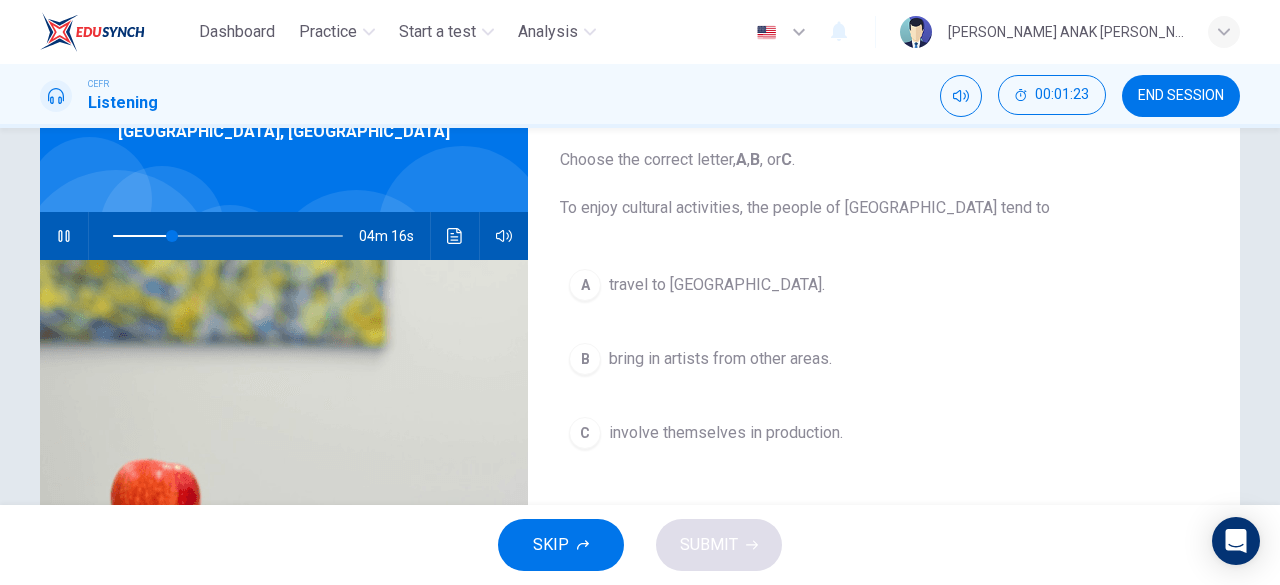 scroll, scrollTop: 117, scrollLeft: 0, axis: vertical 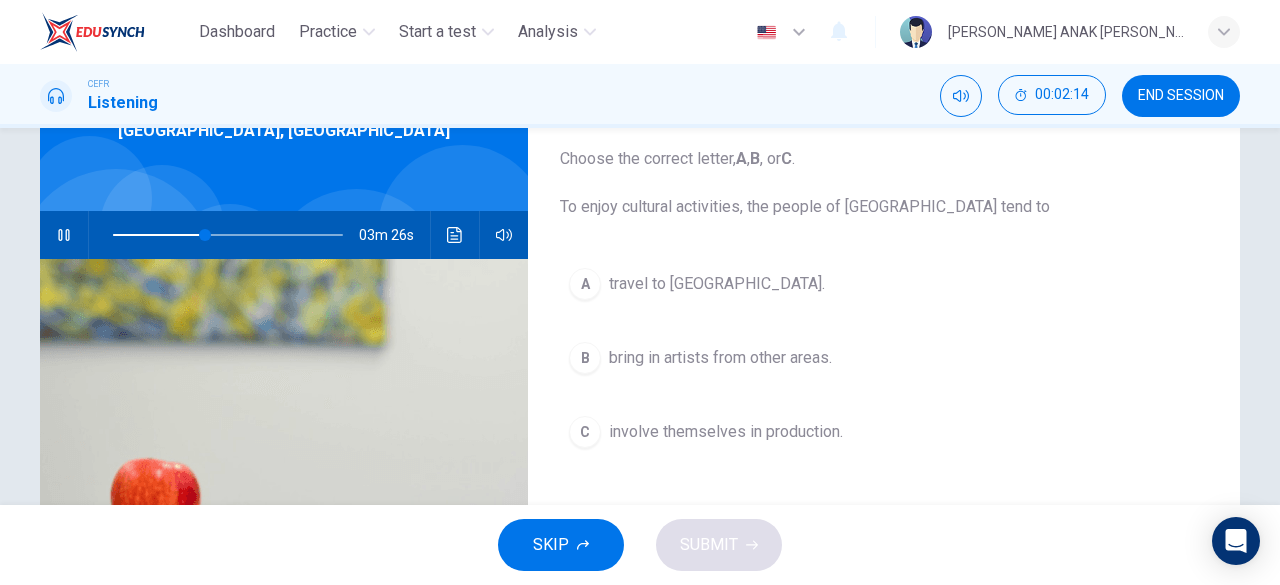 click on "B" at bounding box center (585, 358) 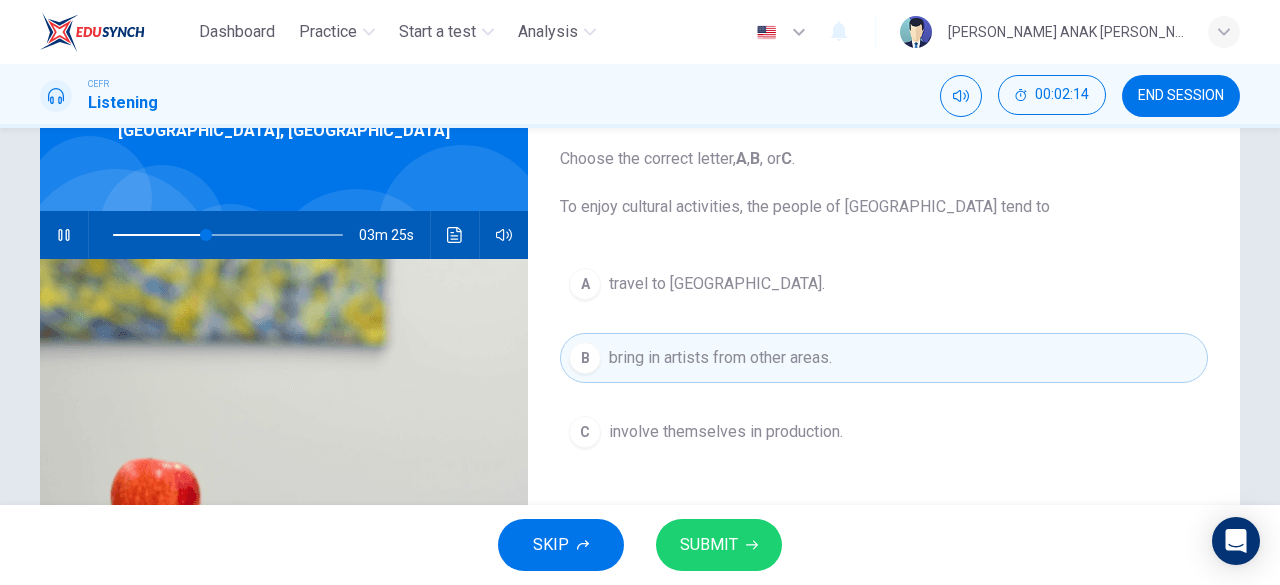 click on "SUBMIT" at bounding box center (719, 545) 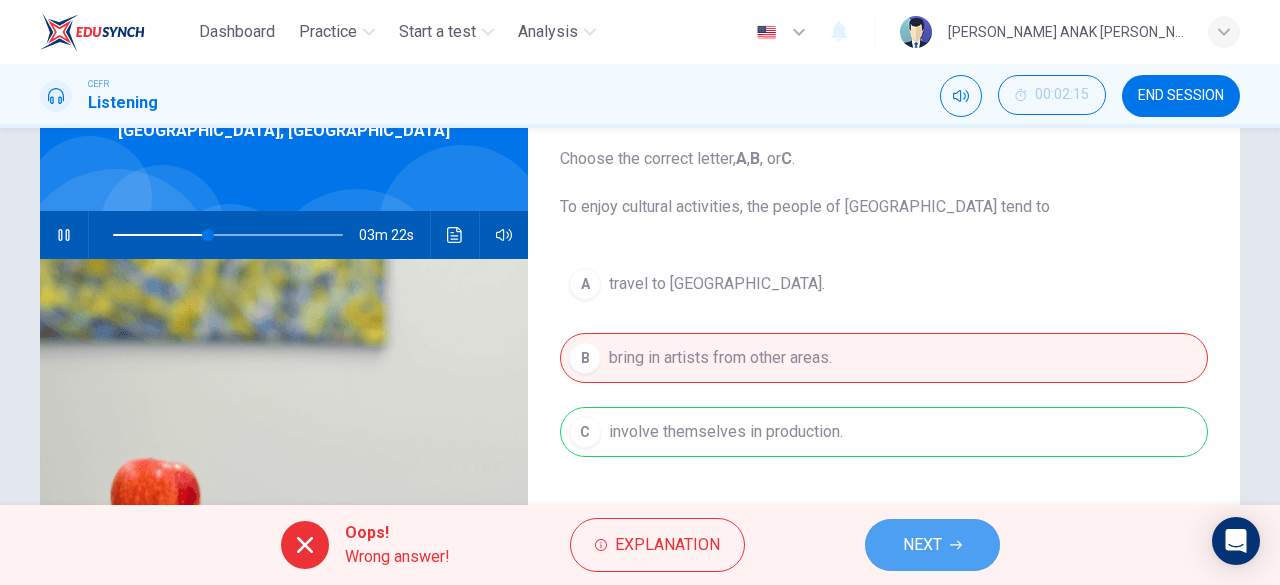 click on "NEXT" at bounding box center [932, 545] 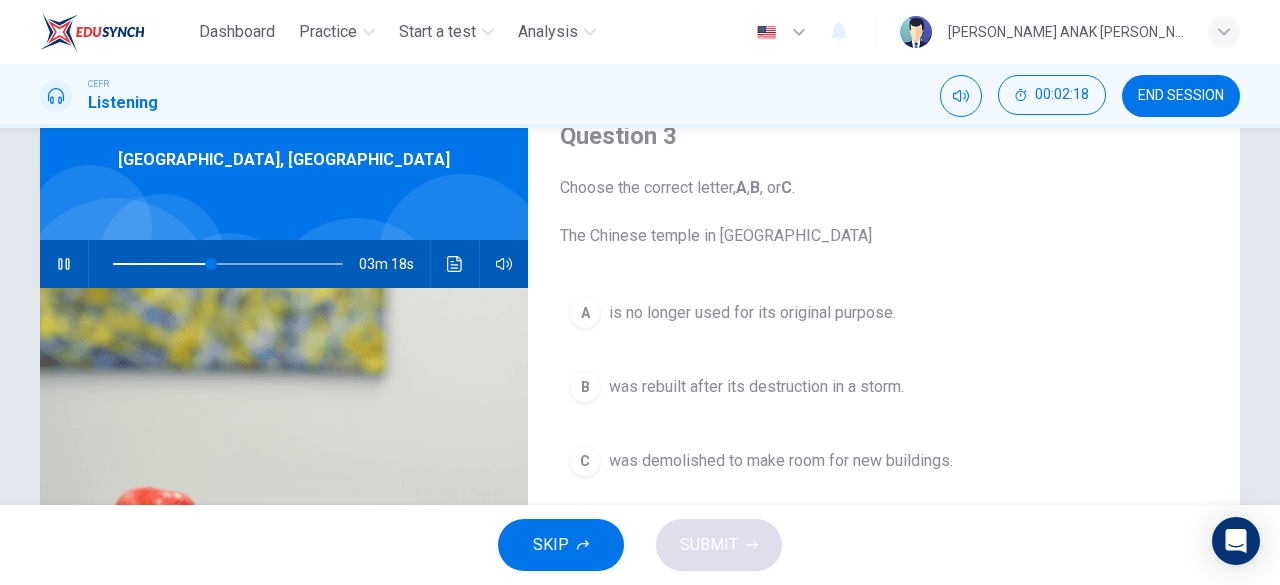 scroll, scrollTop: 87, scrollLeft: 0, axis: vertical 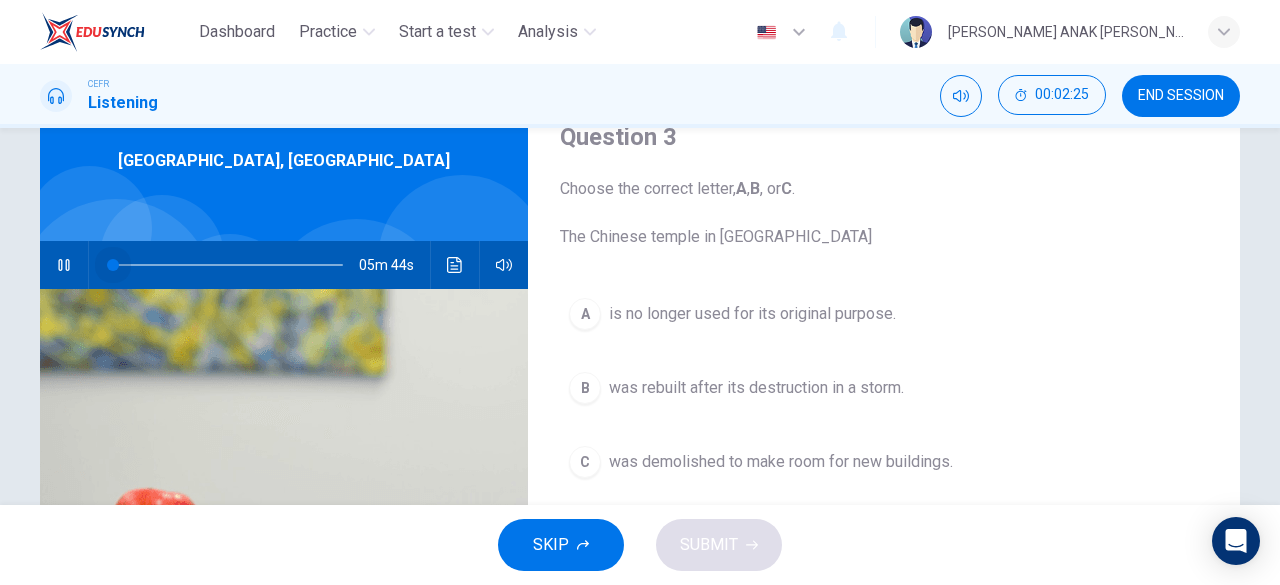 drag, startPoint x: 212, startPoint y: 264, endPoint x: 69, endPoint y: 277, distance: 143.58969 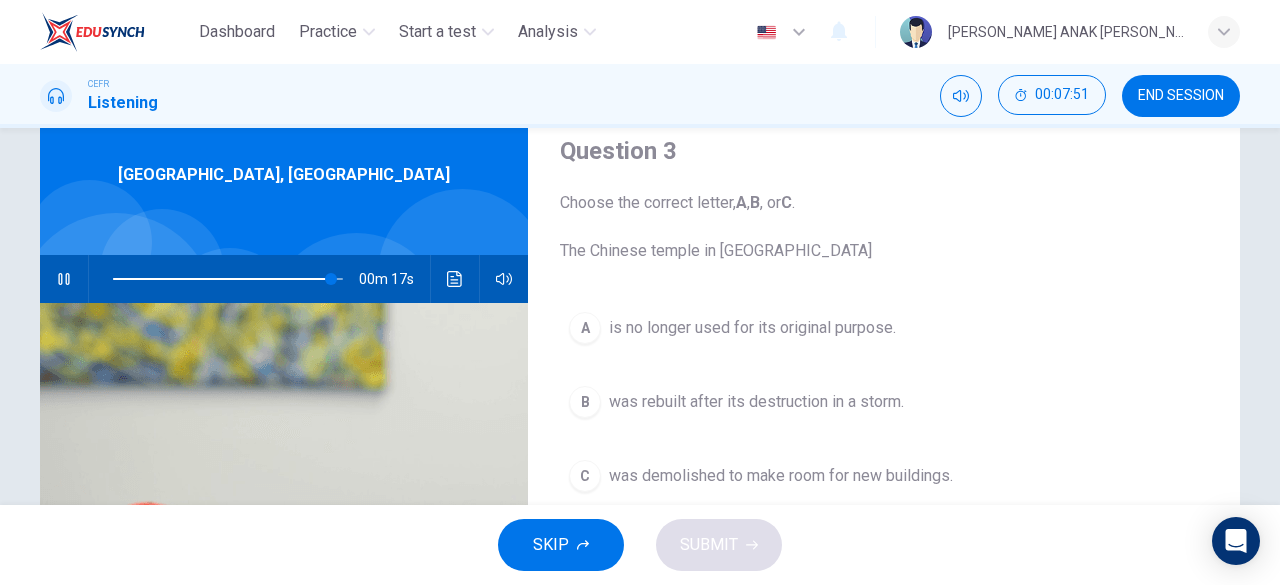 scroll, scrollTop: 66, scrollLeft: 0, axis: vertical 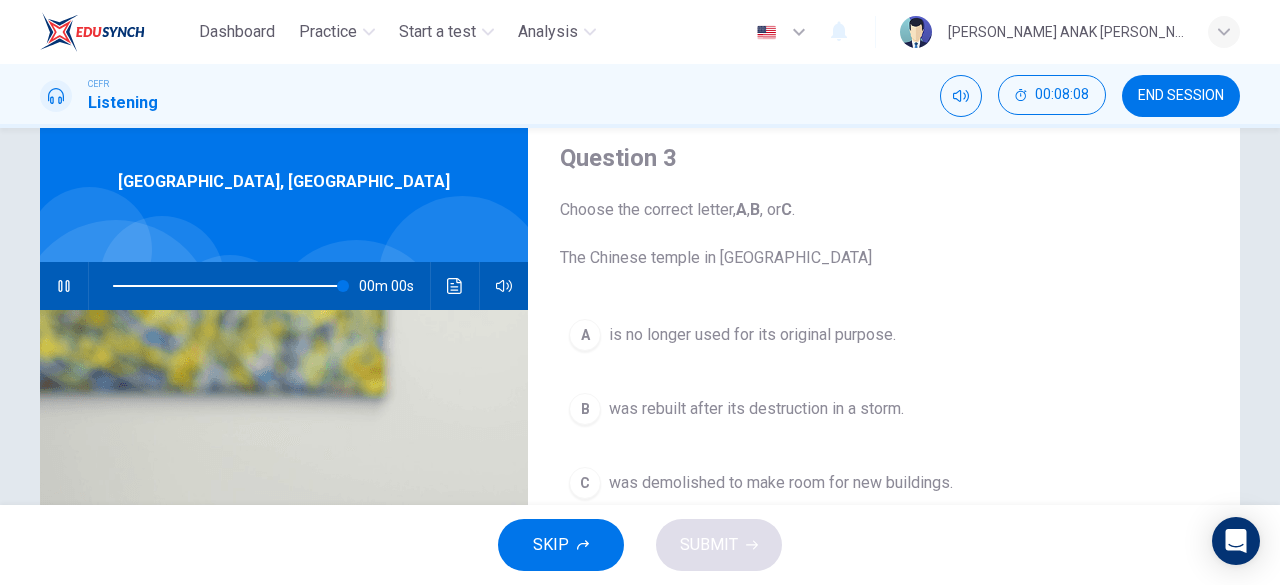 type on "0" 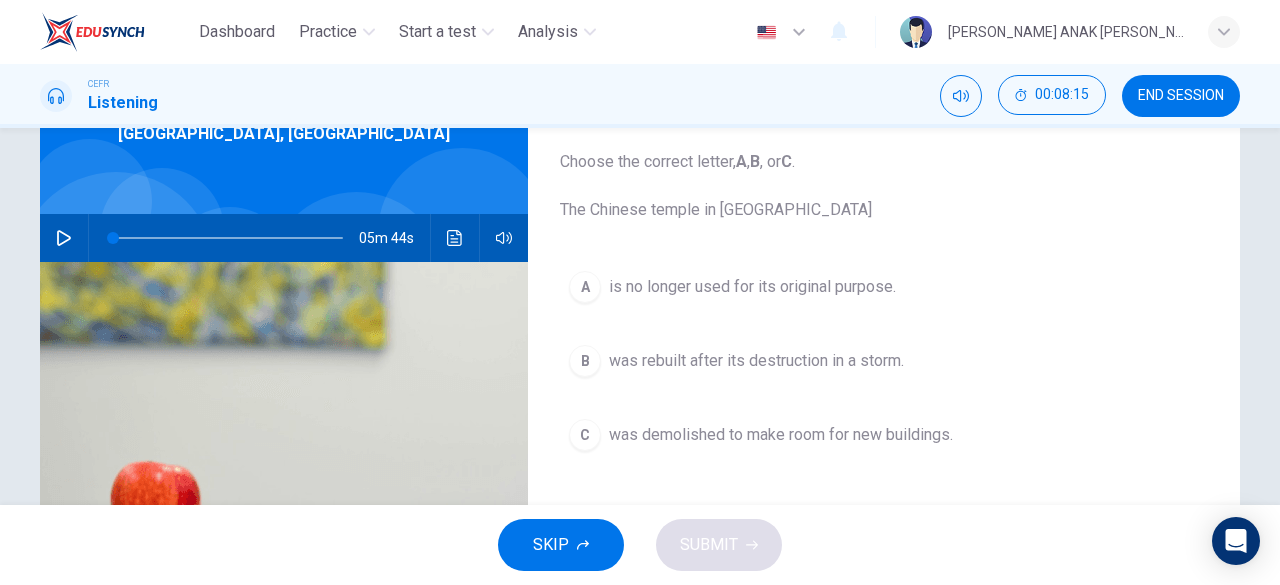 scroll, scrollTop: 113, scrollLeft: 0, axis: vertical 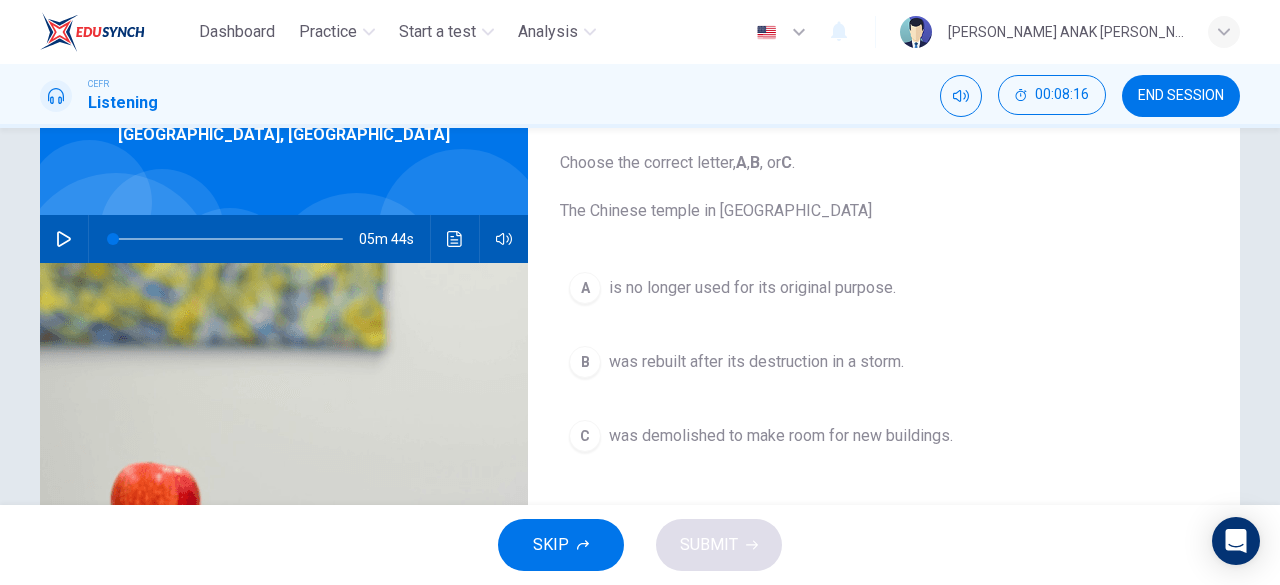 click on "B" at bounding box center [585, 362] 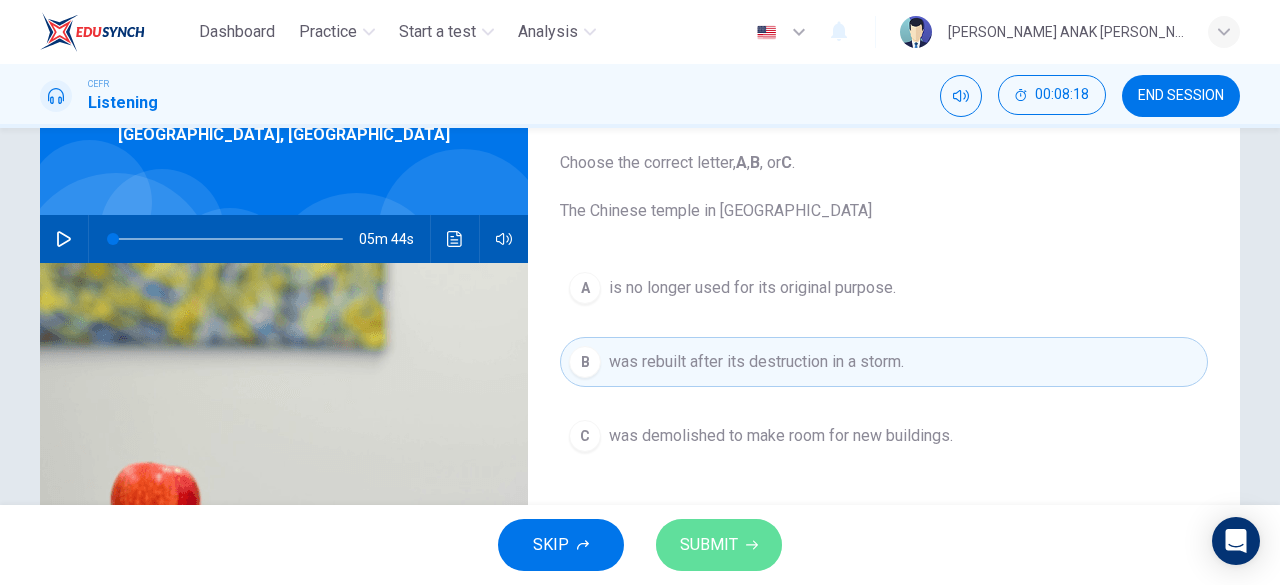click on "SUBMIT" at bounding box center [719, 545] 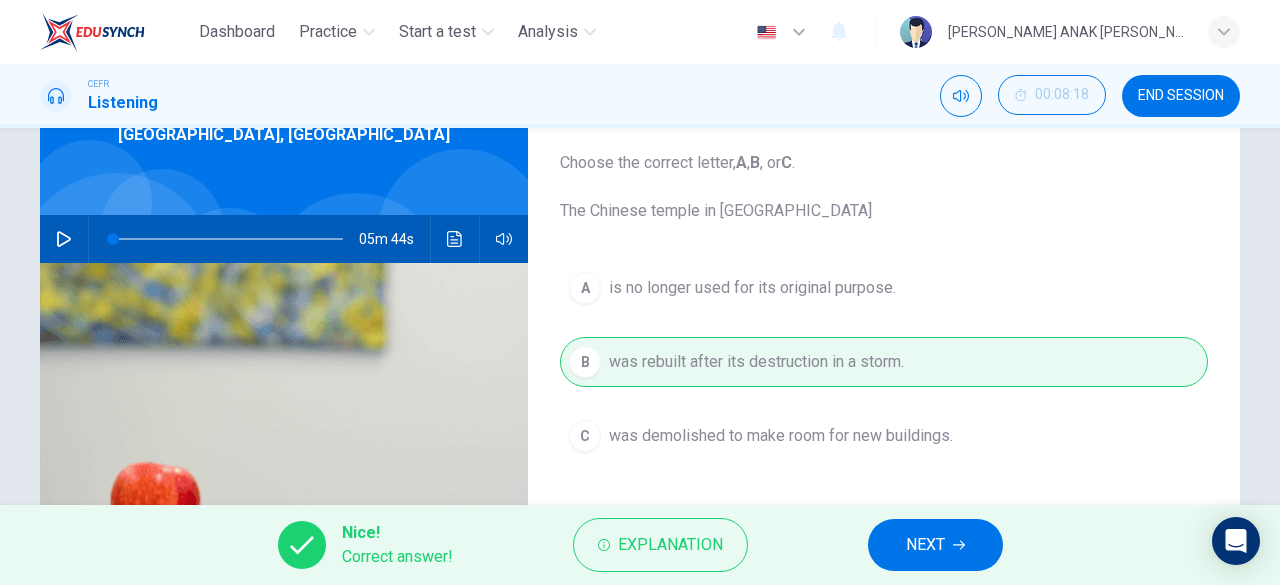 click on "NEXT" at bounding box center [935, 545] 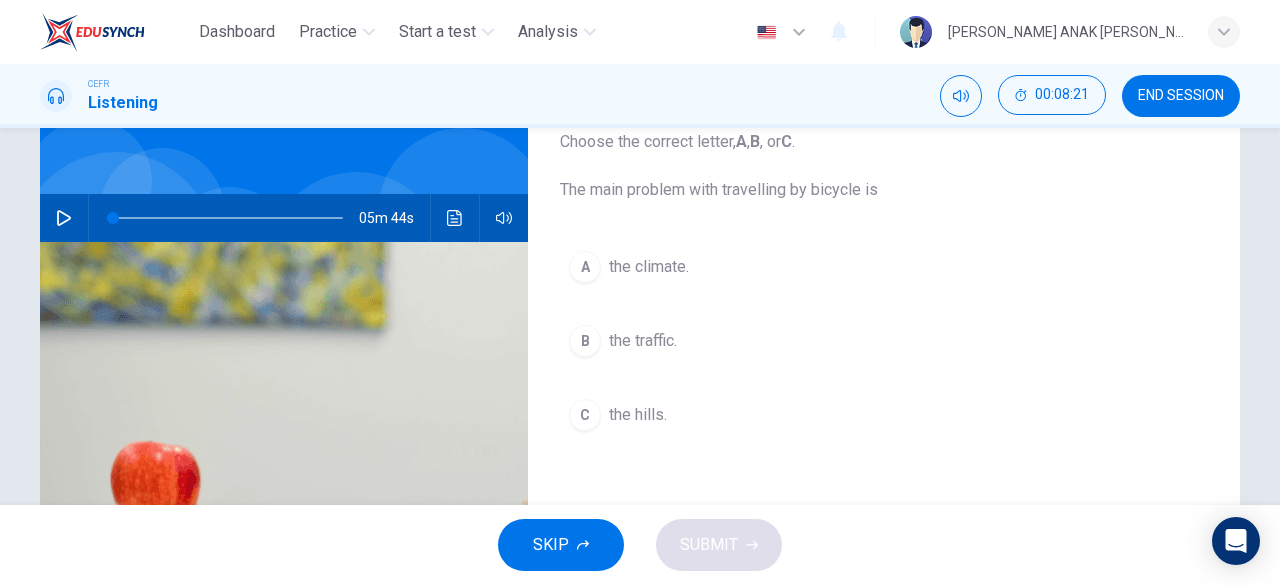 scroll, scrollTop: 143, scrollLeft: 0, axis: vertical 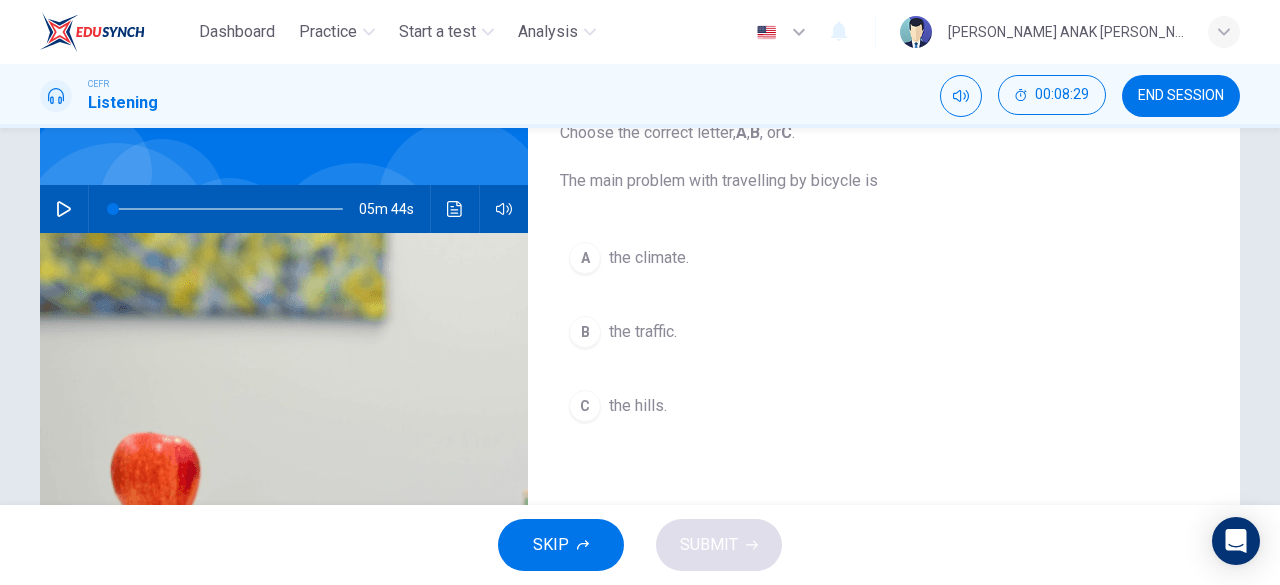 click on "C the hills." at bounding box center [884, 406] 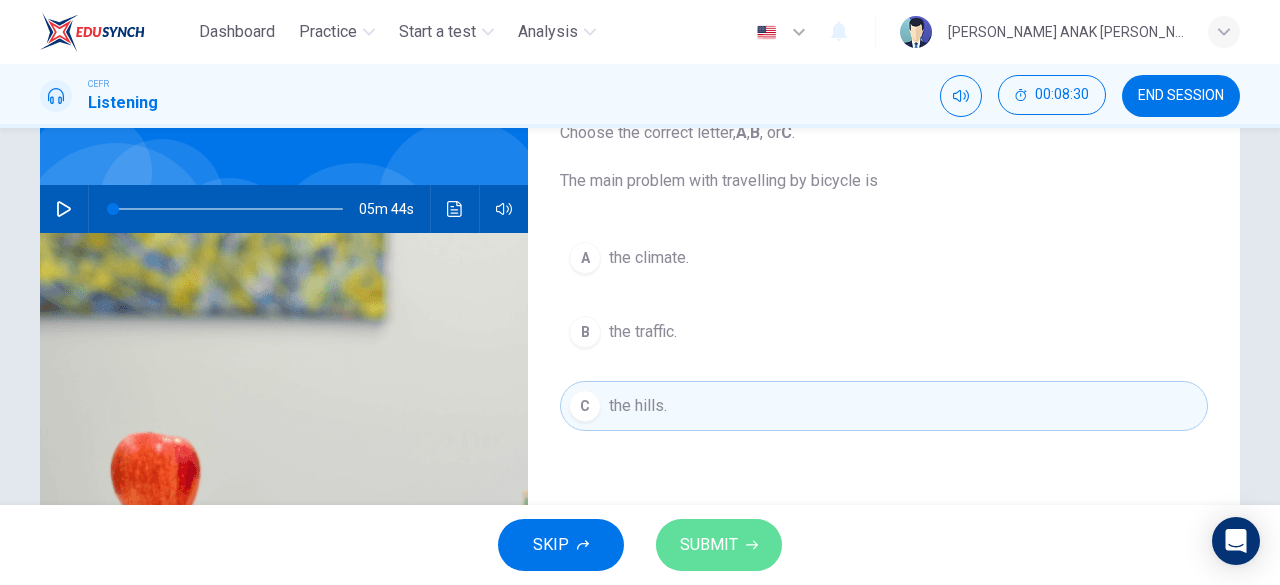 drag, startPoint x: 737, startPoint y: 531, endPoint x: 724, endPoint y: 518, distance: 18.384777 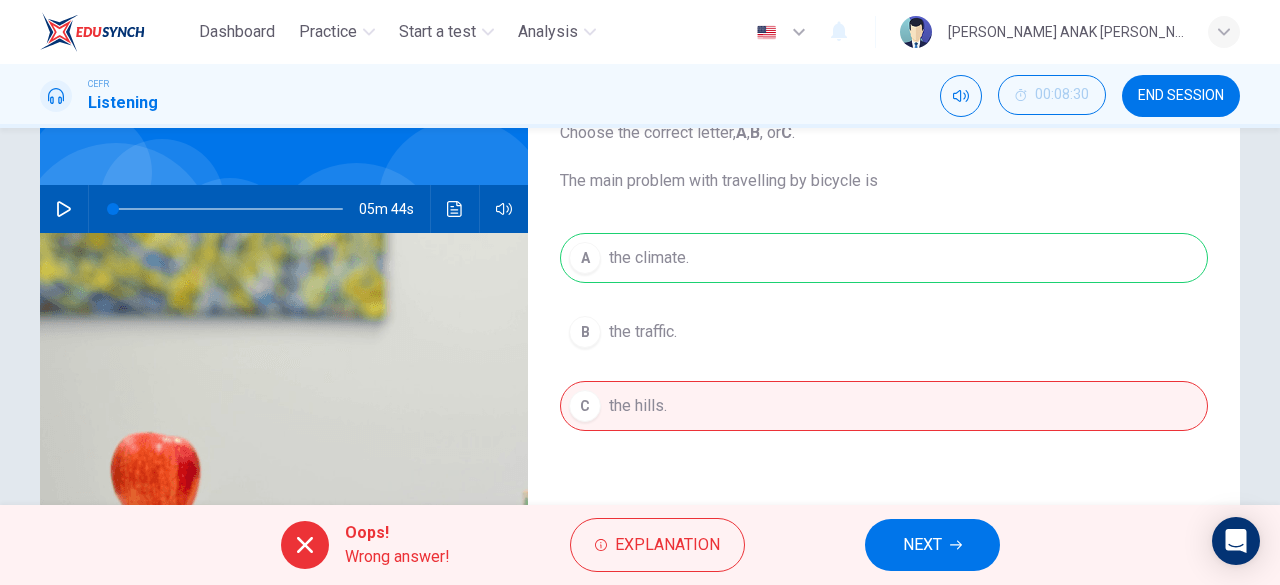 click on "NEXT" at bounding box center (922, 545) 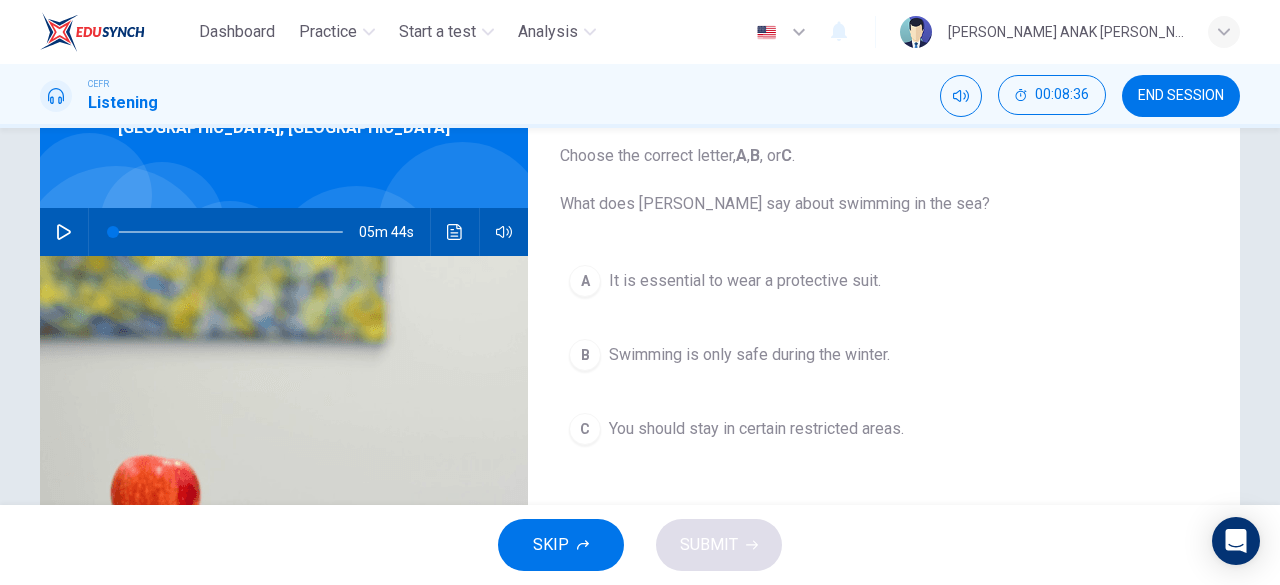 scroll, scrollTop: 119, scrollLeft: 0, axis: vertical 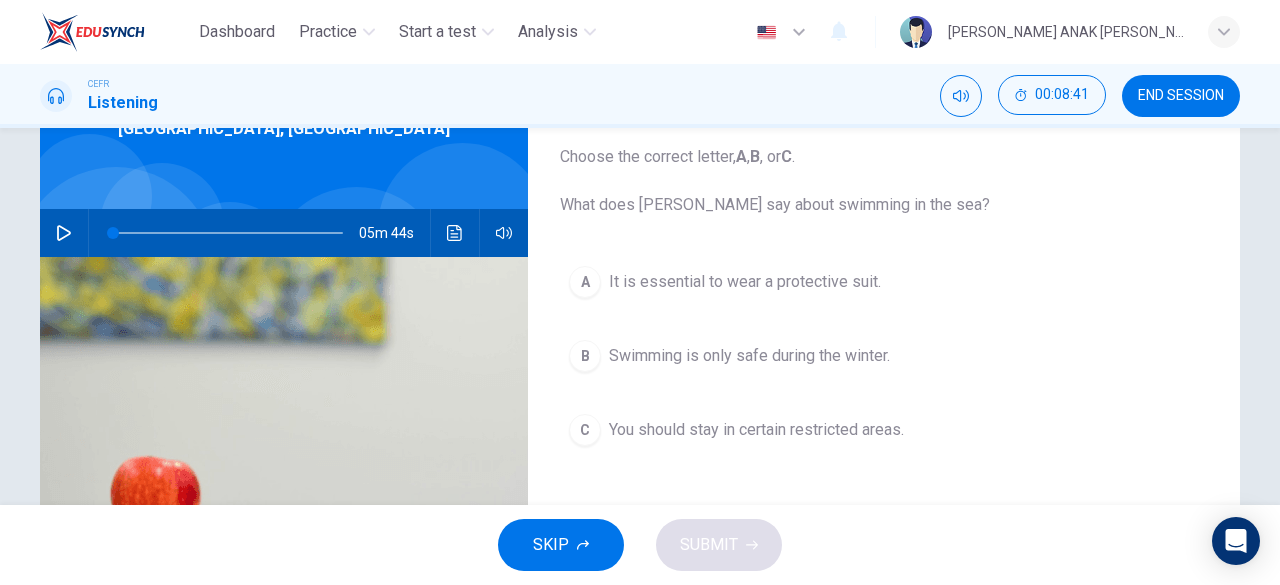 click on "C" at bounding box center (585, 430) 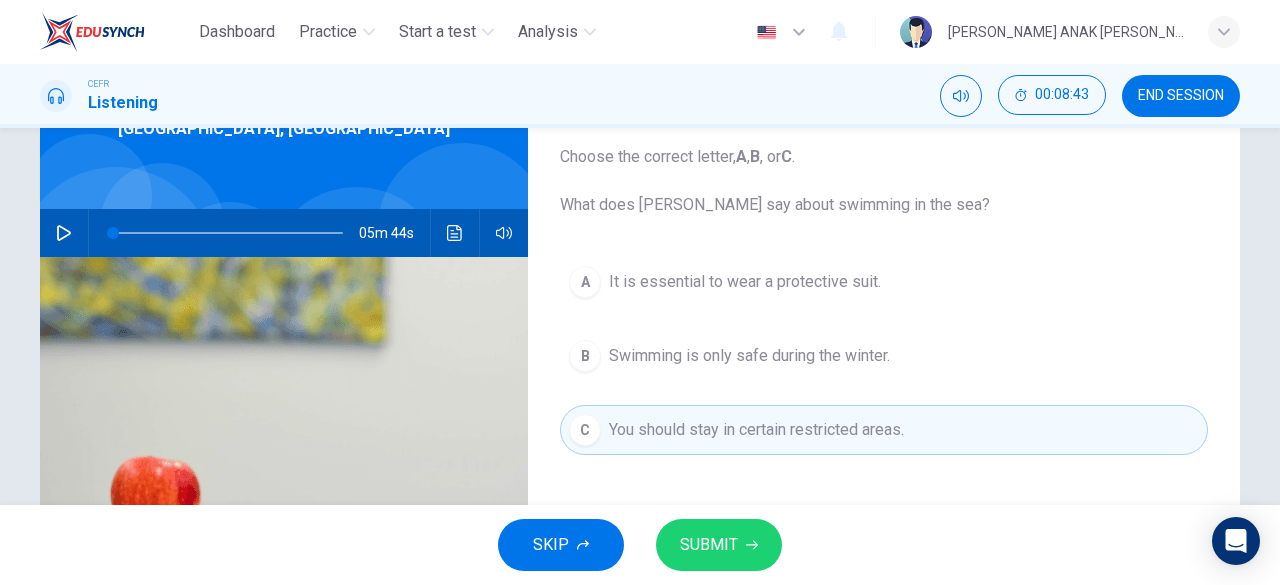 click on "SUBMIT" at bounding box center (719, 545) 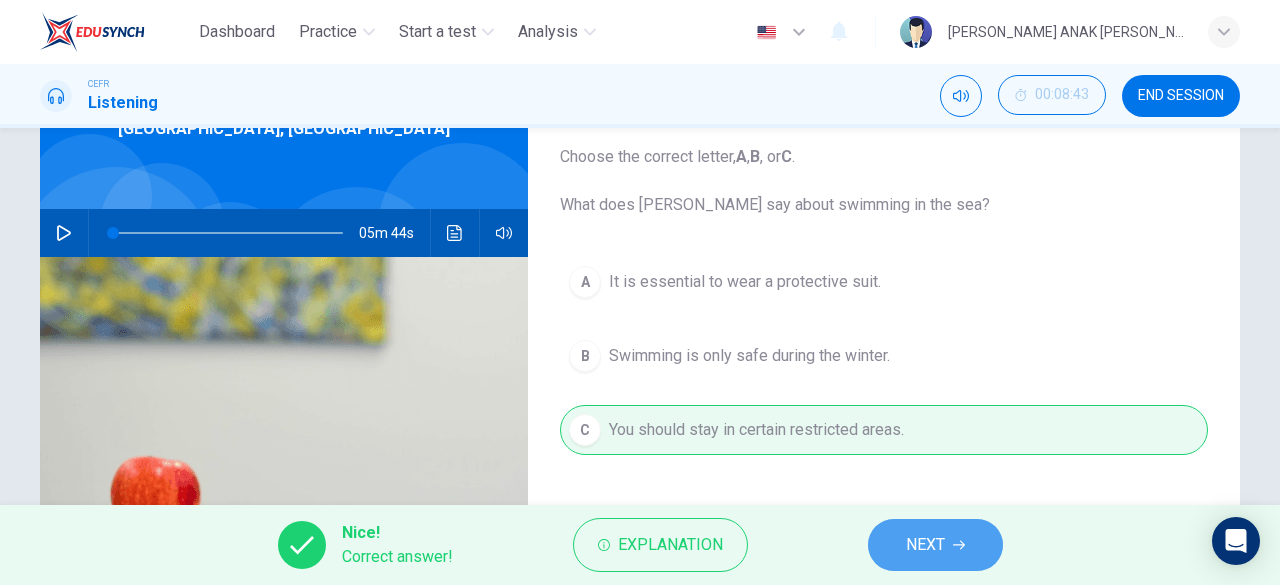 click on "NEXT" at bounding box center [935, 545] 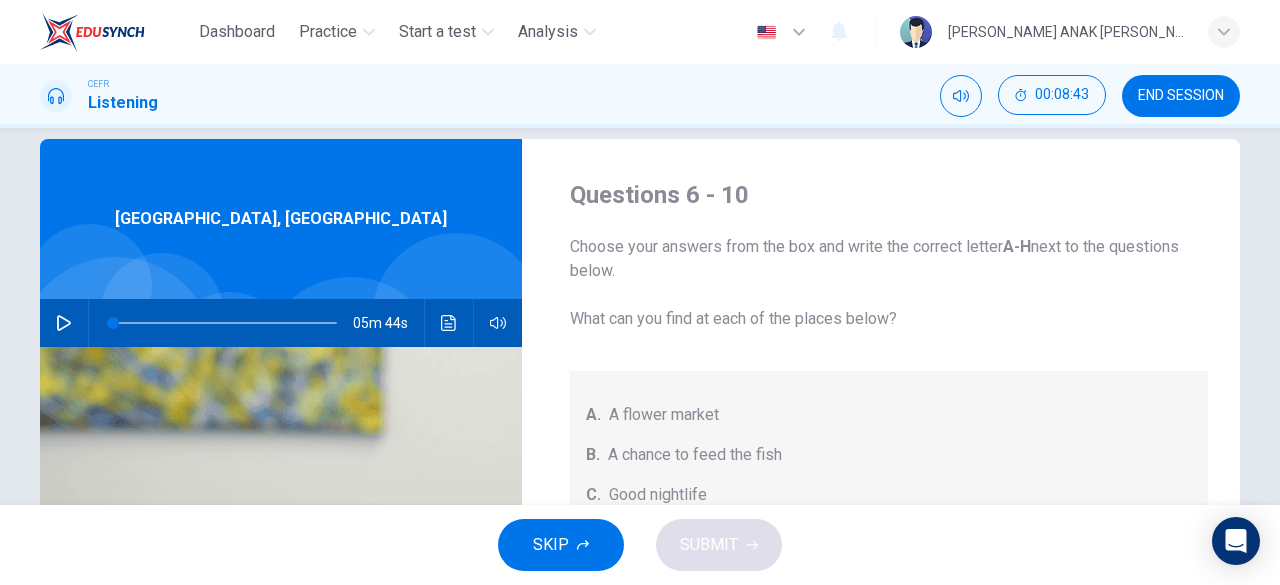 scroll, scrollTop: 0, scrollLeft: 0, axis: both 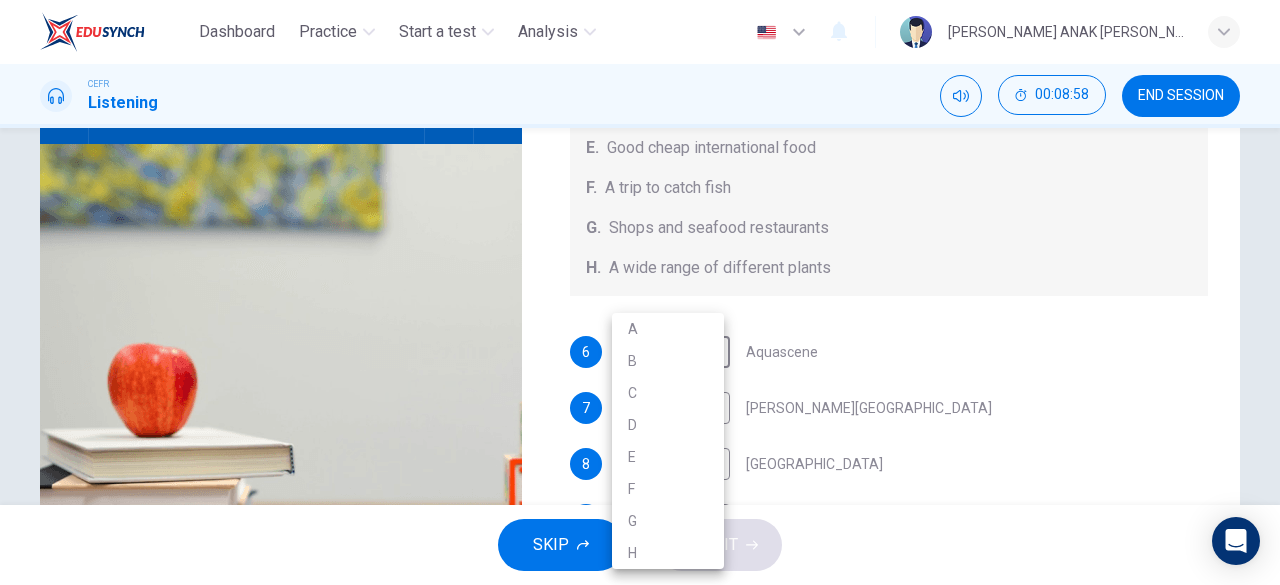 click on "Dashboard Practice Start a test Analysis English en ​ VYVYAN NYNA ANAK JOHNNY CEFR Listening 00:08:58 END SESSION Questions 6 - 10 Choose your answers from the box and write the correct letter  A-H  next to the questions below.
What can you find at each of the places below? A. A flower market B. A chance to feed the fish C. Good nightlife D. International arts and crafts E. Good cheap international food F. A trip to catch fish G. Shops and seafood restaurants H. A wide range of different plants 6 ​ ​ Aquascene 7 ​ ​ Smith Street Mall 8 ​ ​ Cullen Bay Marina 9 ​ ​ Fannie Bay 10 ​ ​ Mitchell Street Darwin, Australia 05m 44s SKIP SUBMIT EduSynch - Online Language Proficiency Testing
Dashboard Practice Start a test Analysis Notifications © Copyright  2025 A B C D E F G H" at bounding box center (640, 292) 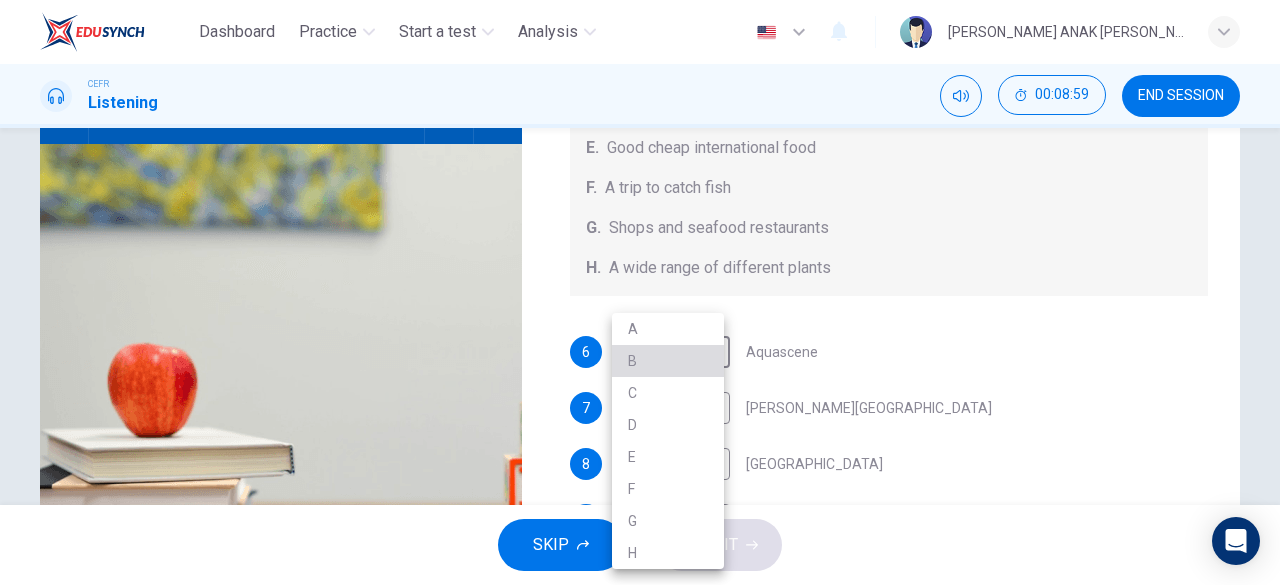 click on "B" at bounding box center (668, 361) 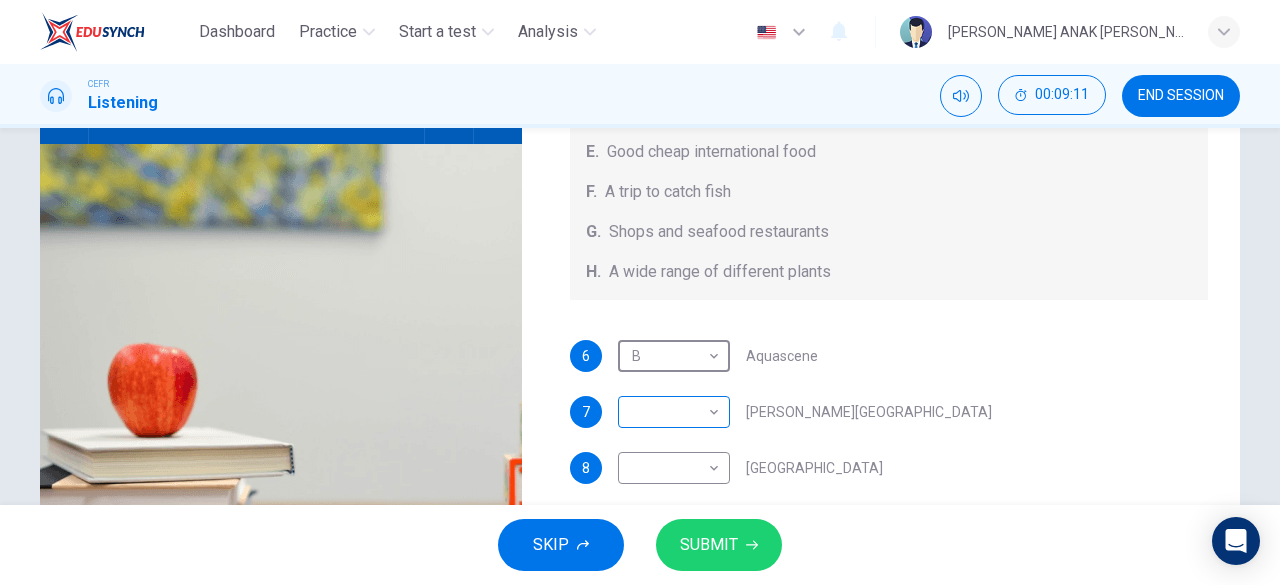 scroll, scrollTop: 210, scrollLeft: 0, axis: vertical 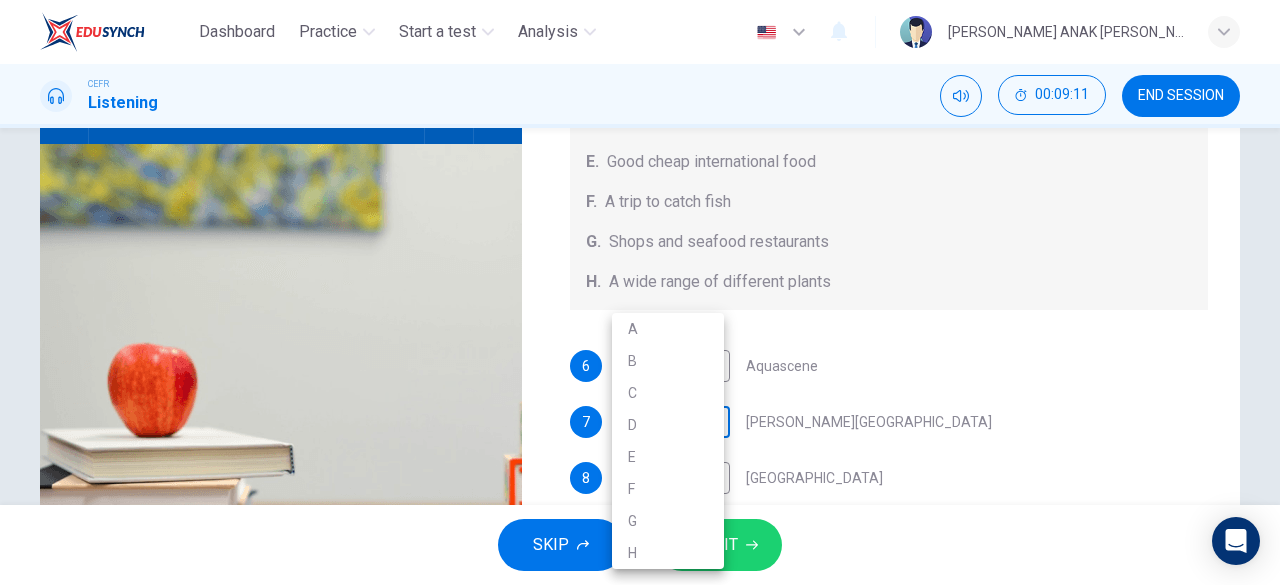 click on "Dashboard Practice Start a test Analysis English en ​ VYVYAN NYNA ANAK JOHNNY CEFR Listening 00:09:11 END SESSION Questions 6 - 10 Choose your answers from the box and write the correct letter  A-H  next to the questions below.
What can you find at each of the places below? A. A flower market B. A chance to feed the fish C. Good nightlife D. International arts and crafts E. Good cheap international food F. A trip to catch fish G. Shops and seafood restaurants H. A wide range of different plants 6 B B ​ Aquascene 7 ​ ​ Smith Street Mall 8 ​ ​ Cullen Bay Marina 9 ​ ​ Fannie Bay 10 ​ ​ Mitchell Street Darwin, Australia 05m 44s SKIP SUBMIT EduSynch - Online Language Proficiency Testing
Dashboard Practice Start a test Analysis Notifications © Copyright  2025 A B C D E F G H" at bounding box center [640, 292] 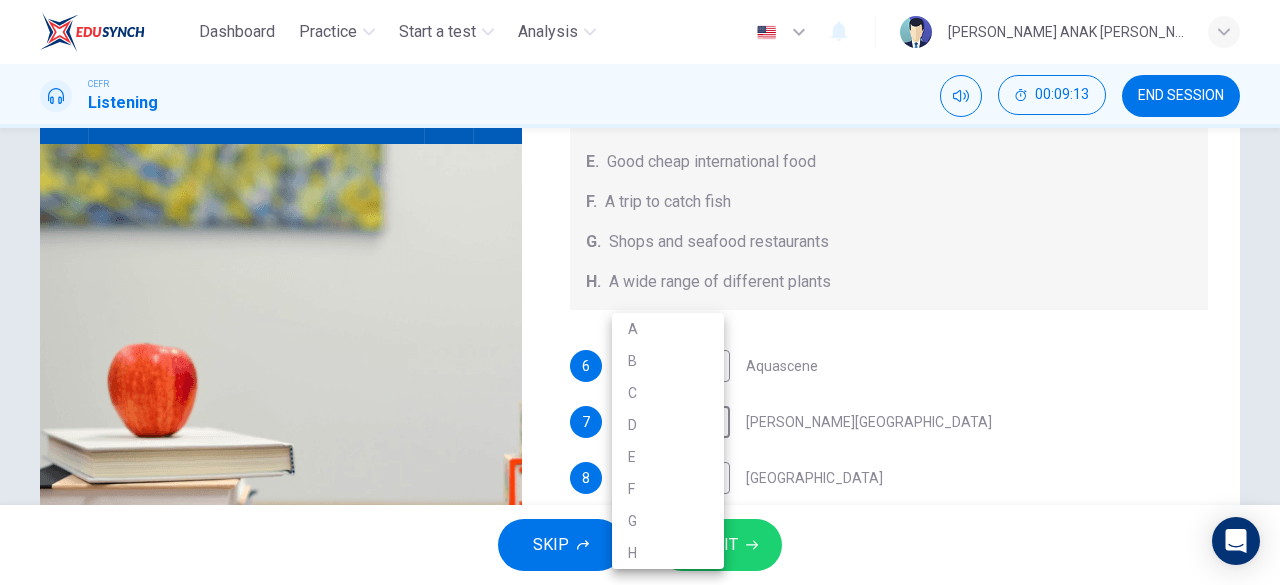 click at bounding box center [640, 292] 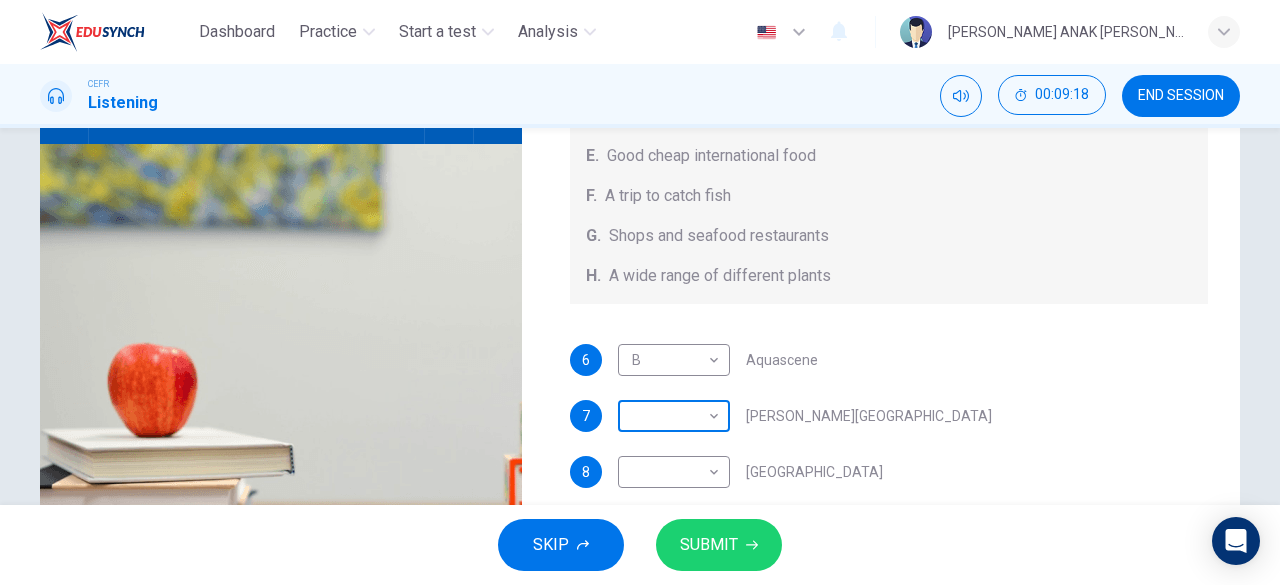 scroll, scrollTop: 216, scrollLeft: 0, axis: vertical 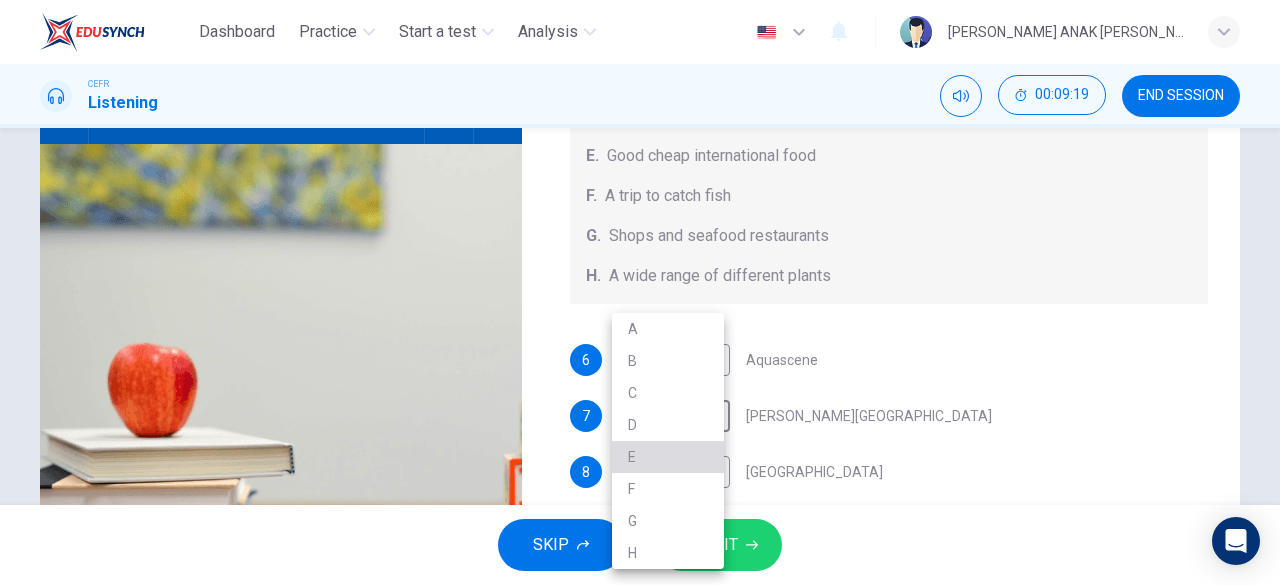 click on "E" at bounding box center [668, 457] 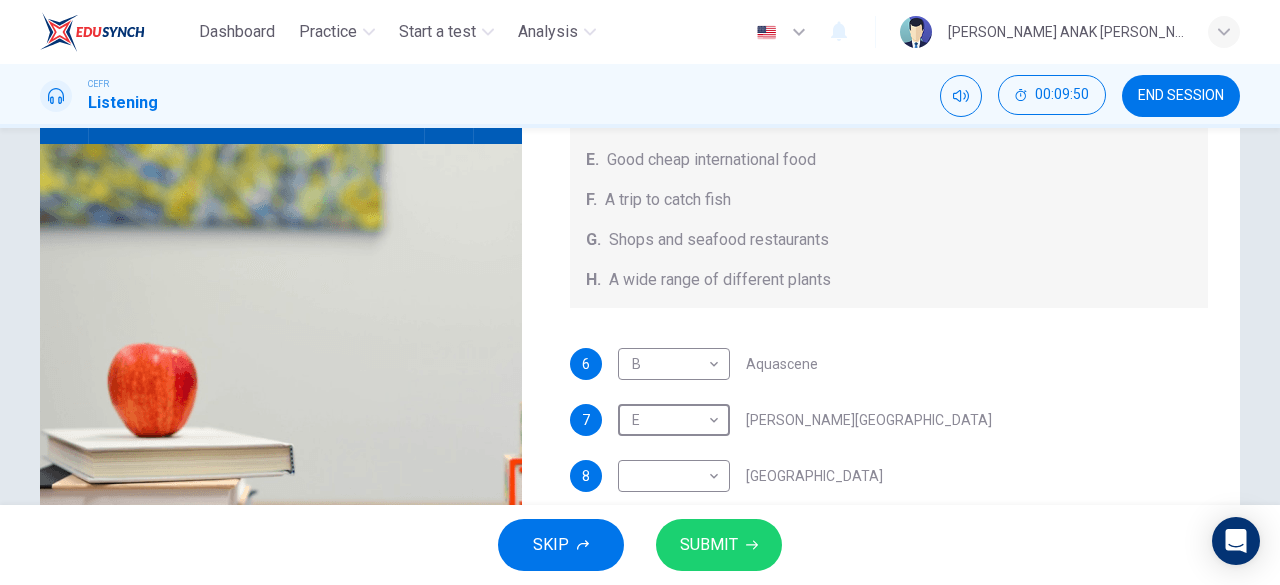 scroll, scrollTop: 224, scrollLeft: 0, axis: vertical 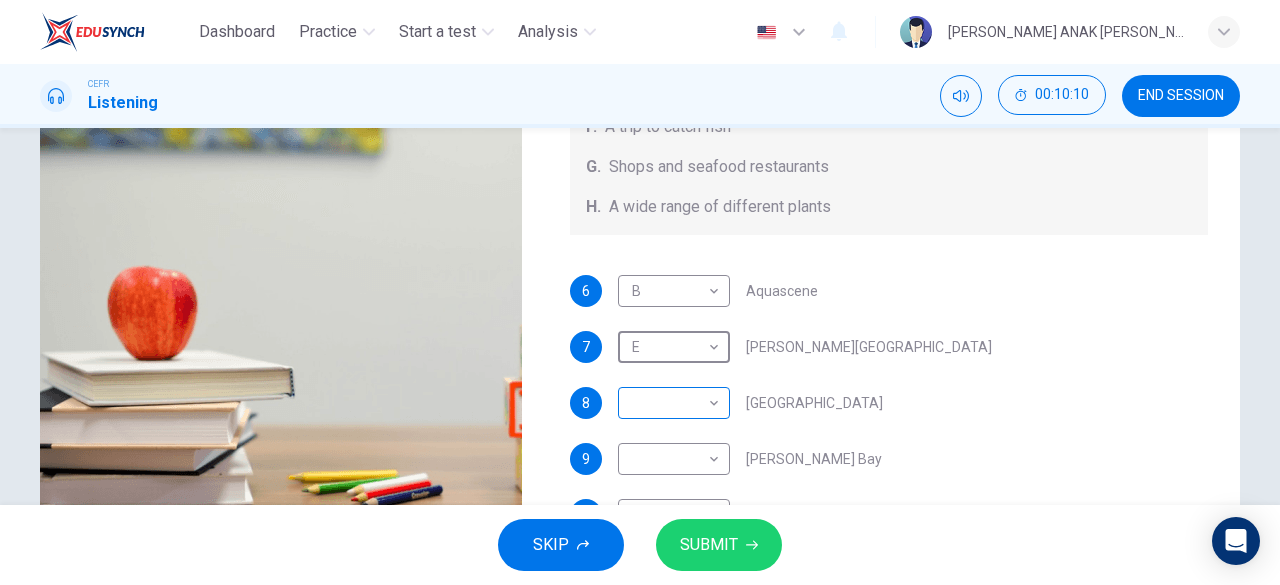 click on "Dashboard Practice Start a test Analysis English en ​ VYVYAN NYNA ANAK JOHNNY CEFR Listening 00:10:10 END SESSION Questions 6 - 10 Choose your answers from the box and write the correct letter  A-H  next to the questions below.
What can you find at each of the places below? A. A flower market B. A chance to feed the fish C. Good nightlife D. International arts and crafts E. Good cheap international food F. A trip to catch fish G. Shops and seafood restaurants H. A wide range of different plants 6 B B ​ Aquascene 7 E E ​ Smith Street Mall 8 ​ ​ Cullen Bay Marina 9 ​ ​ Fannie Bay 10 ​ ​ Mitchell Street Darwin, Australia 05m 44s SKIP SUBMIT EduSynch - Online Language Proficiency Testing
Dashboard Practice Start a test Analysis Notifications © Copyright  2025" at bounding box center (640, 292) 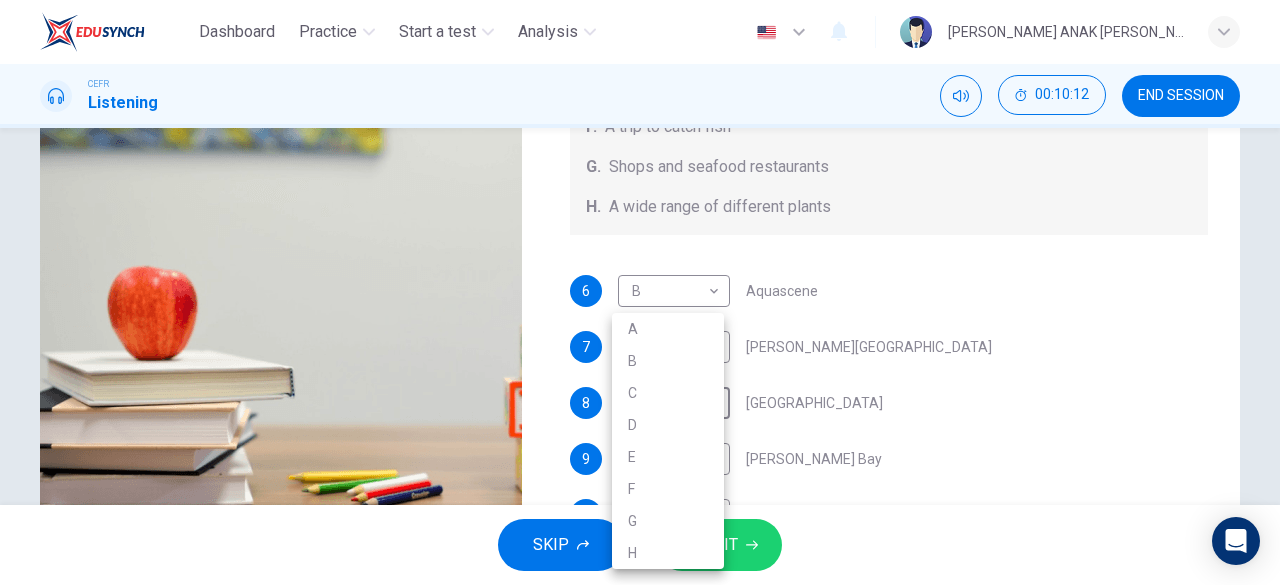 click on "G" at bounding box center [668, 521] 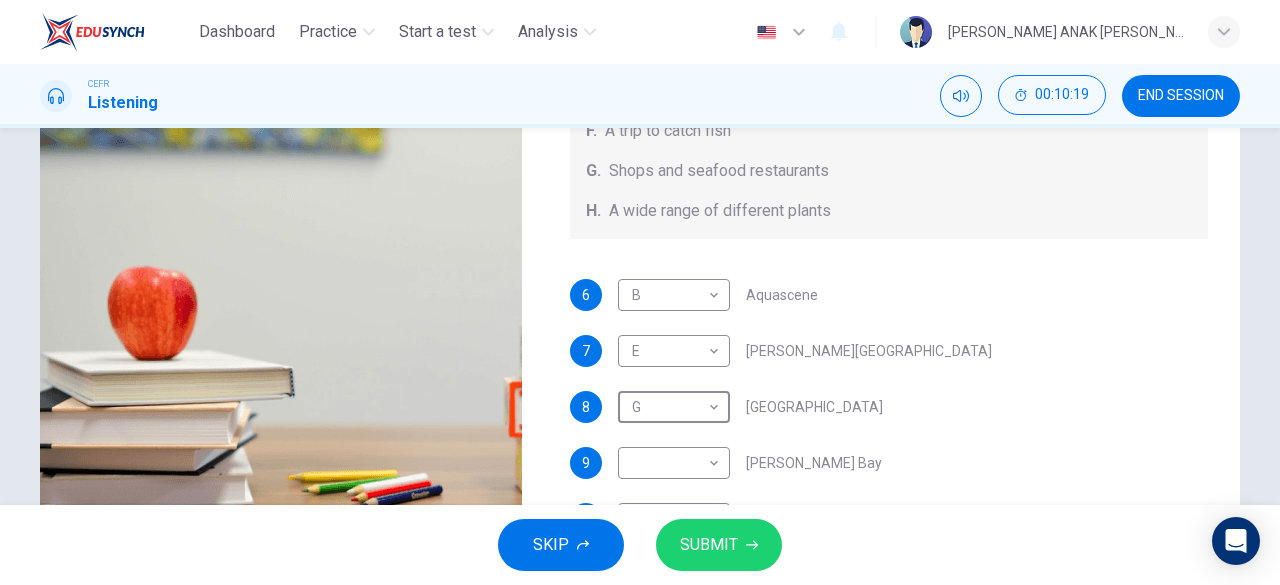 scroll, scrollTop: 224, scrollLeft: 0, axis: vertical 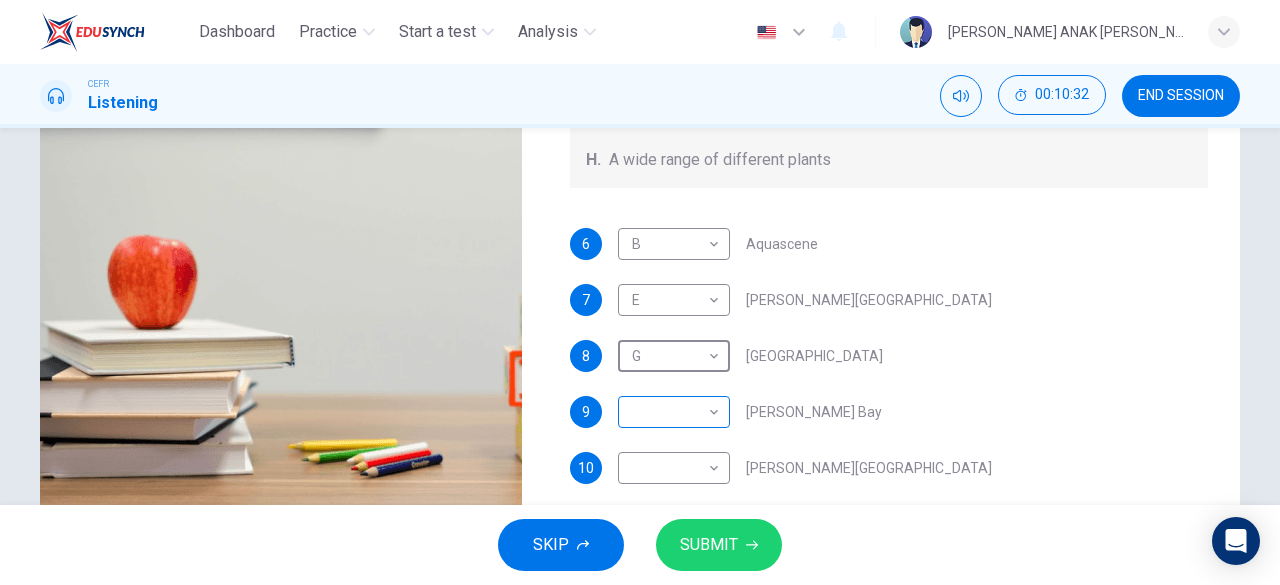 click on "Dashboard Practice Start a test Analysis English en ​ VYVYAN NYNA ANAK JOHNNY CEFR Listening 00:10:32 END SESSION Questions 6 - 10 Choose your answers from the box and write the correct letter  A-H  next to the questions below.
What can you find at each of the places below? A. A flower market B. A chance to feed the fish C. Good nightlife D. International arts and crafts E. Good cheap international food F. A trip to catch fish G. Shops and seafood restaurants H. A wide range of different plants 6 B B ​ Aquascene 7 E E ​ Smith Street Mall 8 G G ​ Cullen Bay Marina 9 ​ ​ Fannie Bay 10 ​ ​ Mitchell Street Darwin, Australia 05m 44s SKIP SUBMIT EduSynch - Online Language Proficiency Testing
Dashboard Practice Start a test Analysis Notifications © Copyright  2025" at bounding box center [640, 292] 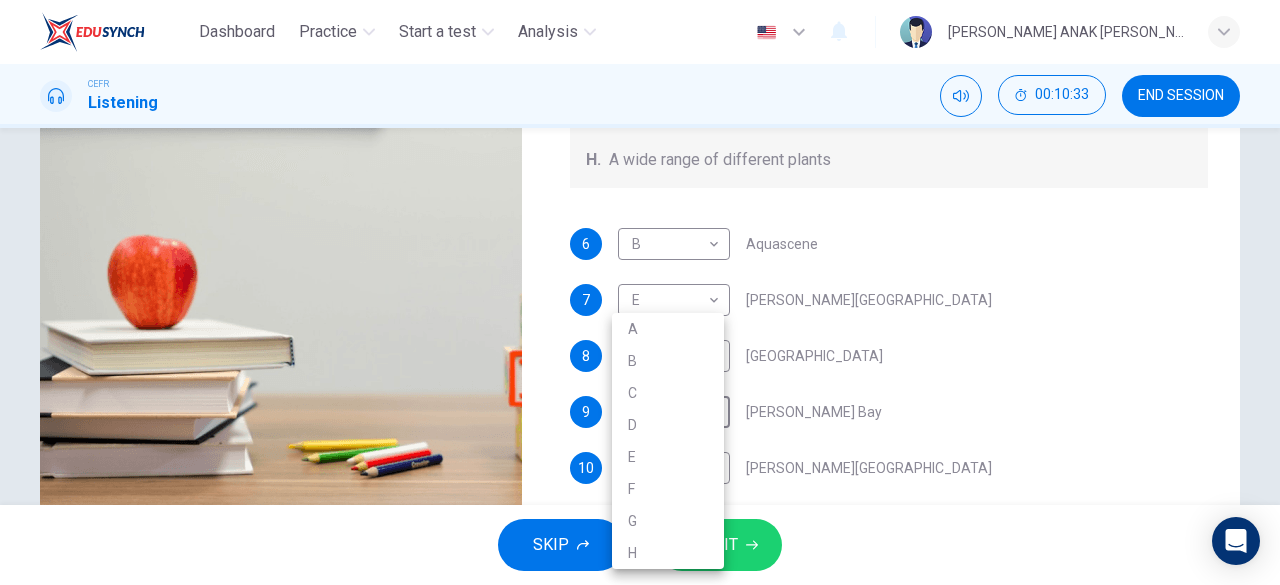 drag, startPoint x: 664, startPoint y: 547, endPoint x: 691, endPoint y: 515, distance: 41.868843 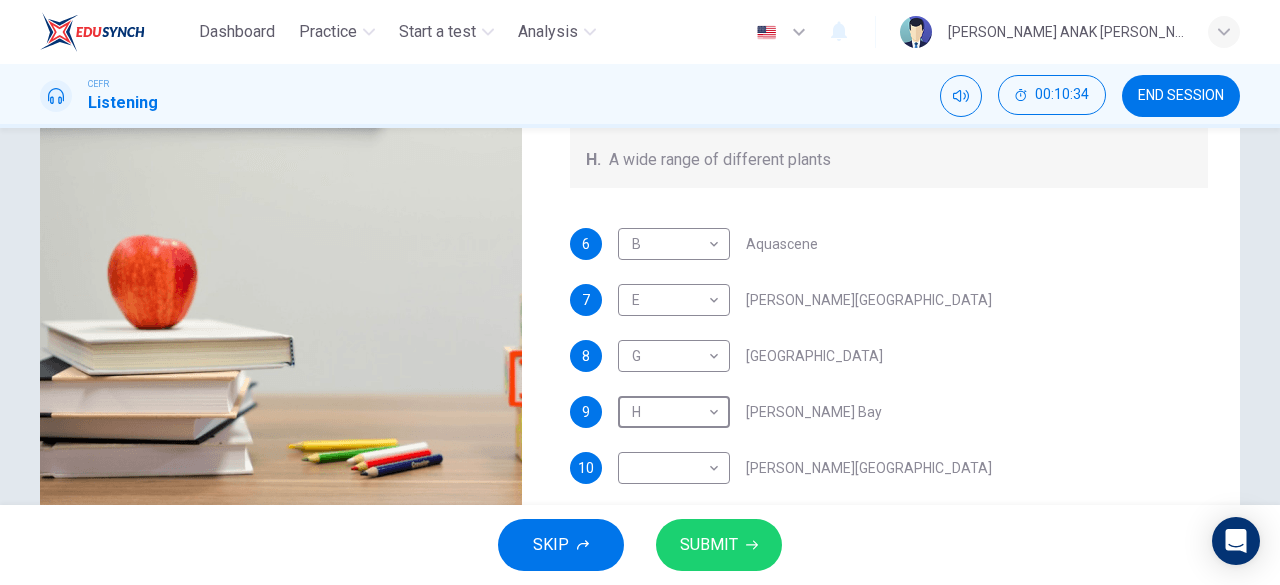 scroll, scrollTop: 0, scrollLeft: 0, axis: both 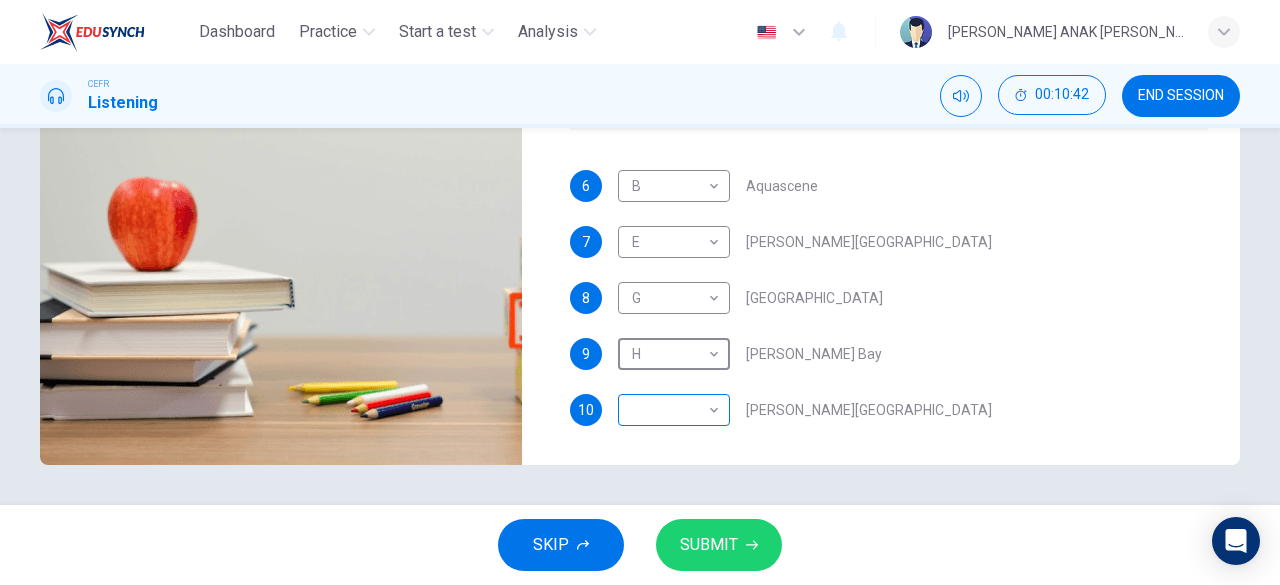 click on "Dashboard Practice Start a test Analysis English en ​ VYVYAN NYNA ANAK JOHNNY CEFR Listening 00:10:42 END SESSION Questions 6 - 10 Choose your answers from the box and write the correct letter  A-H  next to the questions below.
What can you find at each of the places below? A. A flower market B. A chance to feed the fish C. Good nightlife D. International arts and crafts E. Good cheap international food F. A trip to catch fish G. Shops and seafood restaurants H. A wide range of different plants 6 B B ​ Aquascene 7 E E ​ Smith Street Mall 8 G G ​ Cullen Bay Marina 9 H H ​ Fannie Bay 10 ​ ​ Mitchell Street Darwin, Australia 05m 44s SKIP SUBMIT EduSynch - Online Language Proficiency Testing
Dashboard Practice Start a test Analysis Notifications © Copyright  2025" at bounding box center (640, 292) 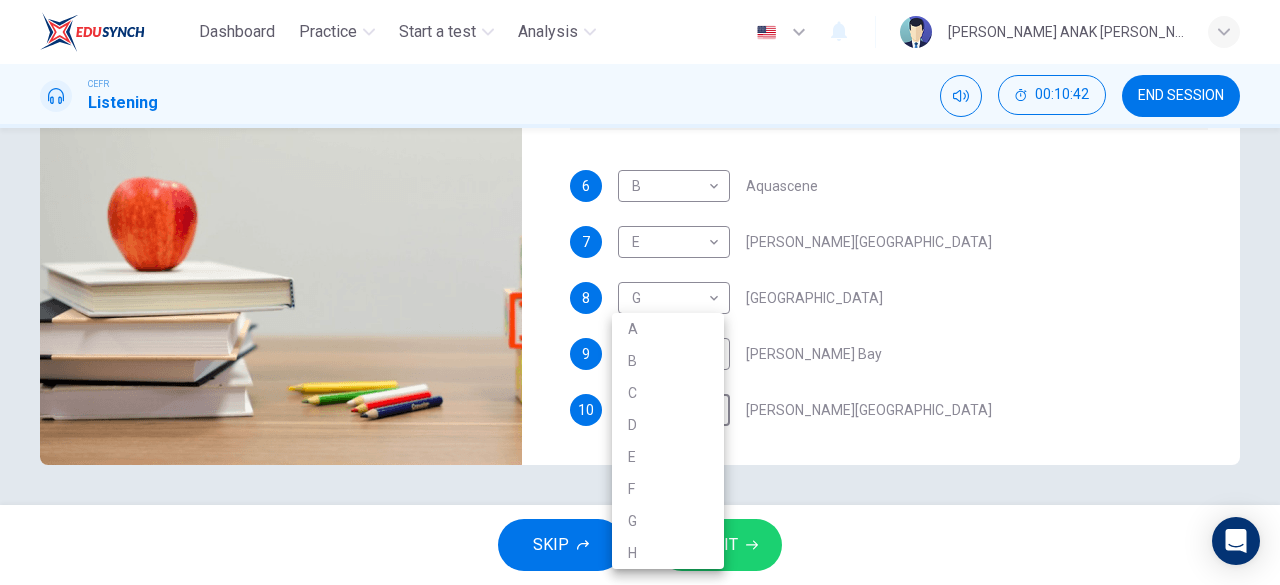 click on "C" at bounding box center (668, 393) 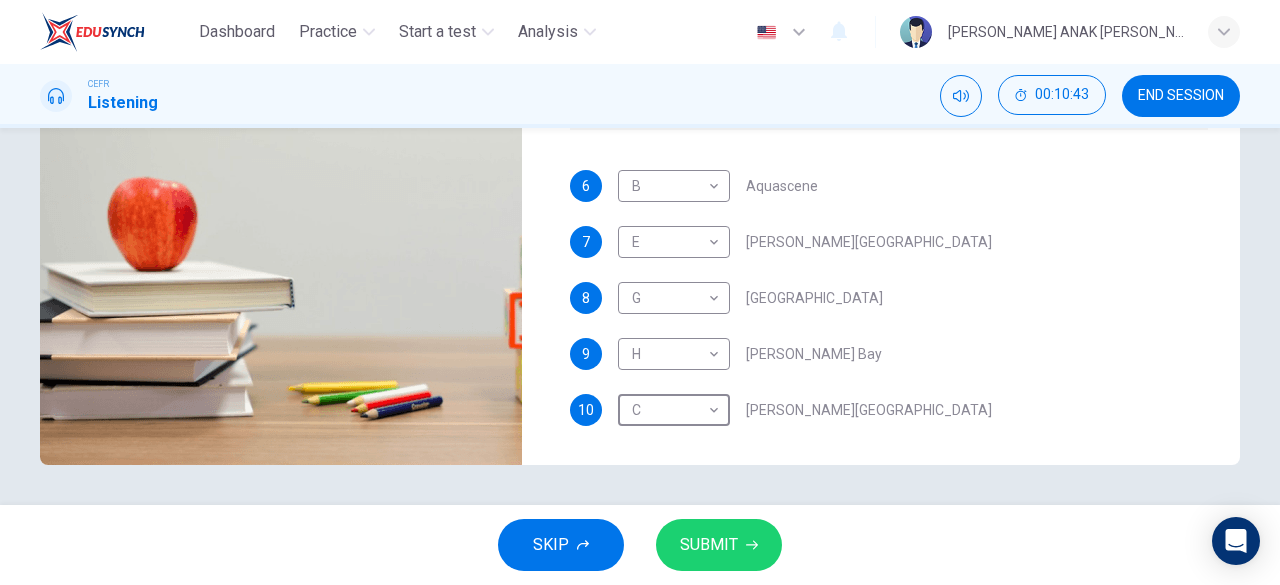 click on "SUBMIT" at bounding box center (709, 545) 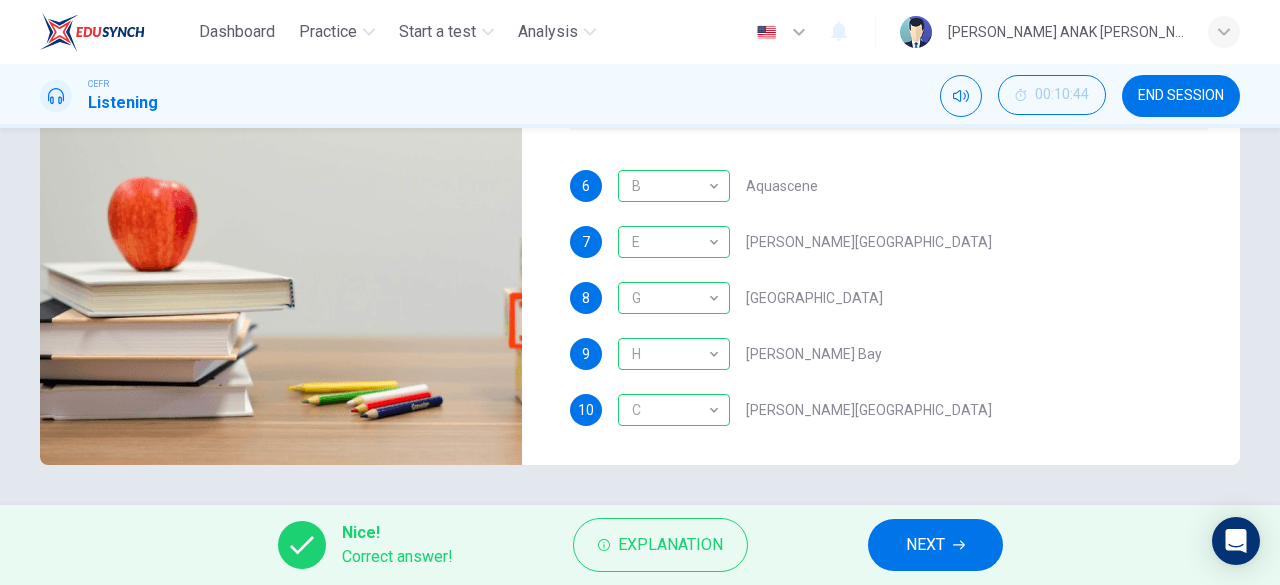 scroll, scrollTop: 222, scrollLeft: 0, axis: vertical 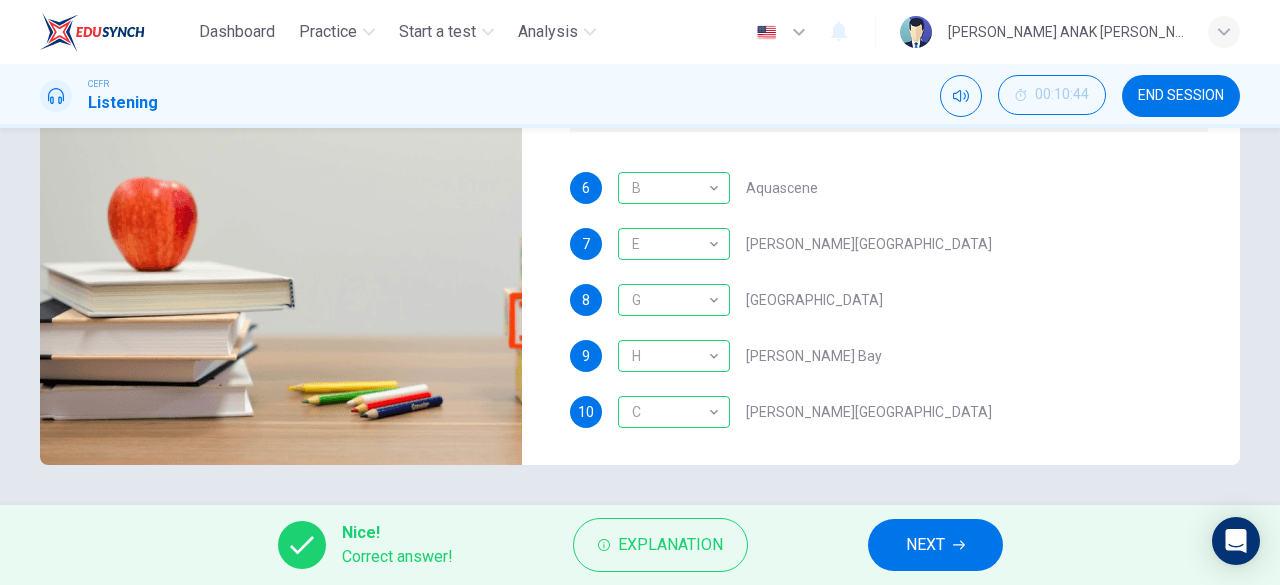 click on "NEXT" at bounding box center (925, 545) 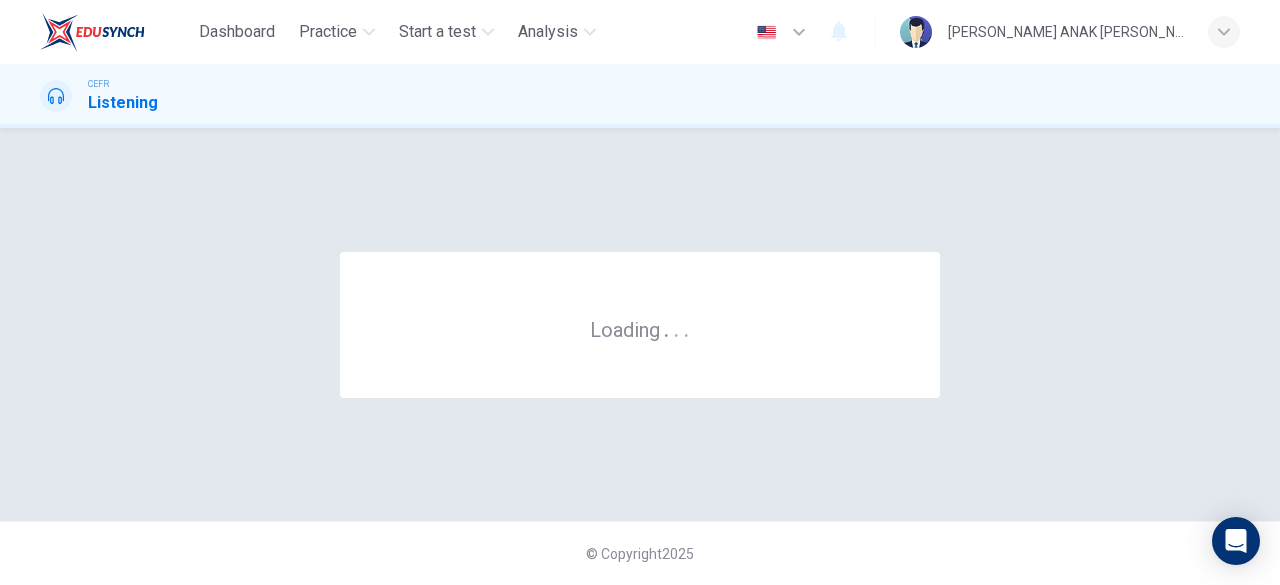 scroll, scrollTop: 0, scrollLeft: 0, axis: both 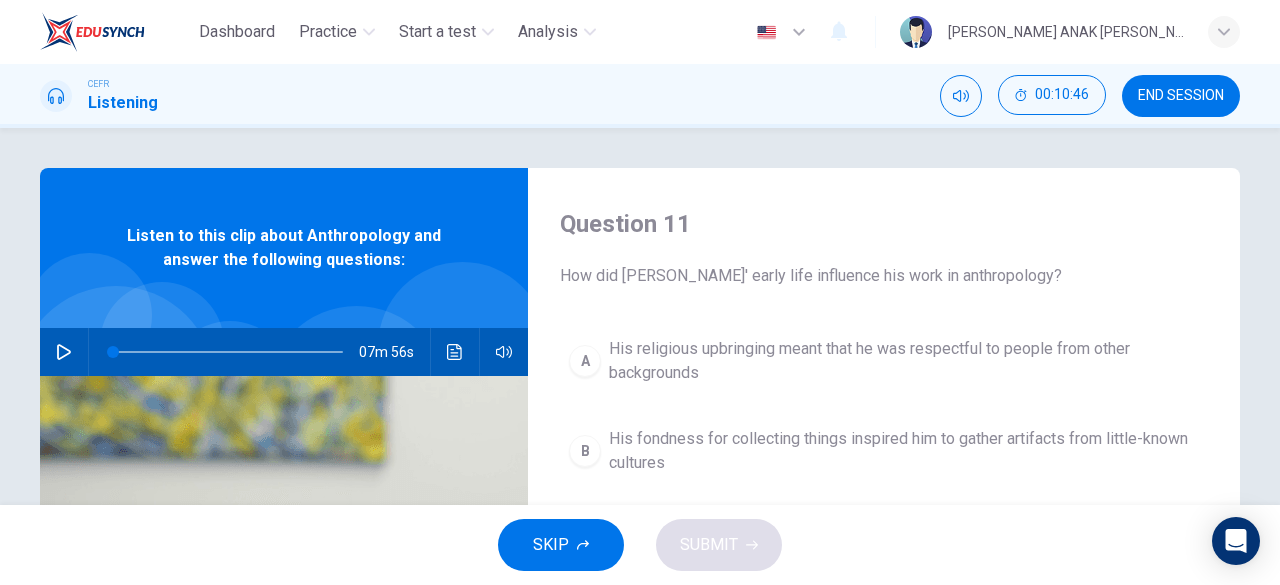 click on "END SESSION" at bounding box center [1181, 96] 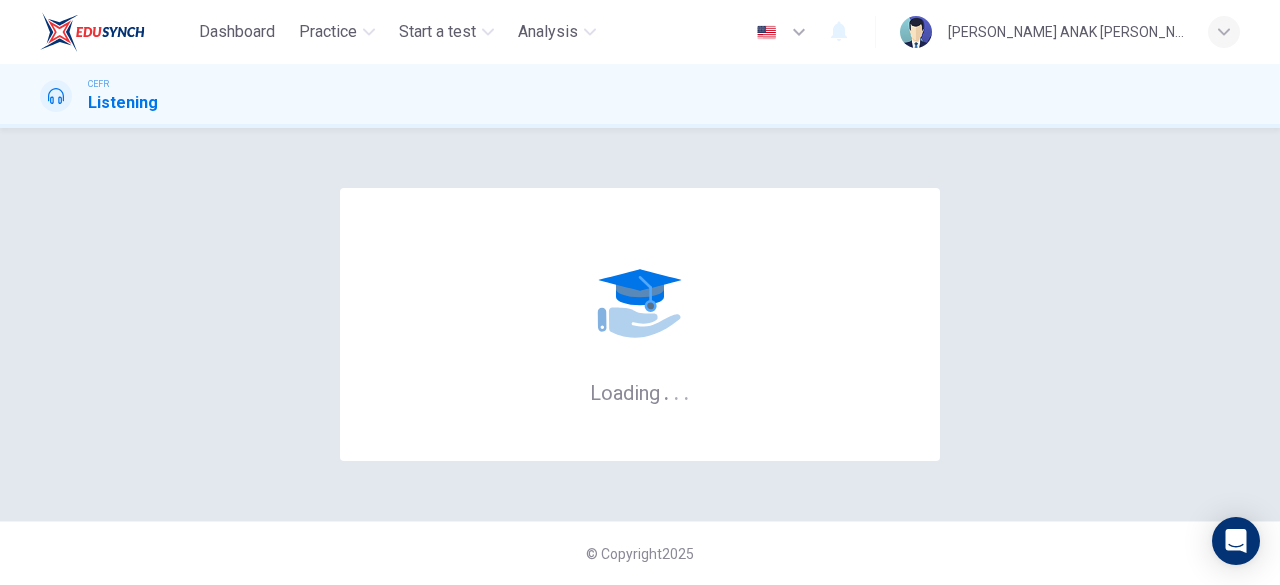 scroll, scrollTop: 0, scrollLeft: 0, axis: both 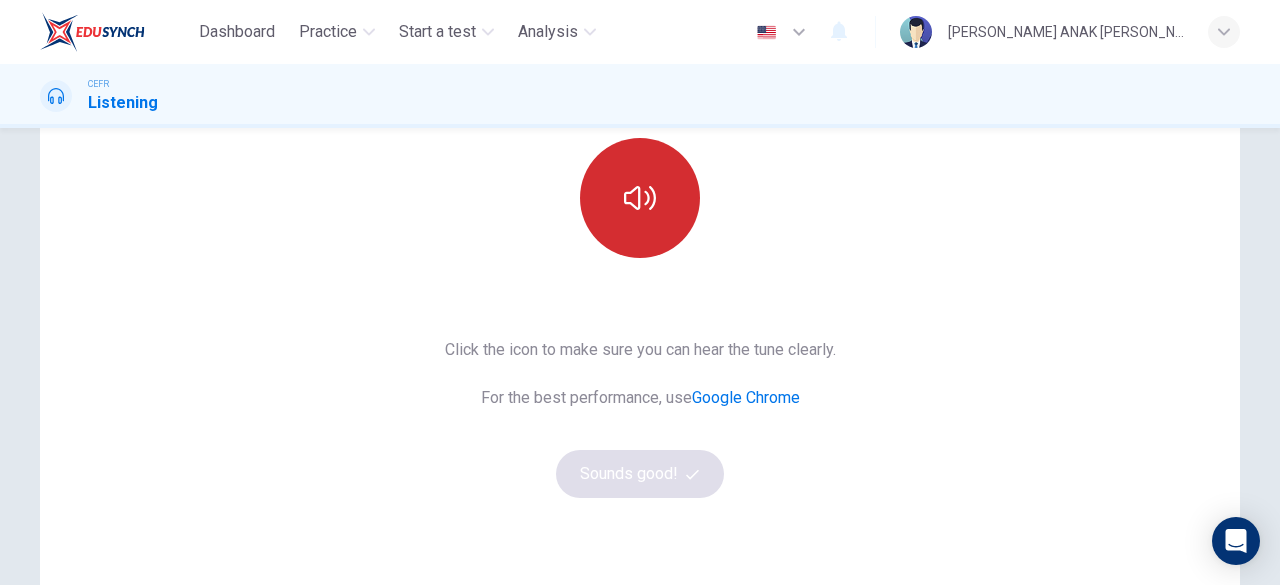 click at bounding box center (640, 198) 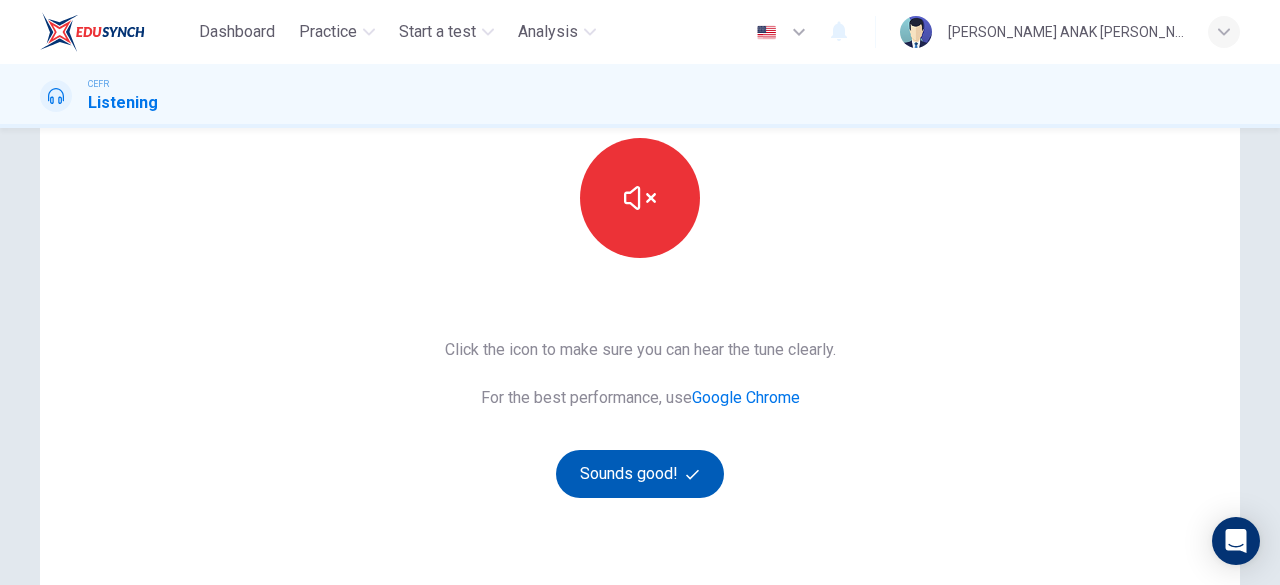 click on "Sounds good!" at bounding box center (640, 474) 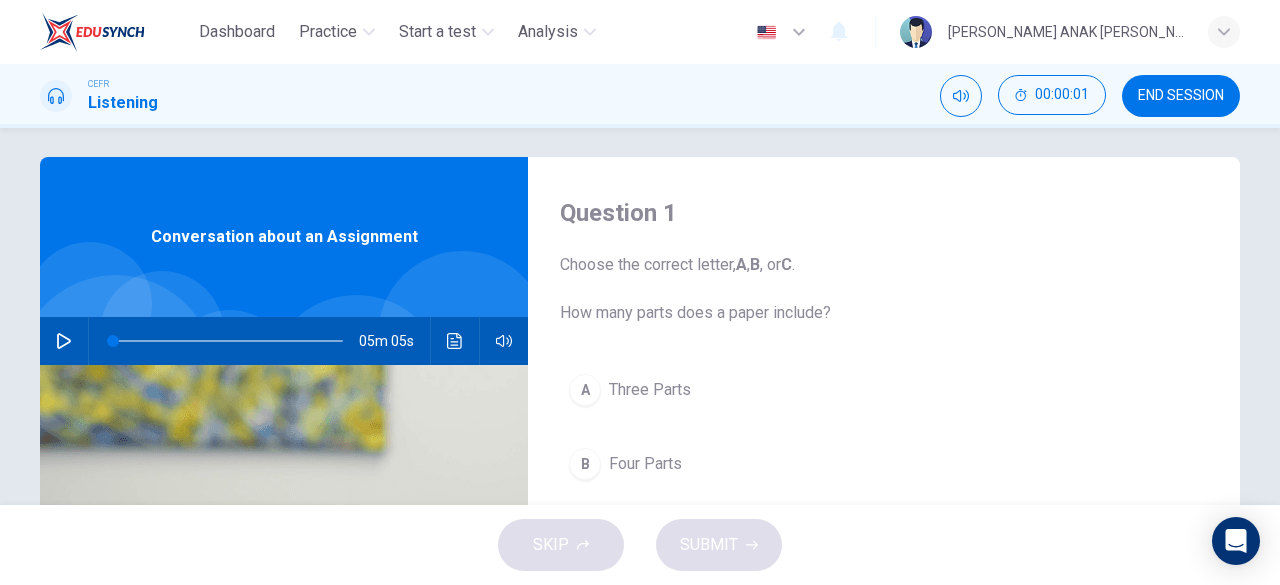 scroll, scrollTop: 0, scrollLeft: 0, axis: both 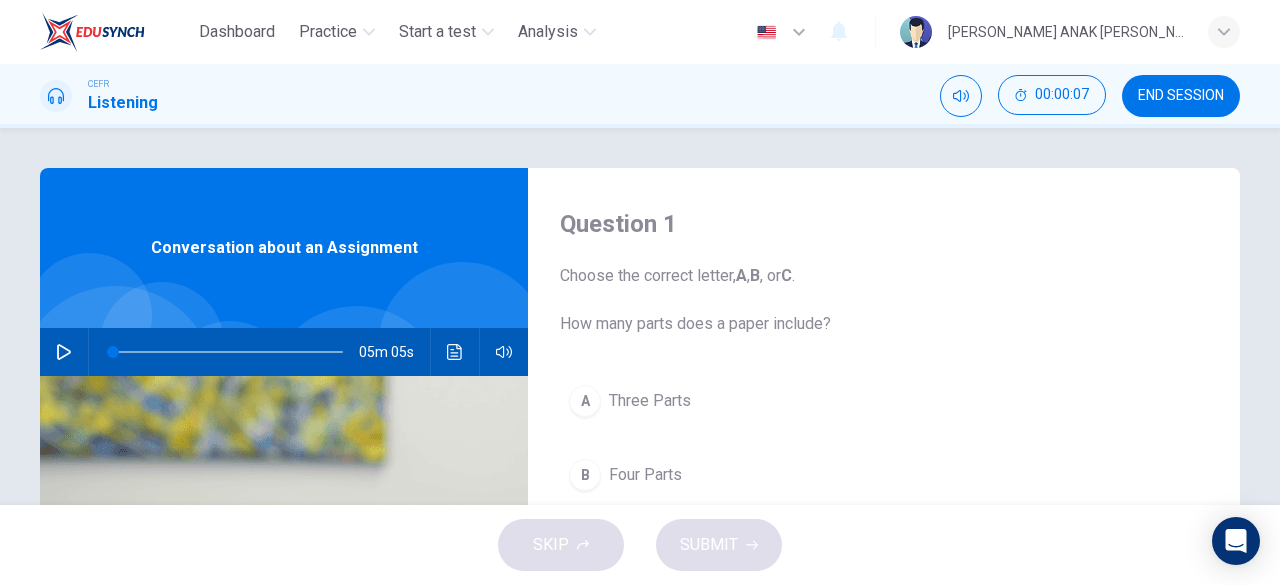 click at bounding box center [64, 352] 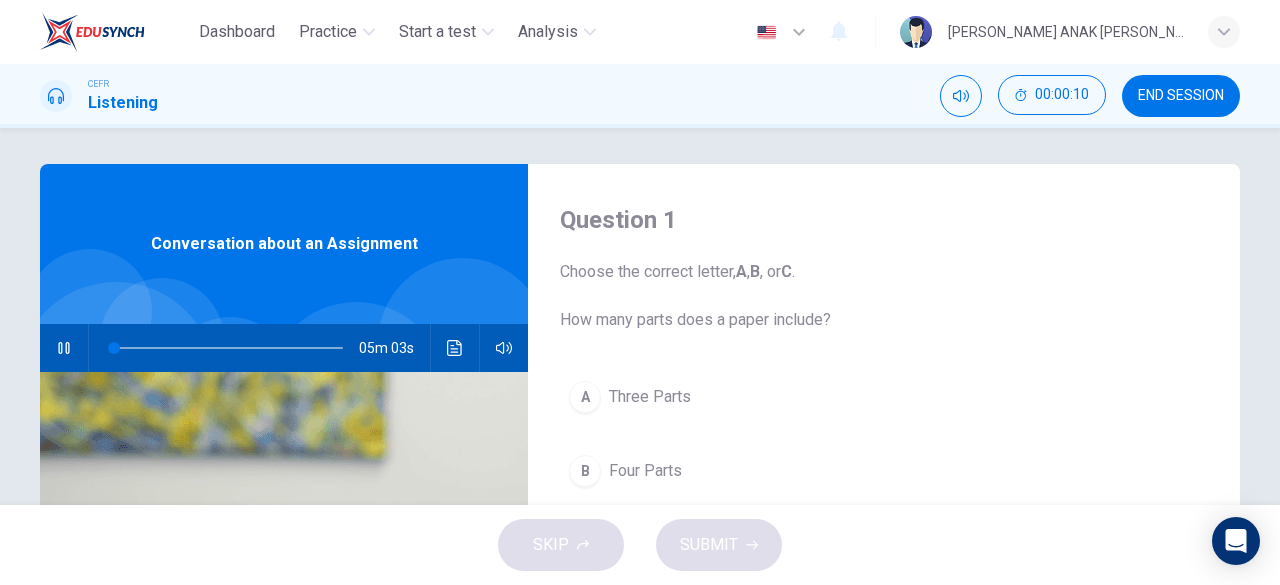 scroll, scrollTop: 0, scrollLeft: 0, axis: both 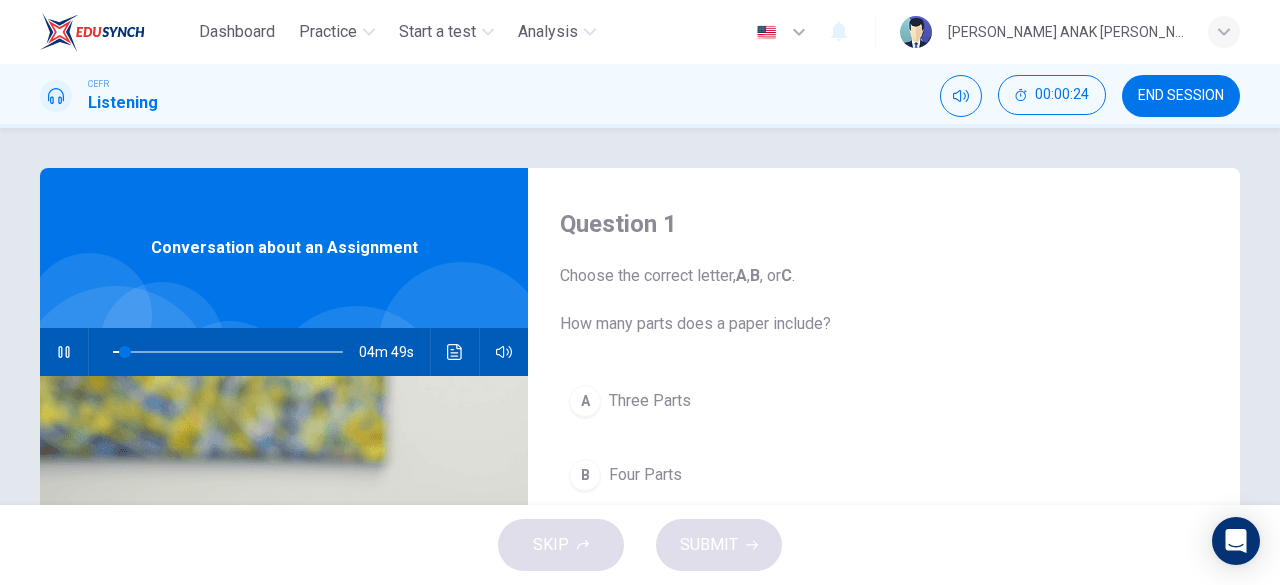 type on "6" 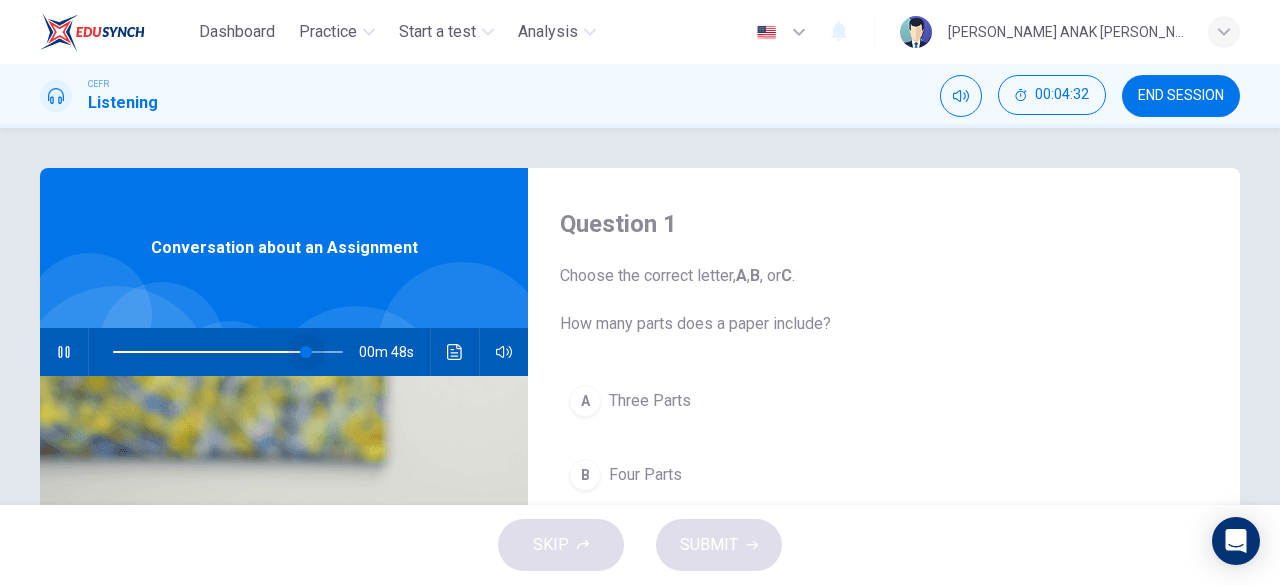 click at bounding box center [306, 352] 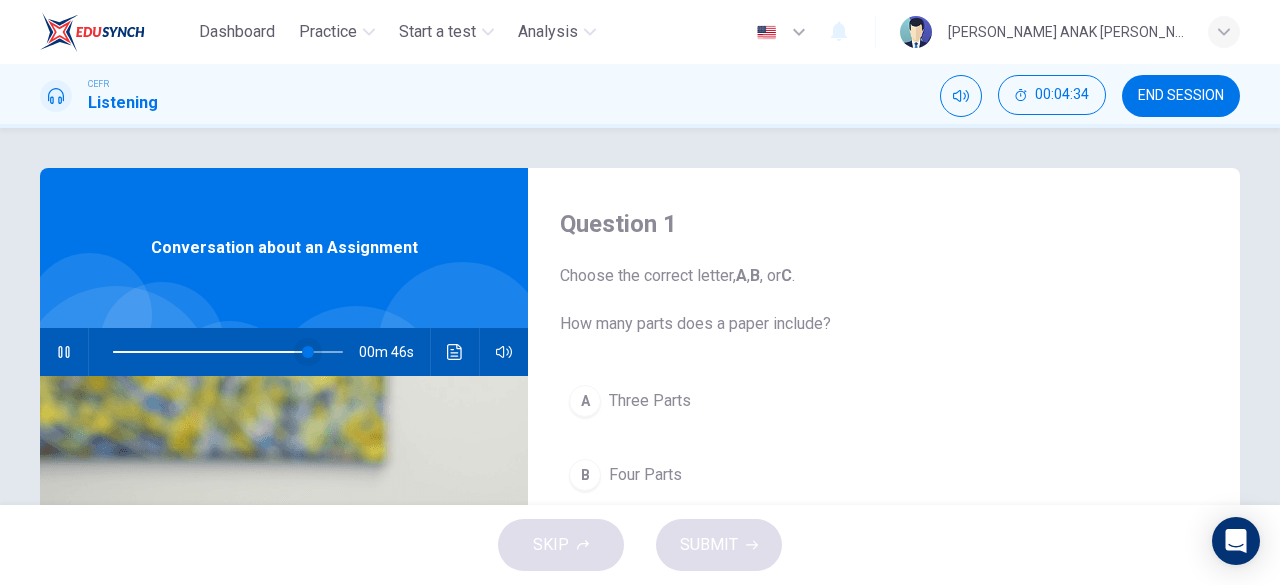 click at bounding box center [308, 352] 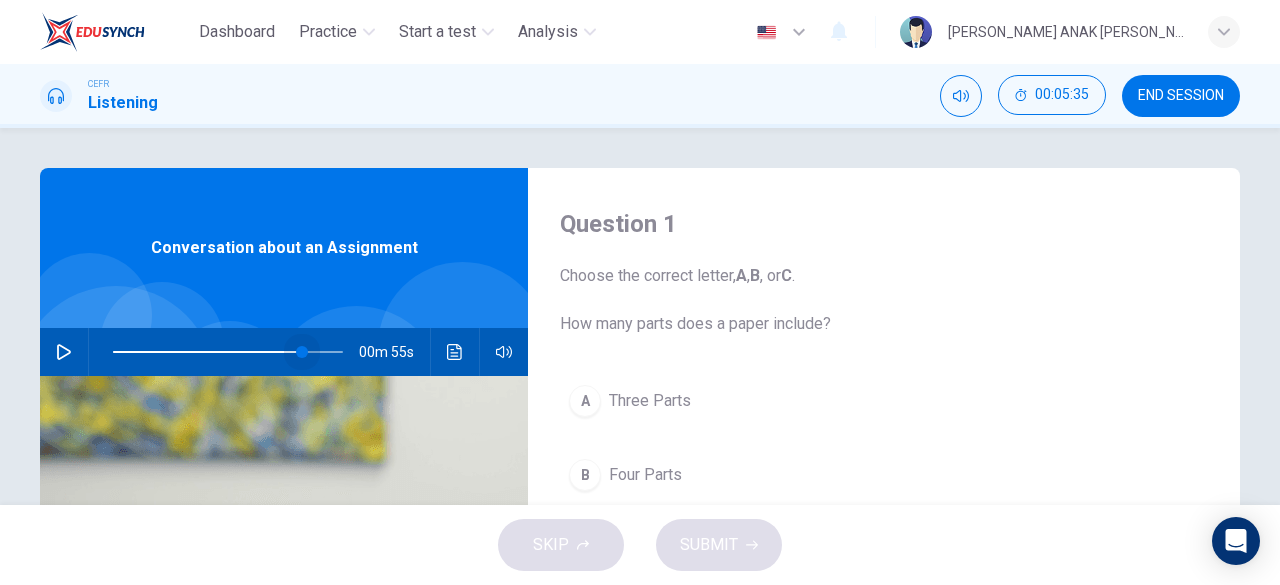 click at bounding box center (228, 352) 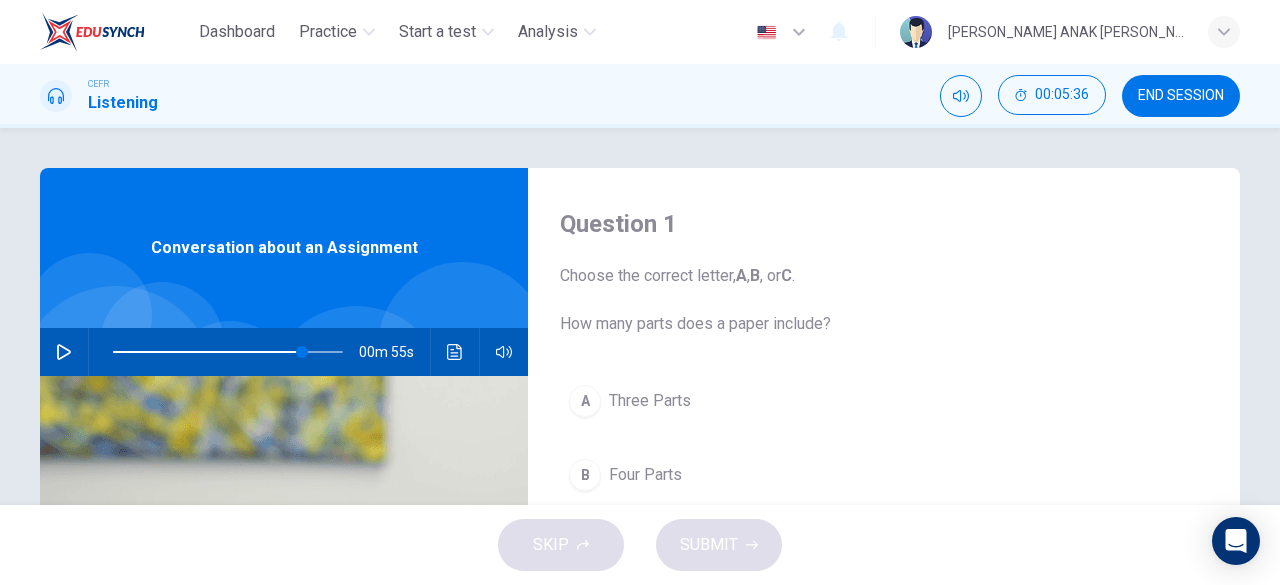 click 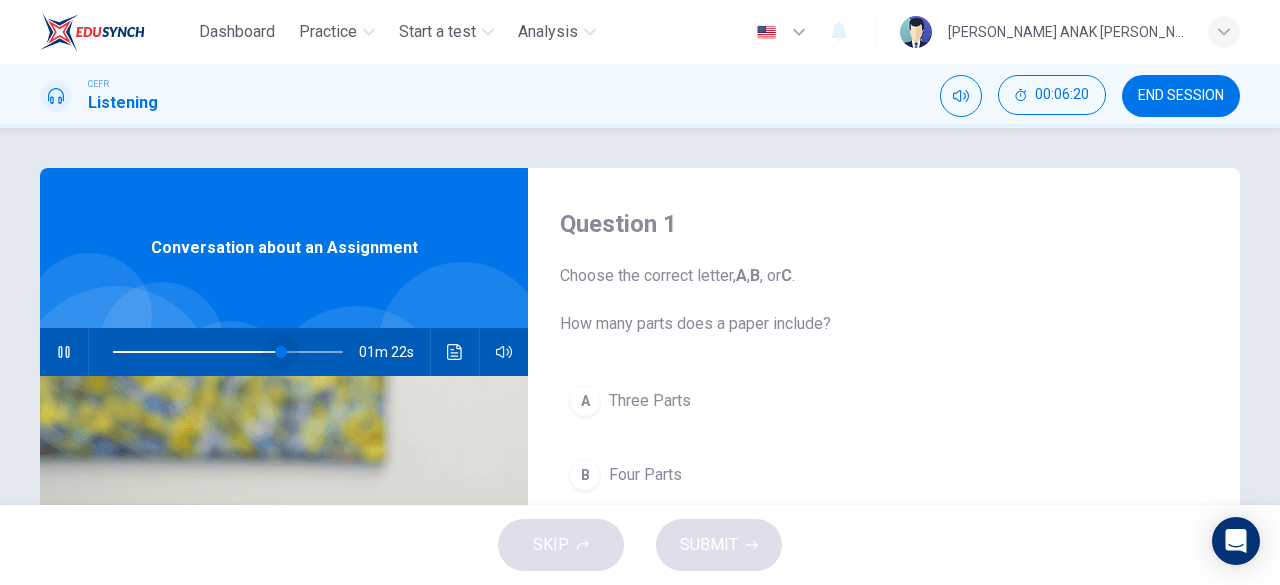 click at bounding box center (228, 352) 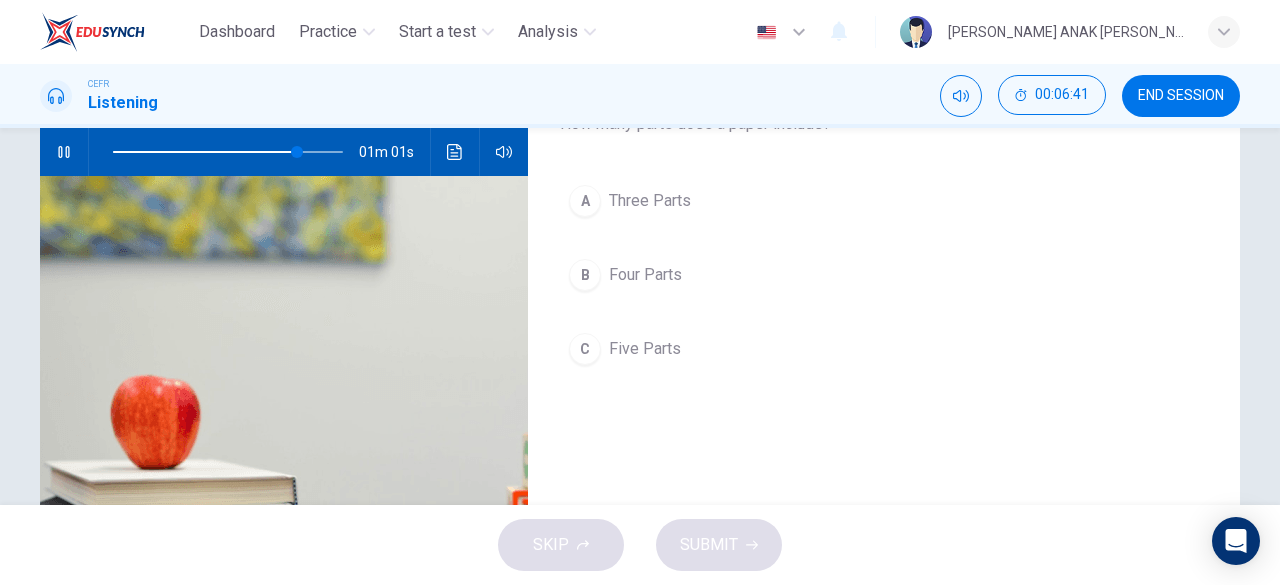 scroll, scrollTop: 0, scrollLeft: 0, axis: both 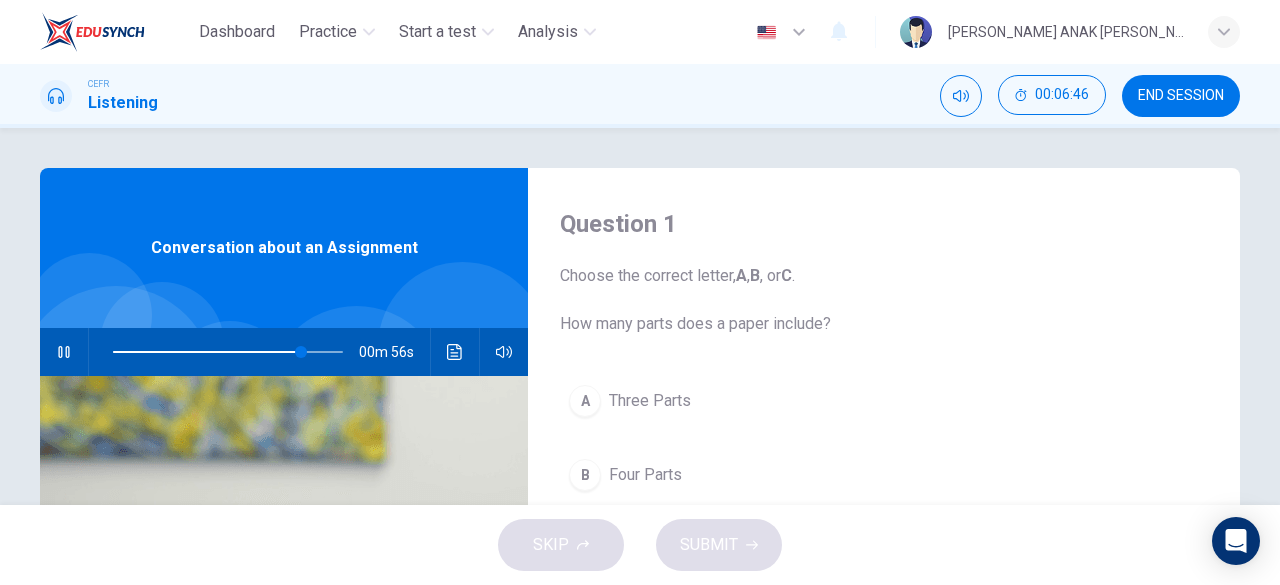 click at bounding box center (64, 352) 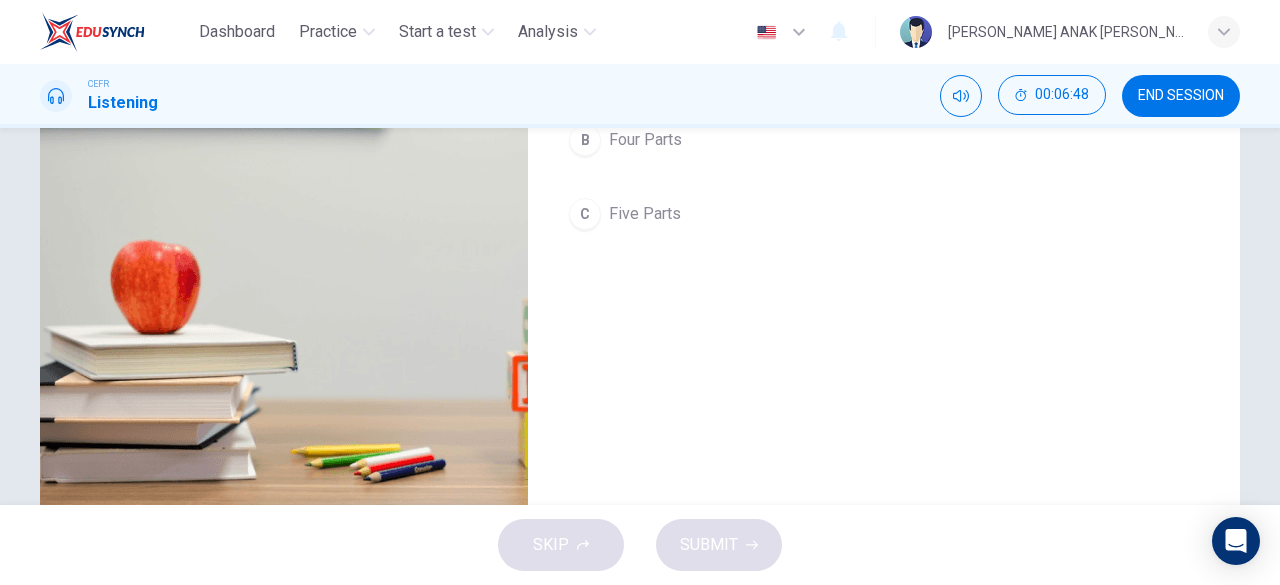 scroll, scrollTop: 334, scrollLeft: 0, axis: vertical 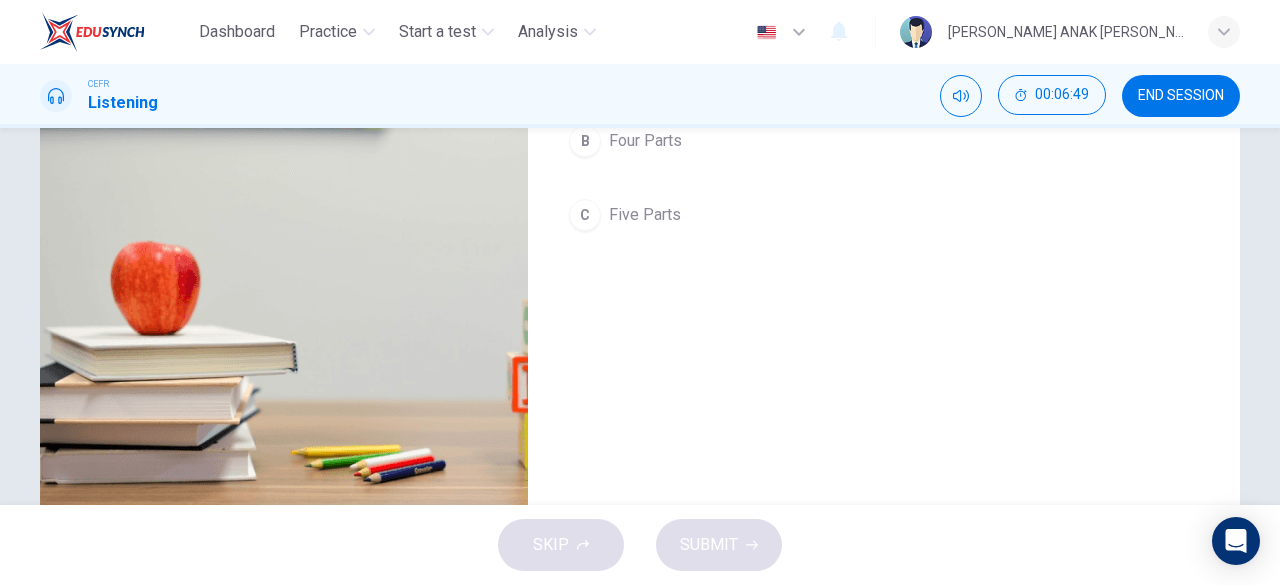click on "C" at bounding box center [585, 215] 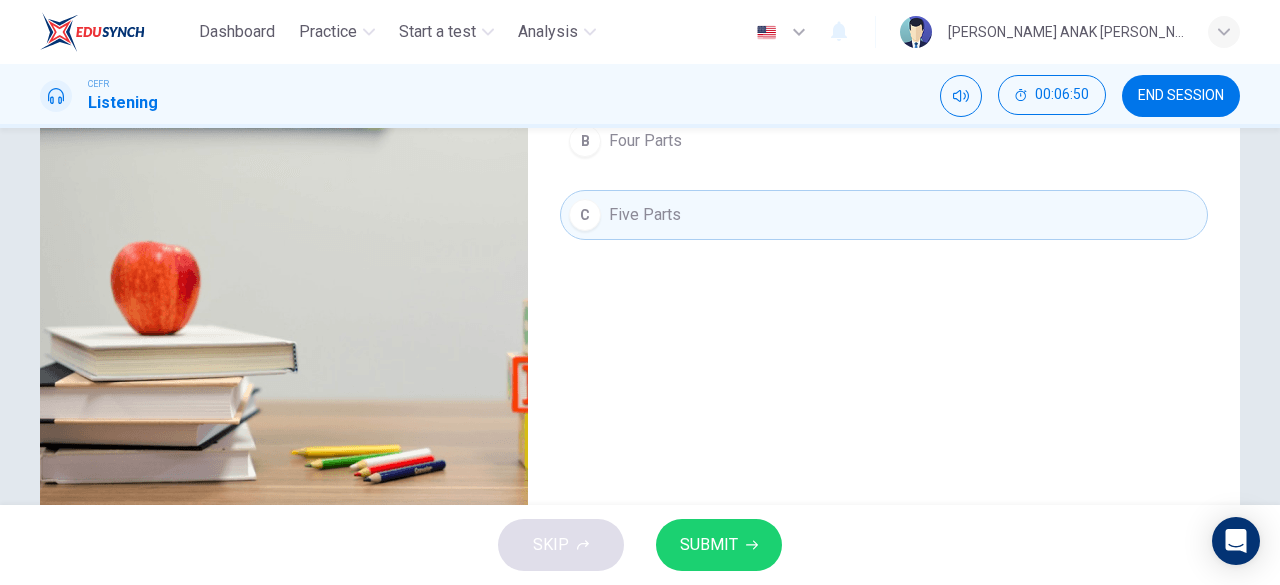 click on "SUBMIT" at bounding box center [709, 545] 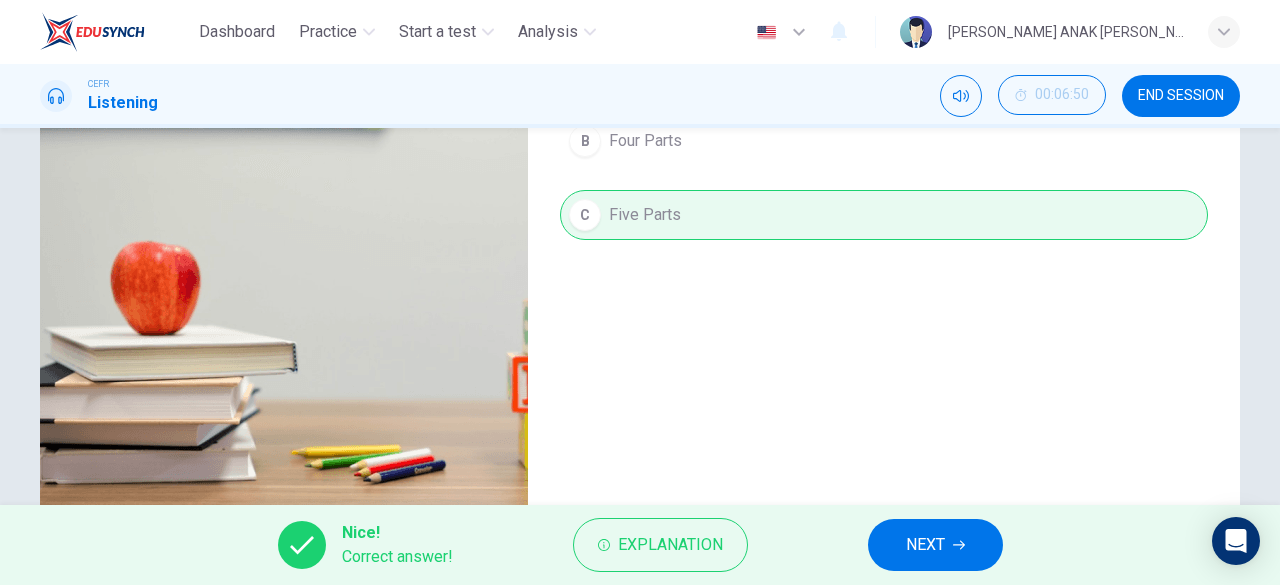 click on "NEXT" at bounding box center (925, 545) 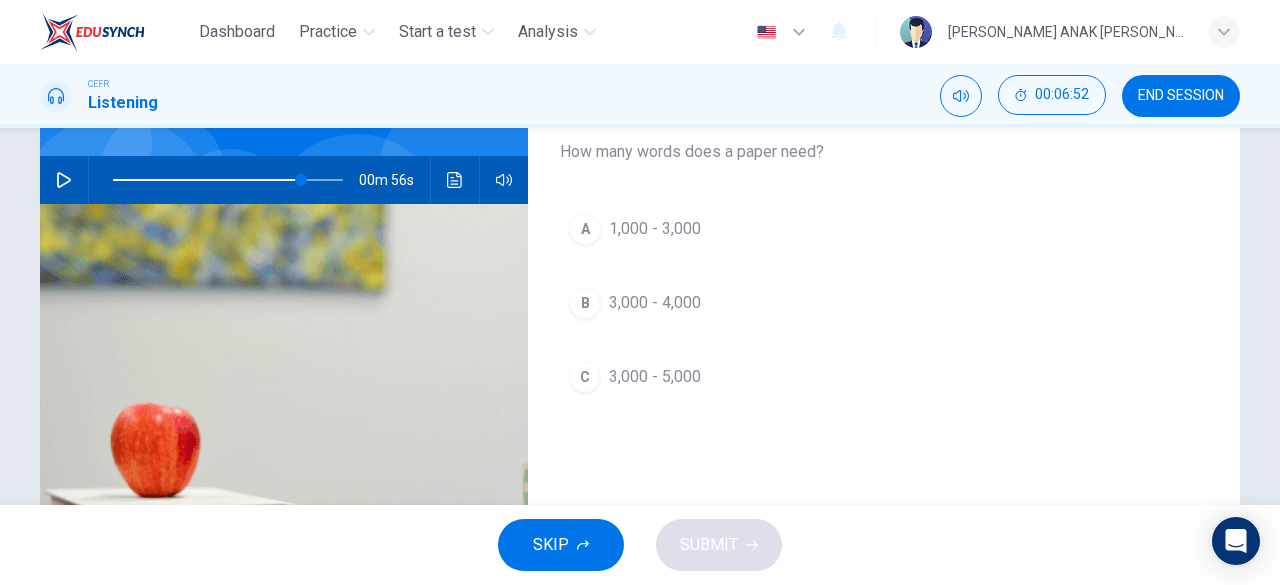 scroll, scrollTop: 171, scrollLeft: 0, axis: vertical 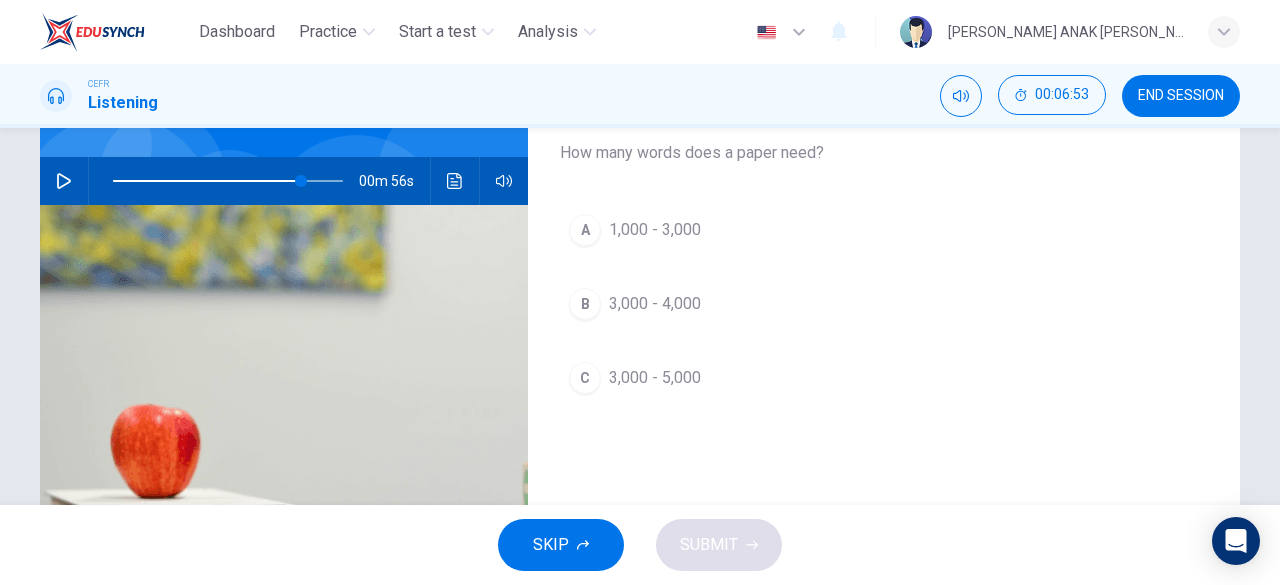 click on "C" at bounding box center [585, 378] 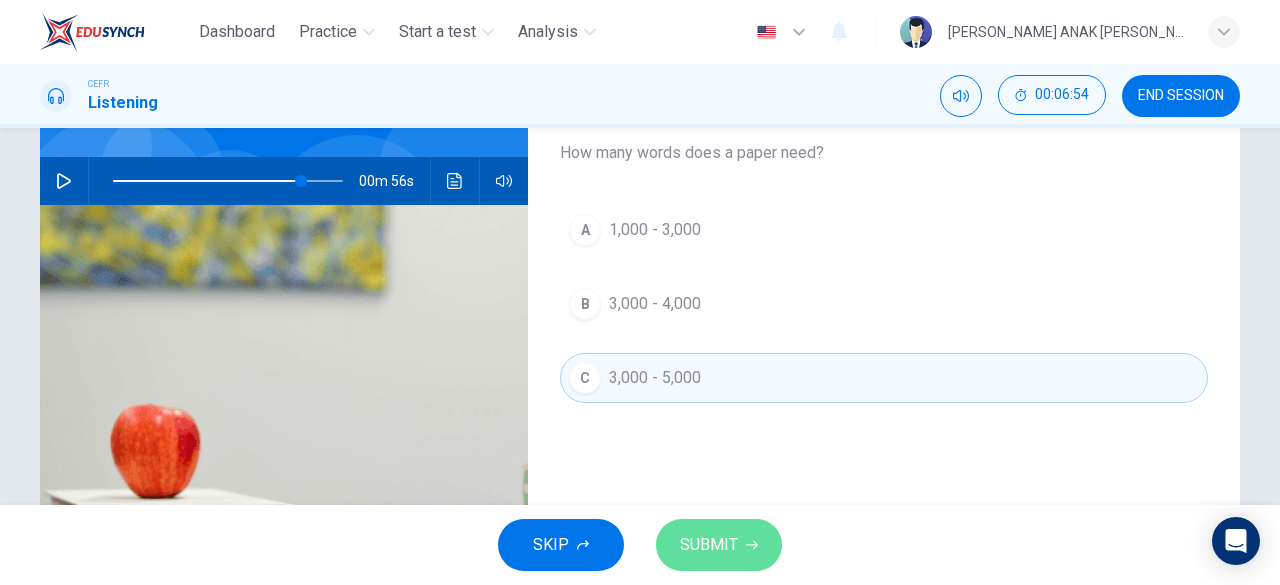 click 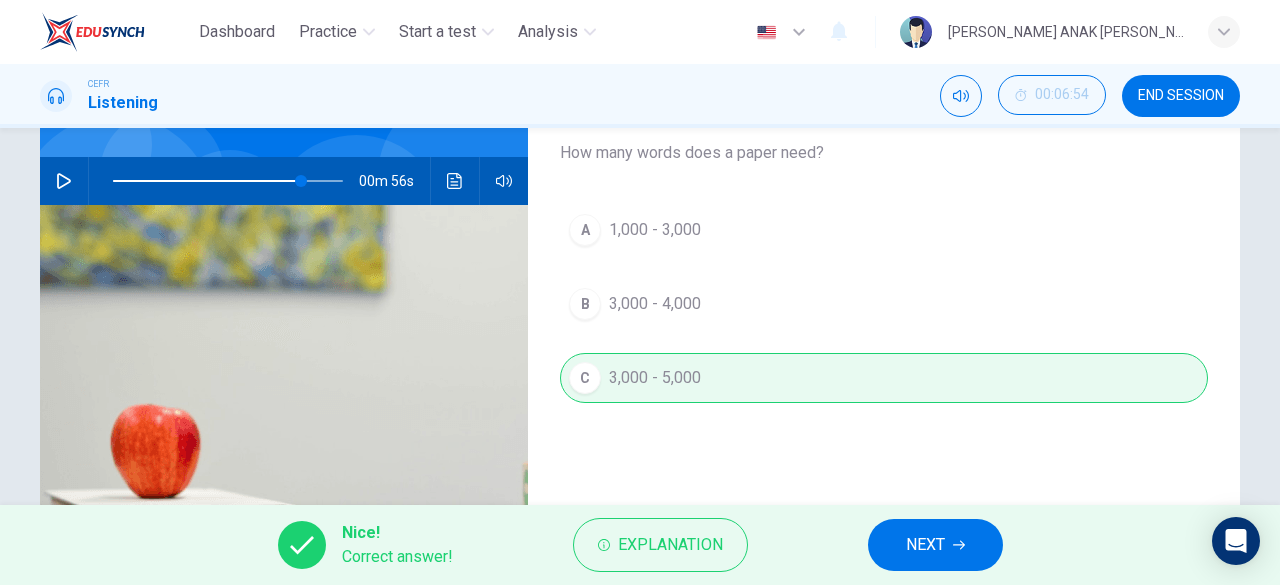 click on "NEXT" at bounding box center (925, 545) 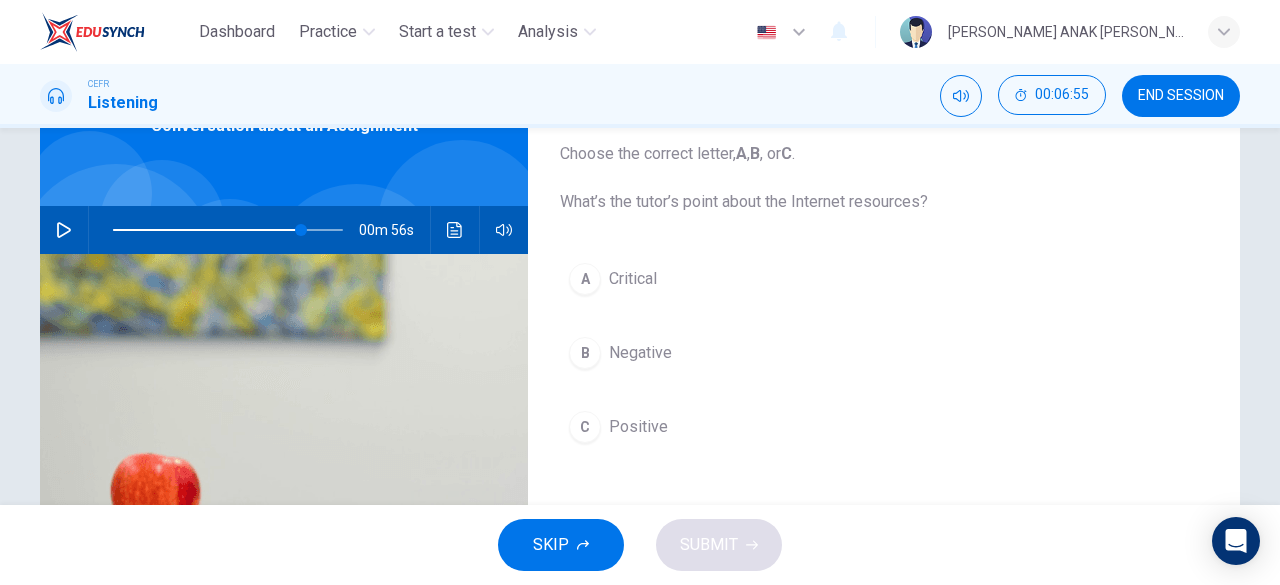 scroll, scrollTop: 121, scrollLeft: 0, axis: vertical 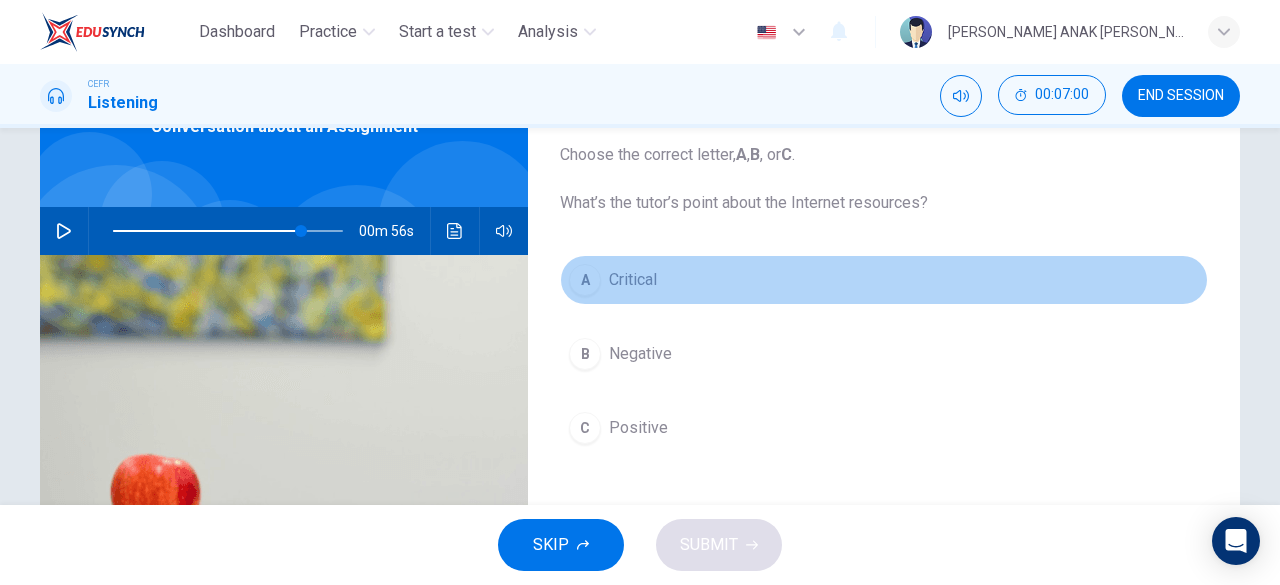 click on "A" at bounding box center [585, 280] 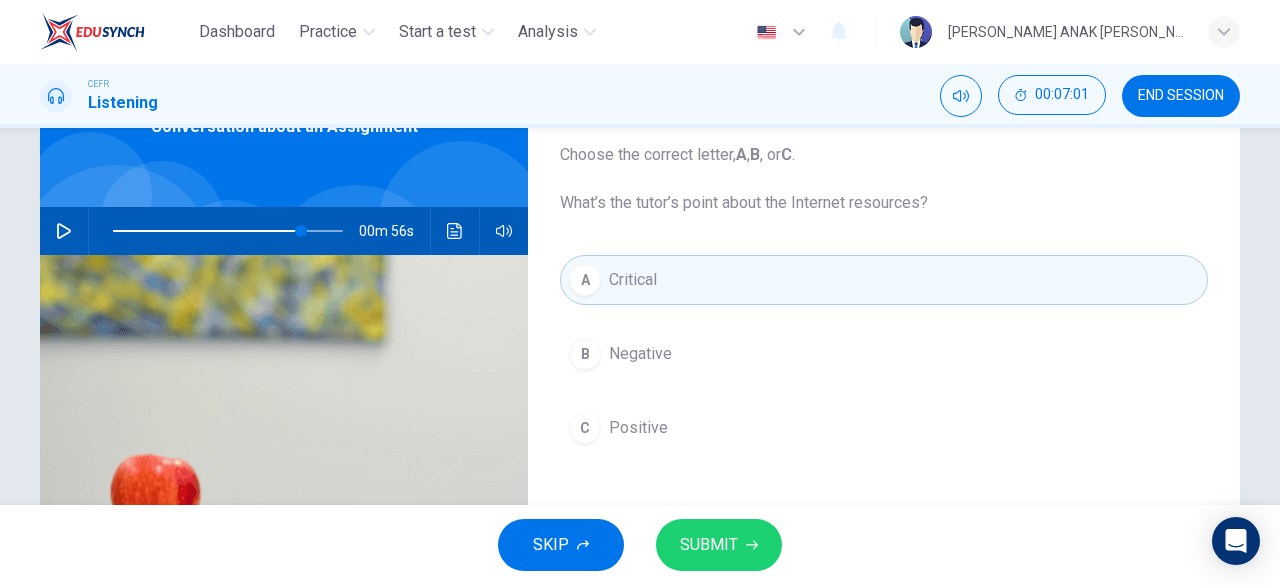 click on "SUBMIT" at bounding box center [709, 545] 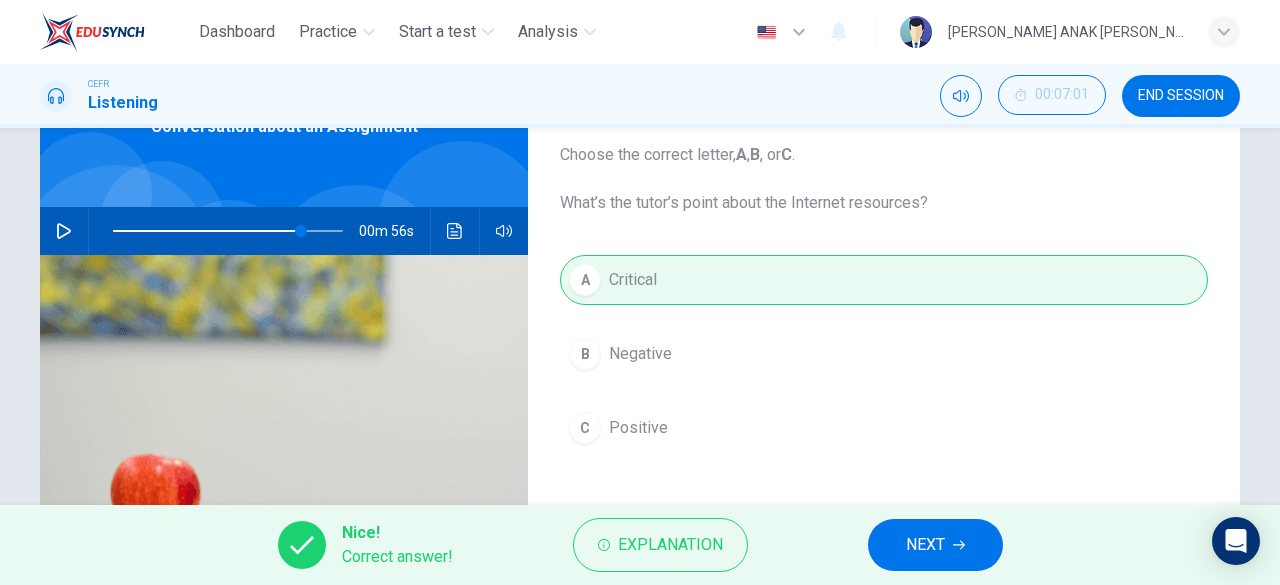 drag, startPoint x: 976, startPoint y: 539, endPoint x: 963, endPoint y: 525, distance: 19.104973 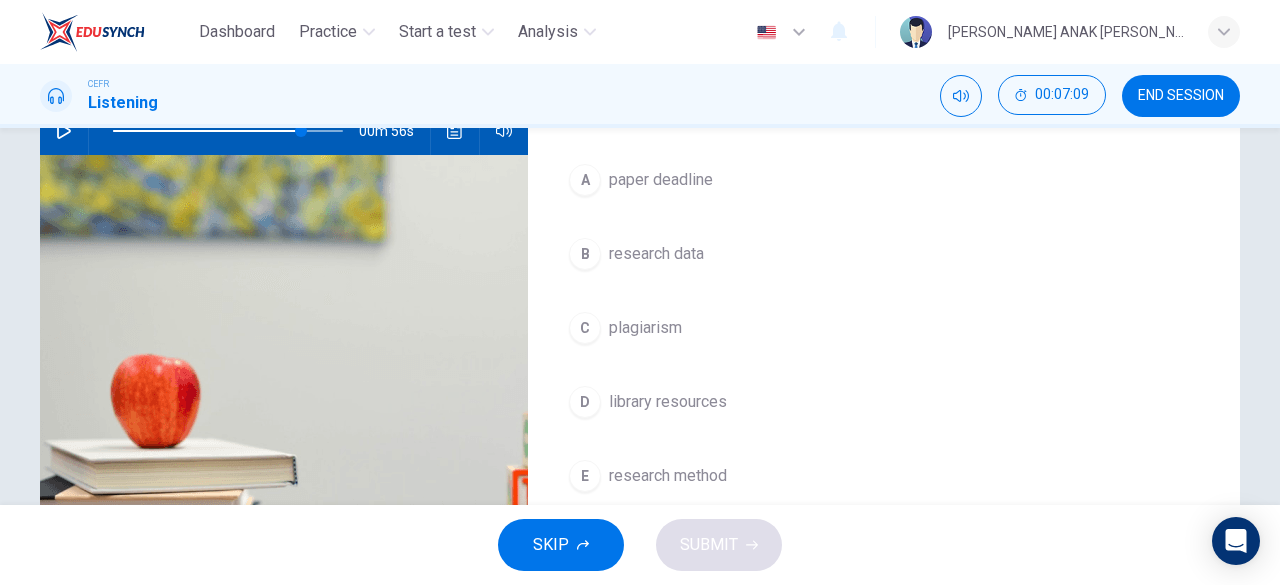 scroll, scrollTop: 217, scrollLeft: 0, axis: vertical 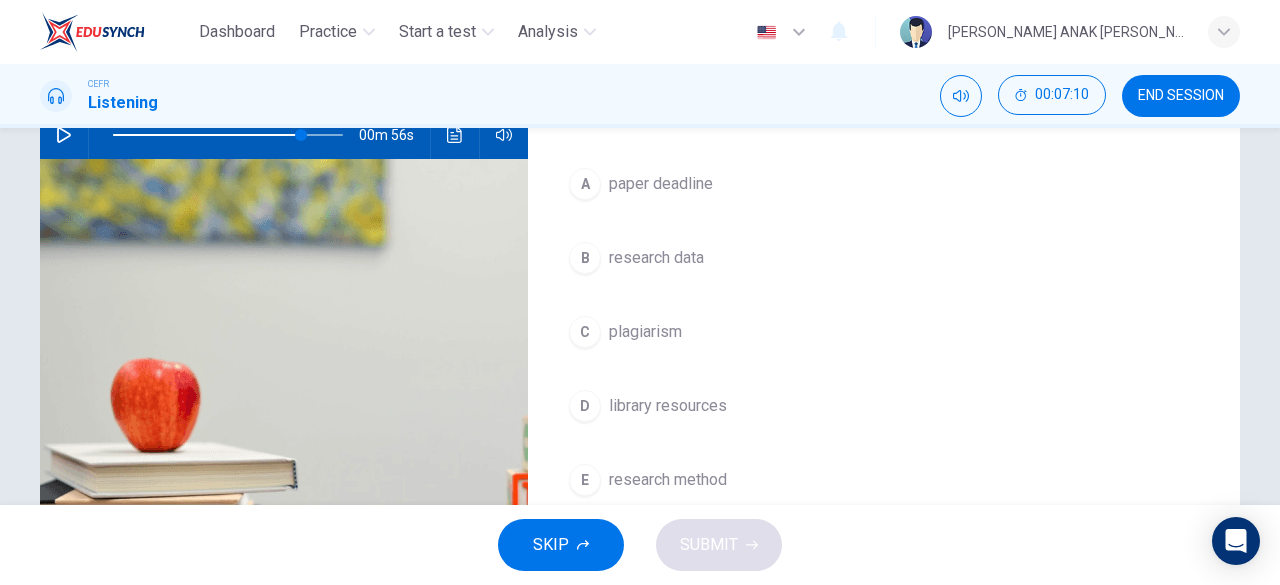 click on "B" at bounding box center (585, 258) 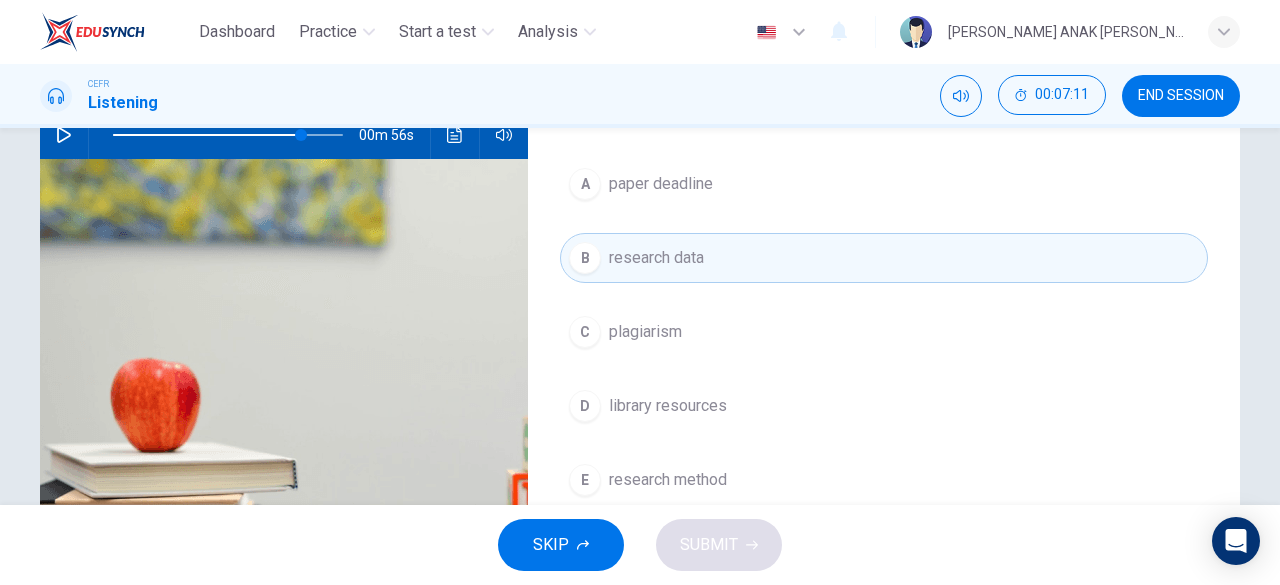 click on "C" at bounding box center [585, 332] 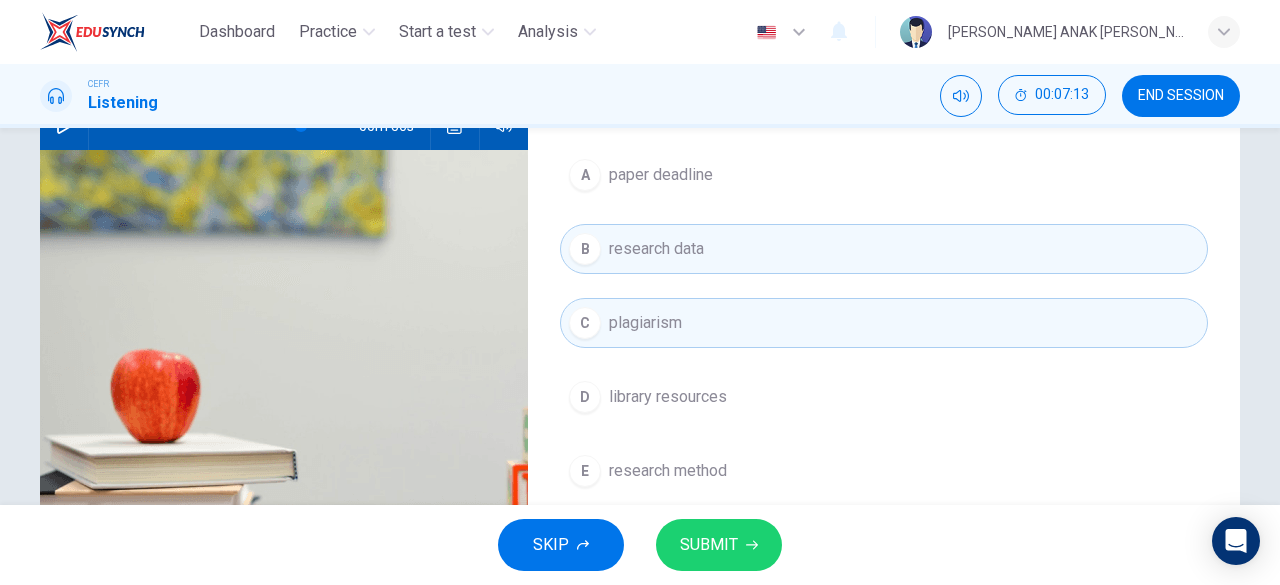 scroll, scrollTop: 175, scrollLeft: 0, axis: vertical 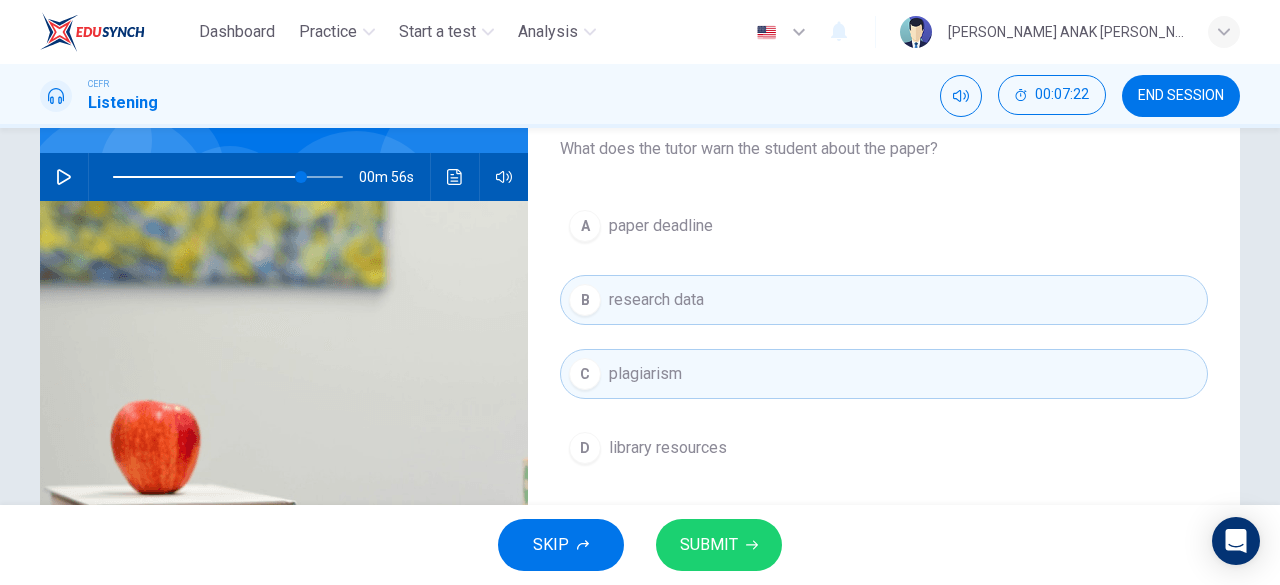 click on "SUBMIT" at bounding box center (709, 545) 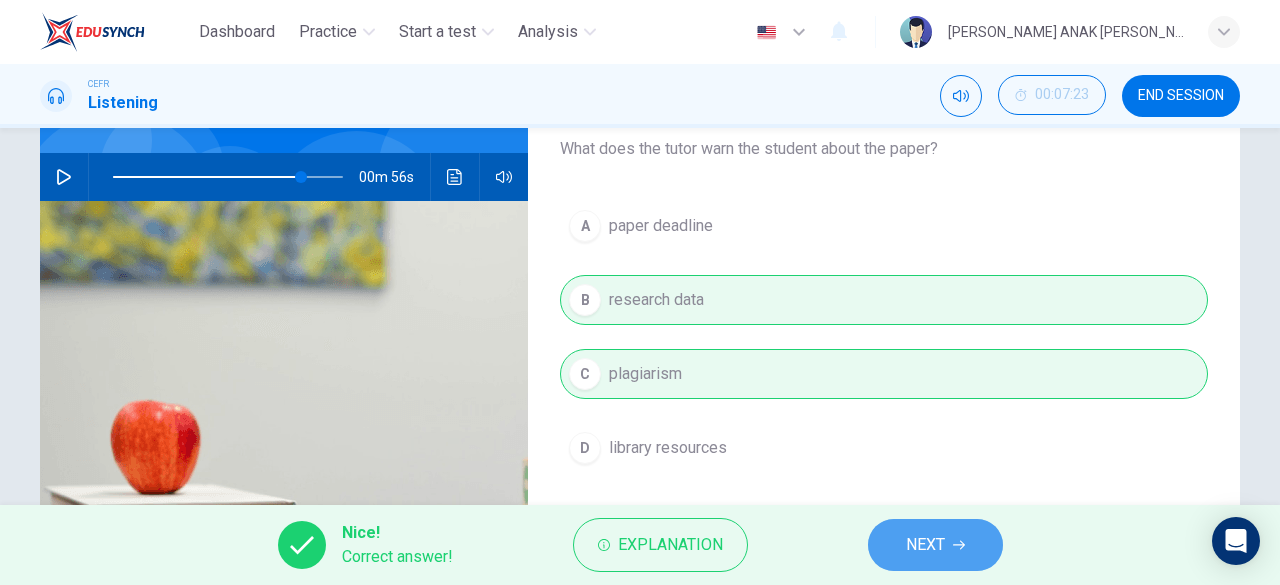 click 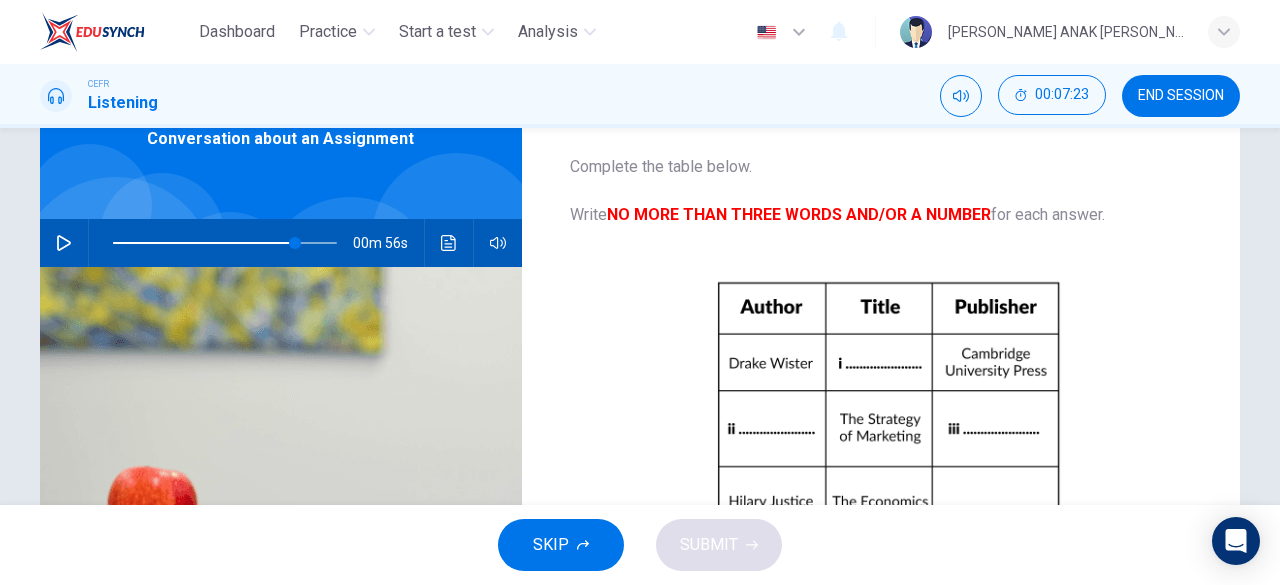 scroll, scrollTop: 0, scrollLeft: 0, axis: both 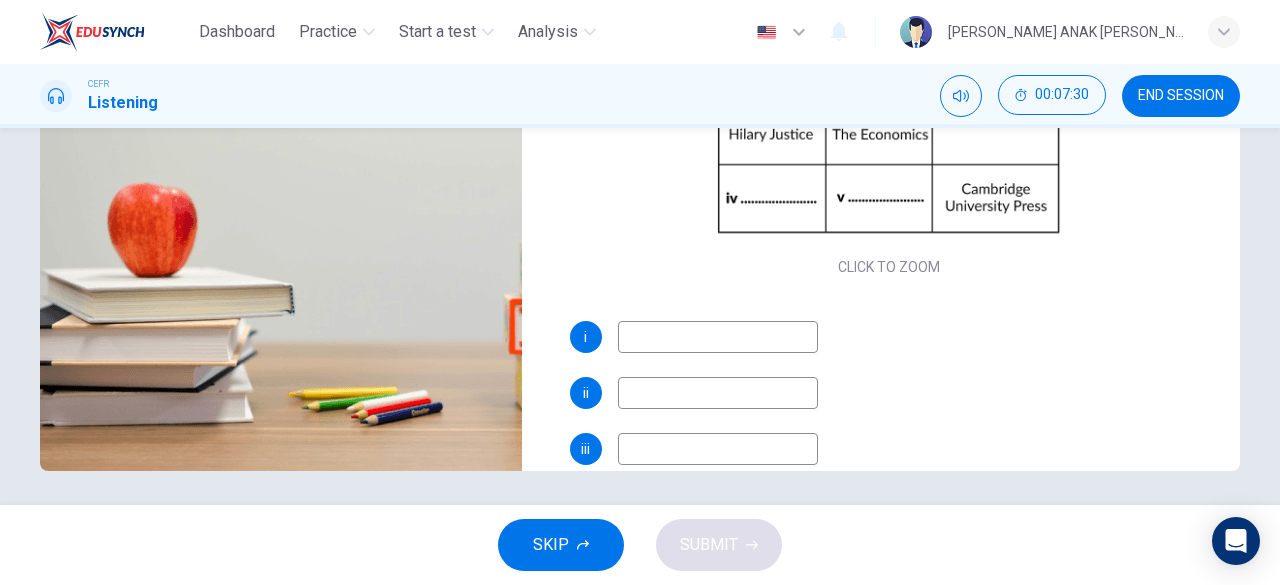click at bounding box center [718, 337] 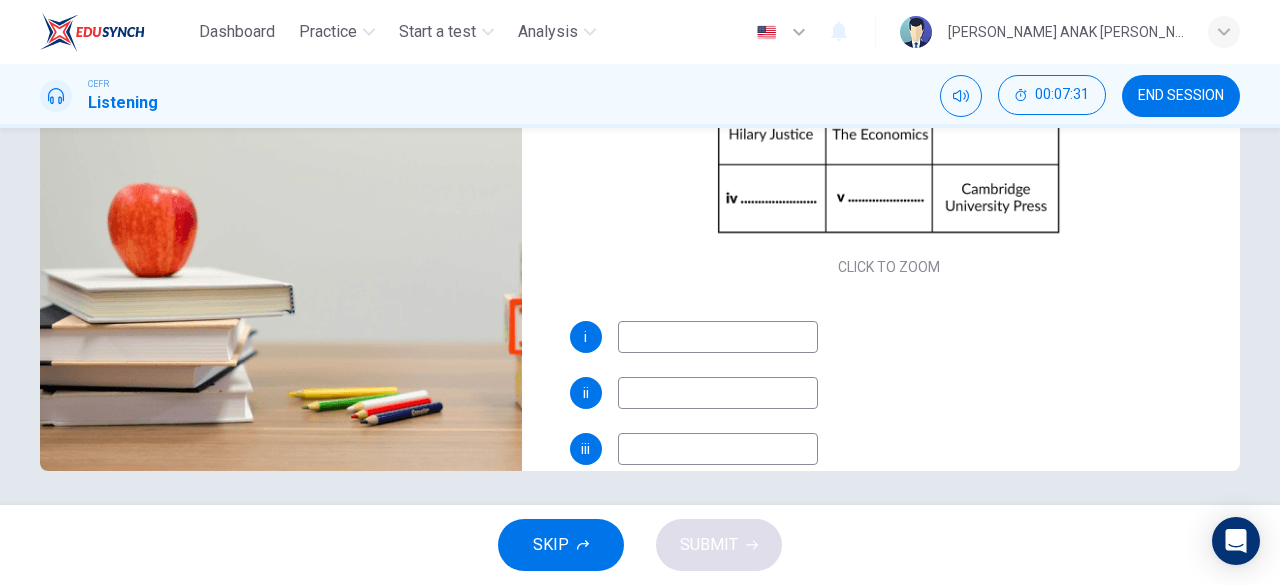 type on "F" 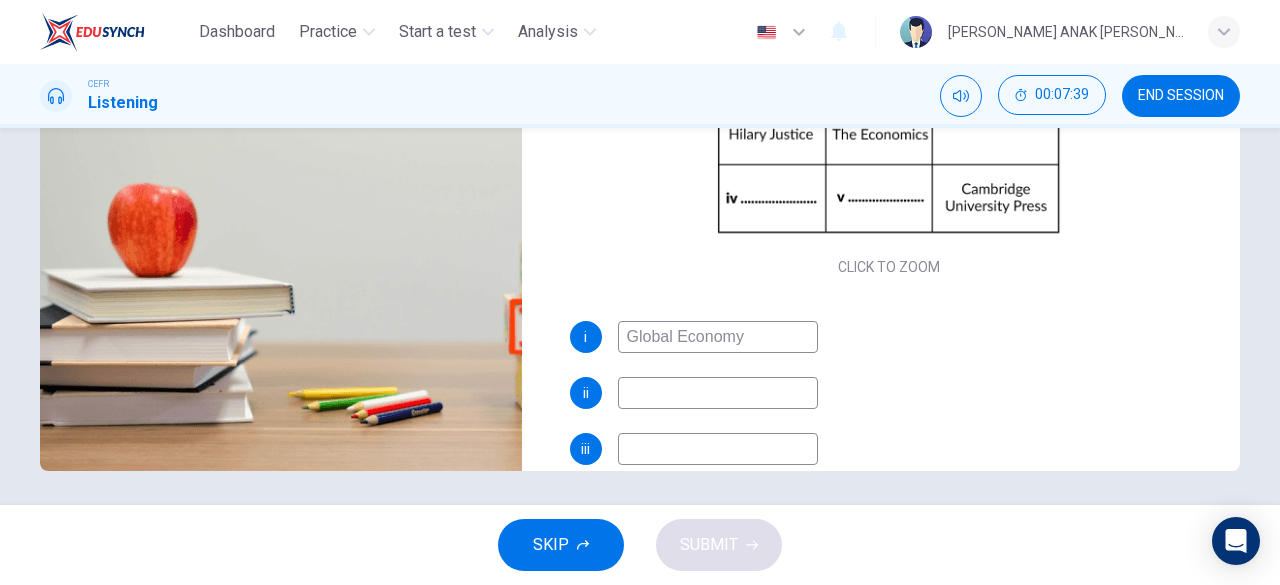 scroll, scrollTop: 0, scrollLeft: 0, axis: both 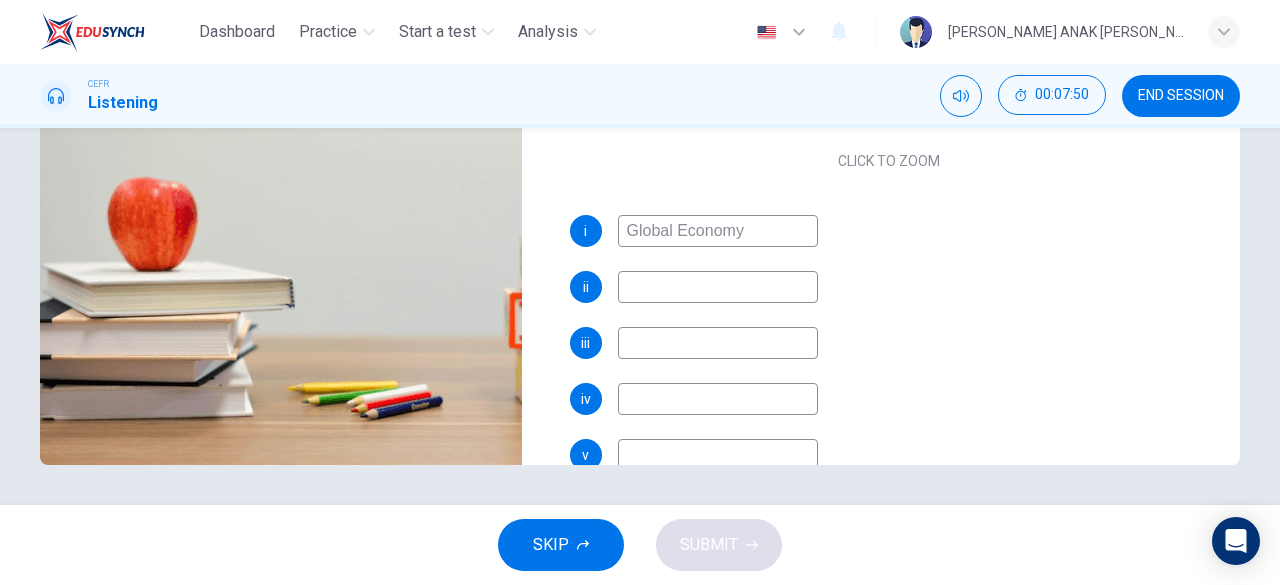 type on "Global Economy" 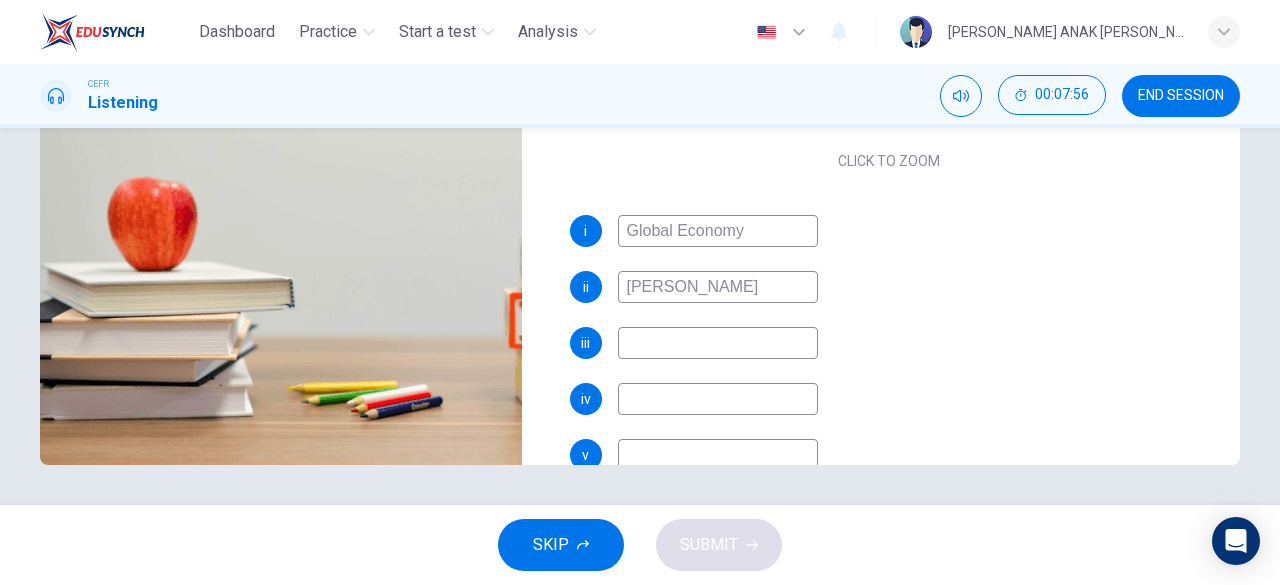 scroll, scrollTop: 0, scrollLeft: 0, axis: both 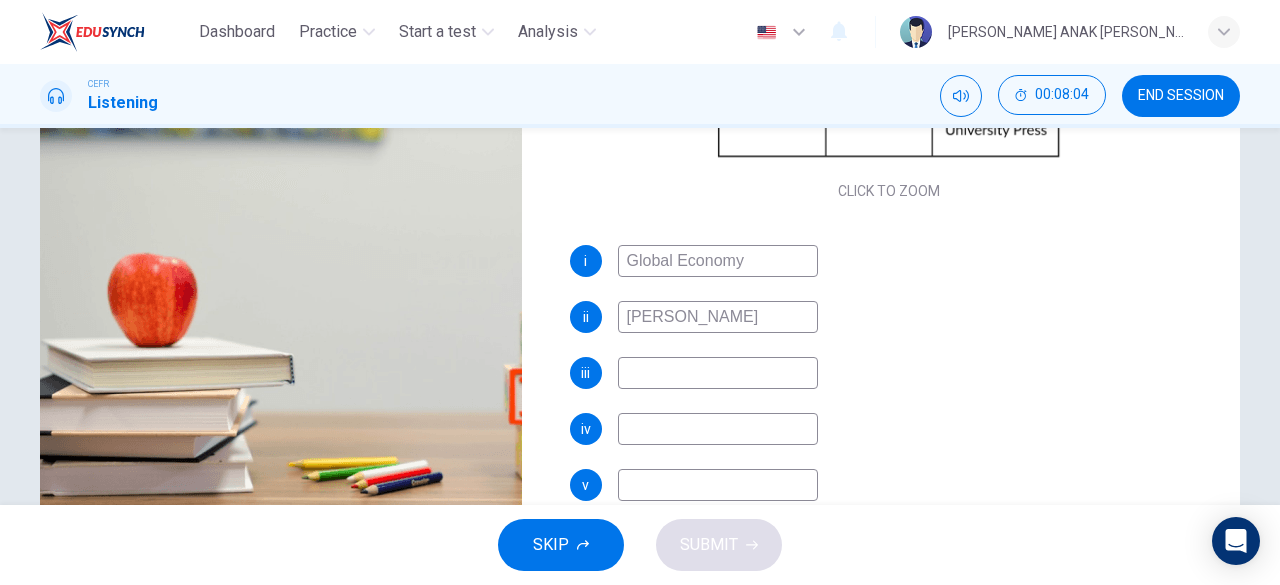 type on "Victoria Smith" 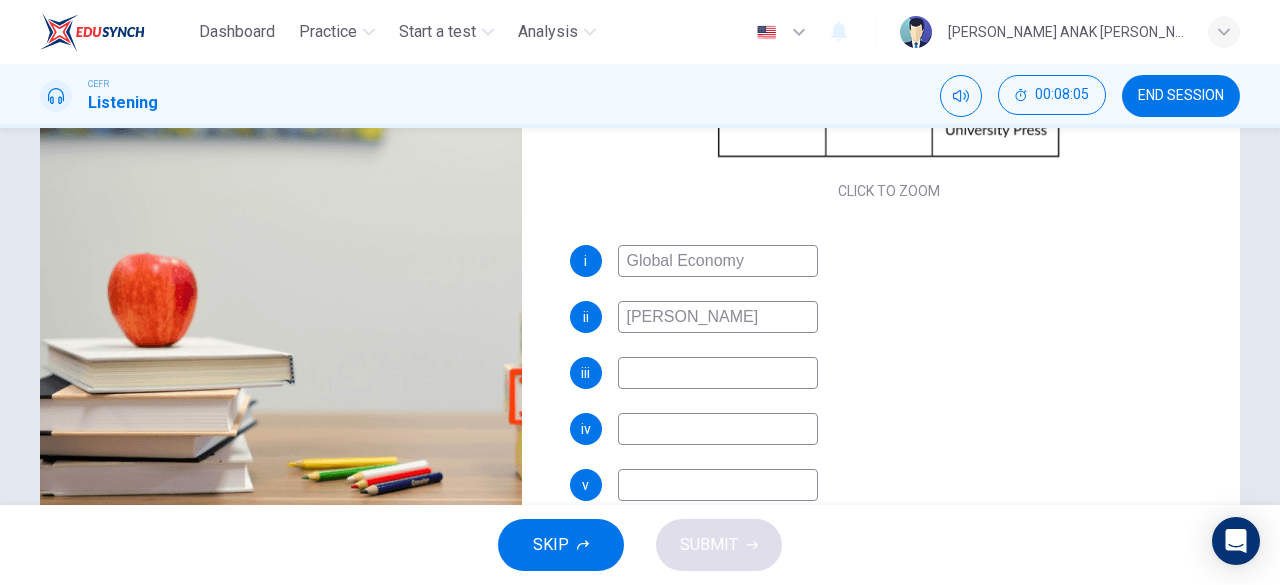 click at bounding box center [718, 373] 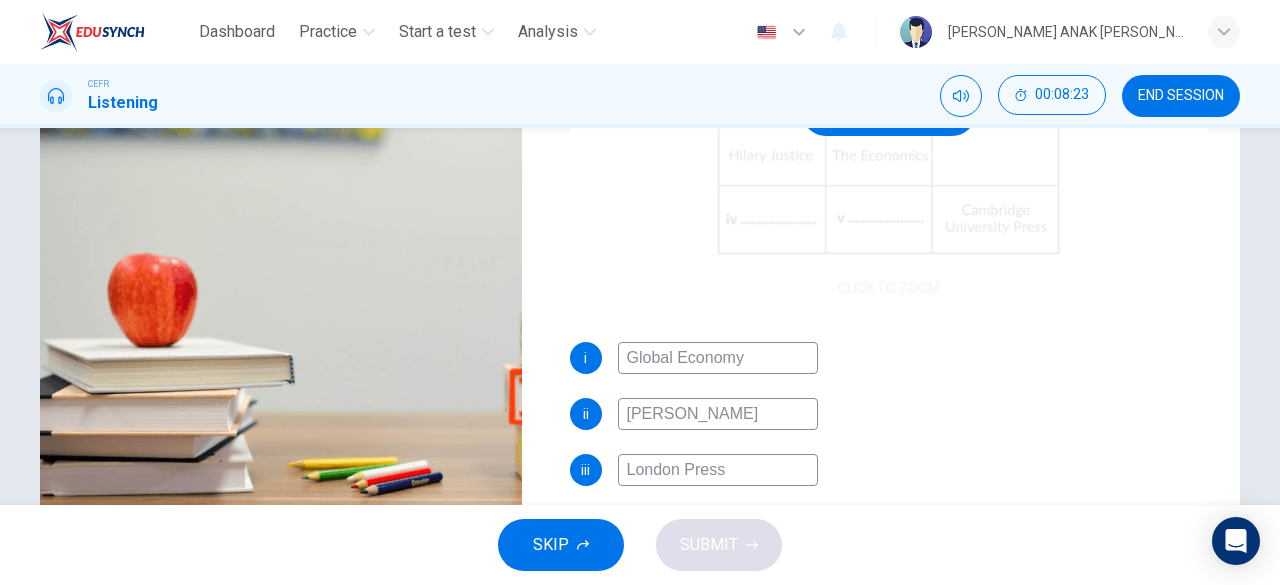 scroll, scrollTop: 230, scrollLeft: 0, axis: vertical 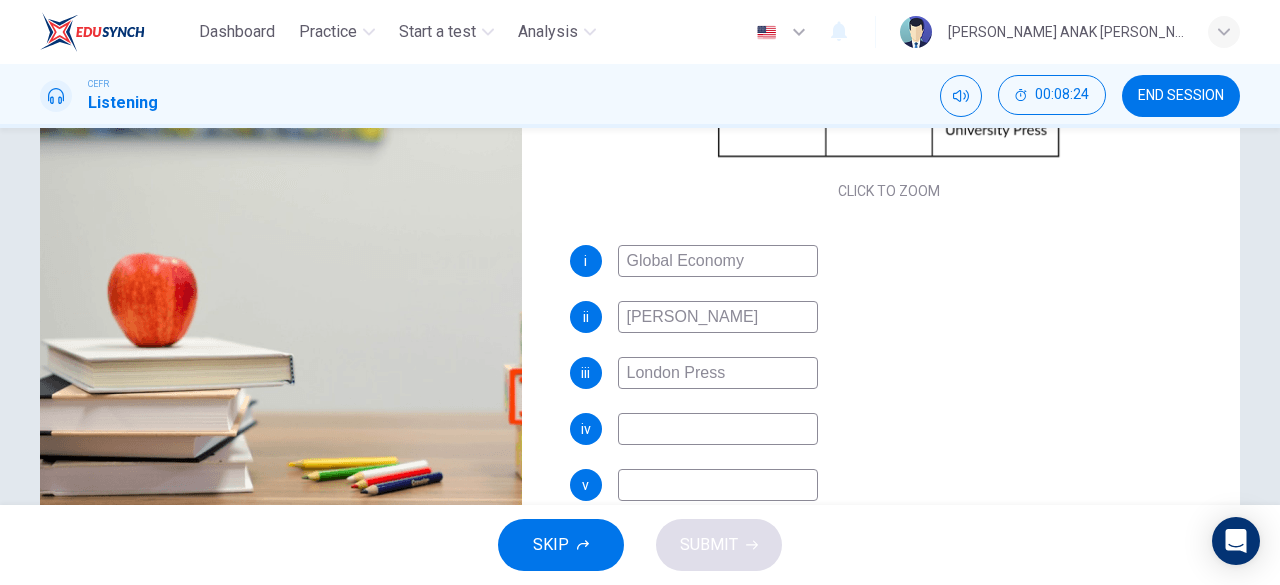 type on "London Press" 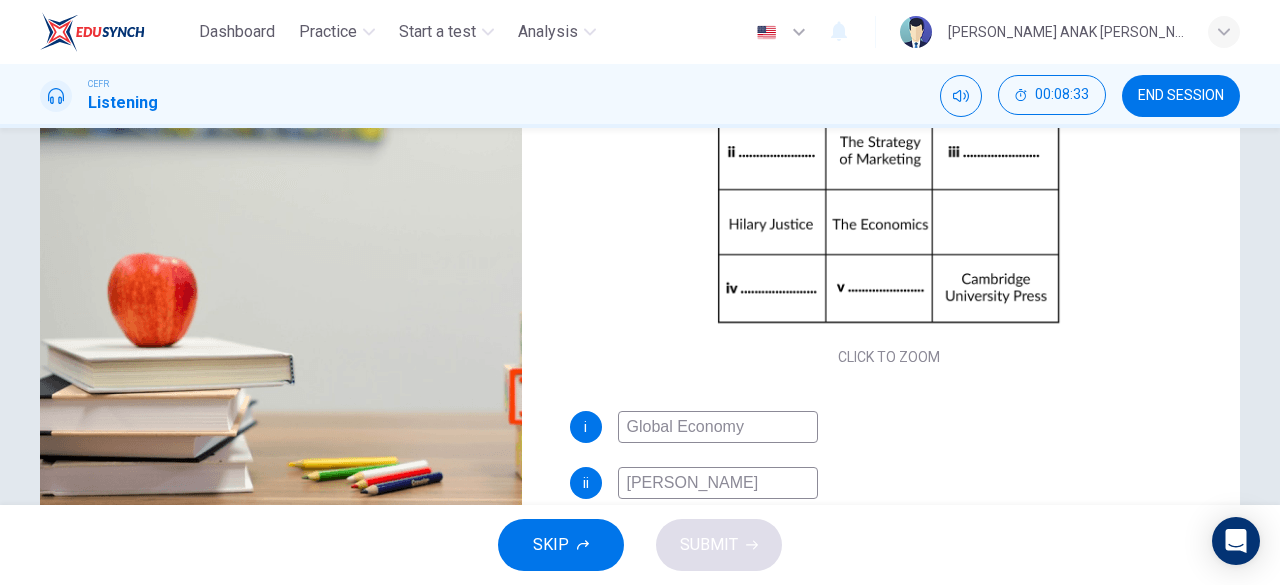 scroll, scrollTop: 230, scrollLeft: 0, axis: vertical 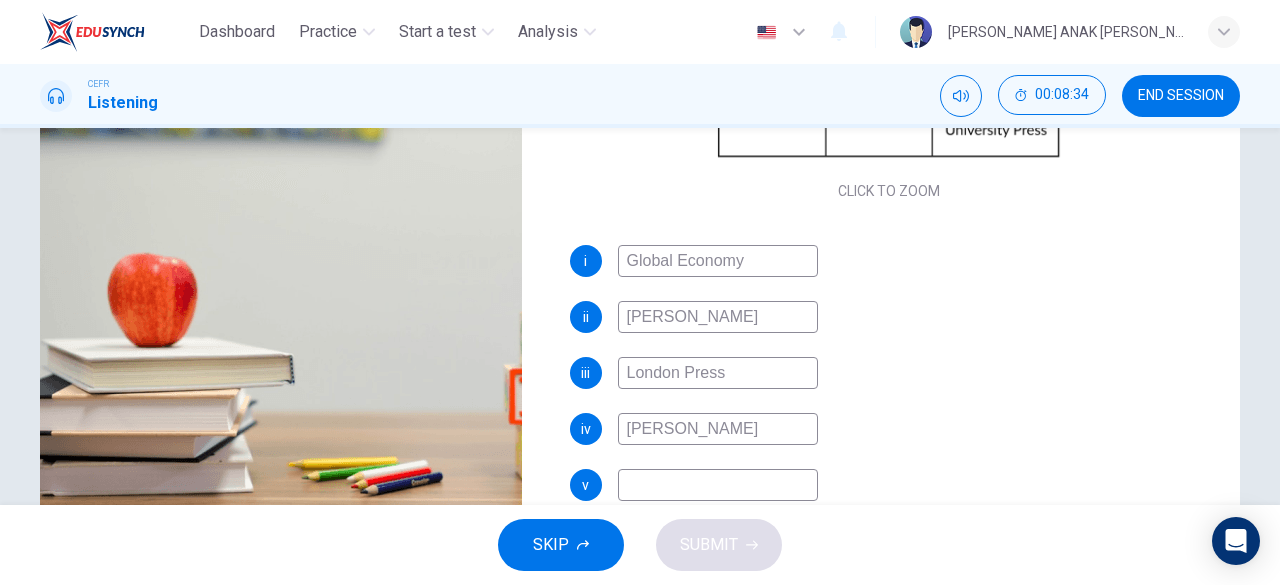 type on "William Hanna" 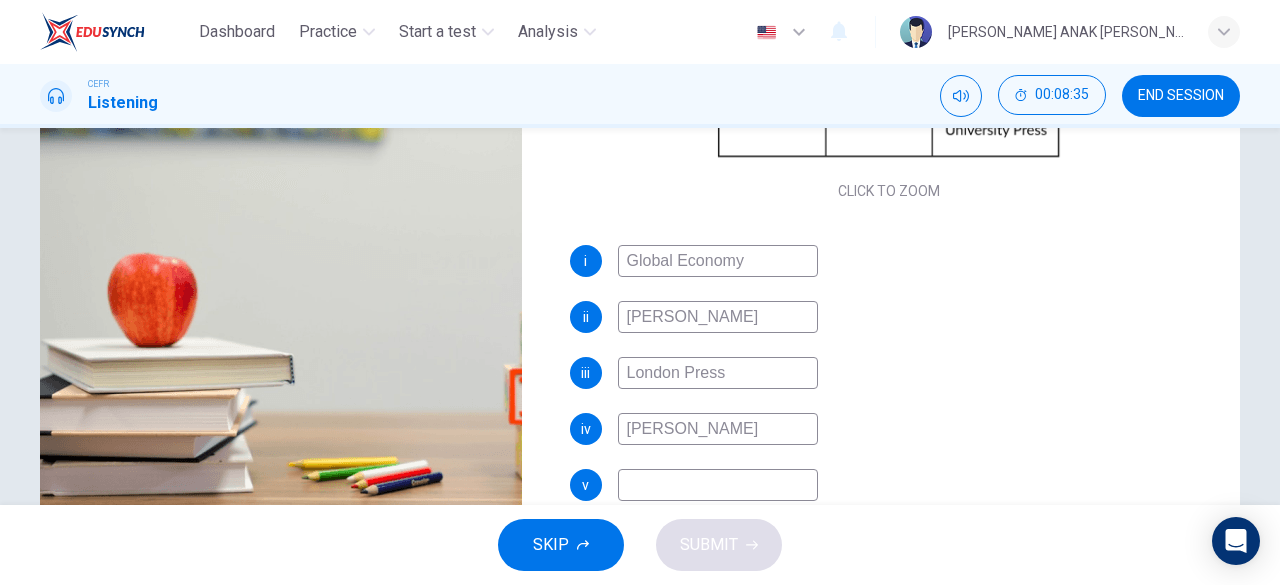 click at bounding box center (718, 485) 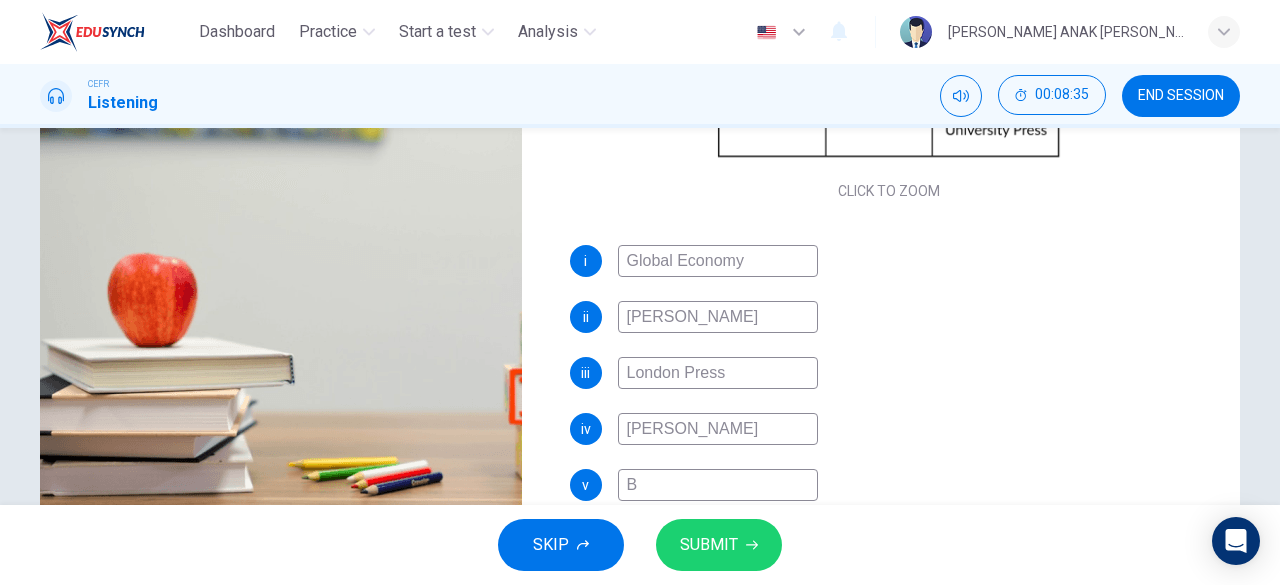 type on "Bu" 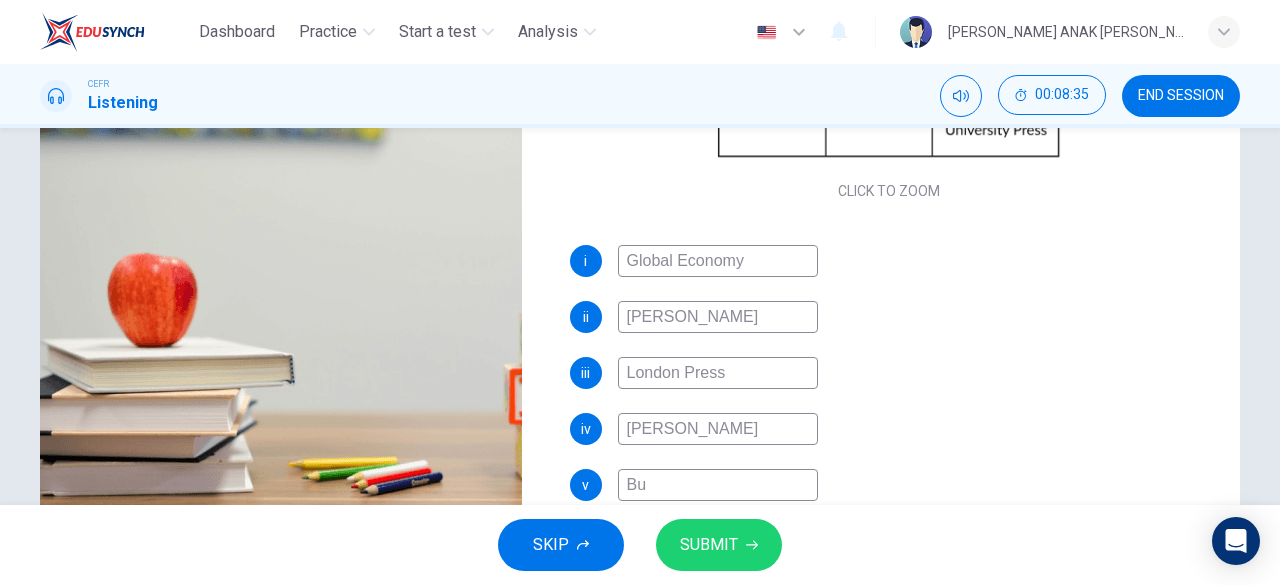 type on "82" 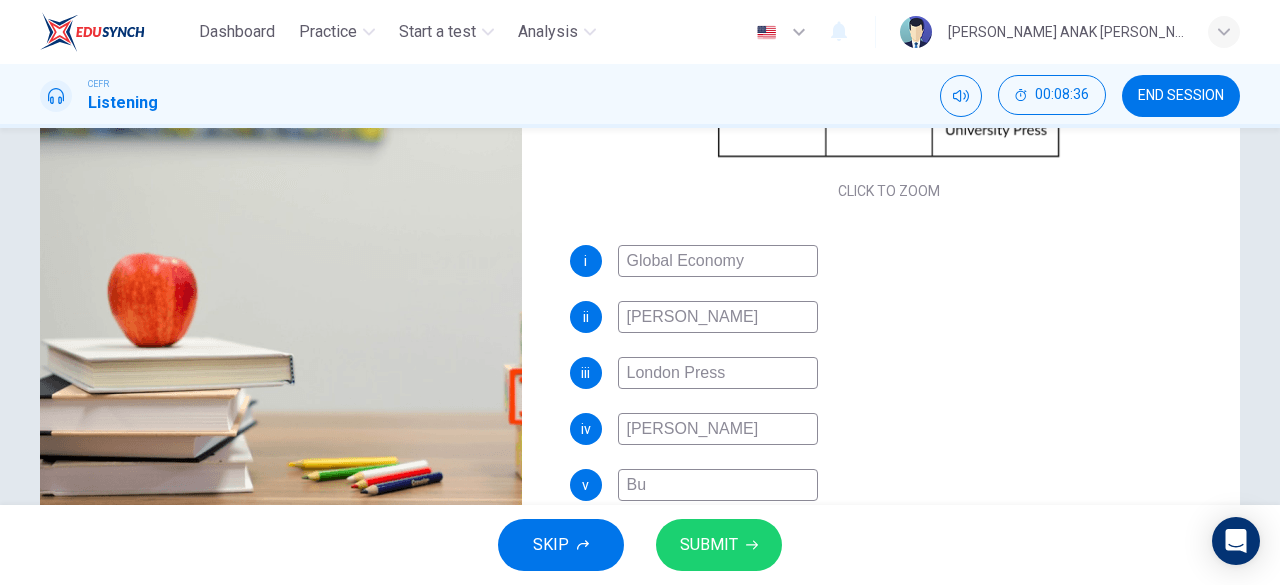 type on "Bus" 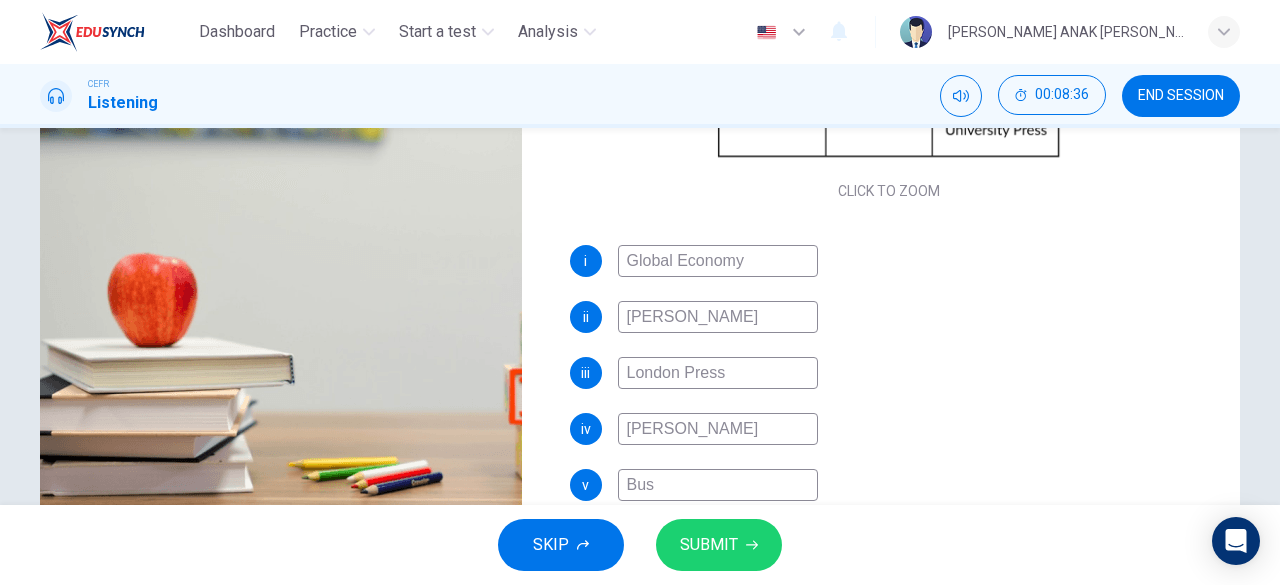 type on "82" 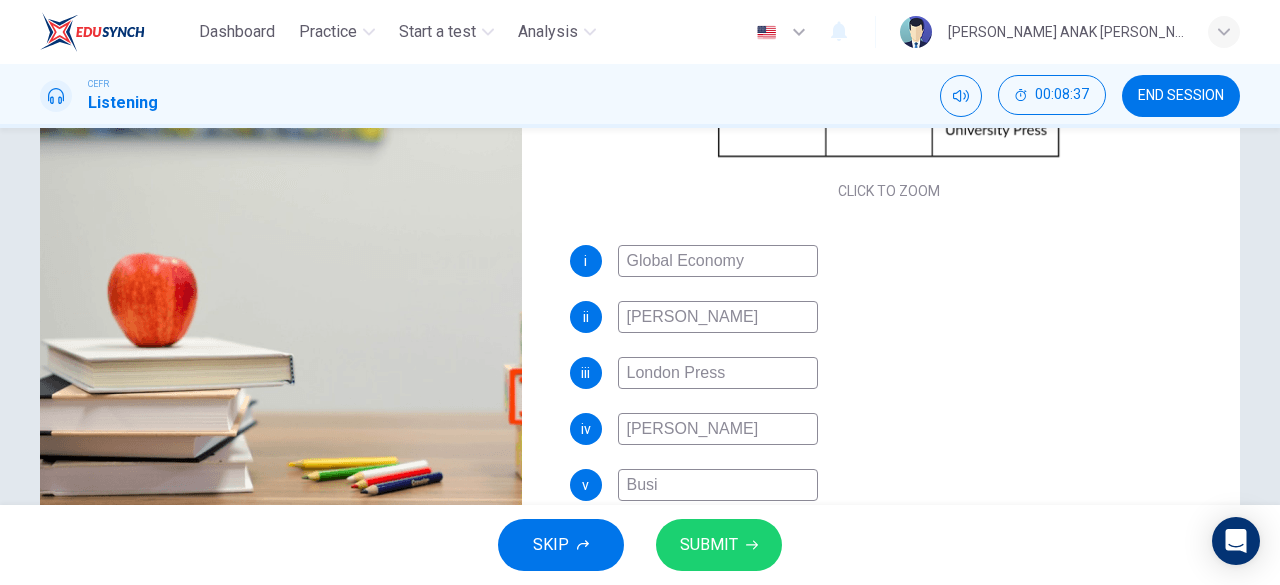 type on "82" 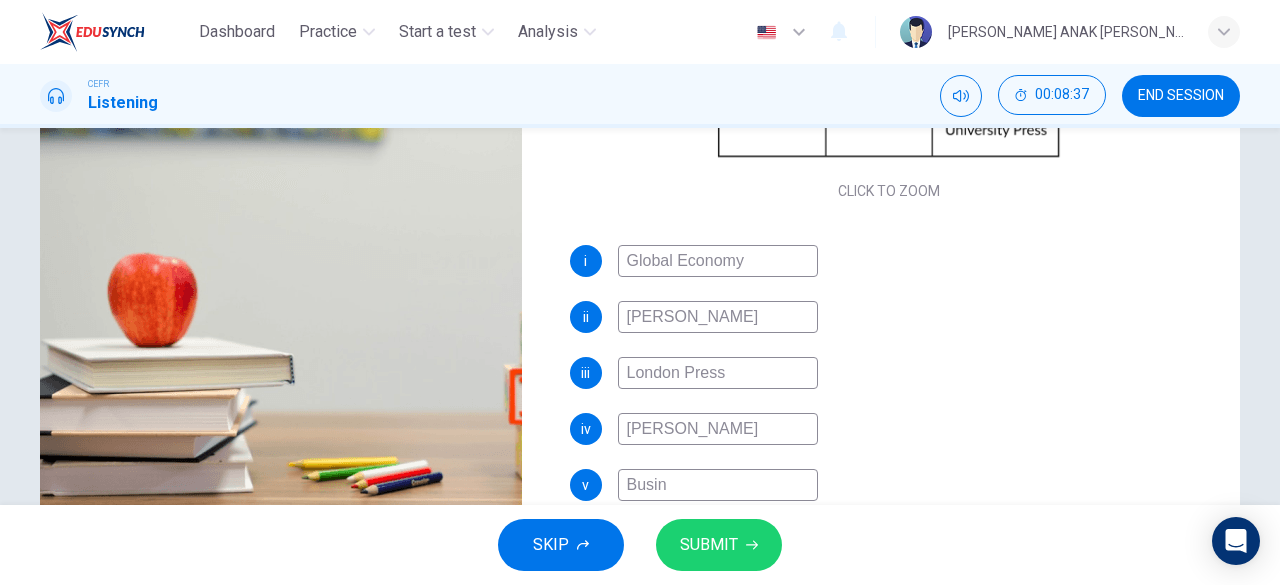 type on "Busine" 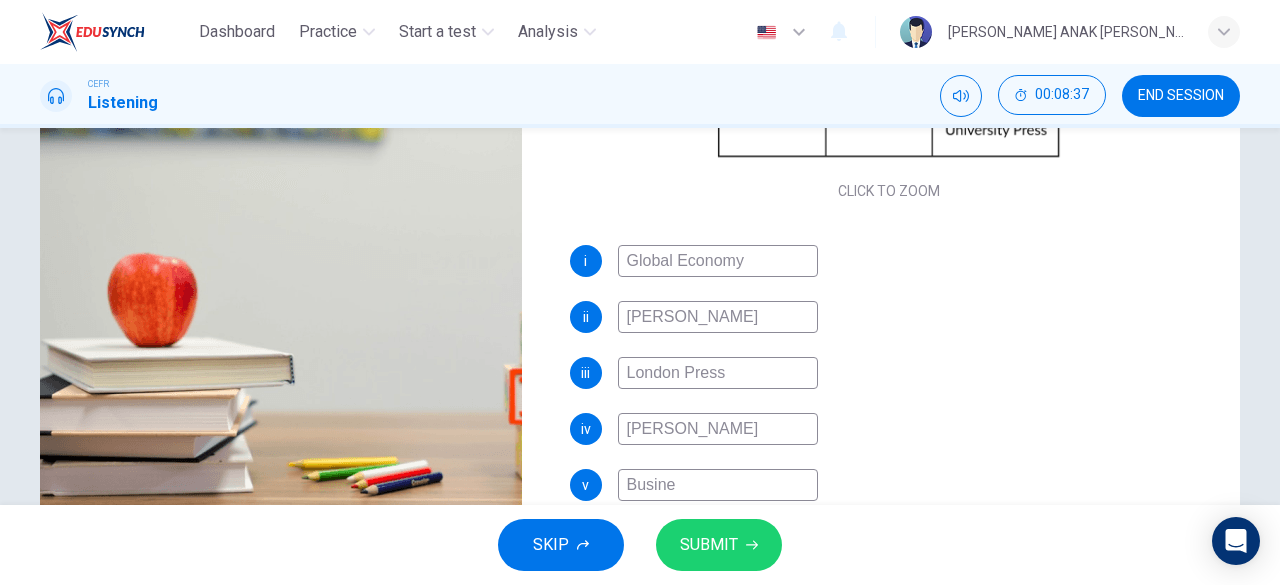 type on "82" 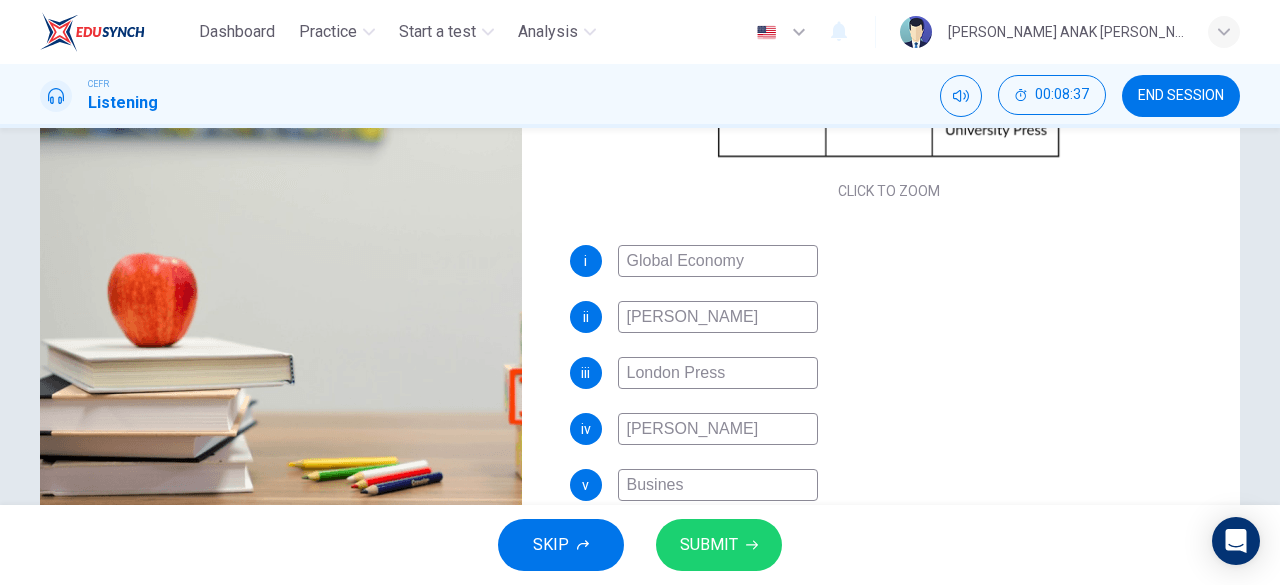 type on "82" 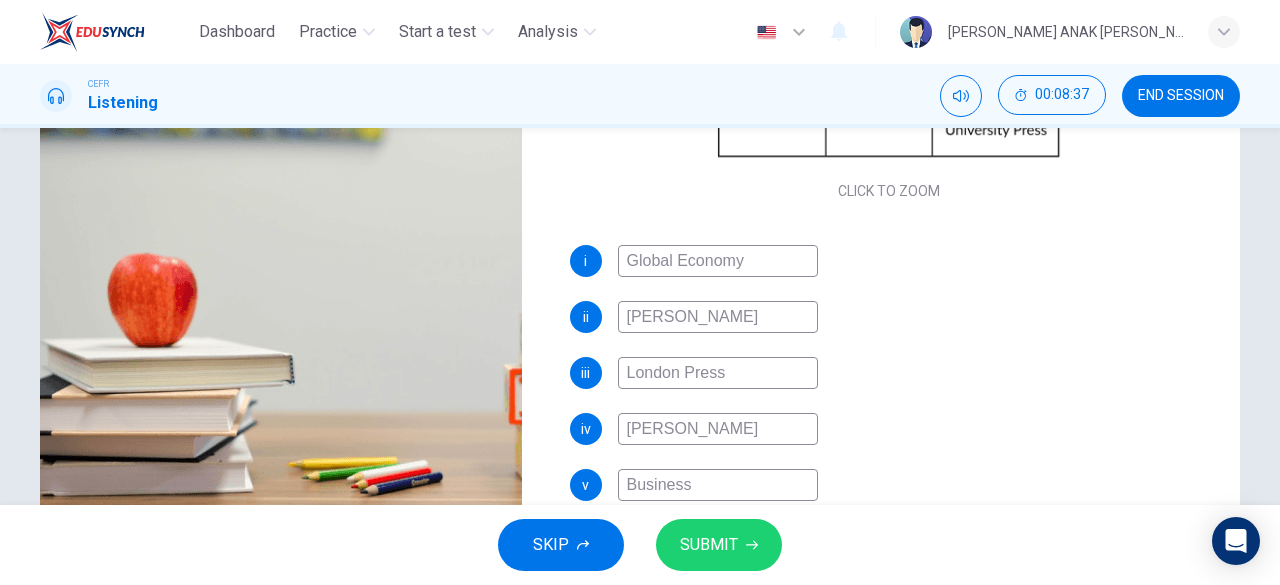 type on "Business" 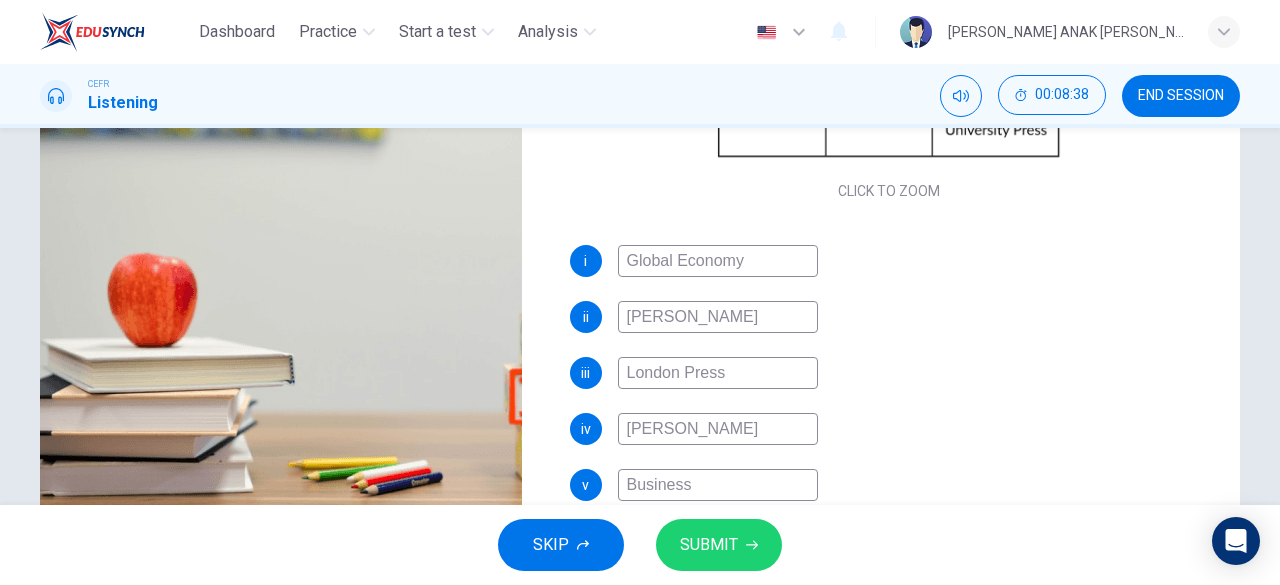 type on "Business M" 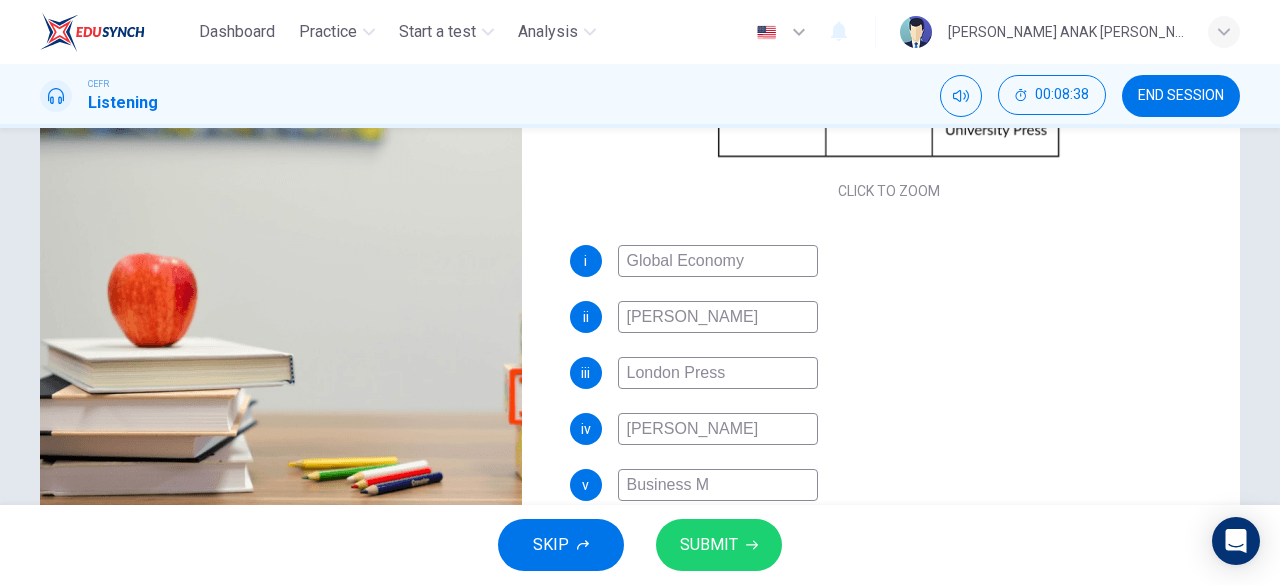 type on "82" 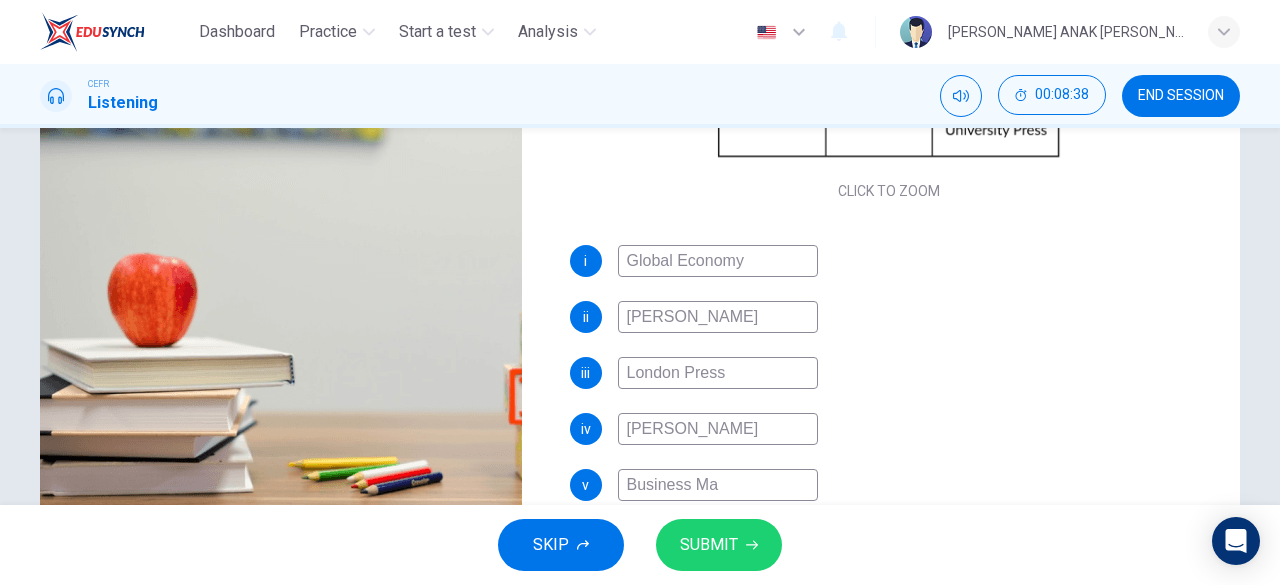 type on "82" 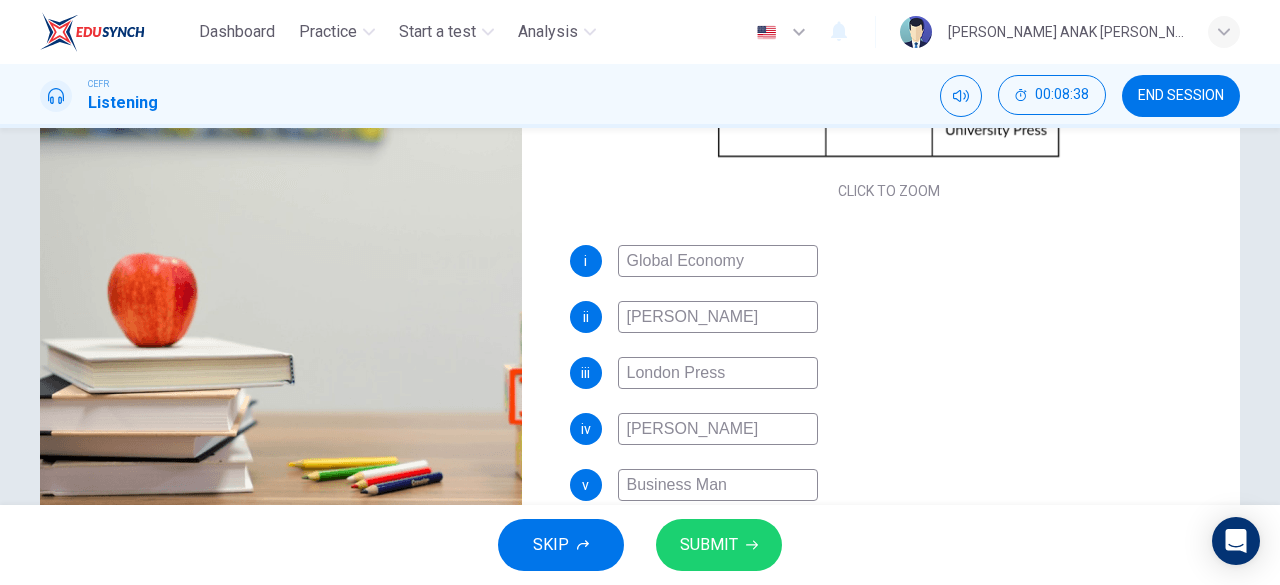 type on "Business Mana" 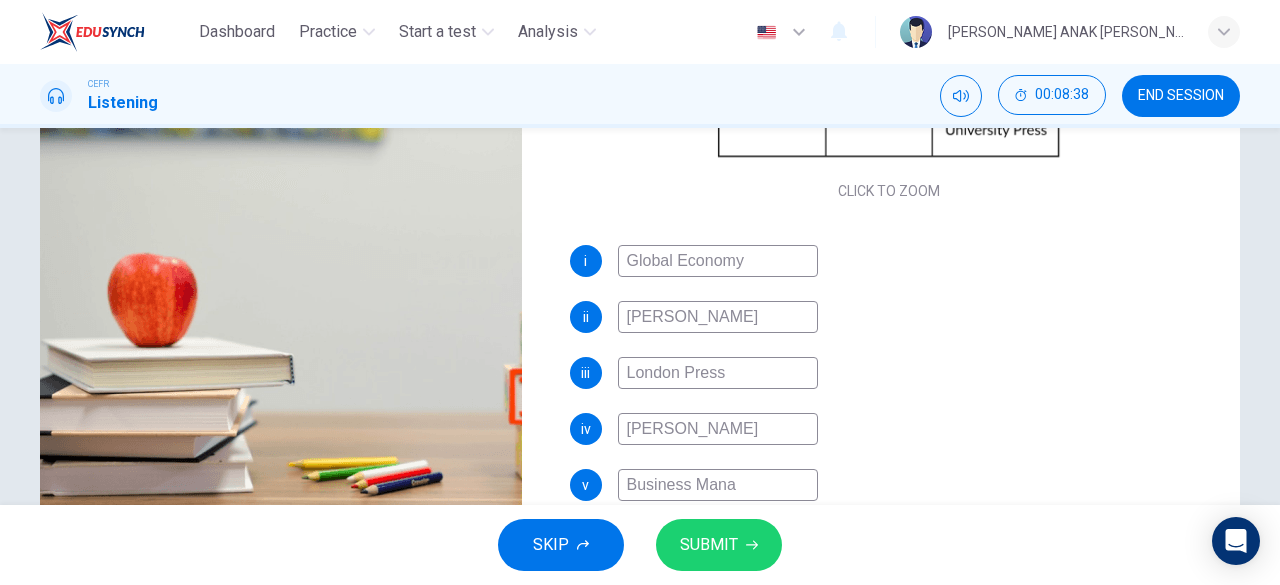 type on "82" 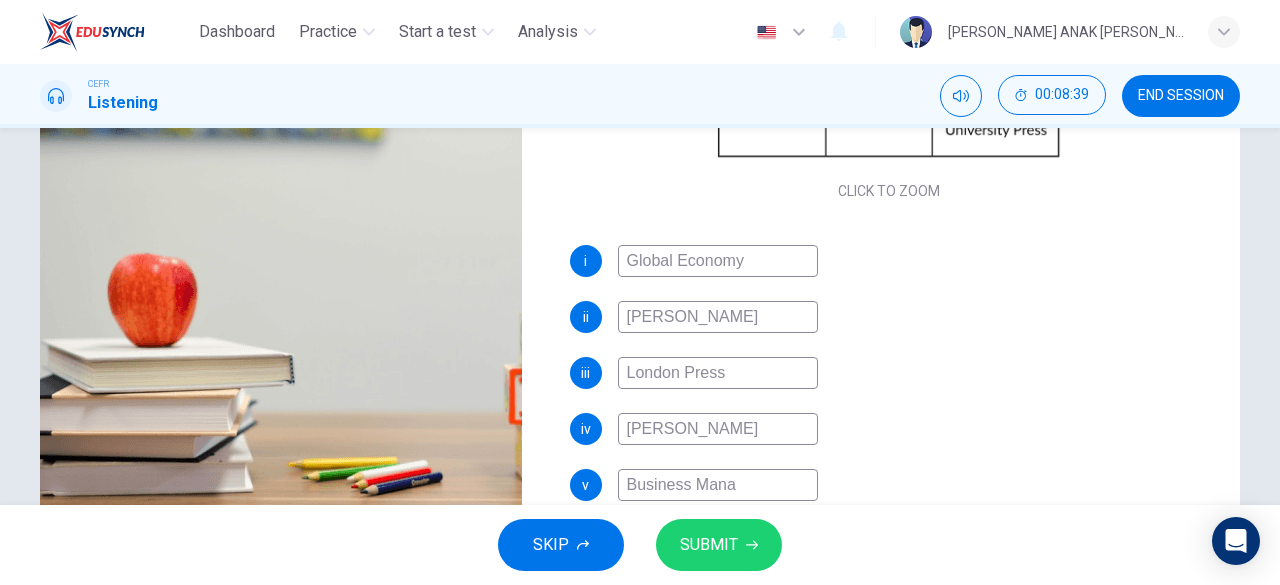 type on "Business Manag" 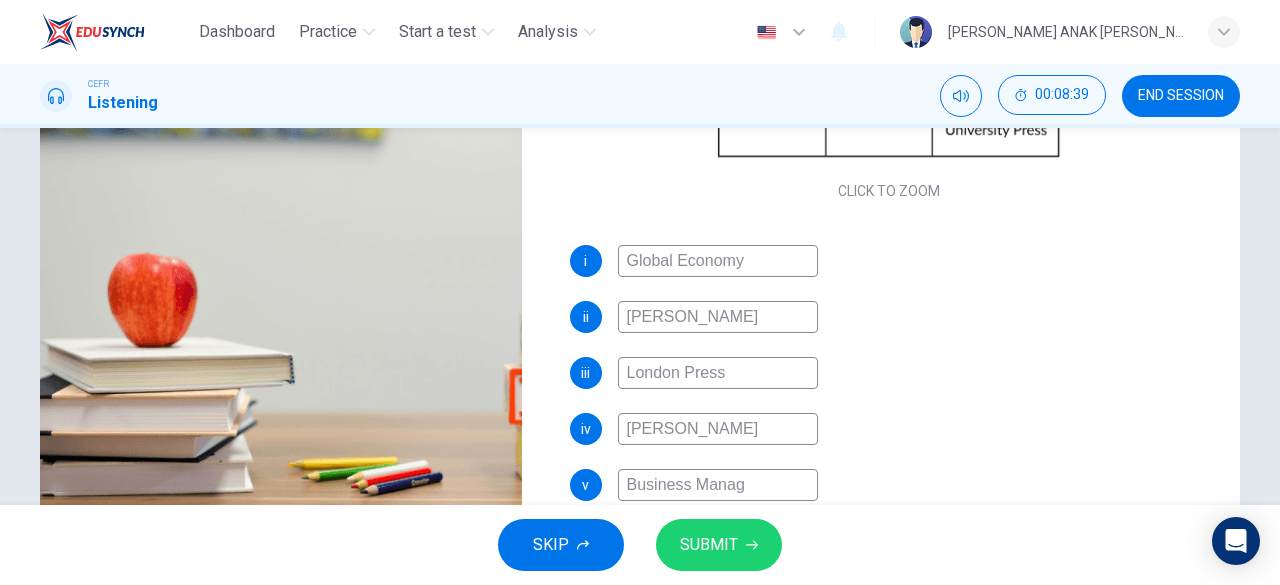 type on "82" 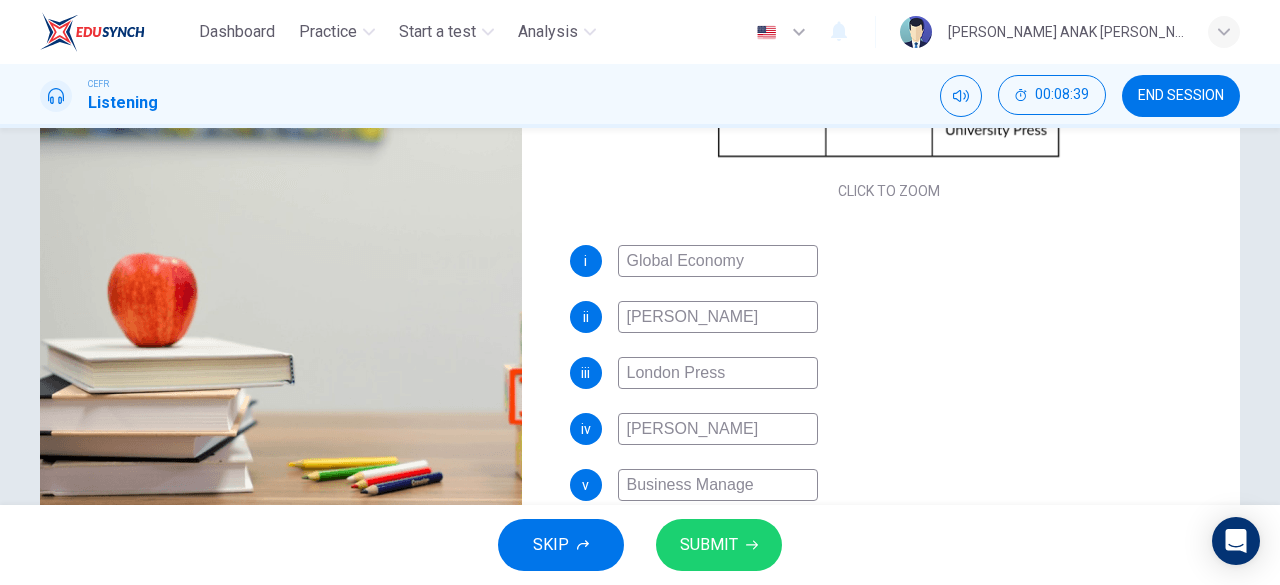 type on "82" 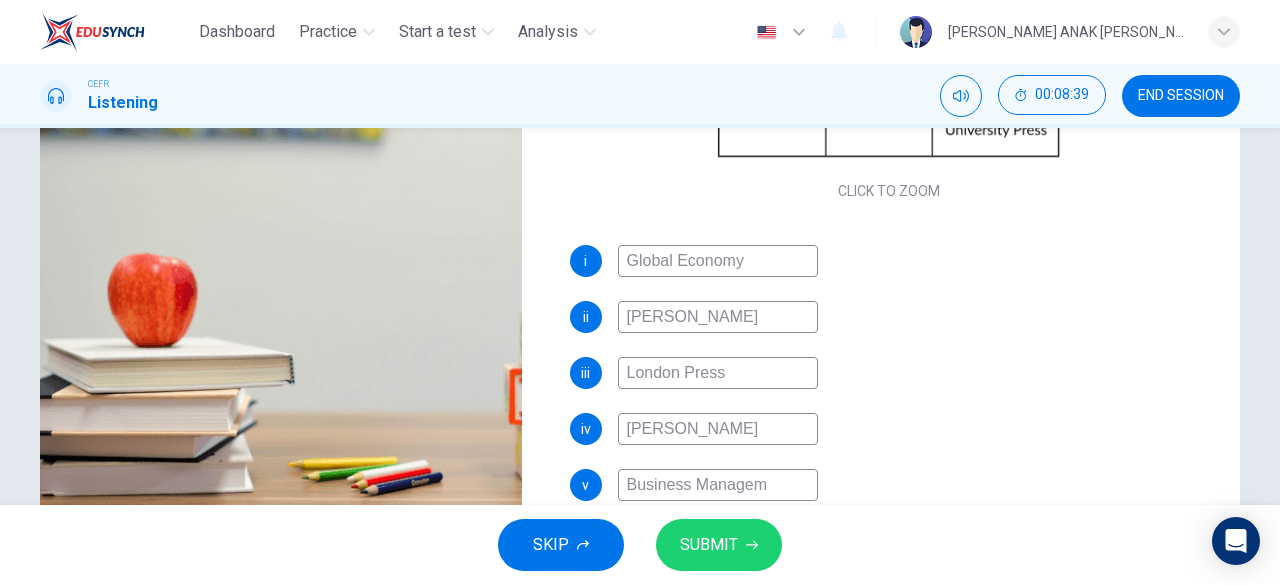 type on "Business Manageme" 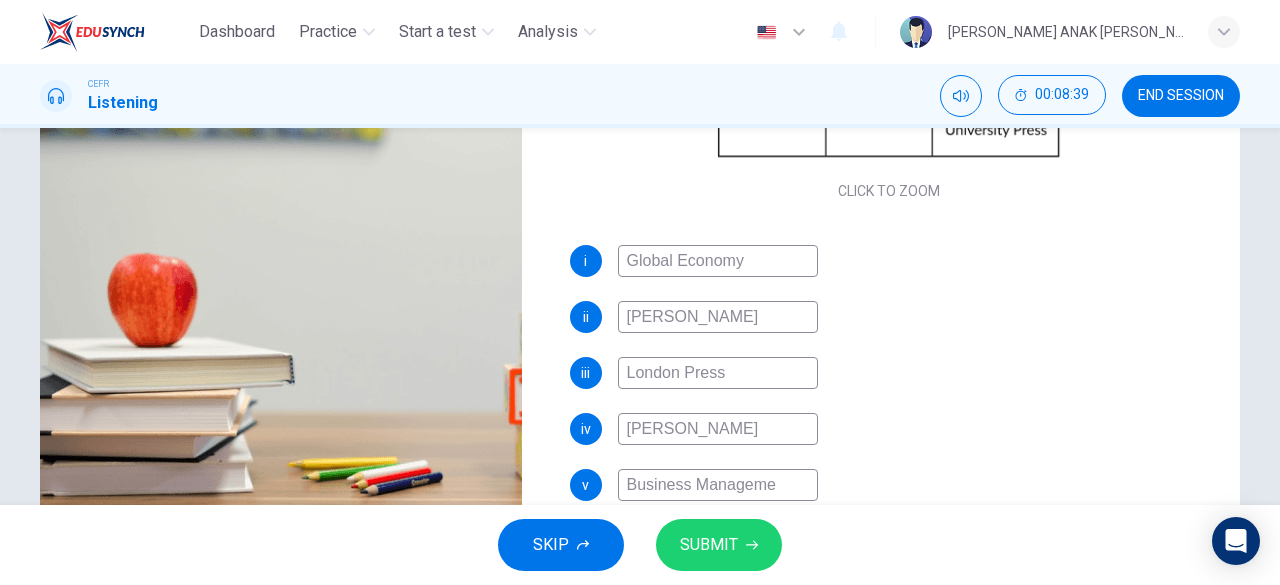 type on "82" 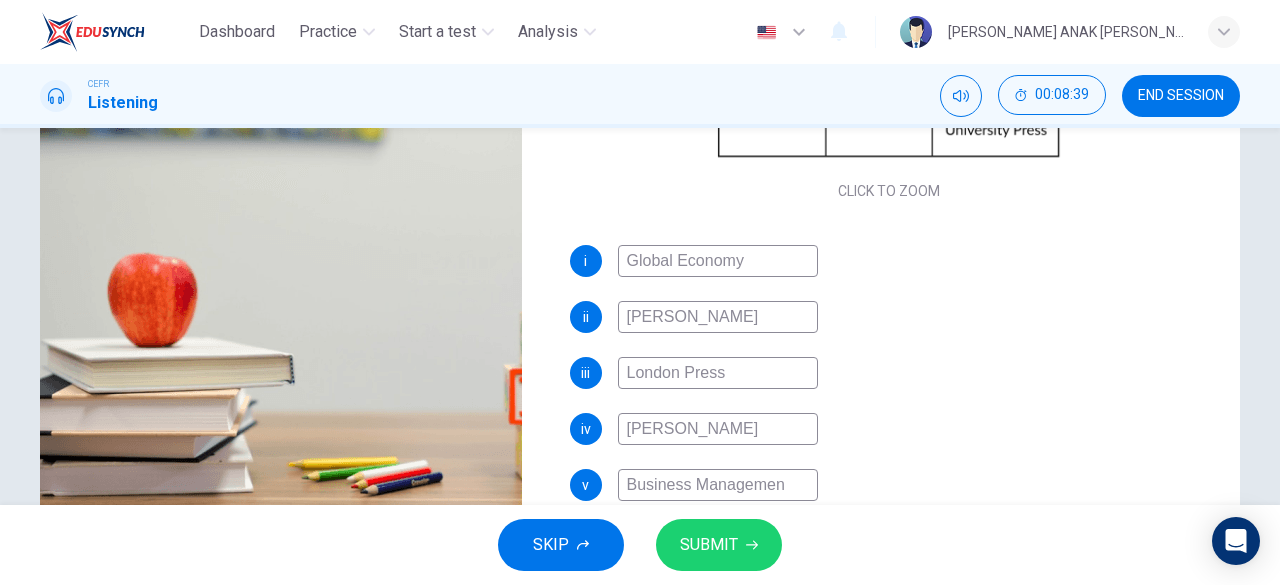 type on "82" 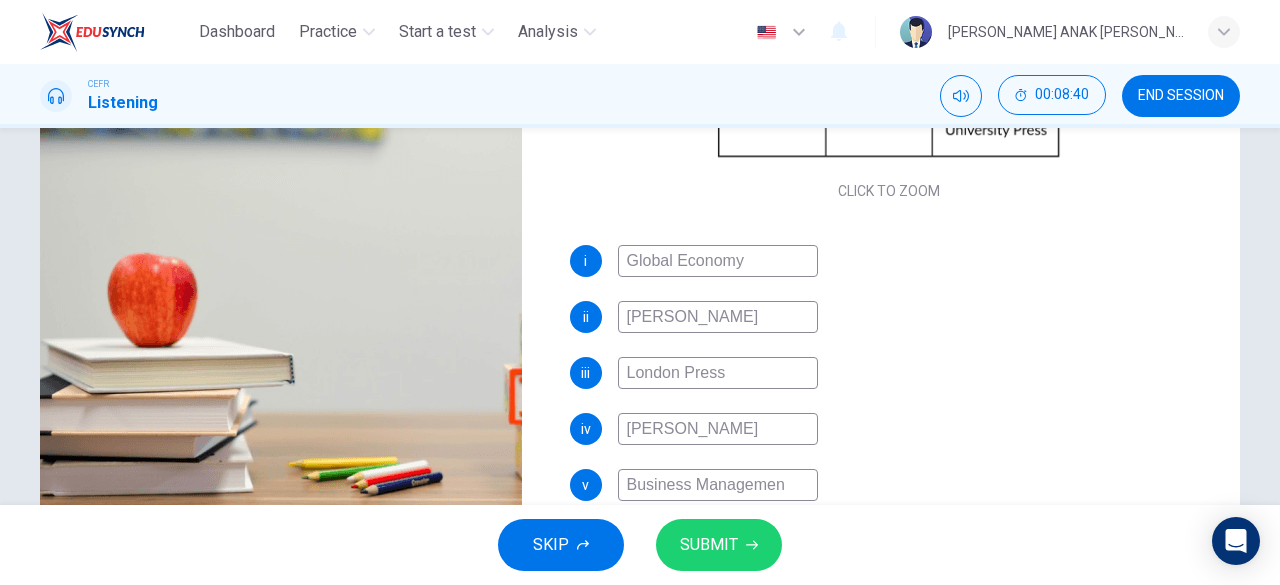 type on "Business Management" 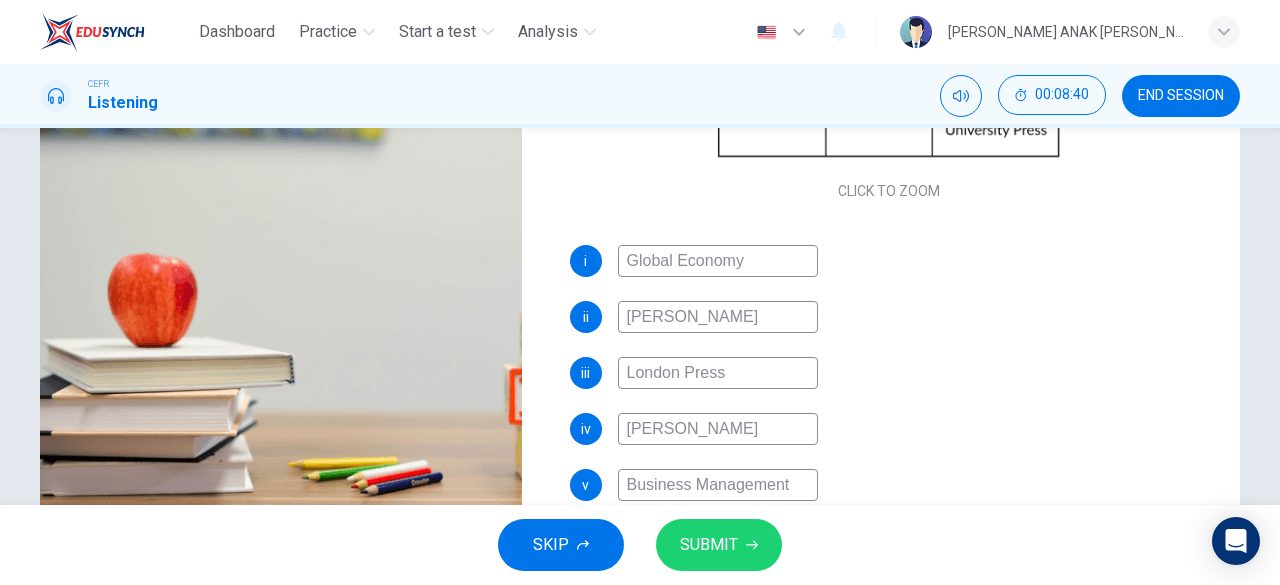 type on "82" 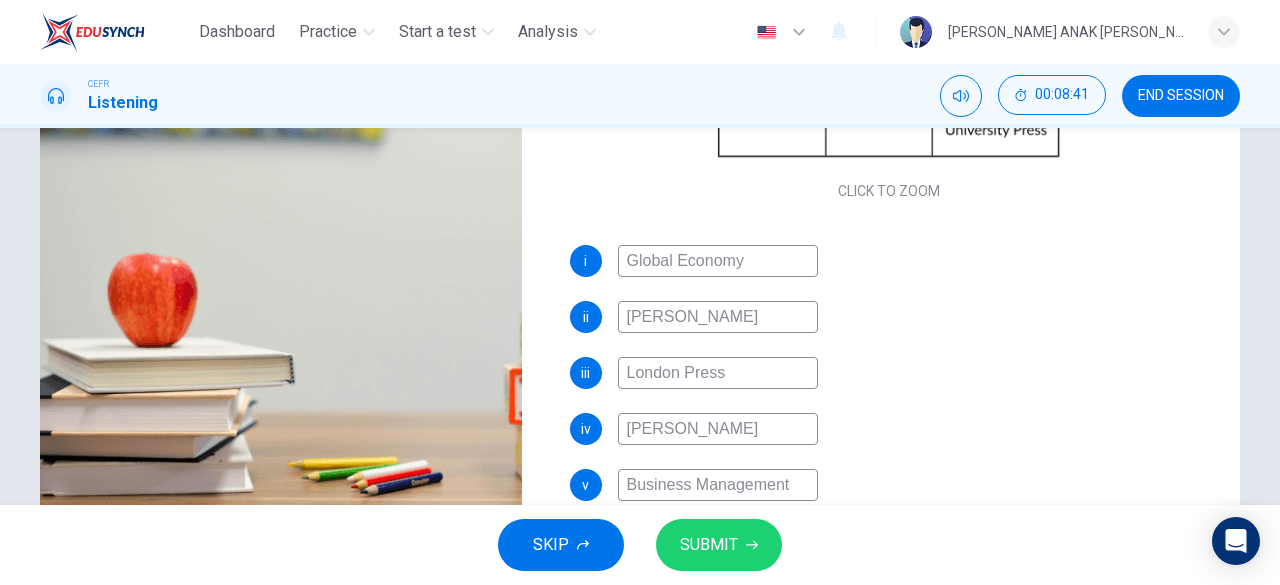 type on "Business Management" 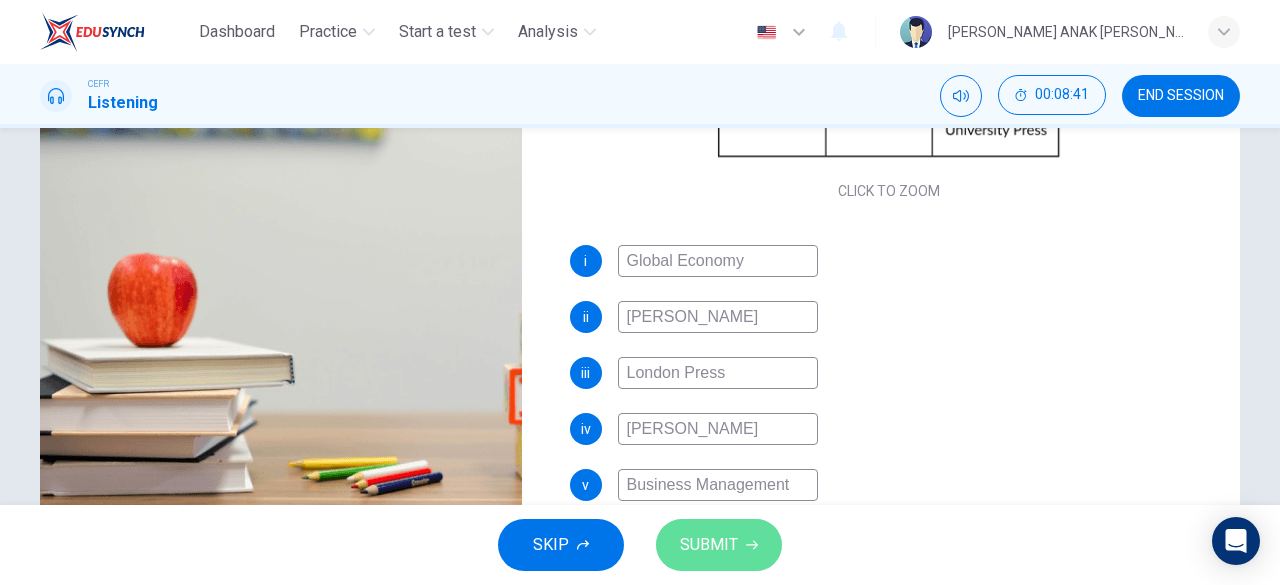click on "SUBMIT" at bounding box center [709, 545] 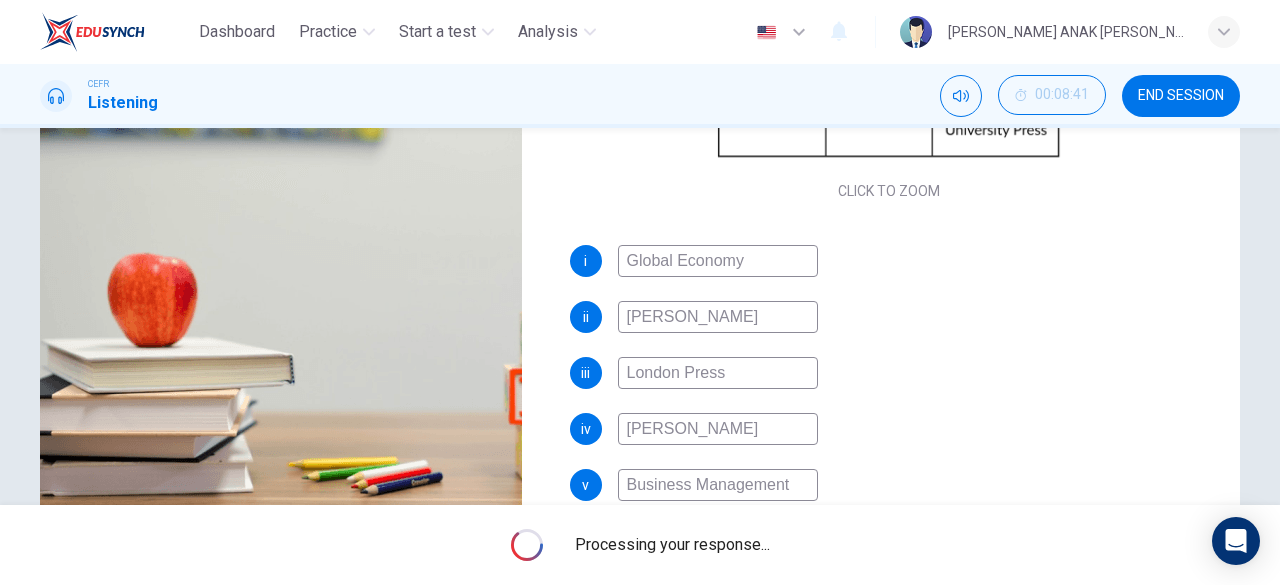type on "82" 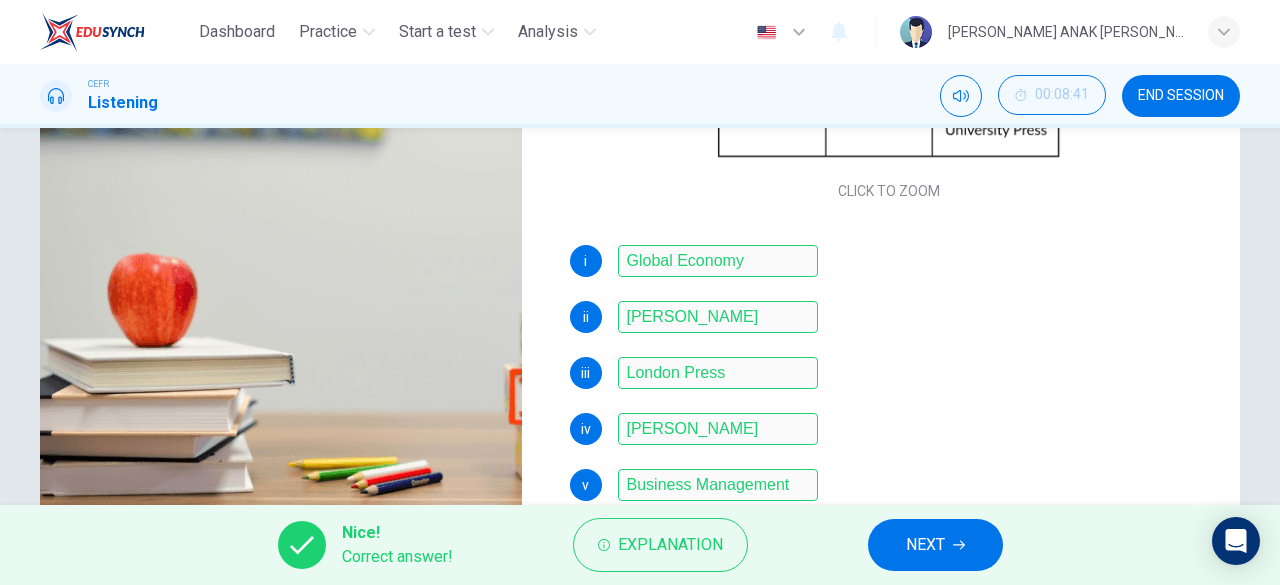 scroll, scrollTop: 398, scrollLeft: 0, axis: vertical 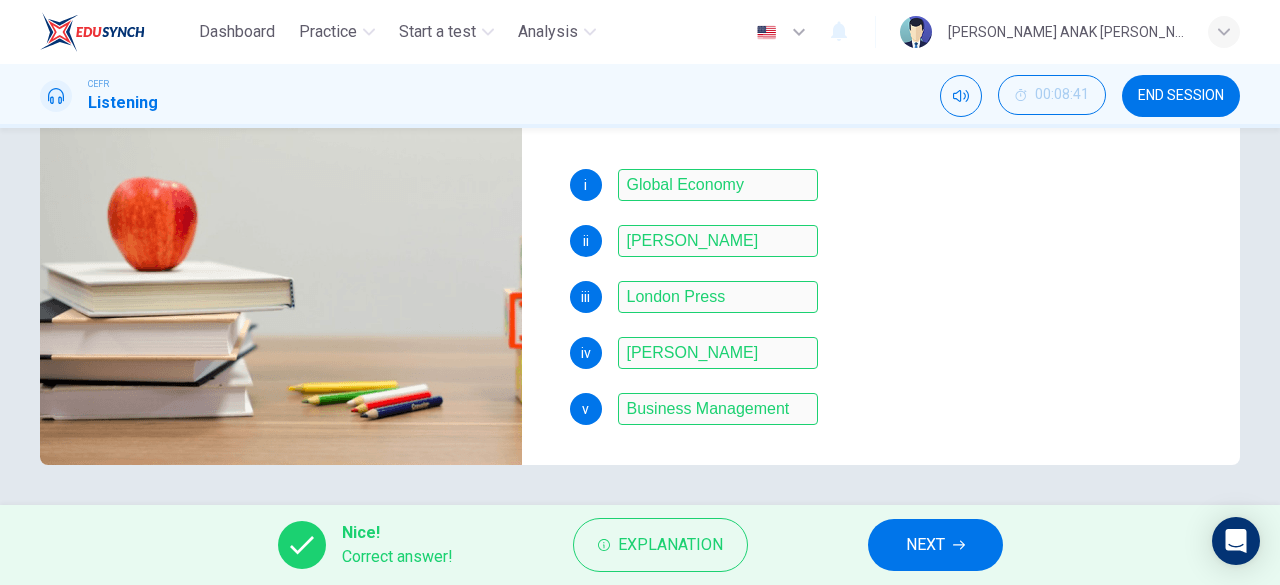 click on "NEXT" at bounding box center (925, 545) 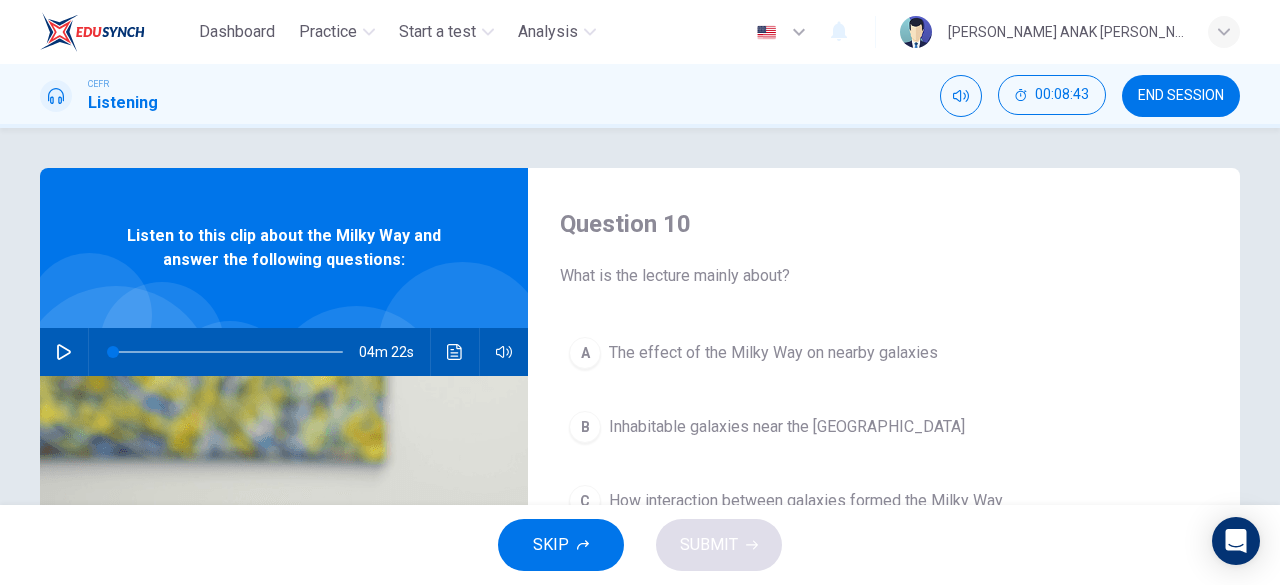 click on "END SESSION" at bounding box center [1181, 96] 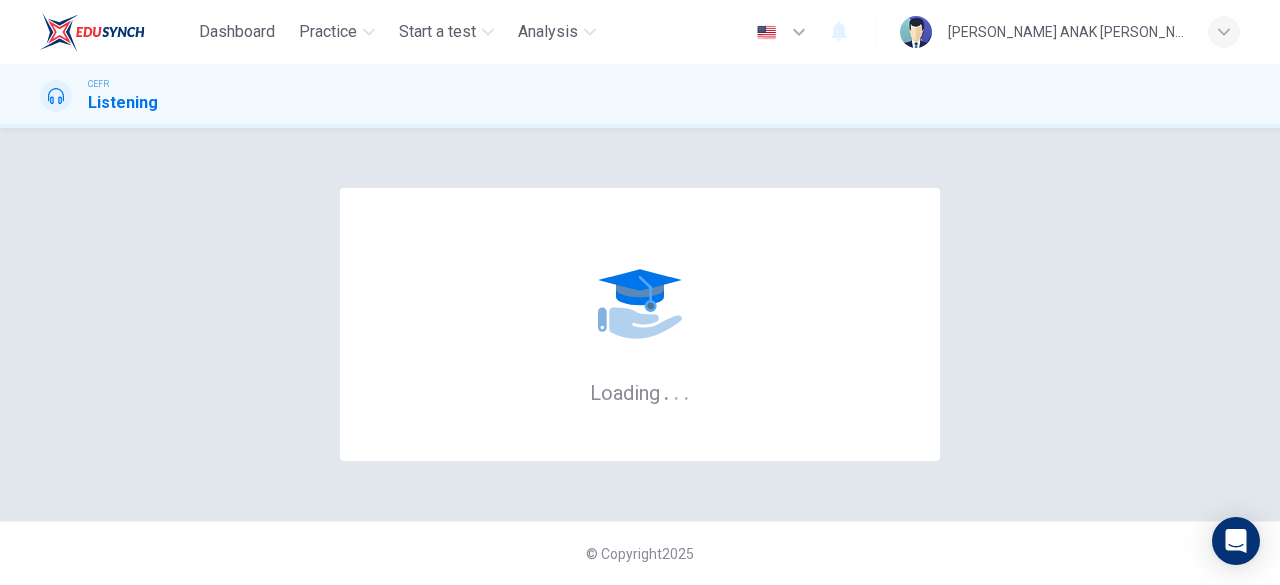 scroll, scrollTop: 0, scrollLeft: 0, axis: both 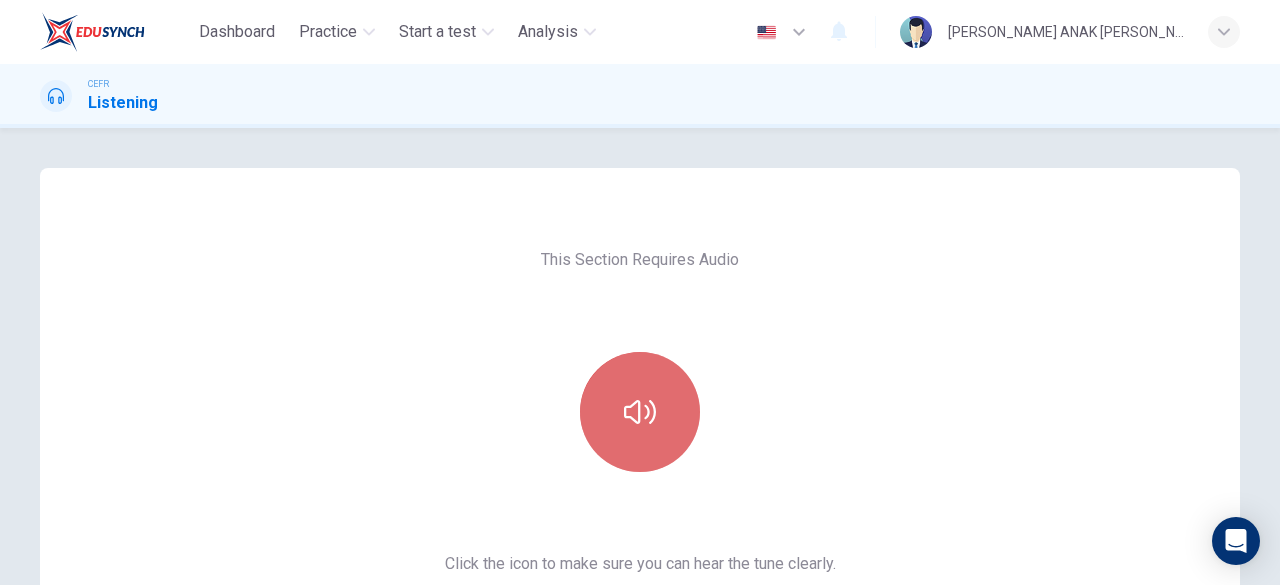click 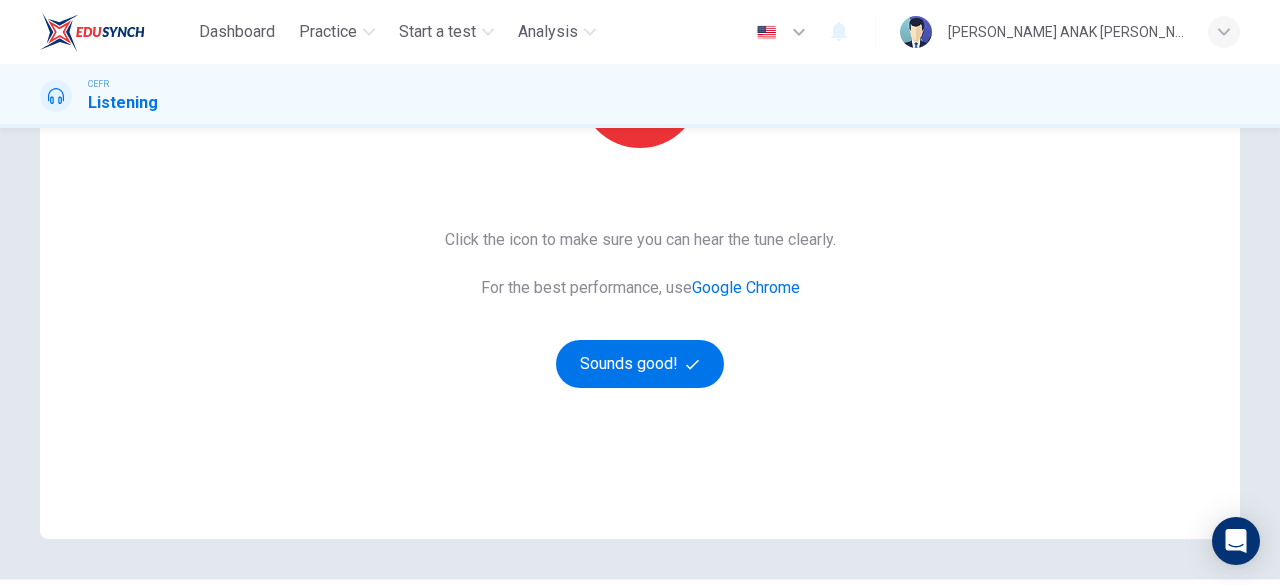 scroll, scrollTop: 382, scrollLeft: 0, axis: vertical 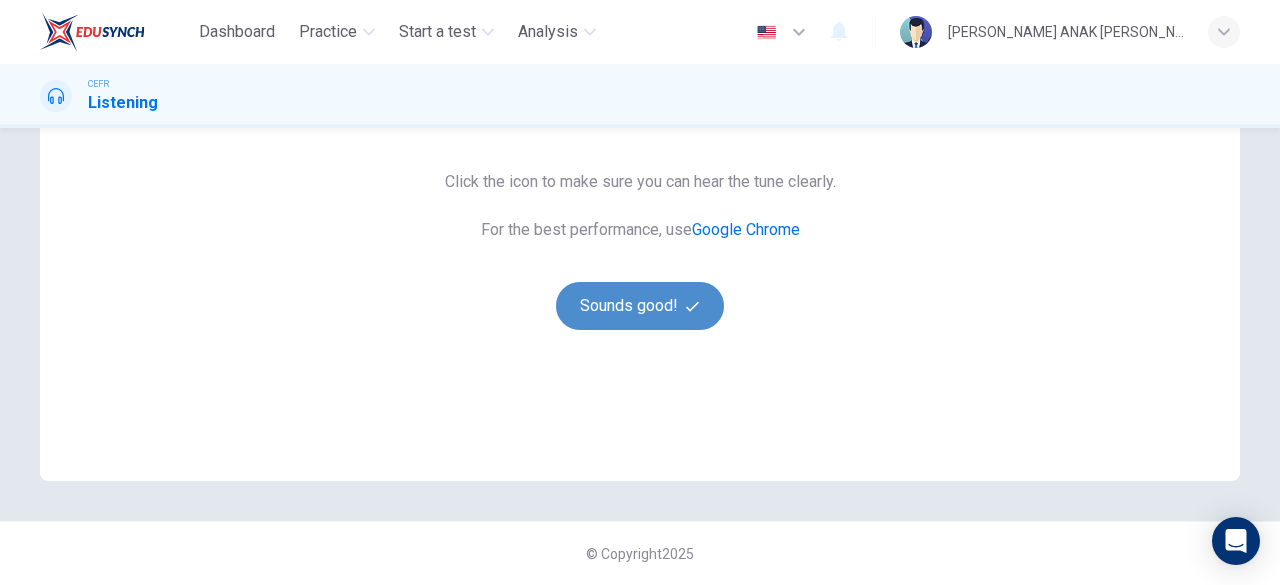 click on "Sounds good!" at bounding box center [640, 306] 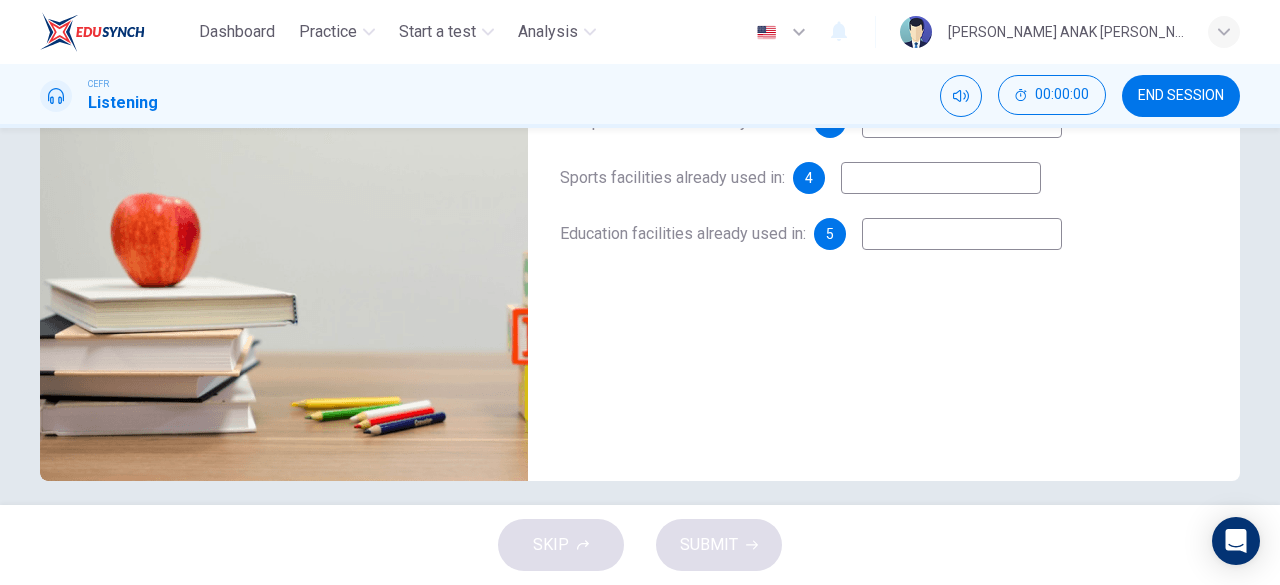 scroll, scrollTop: 0, scrollLeft: 0, axis: both 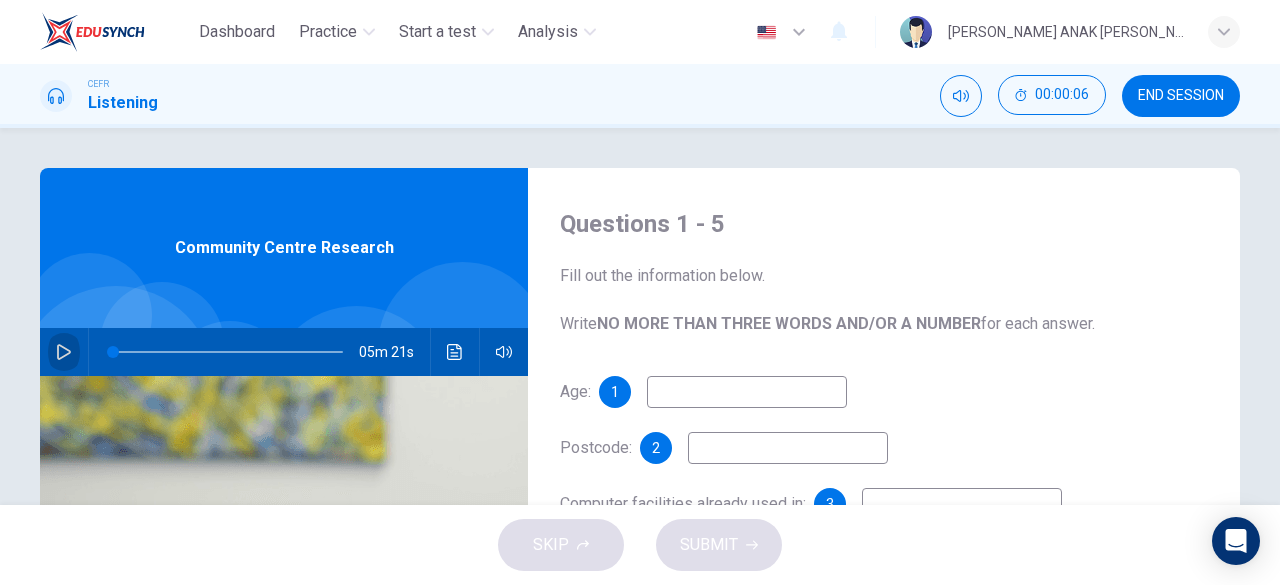 click 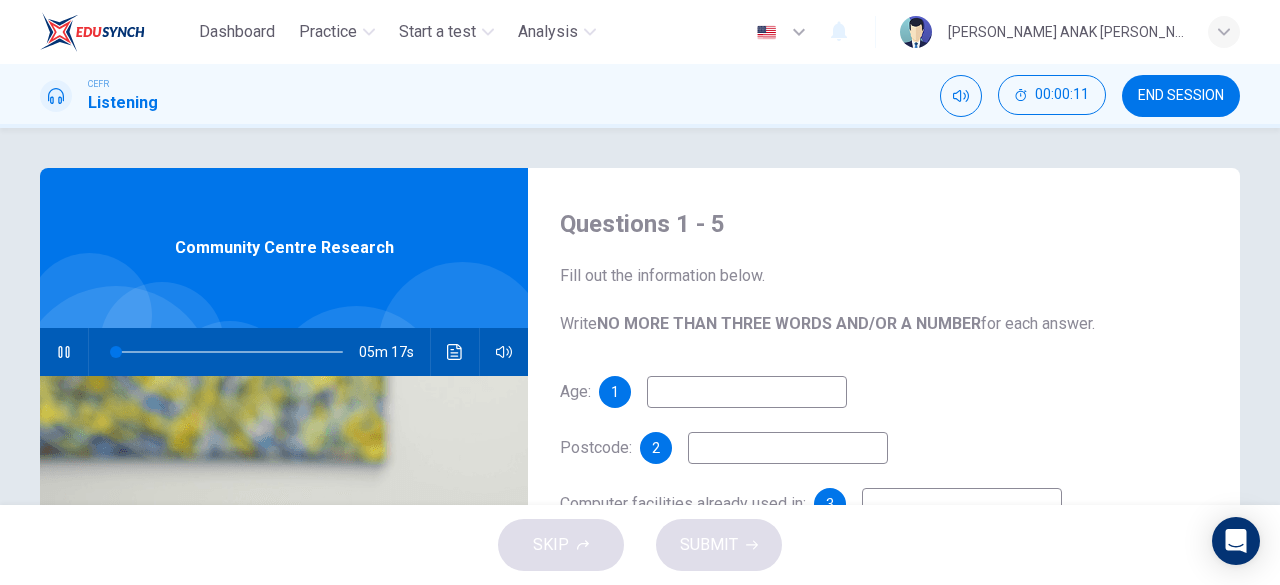 type on "2" 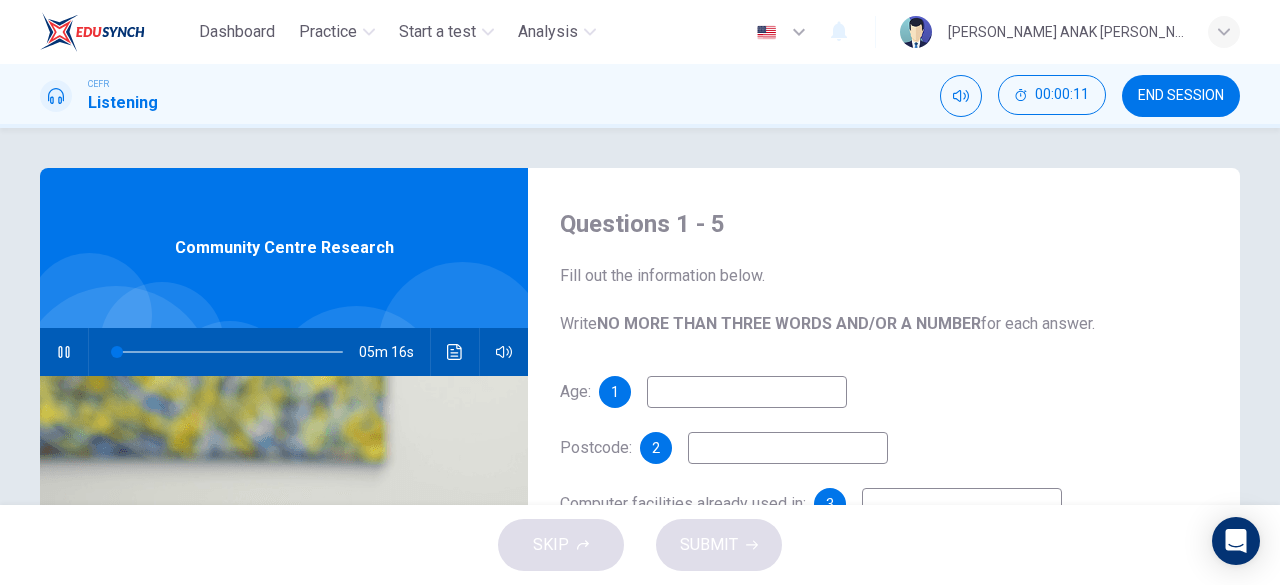 type 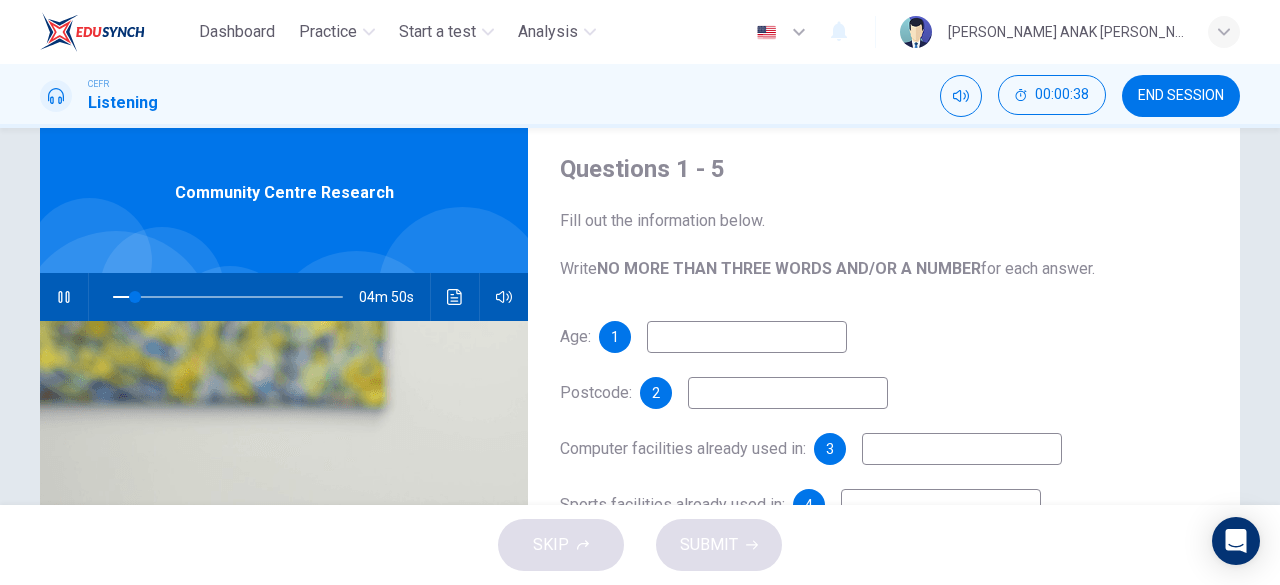 scroll, scrollTop: 56, scrollLeft: 0, axis: vertical 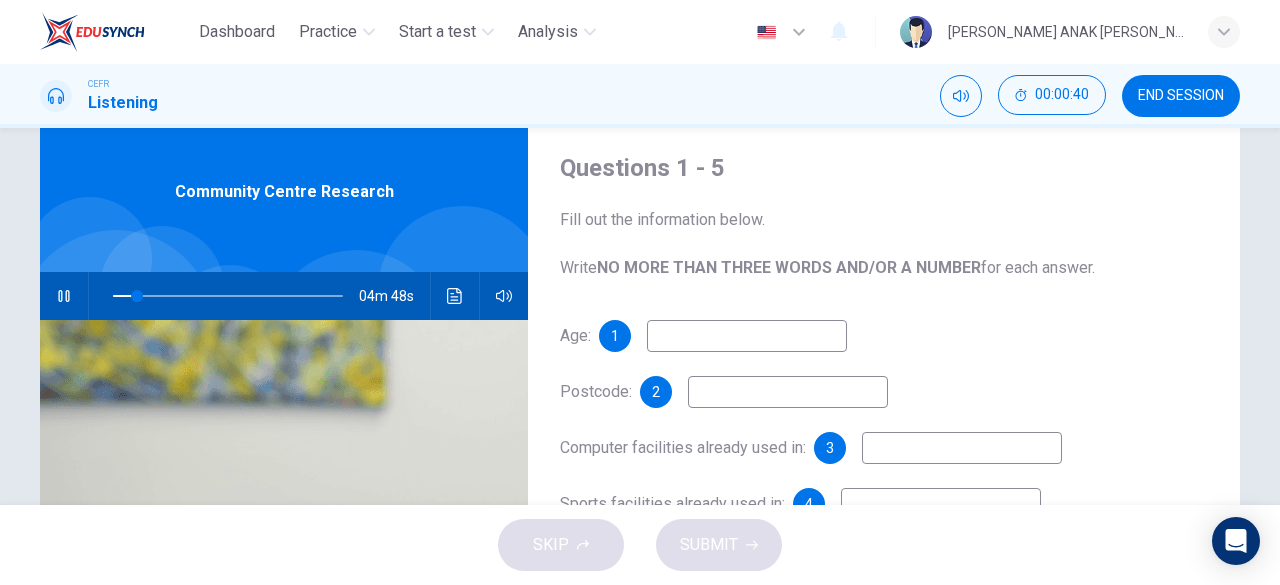 click at bounding box center (747, 336) 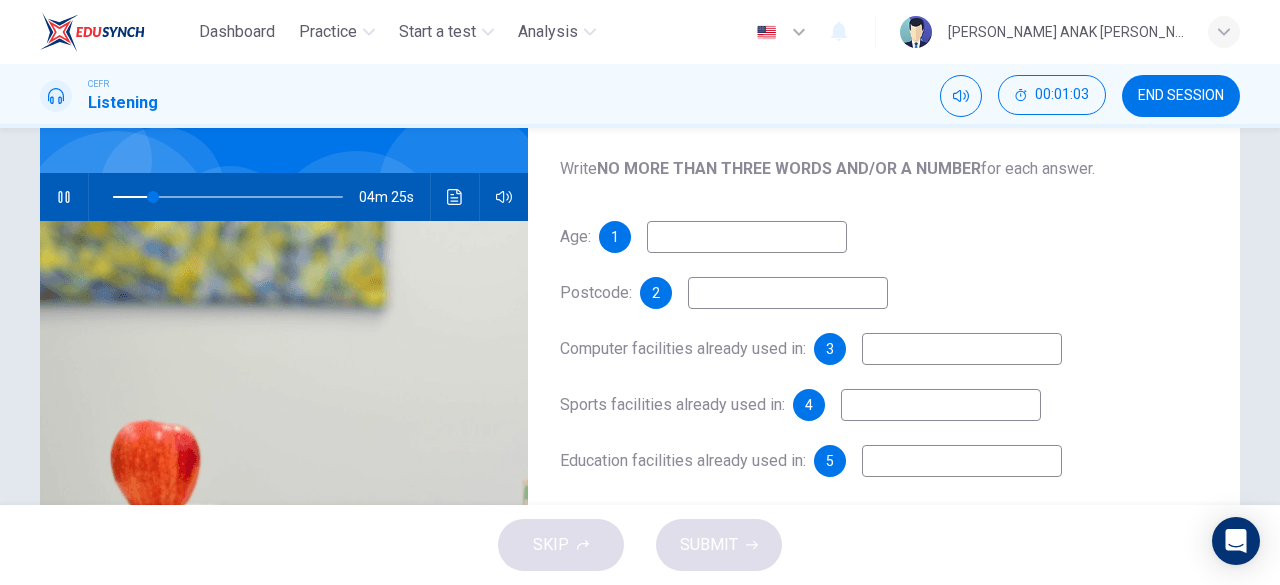 scroll, scrollTop: 154, scrollLeft: 0, axis: vertical 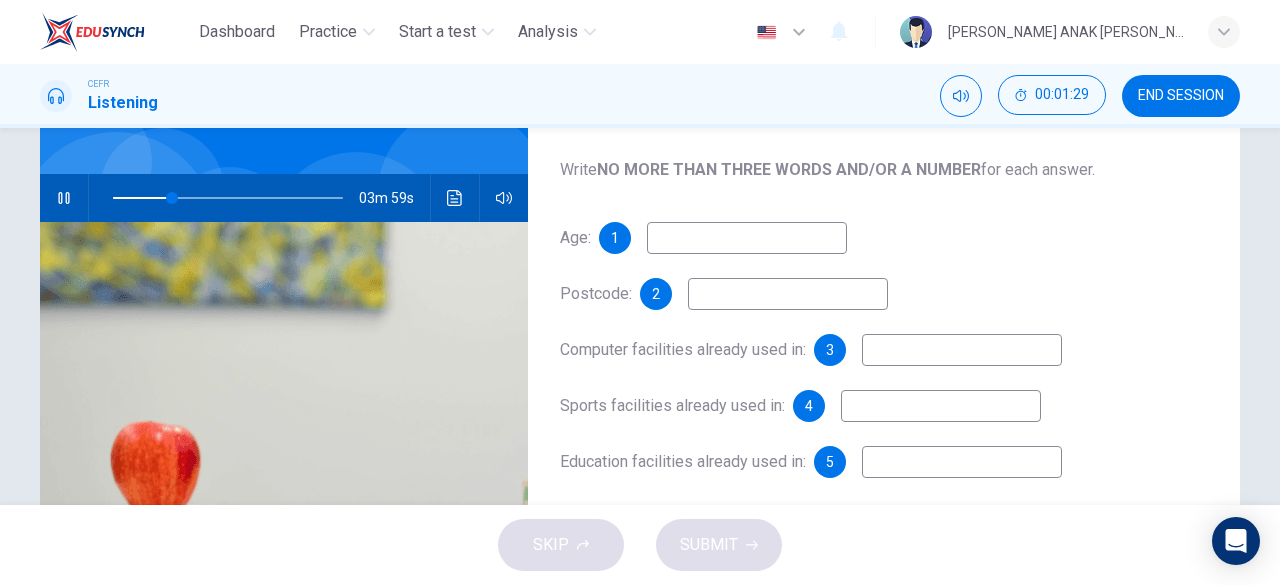 type on "26" 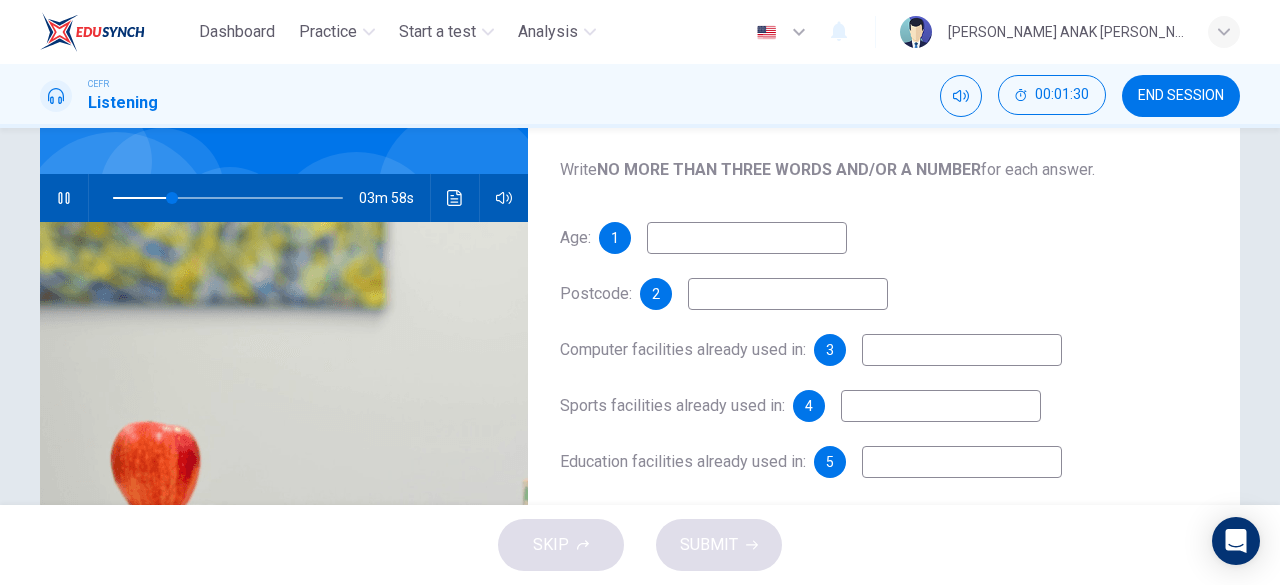 type on "5" 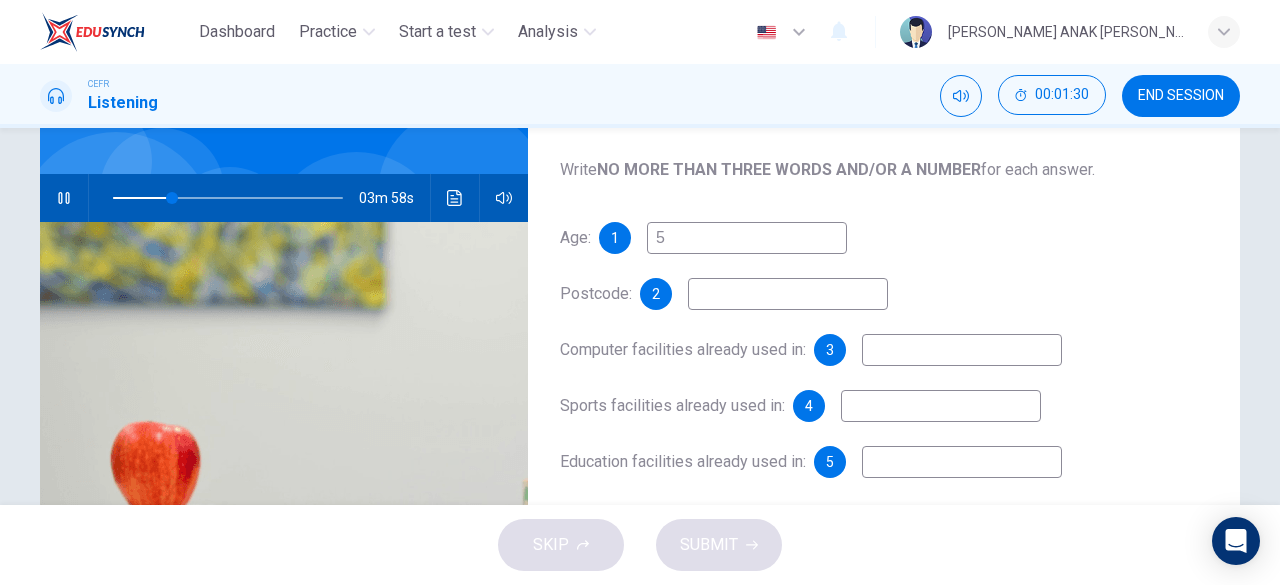 type on "26" 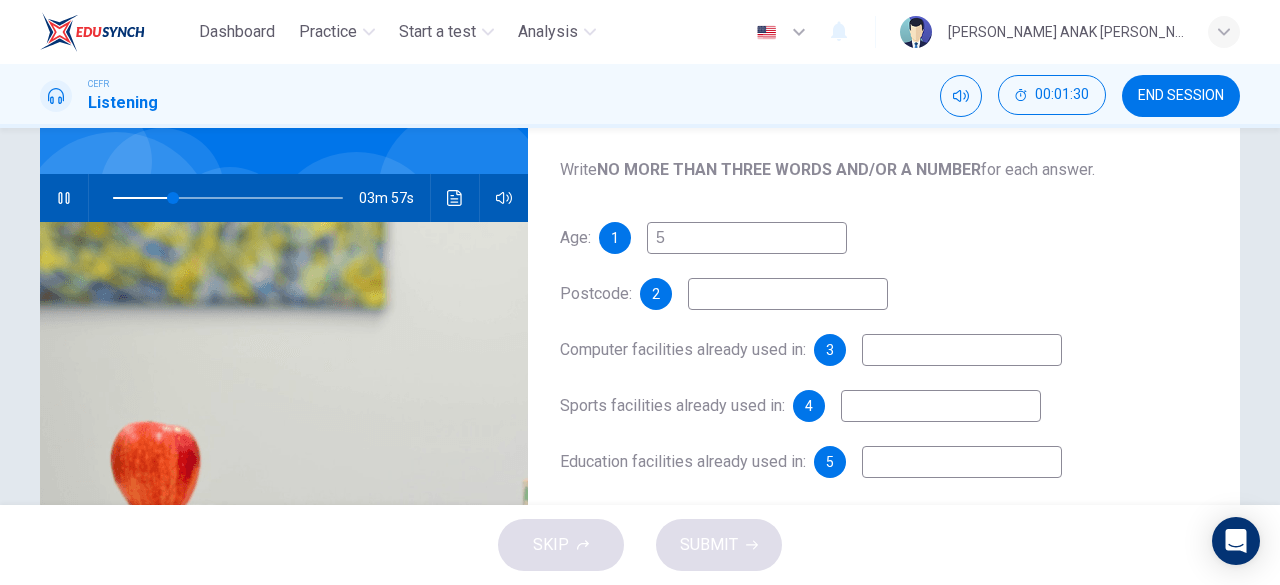 type on "59" 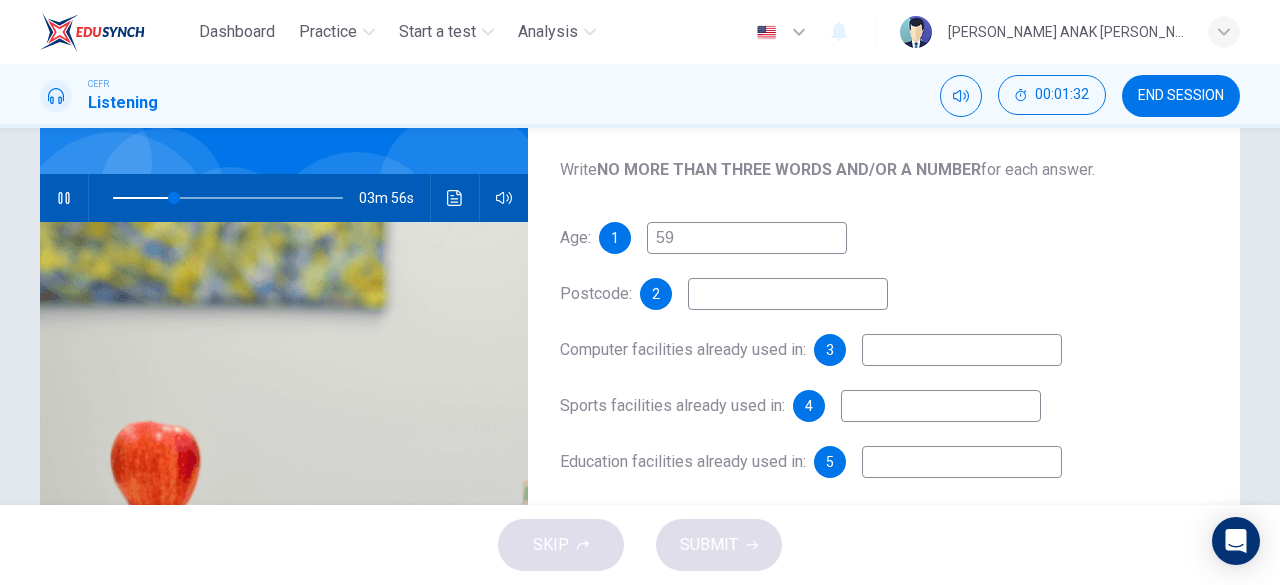type on "27" 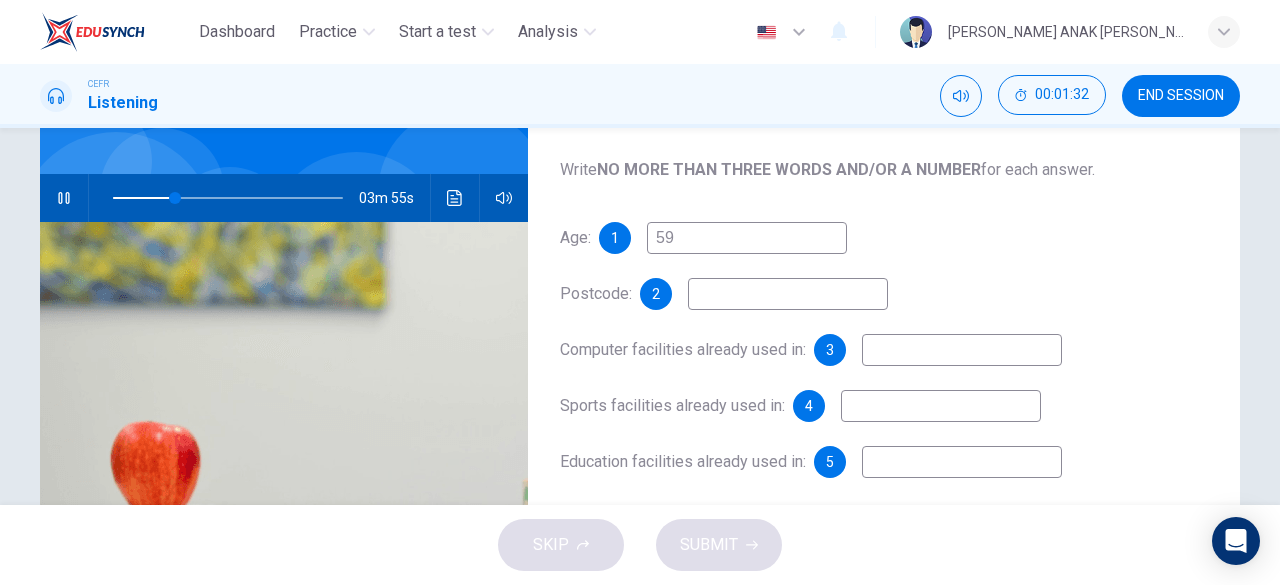 type on "59" 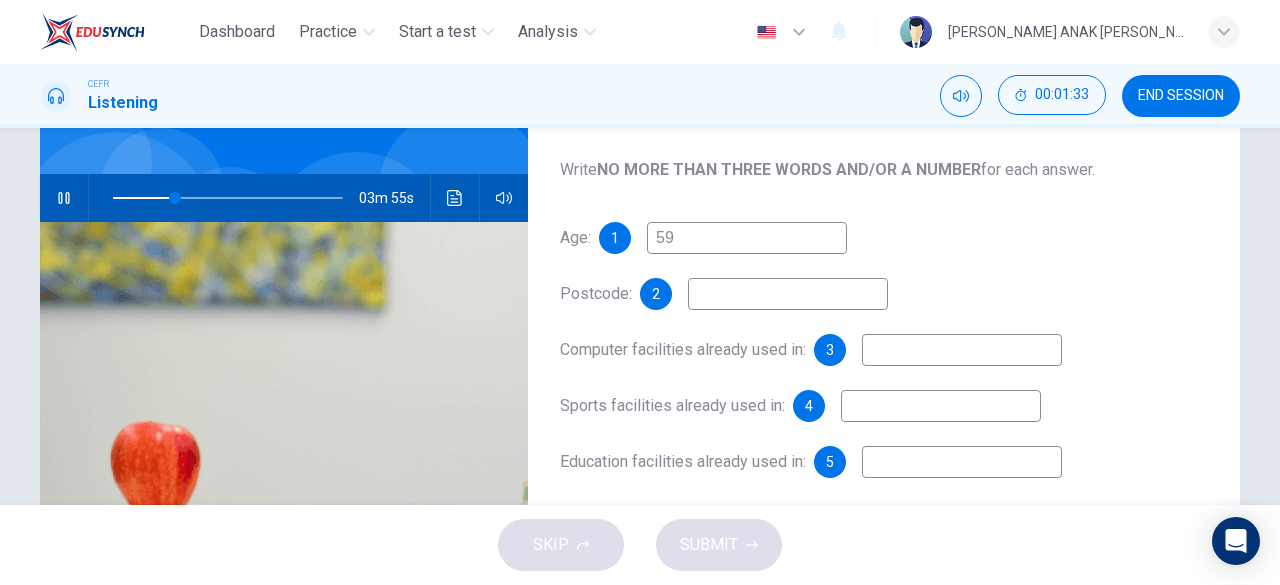 click at bounding box center (788, 294) 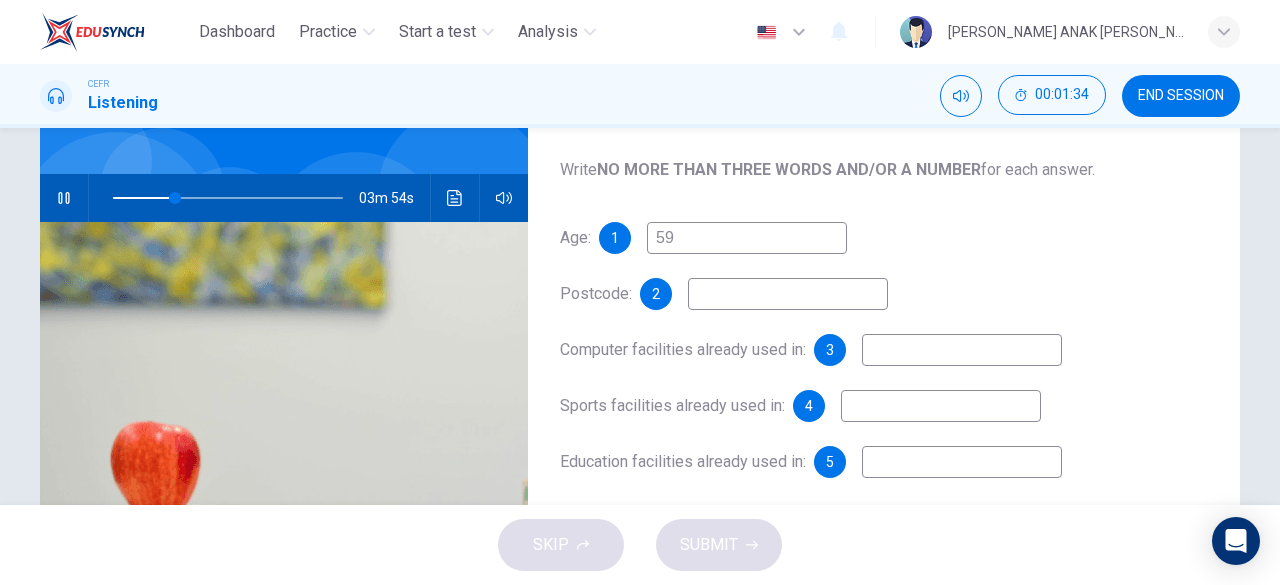 type on "27" 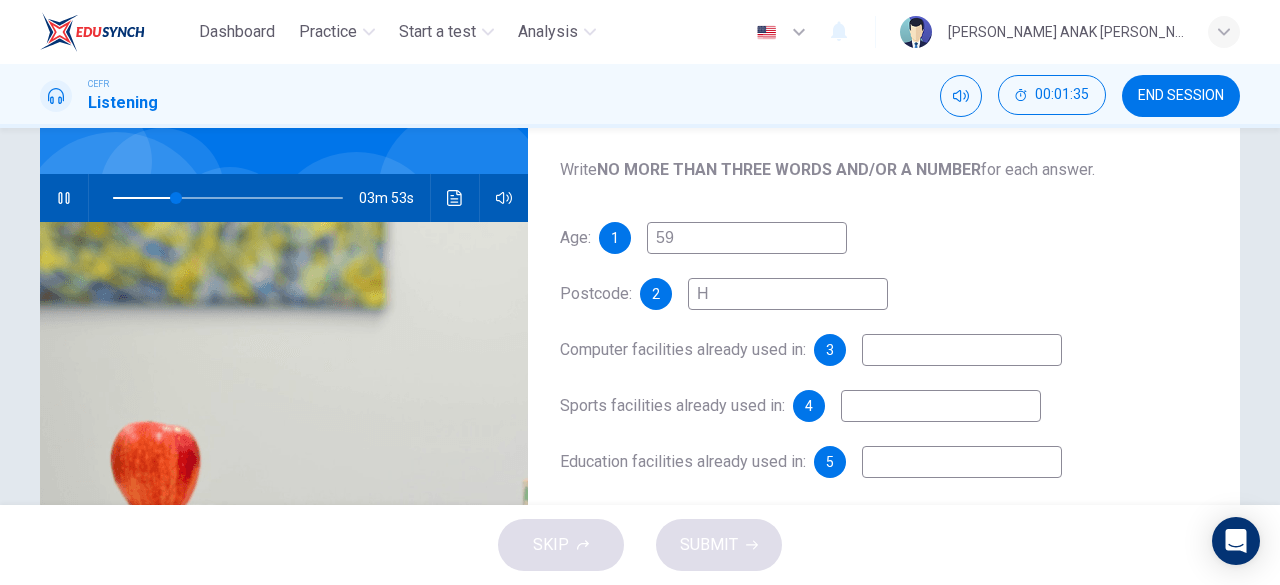 type on "HA" 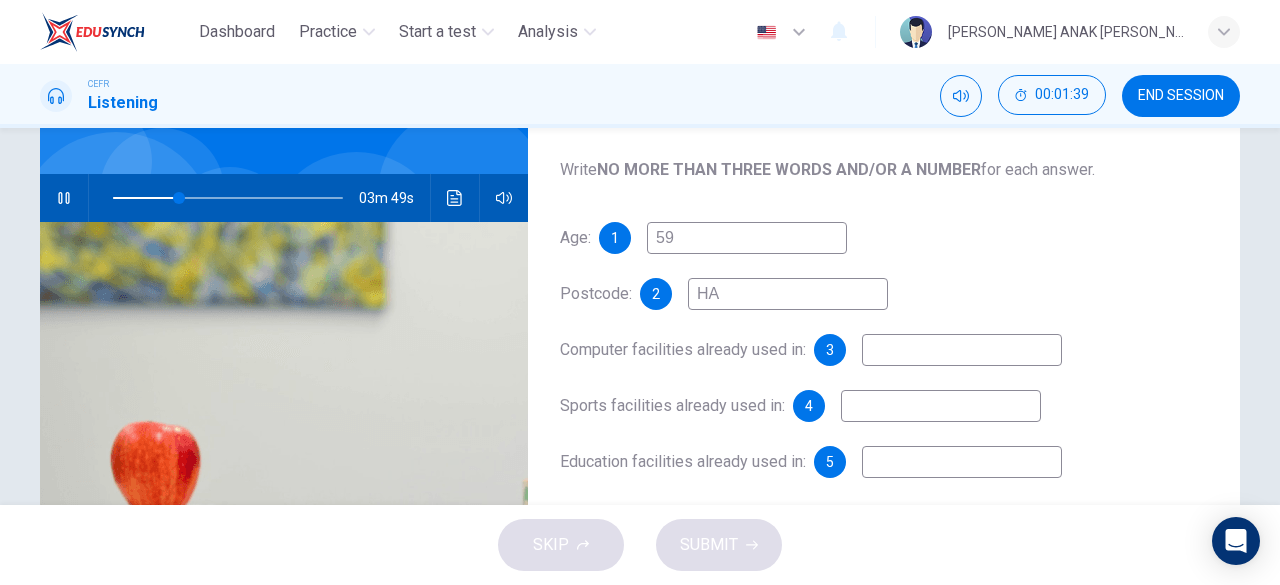 type on "29" 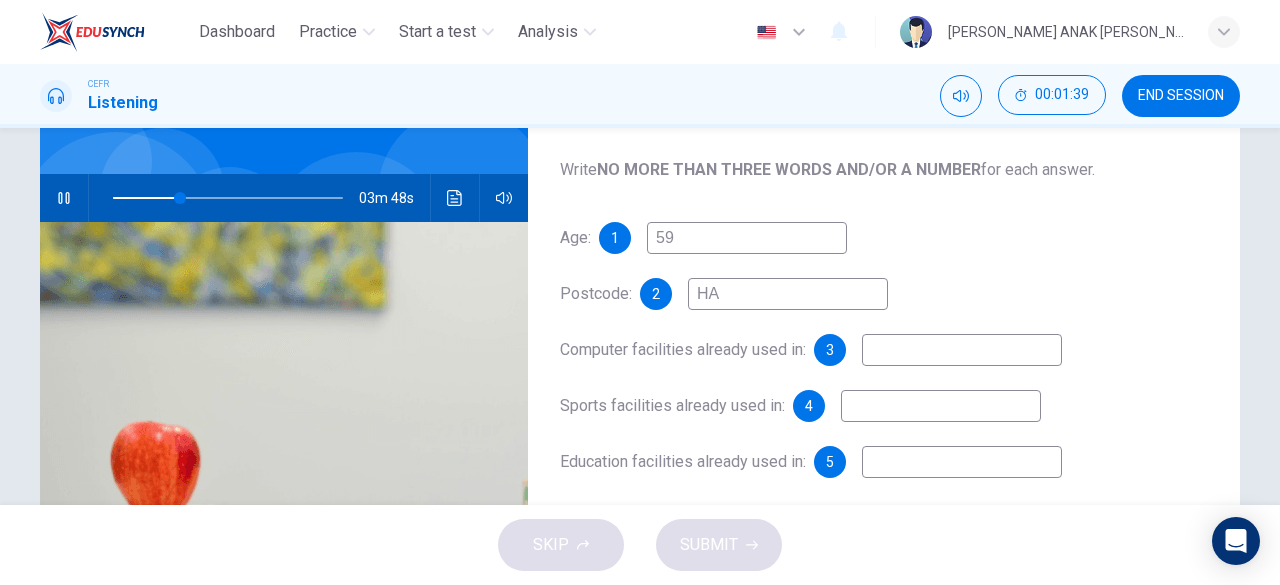 type on "H" 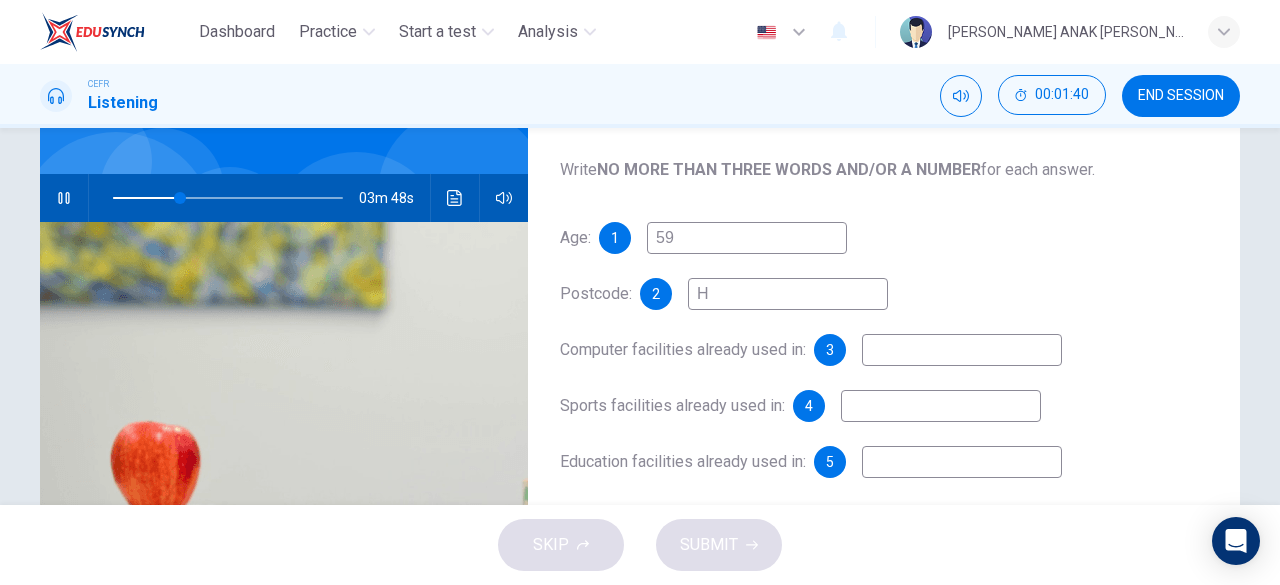 type 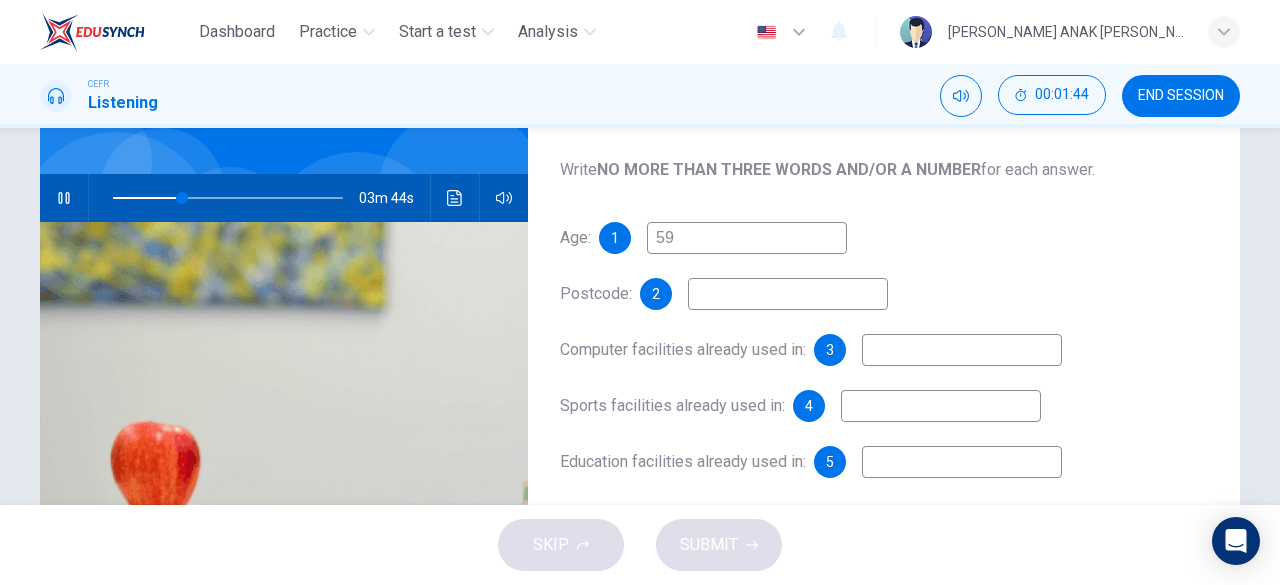 type on "30" 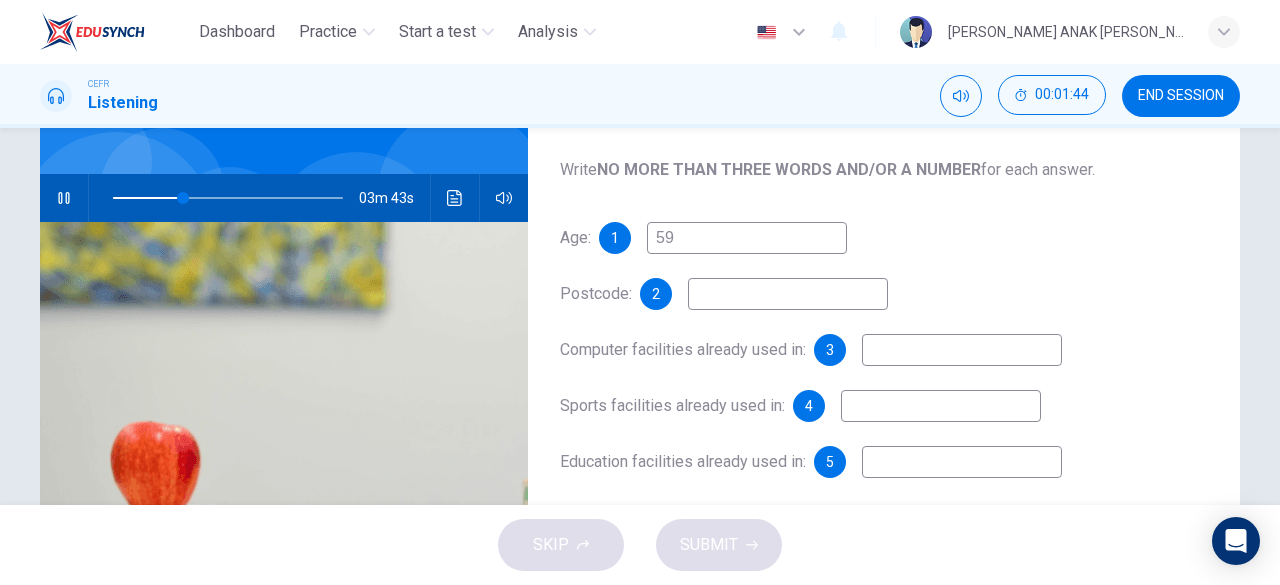 type on "h" 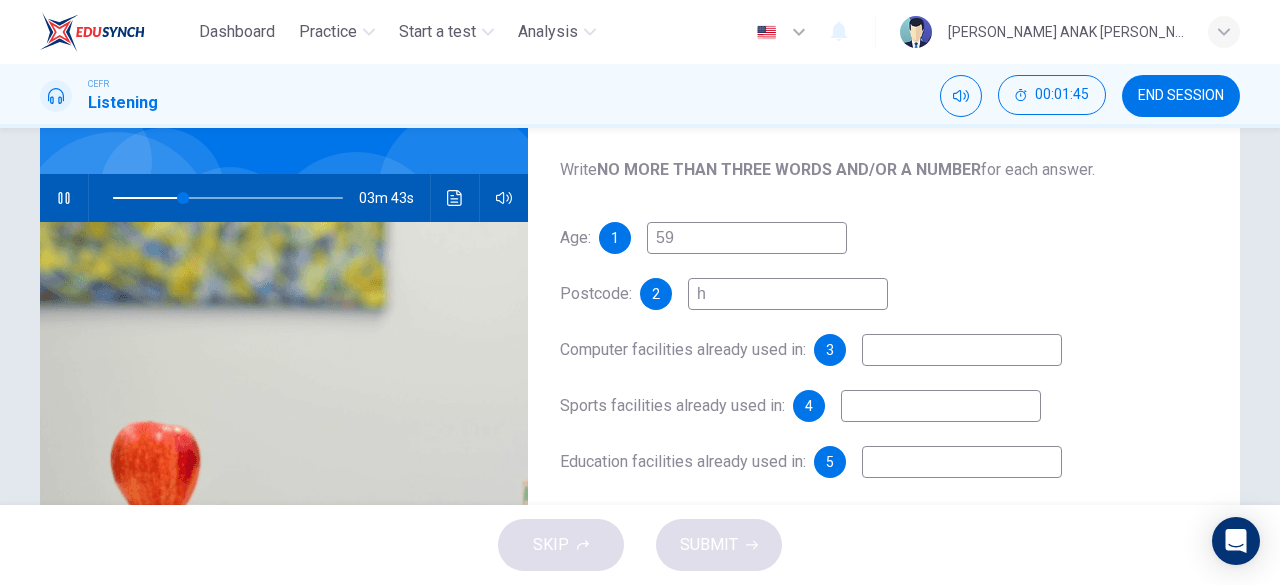 type on "31" 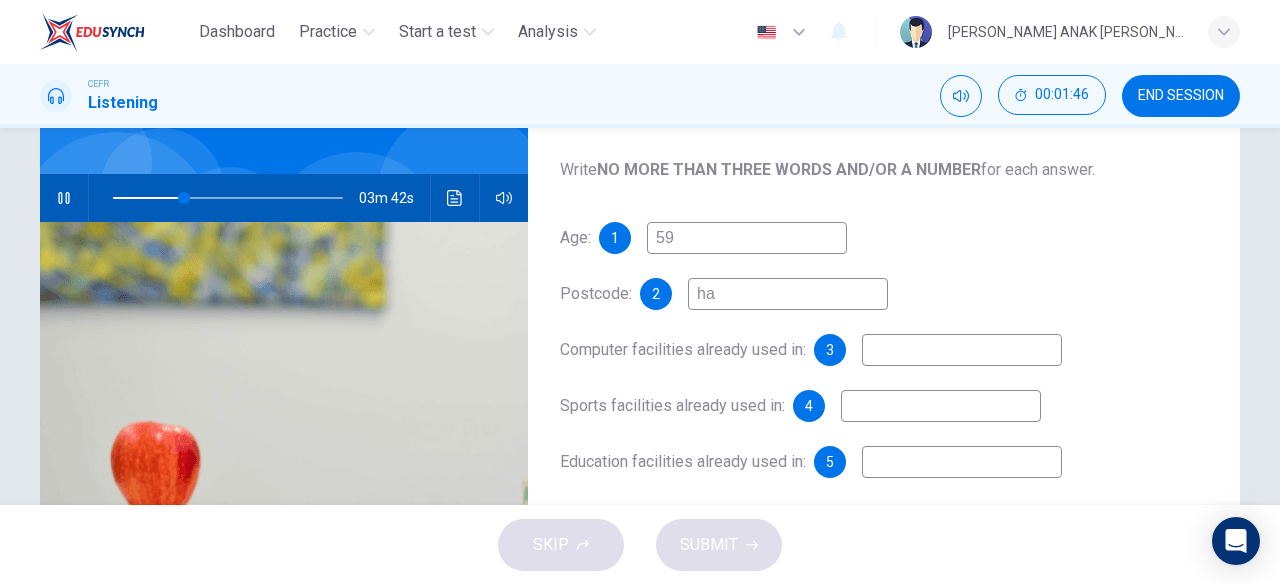 type on "31" 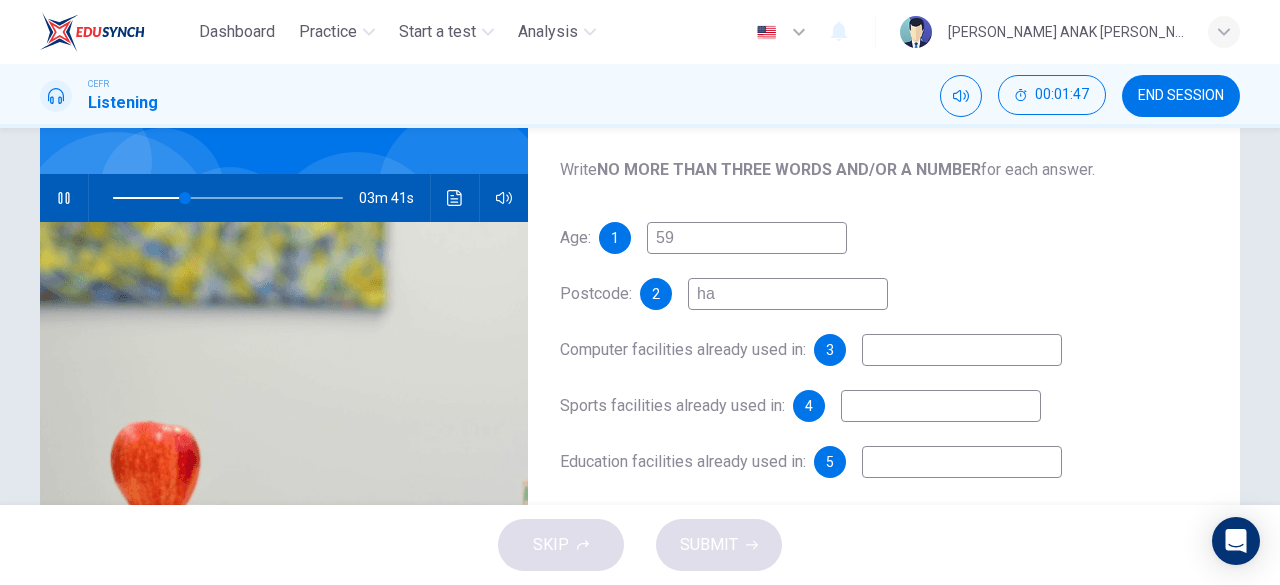 type on "hah" 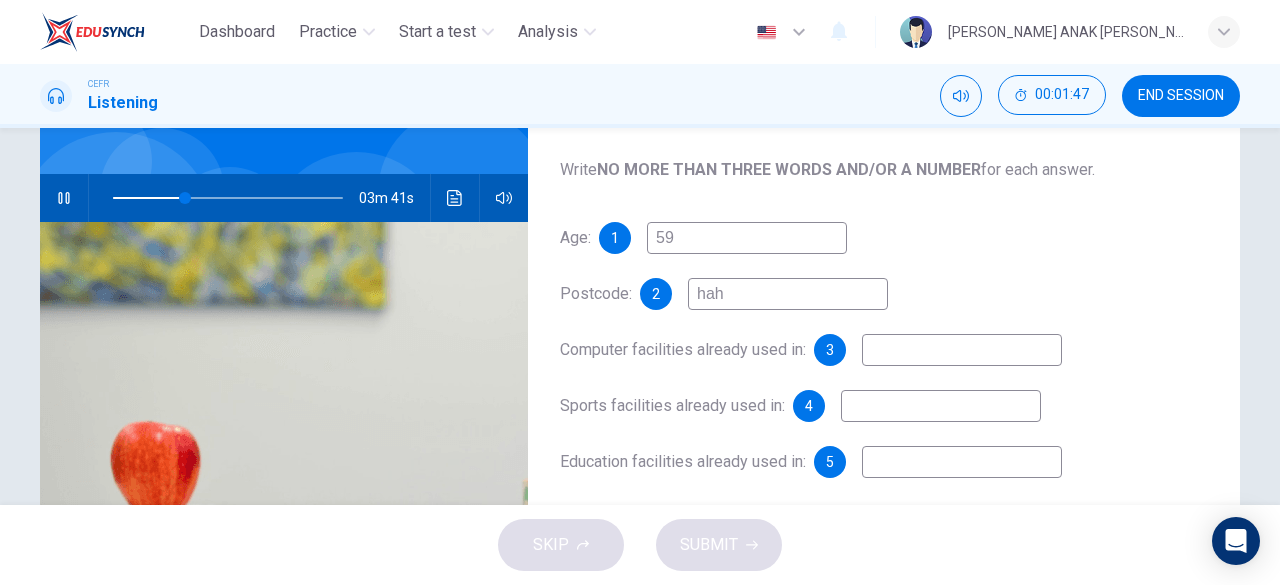 type on "31" 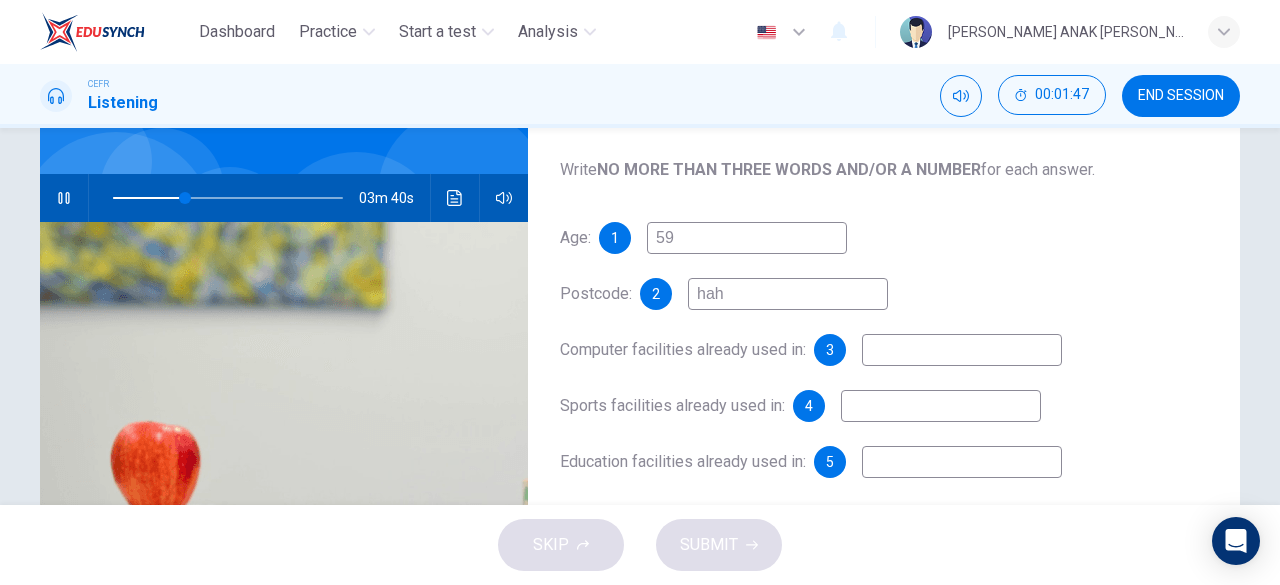 type on "hah7" 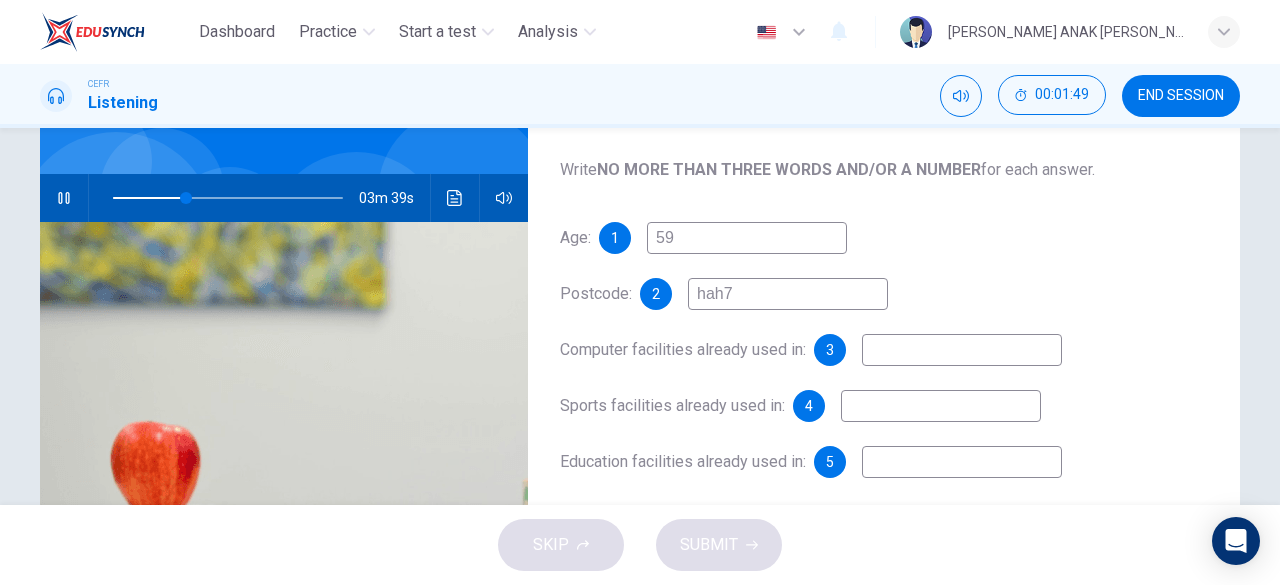 type on "32" 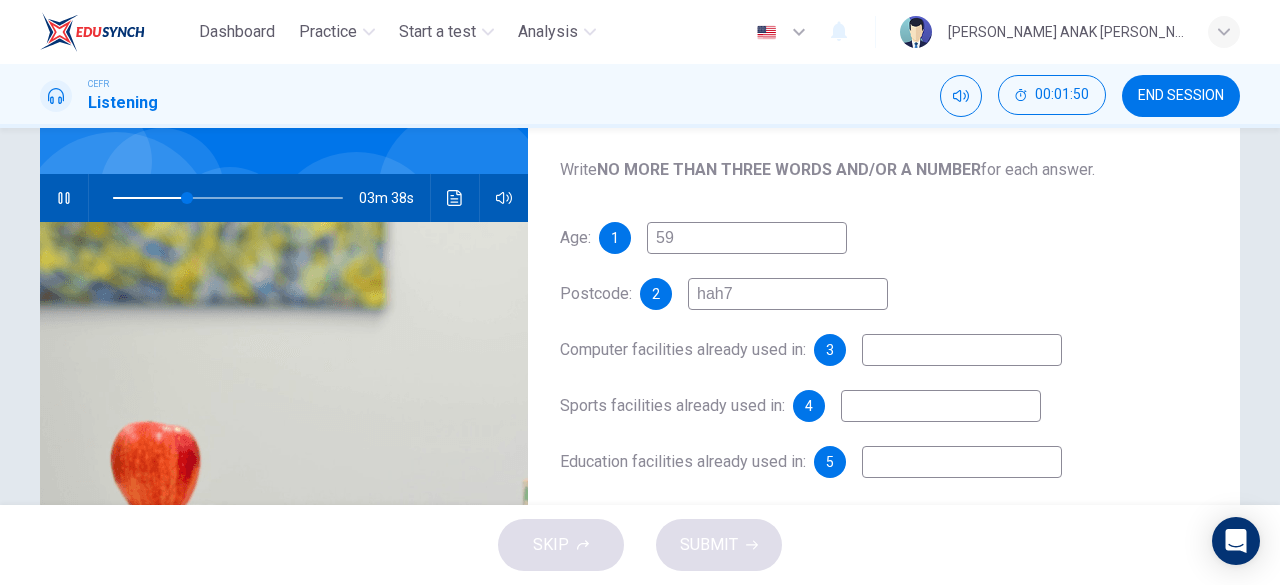 type on "hah7u" 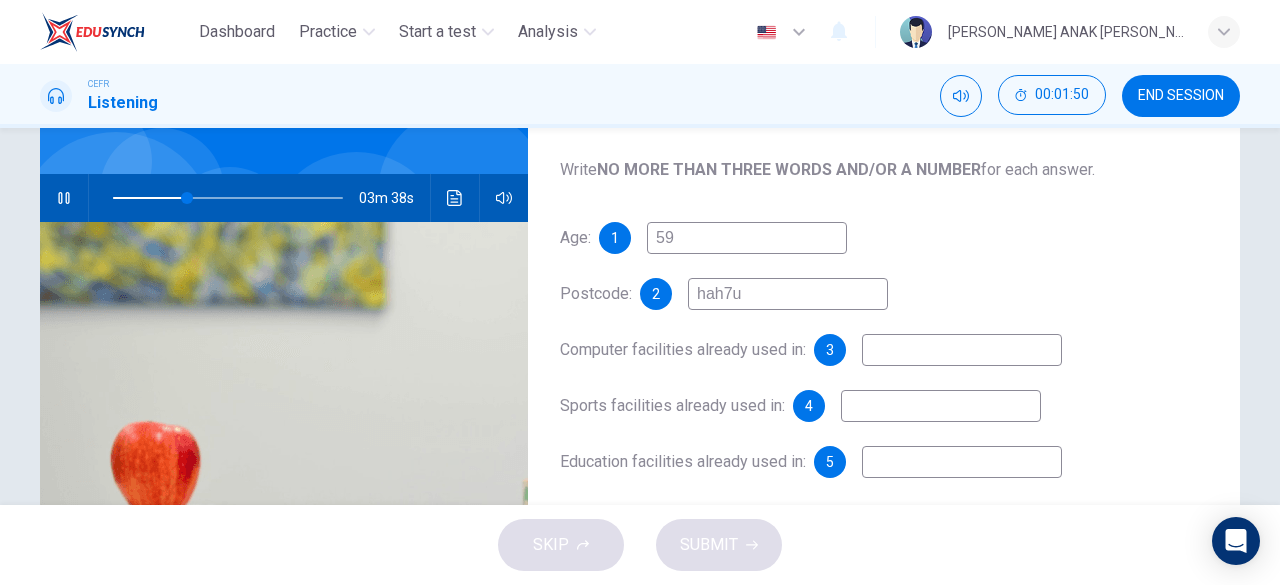 type on "32" 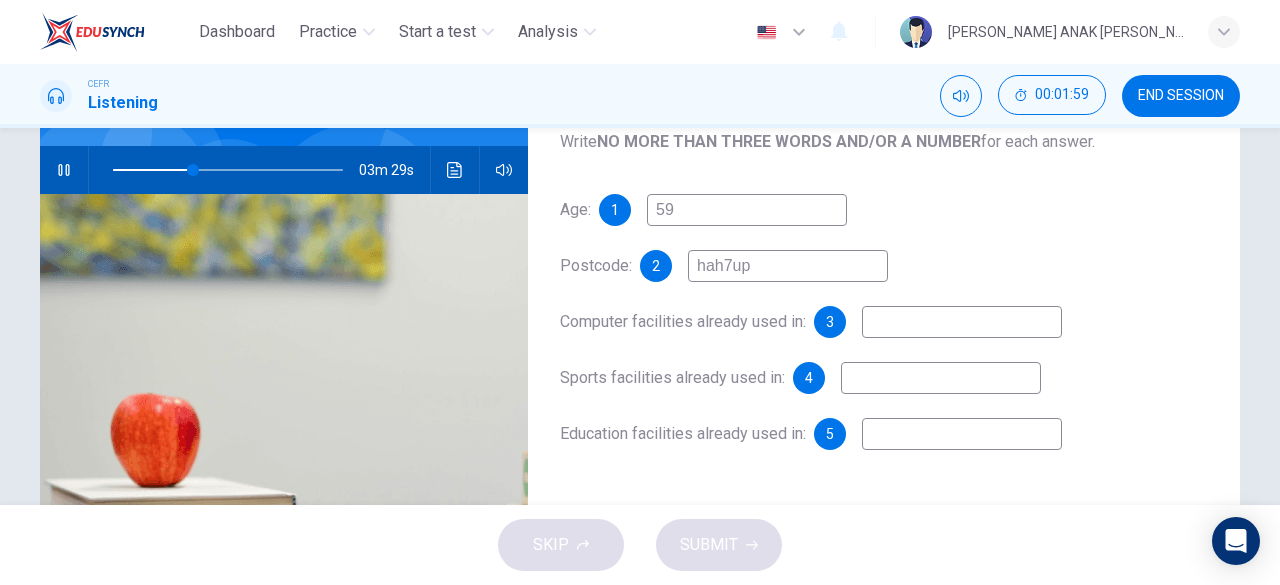scroll, scrollTop: 187, scrollLeft: 0, axis: vertical 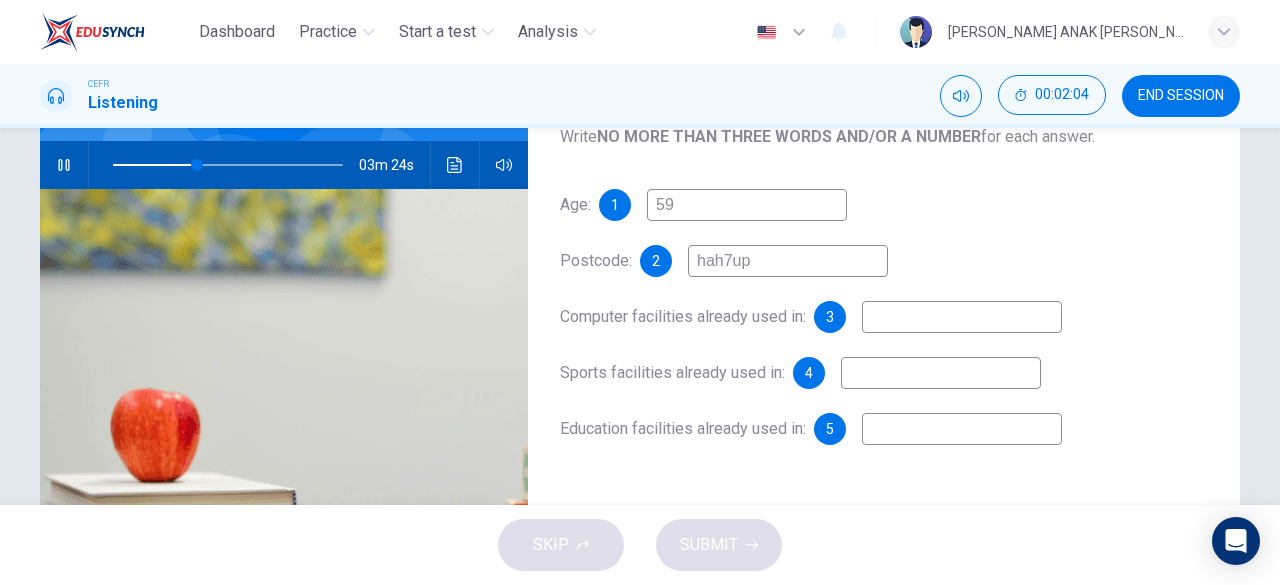type on "37" 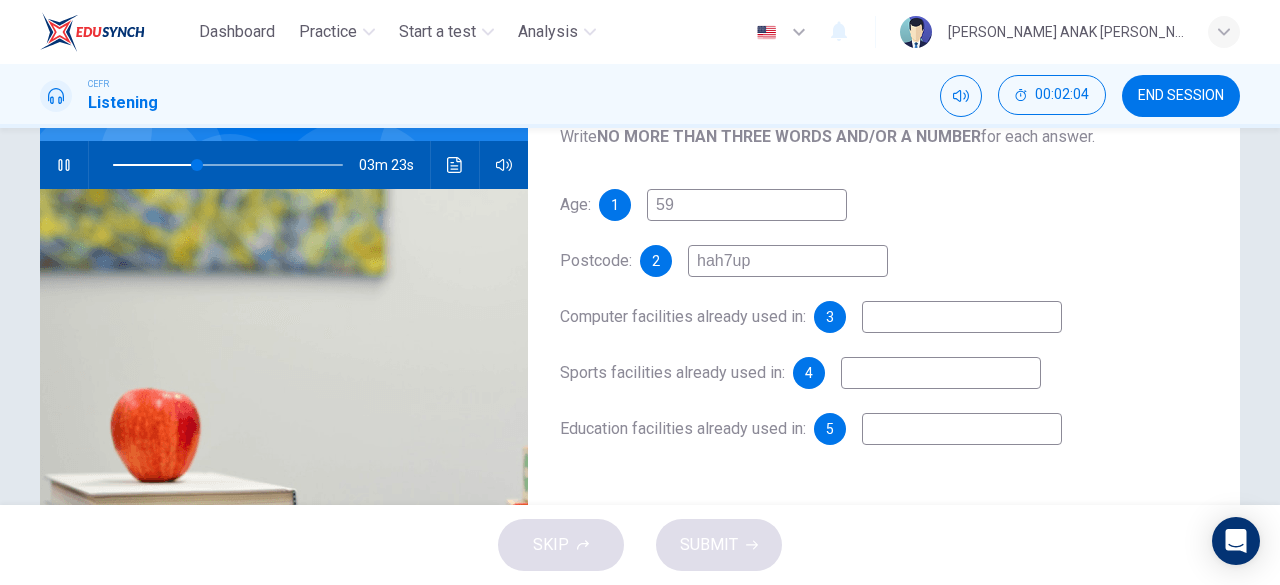 type on "hah7up" 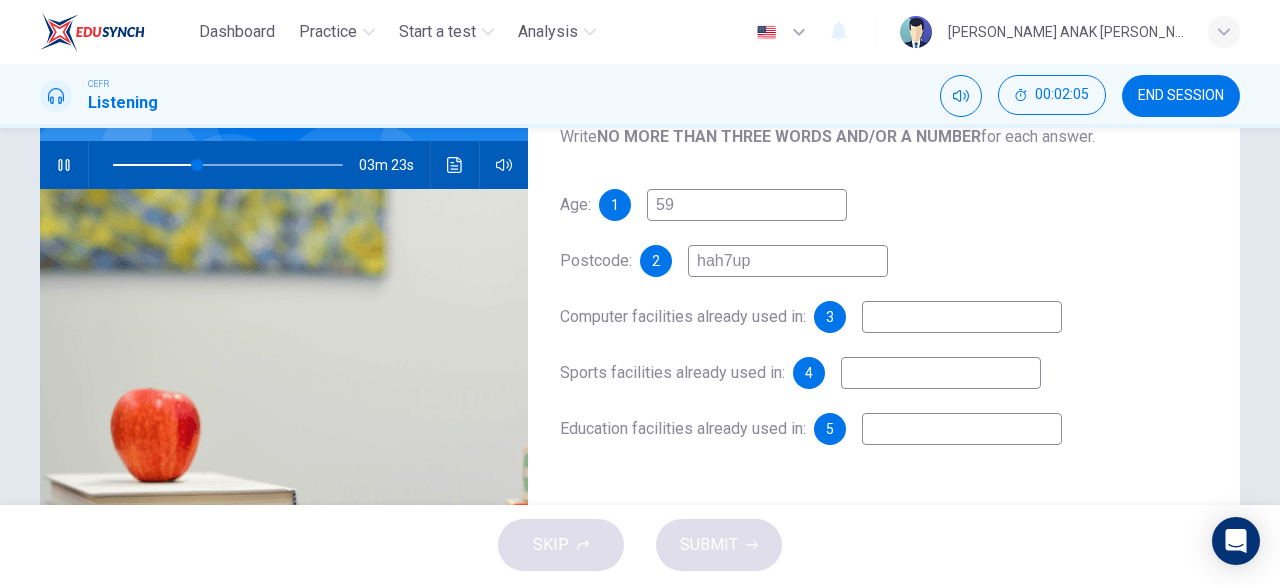 click at bounding box center (962, 317) 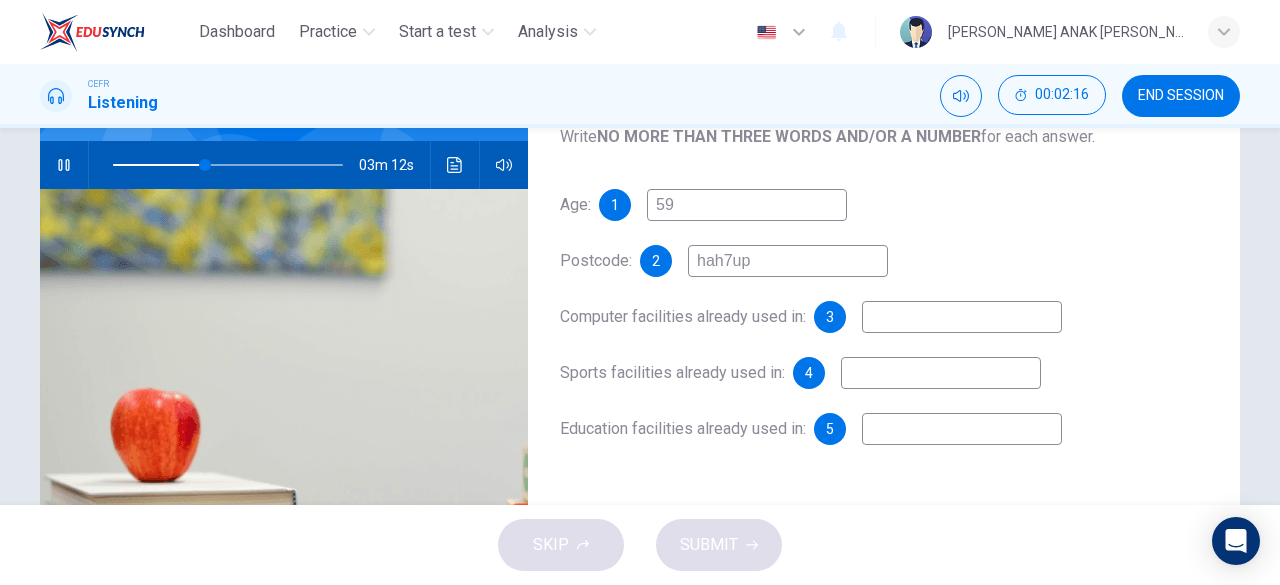 type on "40" 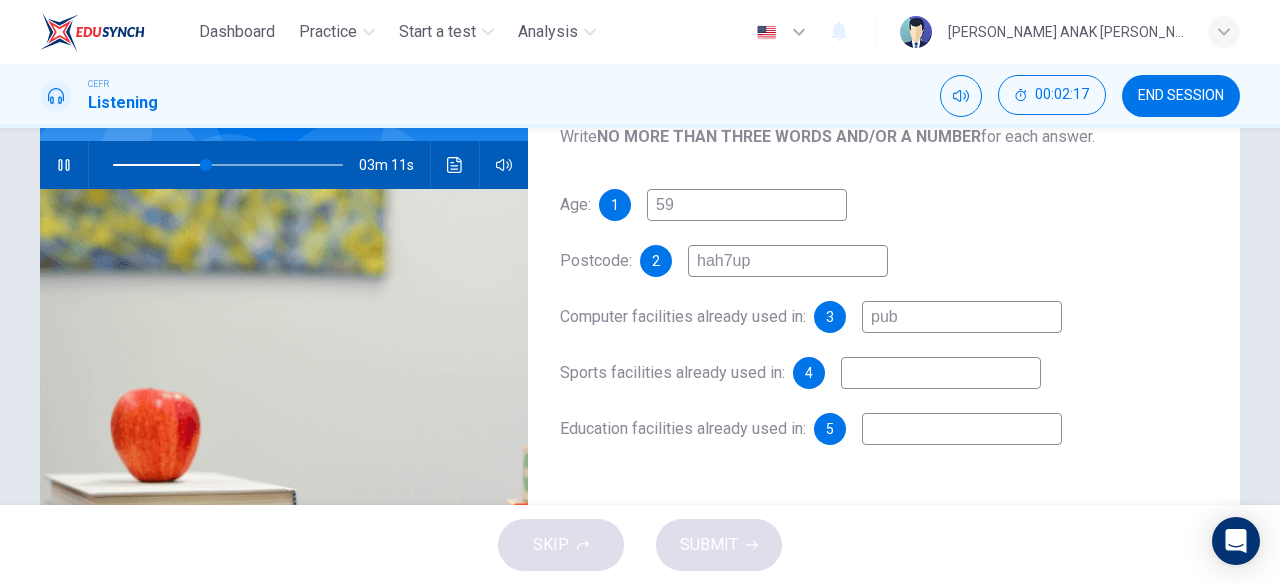 type on "publ" 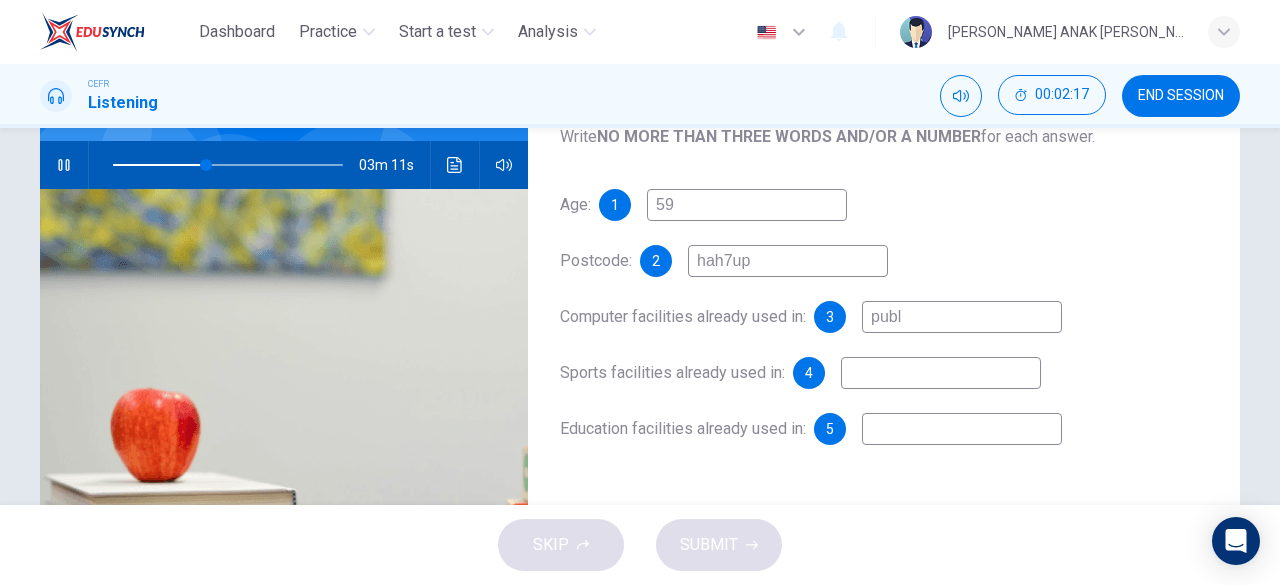 type on "41" 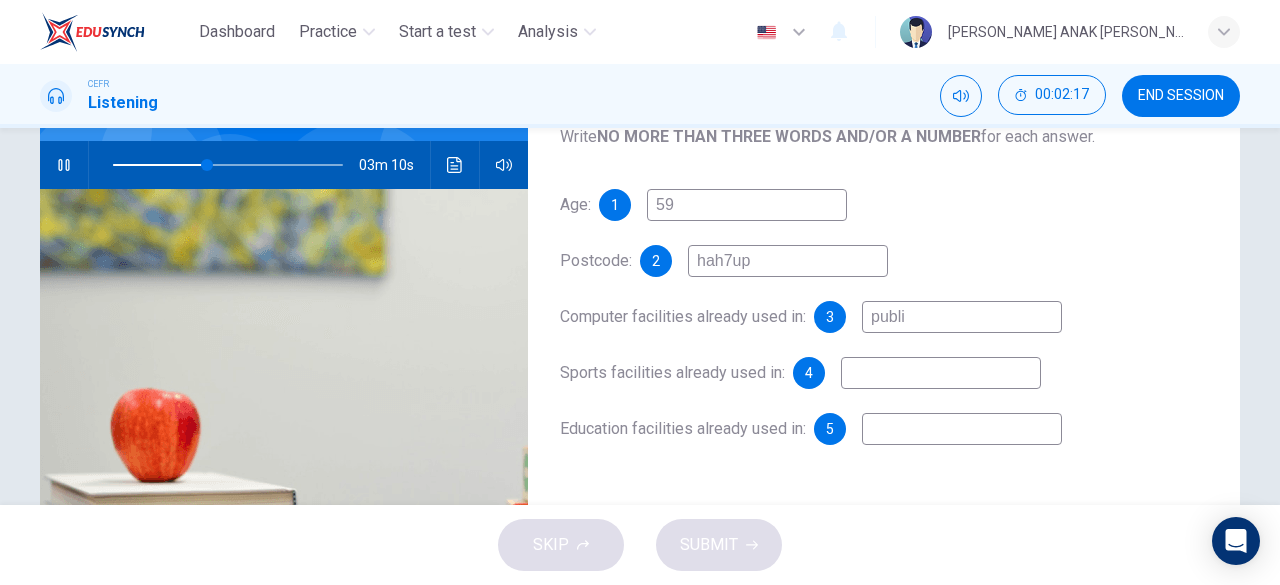 type on "public" 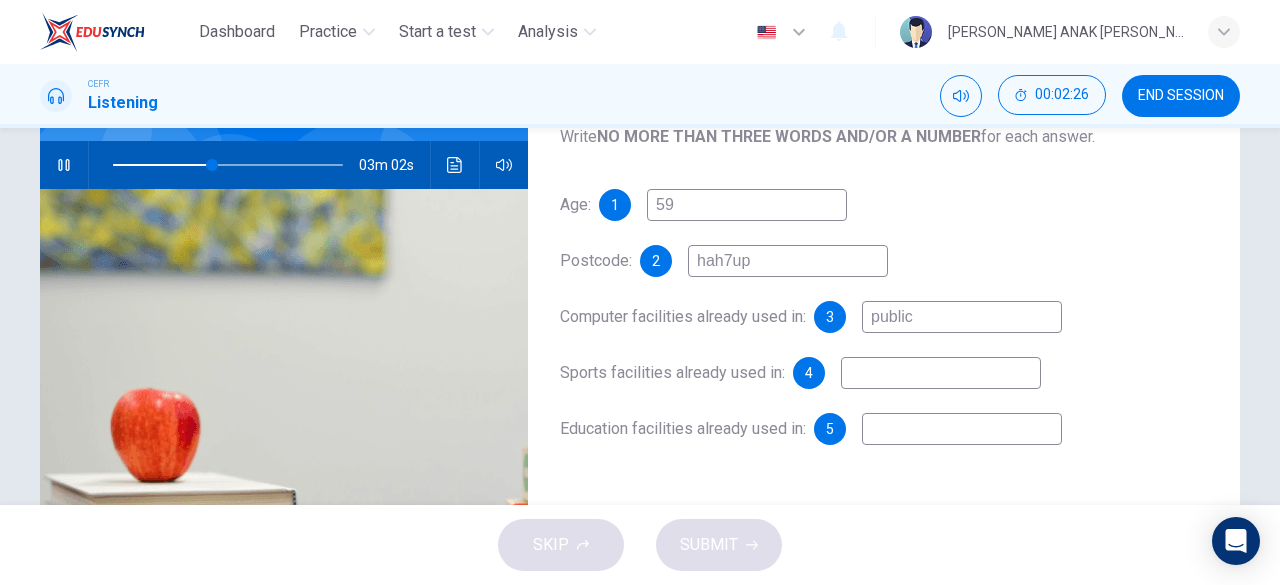 type on "44" 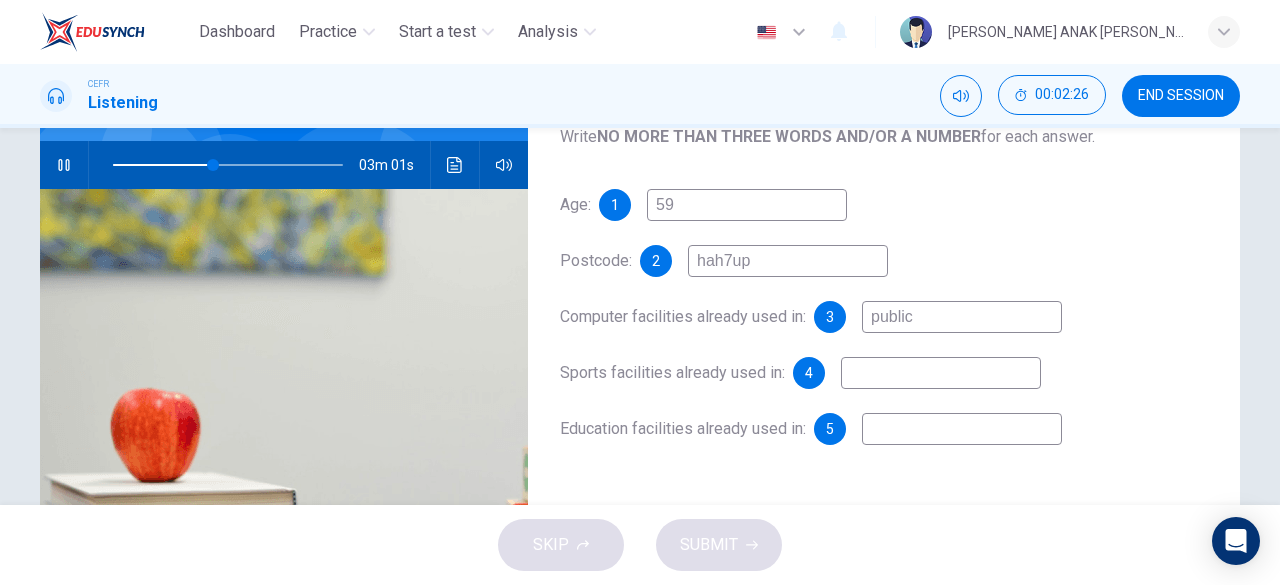type on "public" 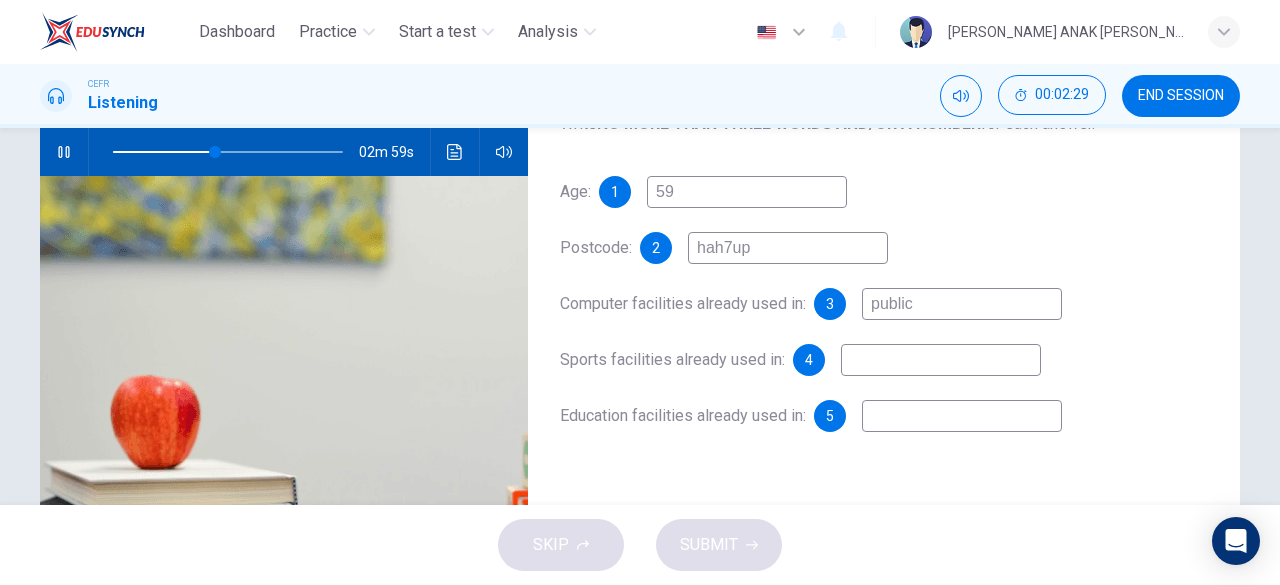 scroll, scrollTop: 201, scrollLeft: 0, axis: vertical 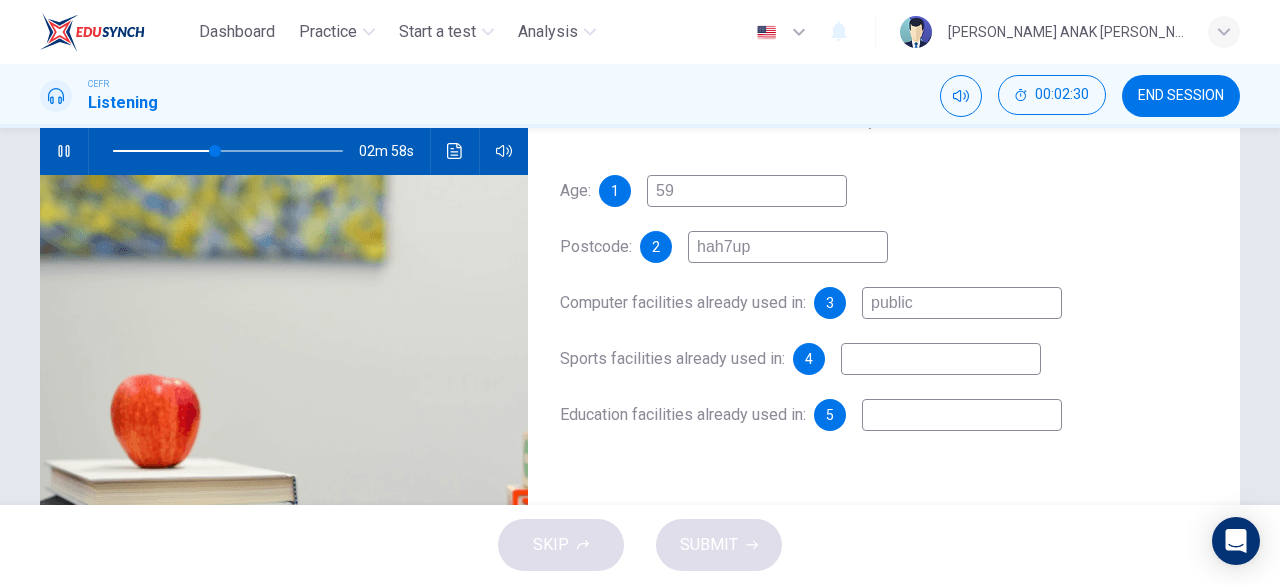 type on "45" 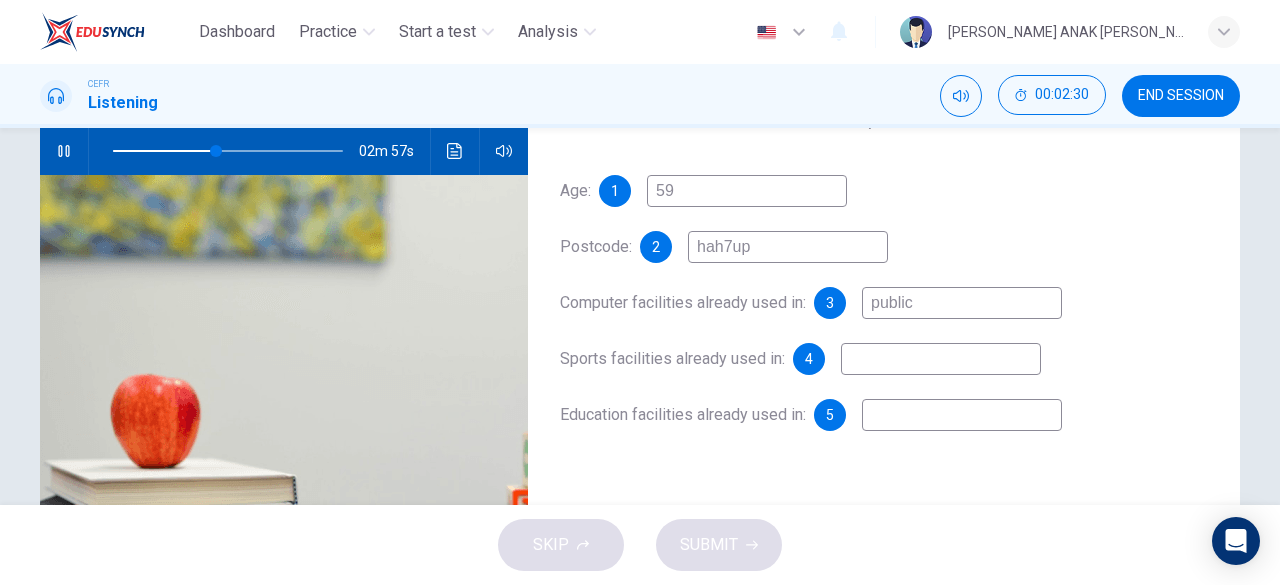 type on "s" 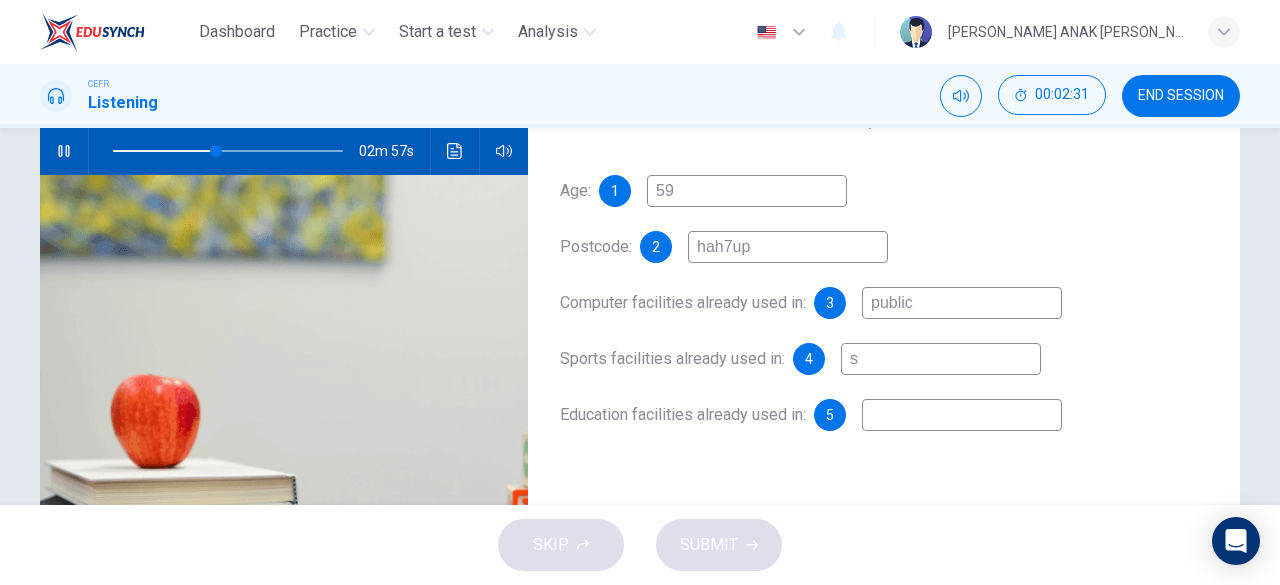 type on "45" 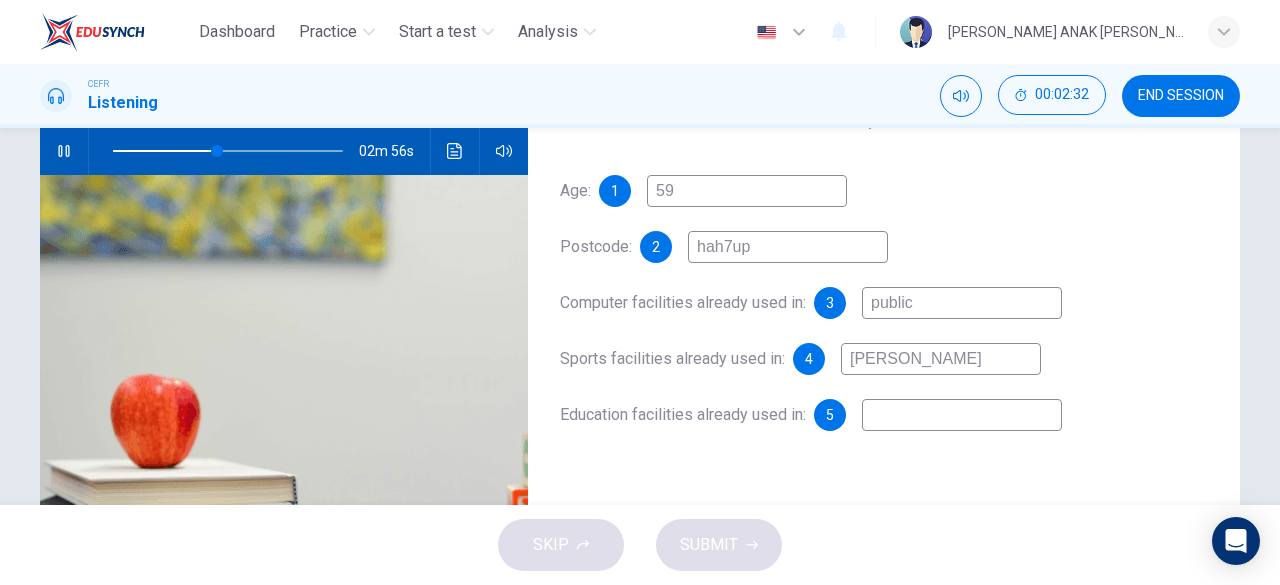 type on "swimmi" 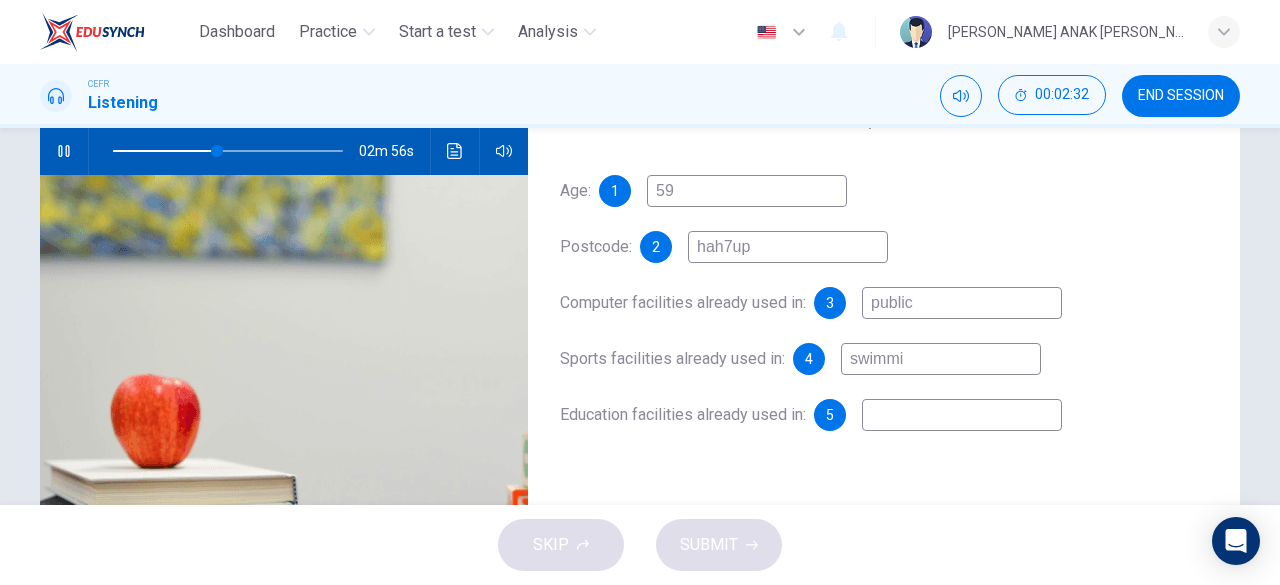 type on "45" 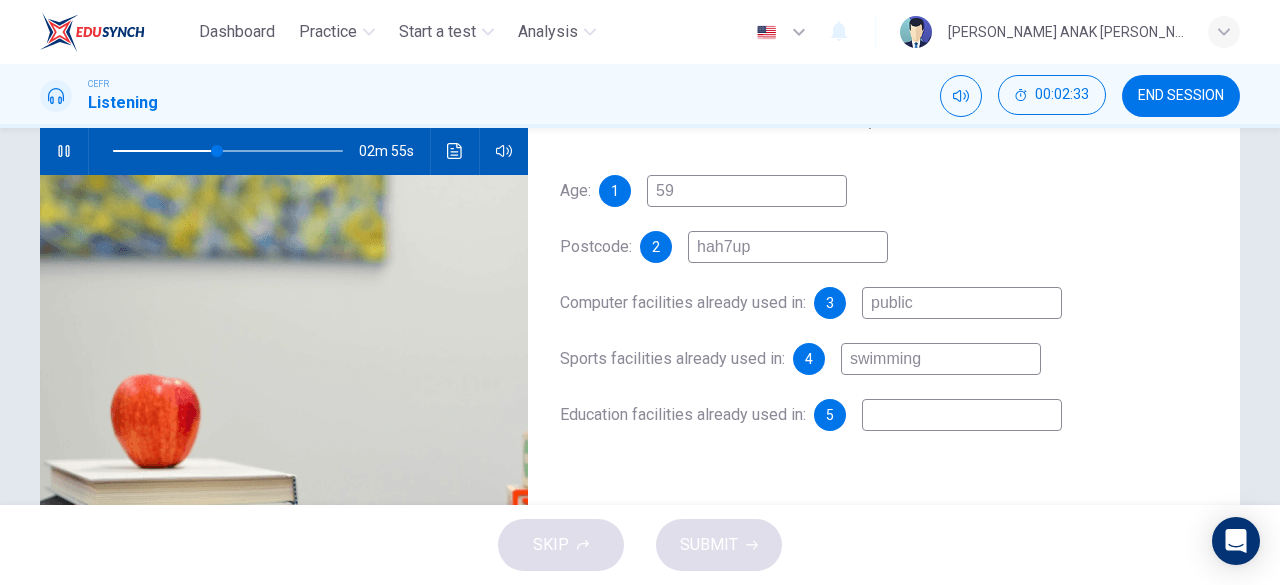 type on "swimming p" 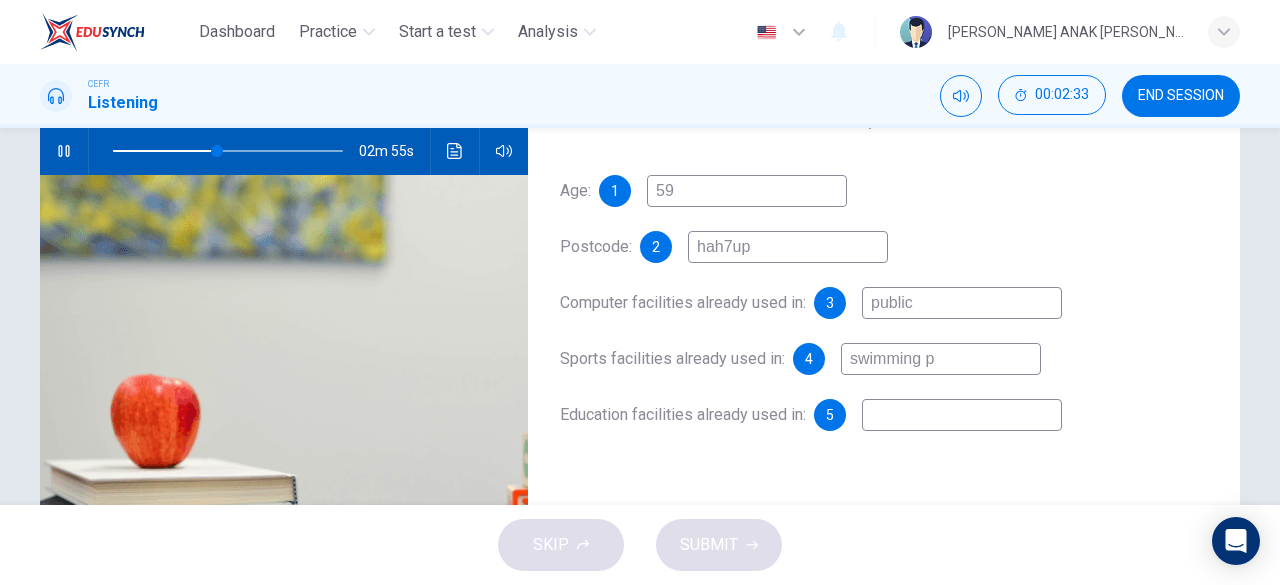 type on "46" 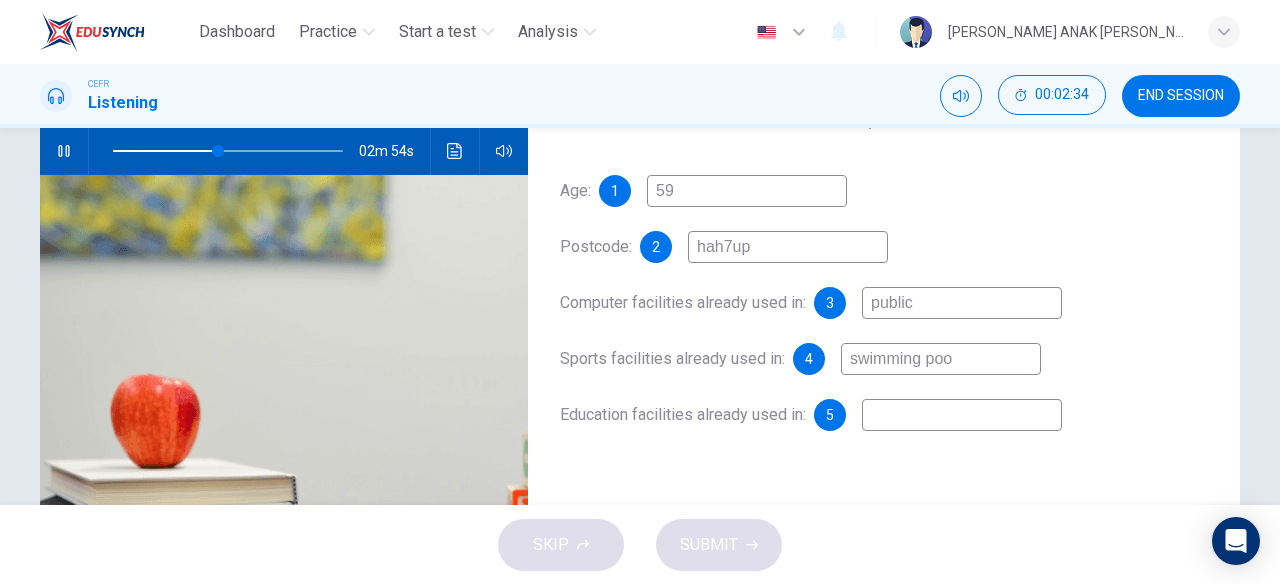 type on "swimming pool" 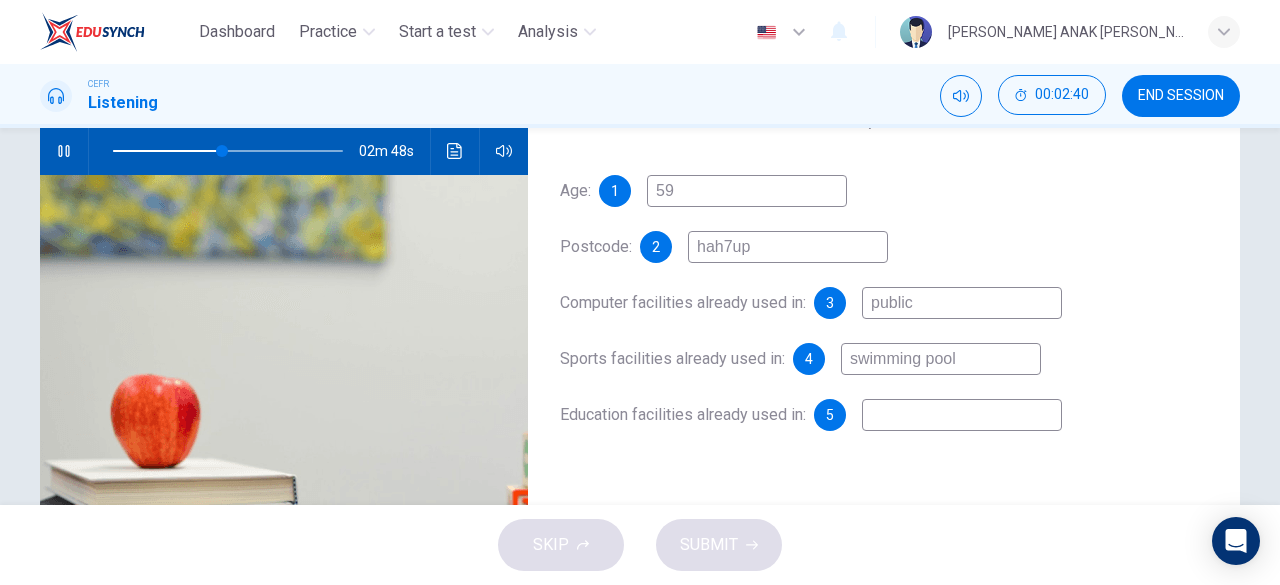 type on "48" 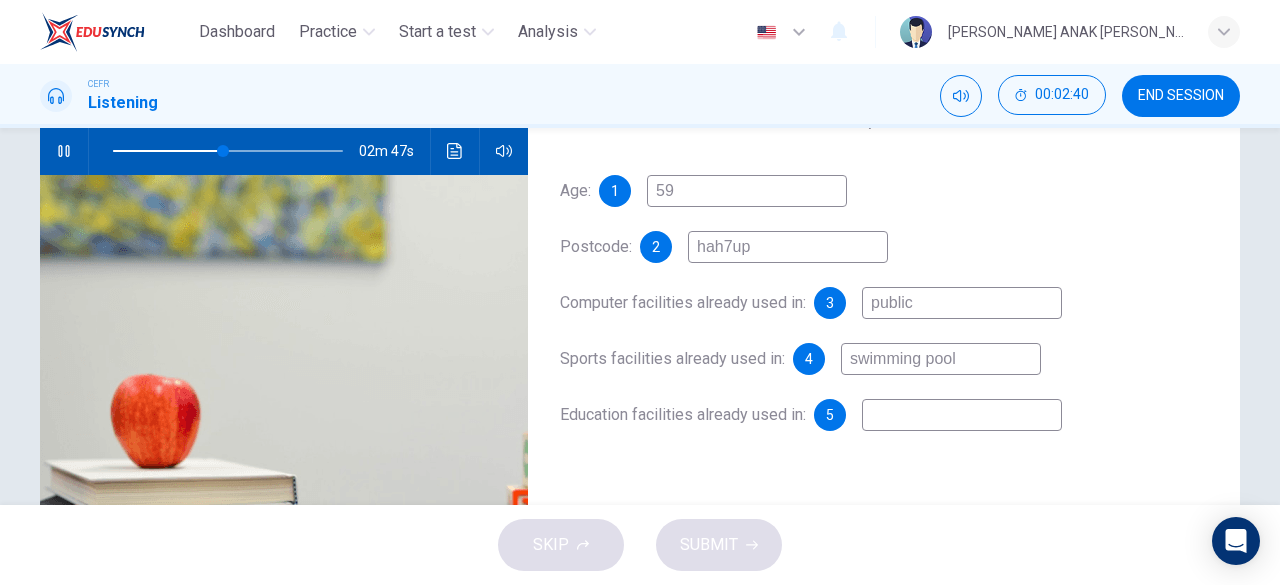 type on "swimming pool" 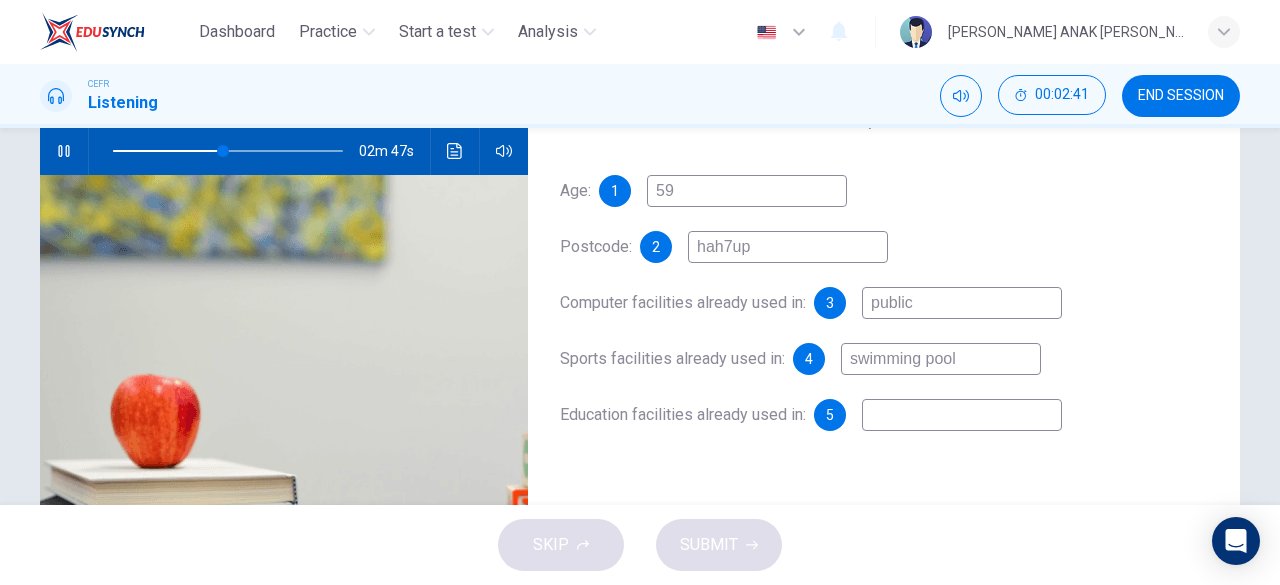 type on "48" 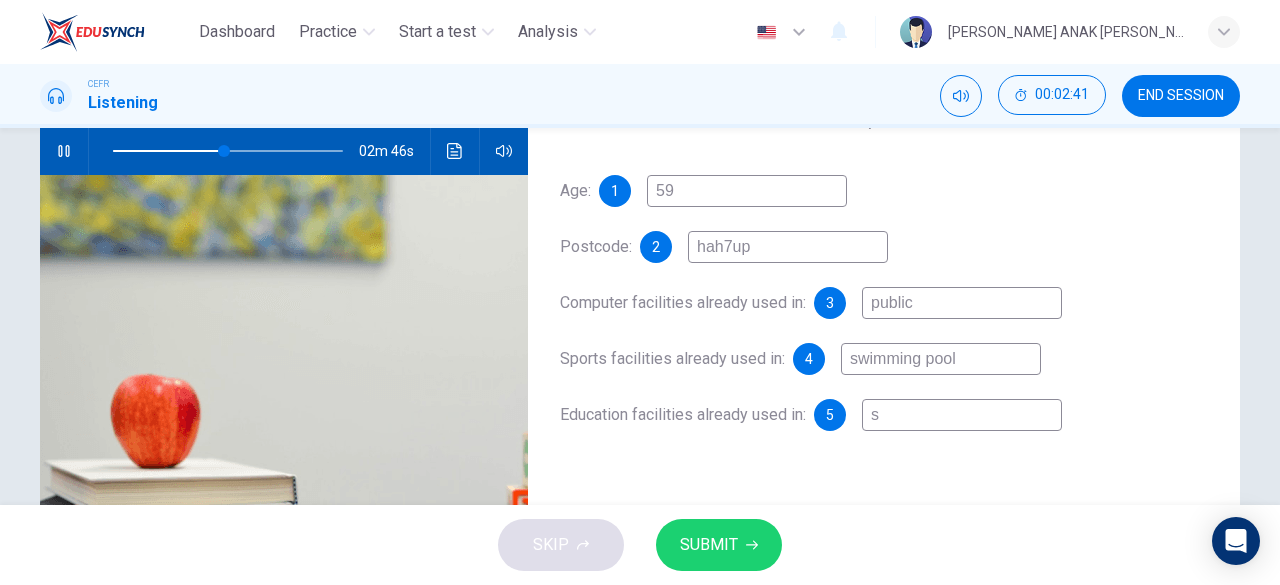type on "sp" 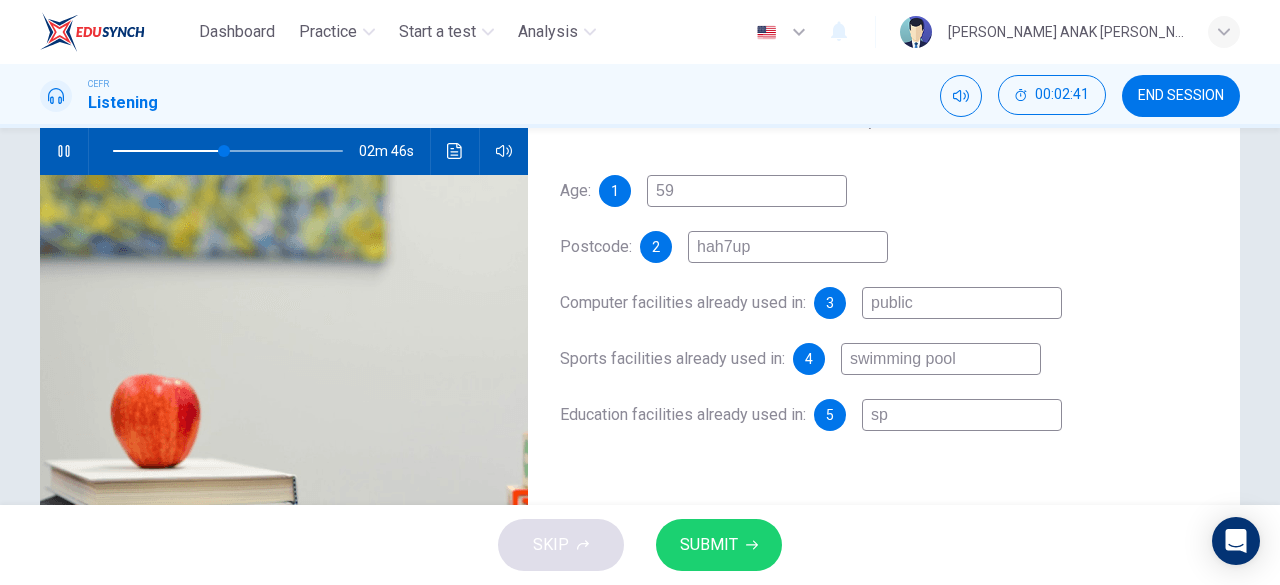 type on "48" 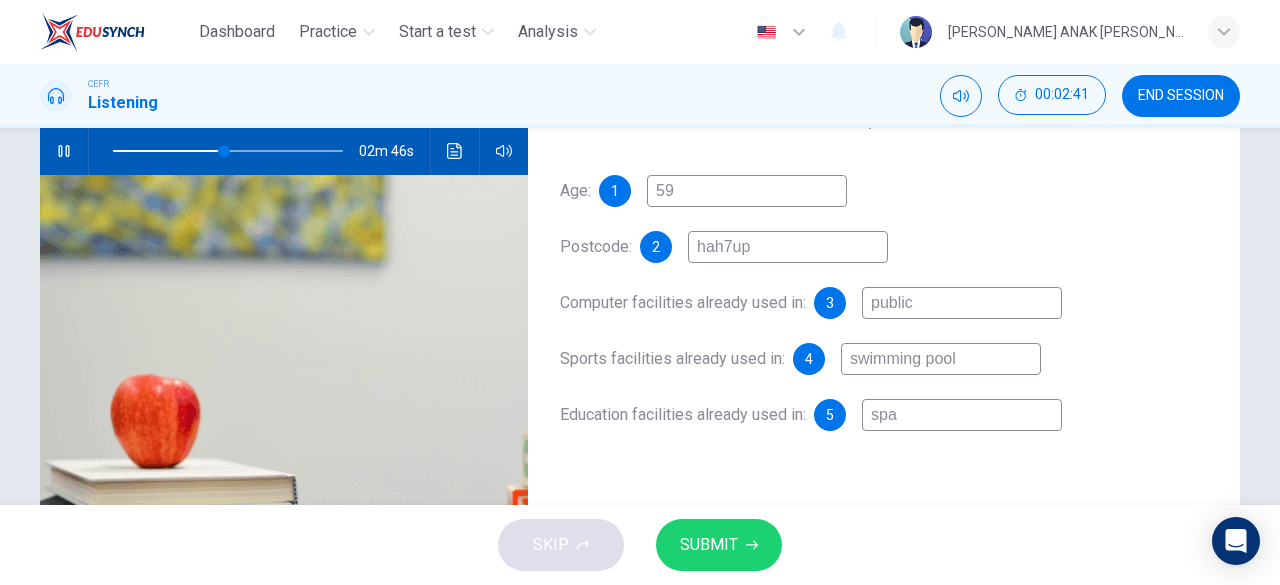 type on "48" 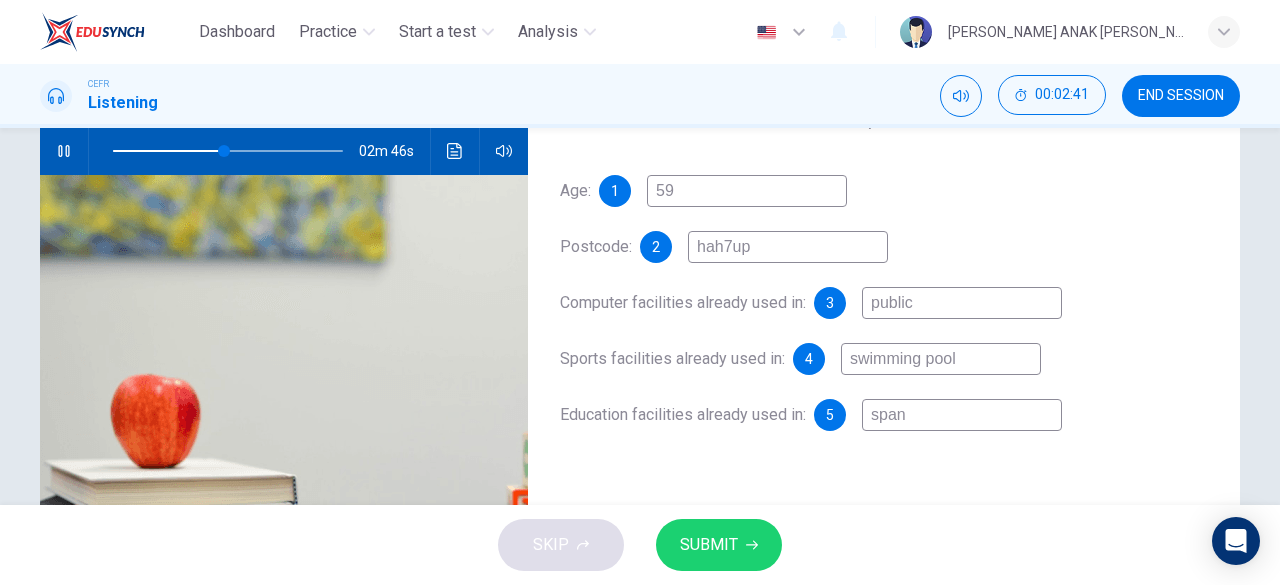 type on "48" 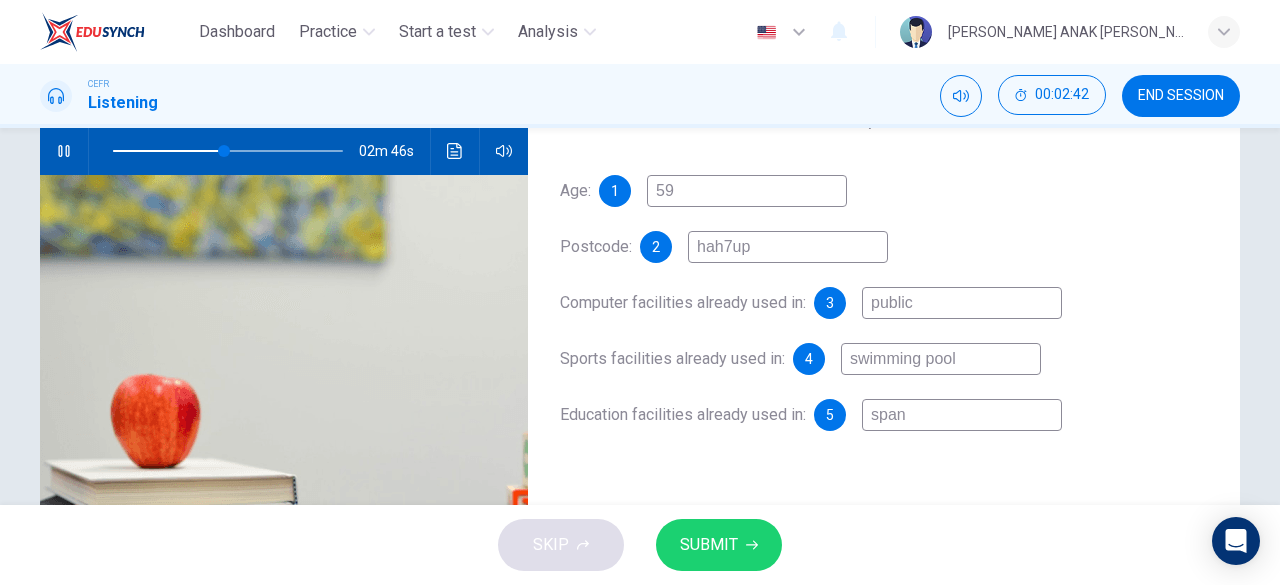 type on "spani" 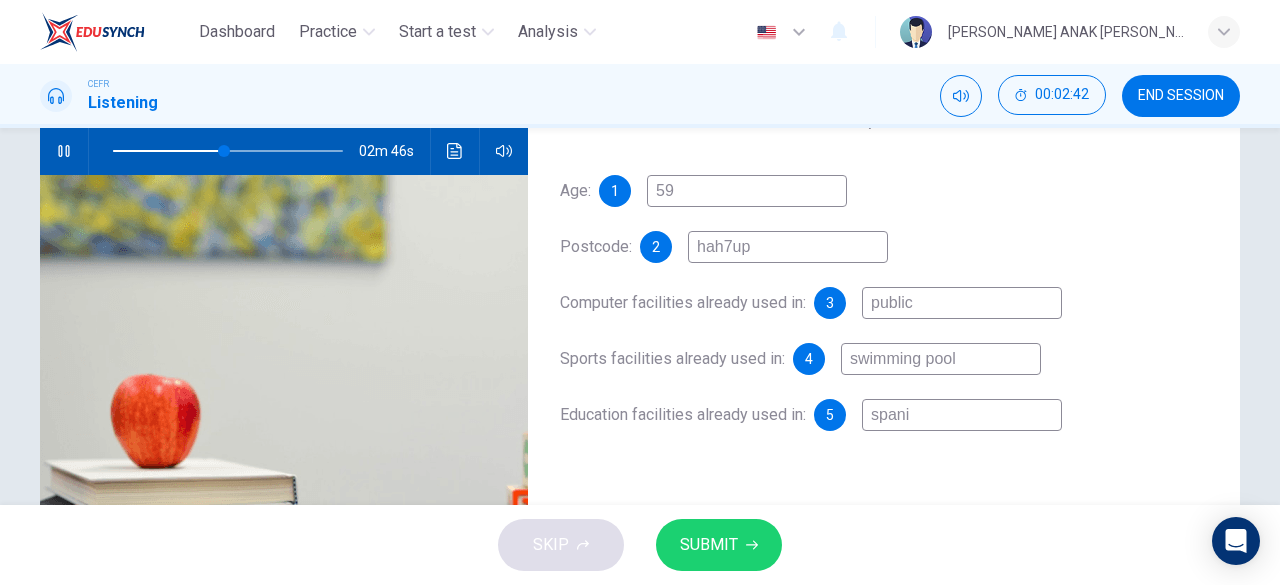 type on "48" 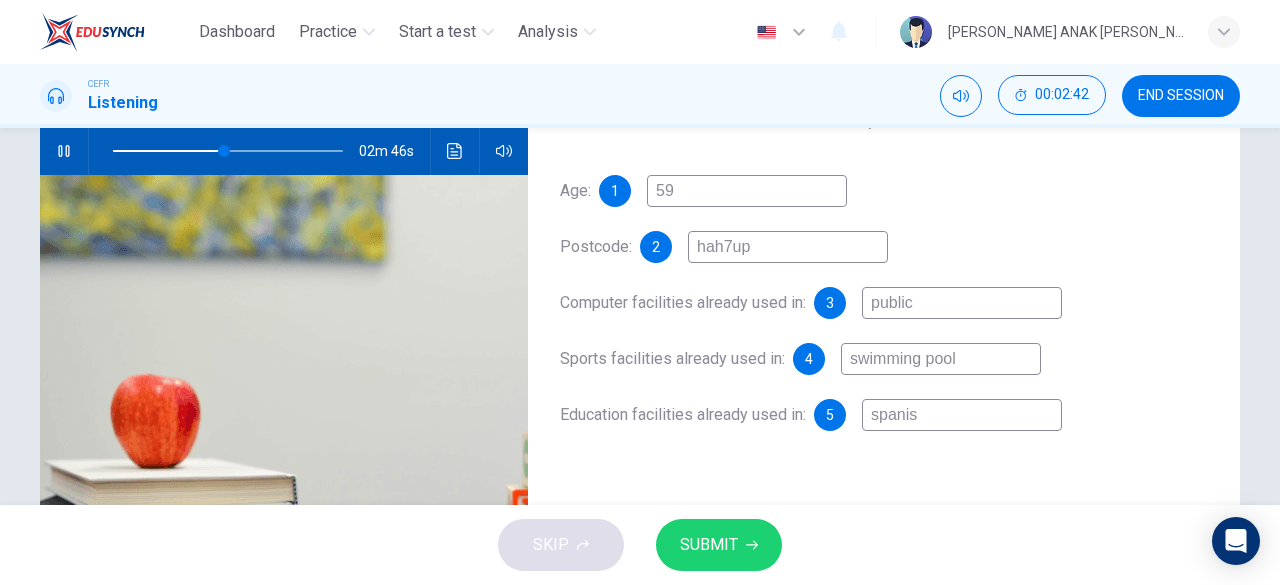 type on "49" 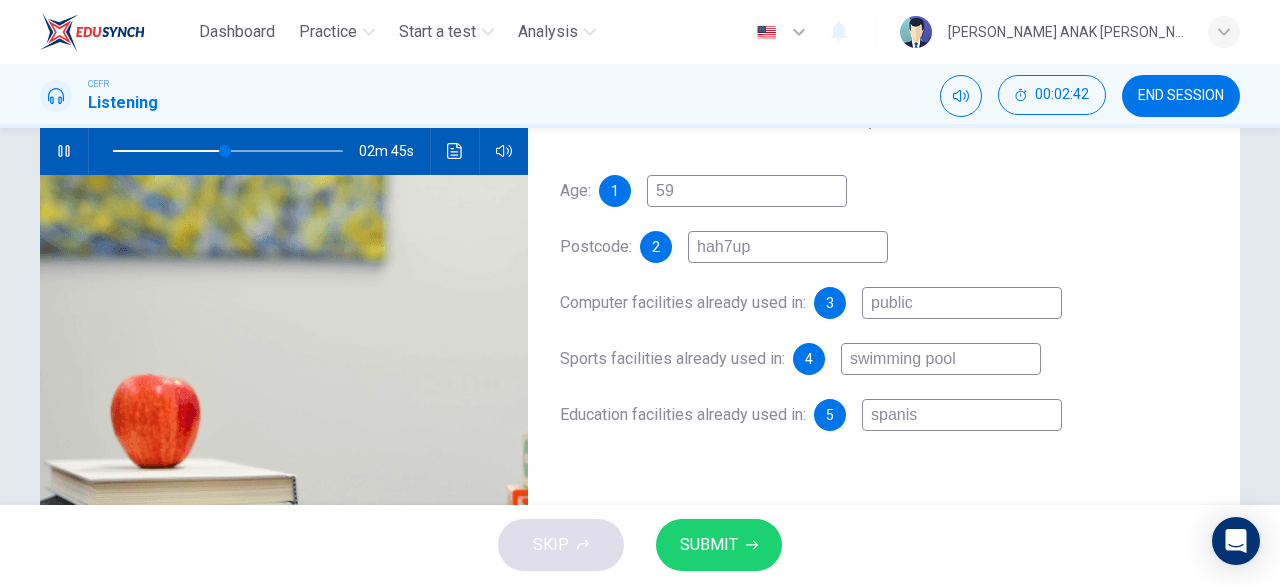 type on "spanish" 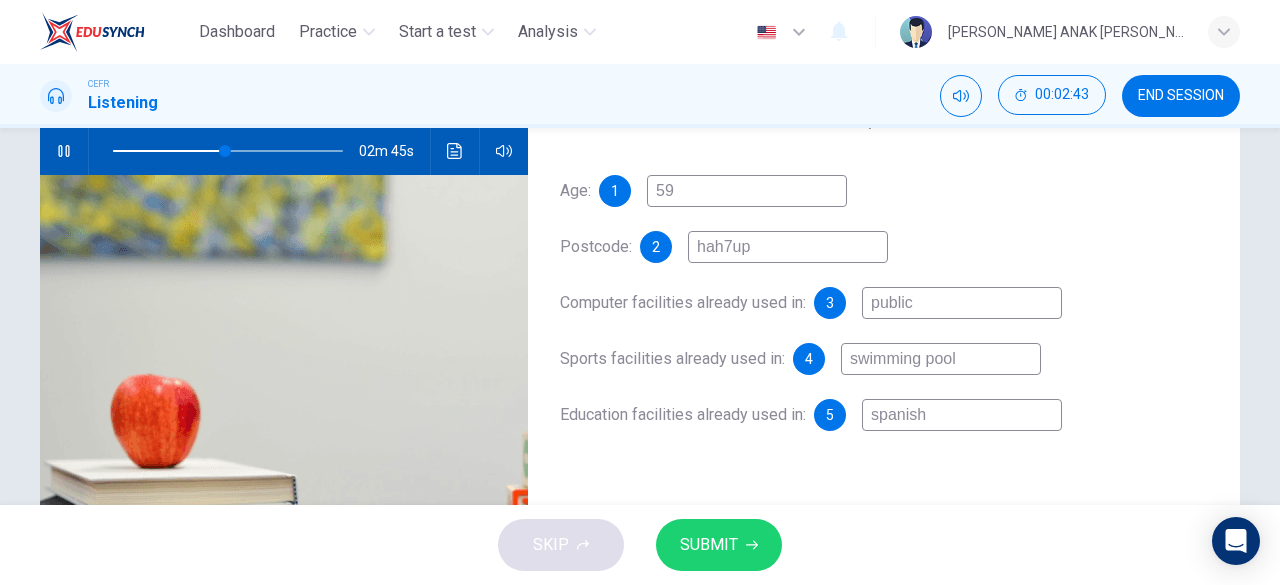 type on "spanish" 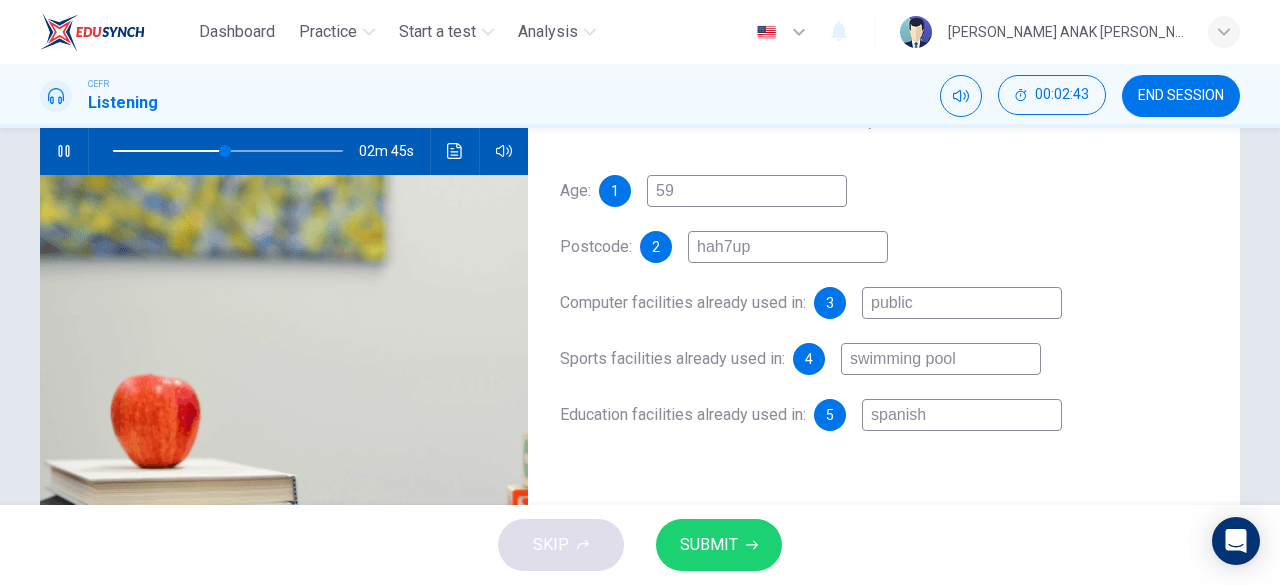 type on "49" 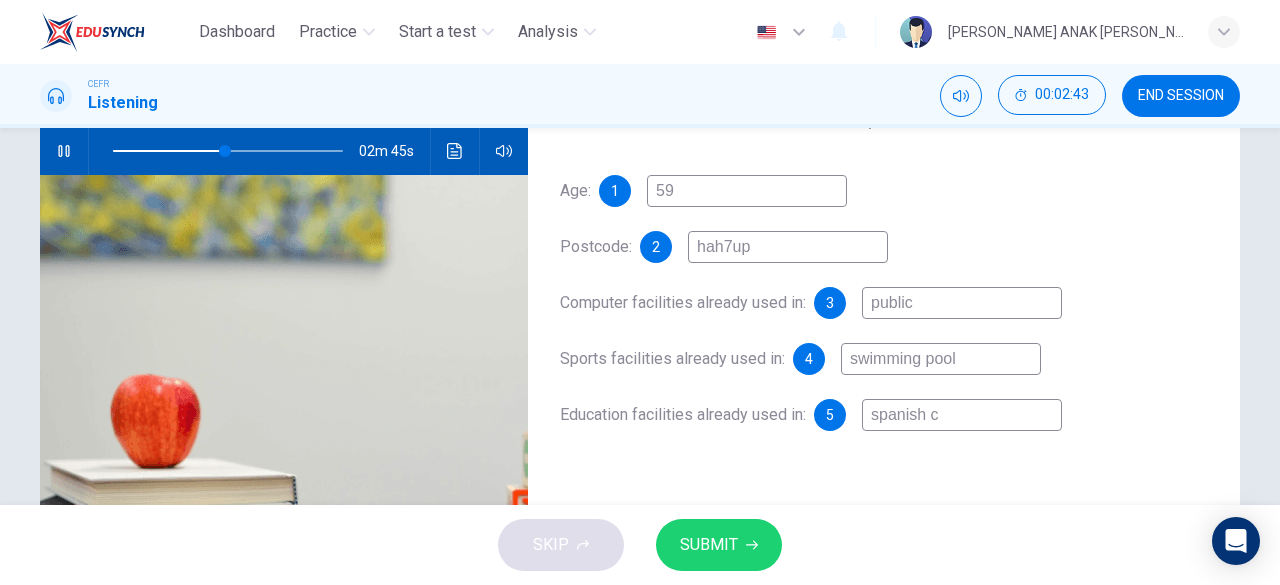 type on "49" 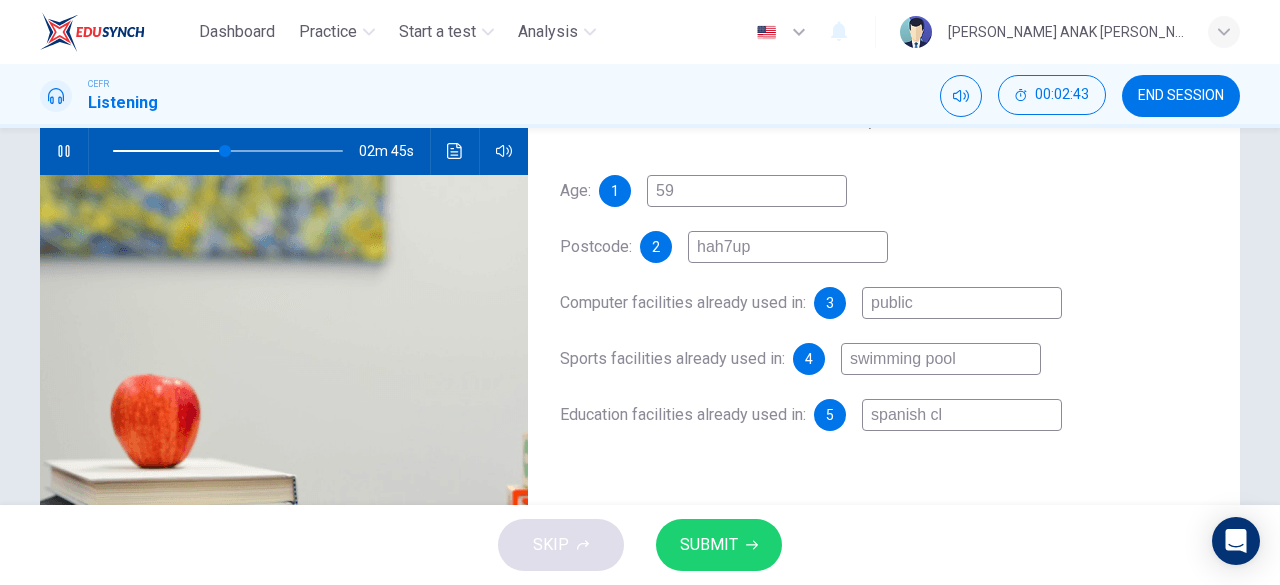 type on "49" 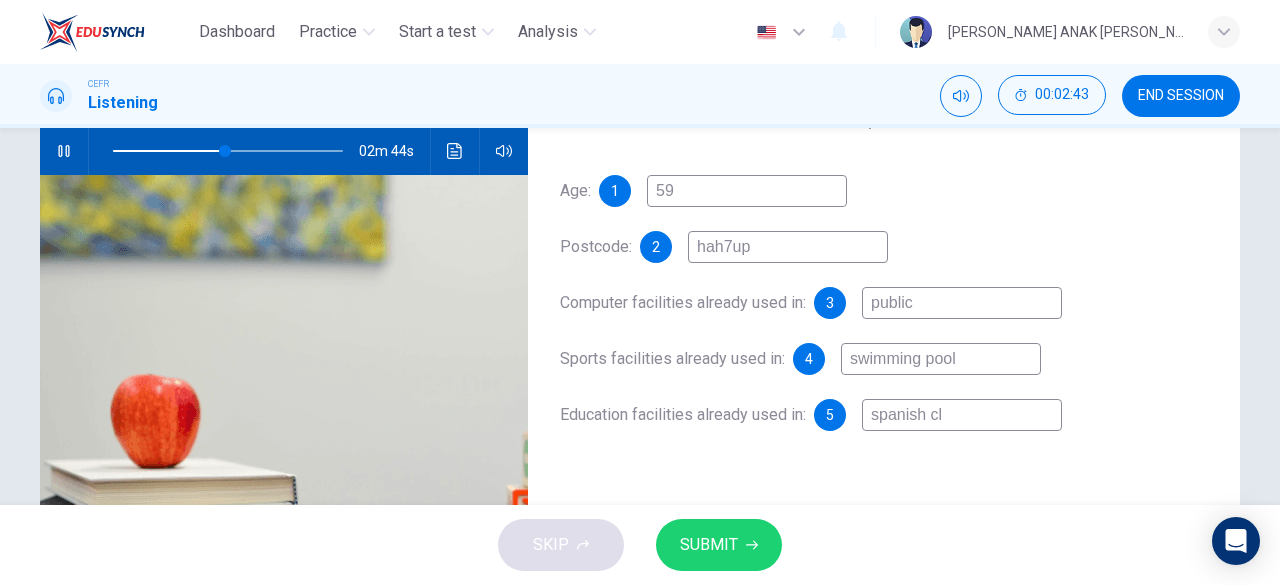 type on "spanish cla" 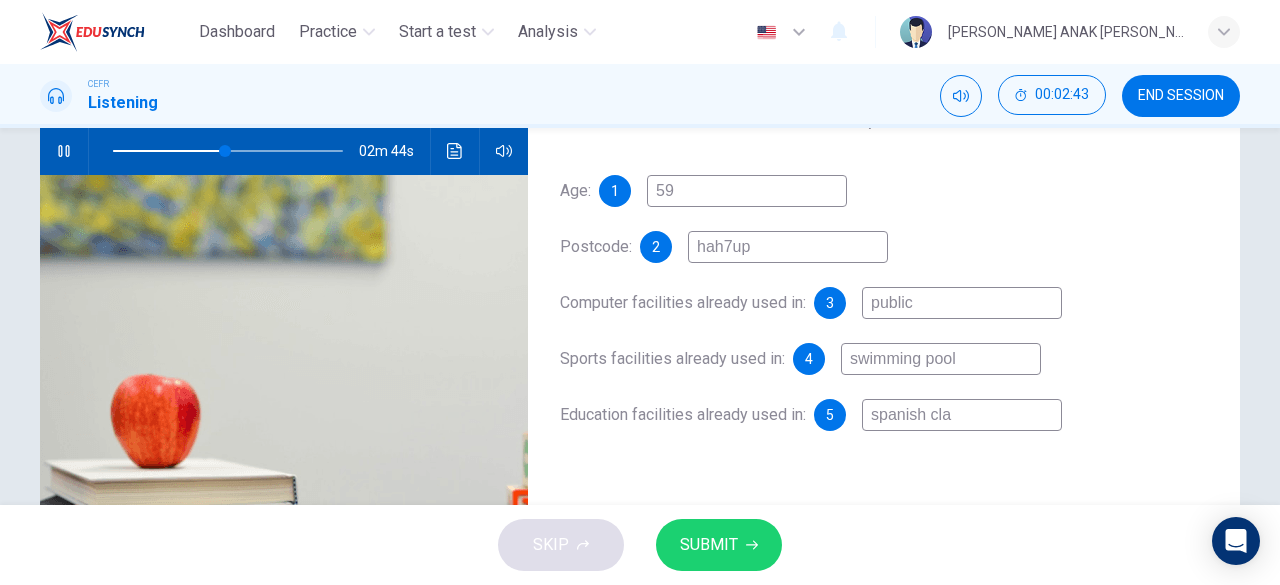 type on "49" 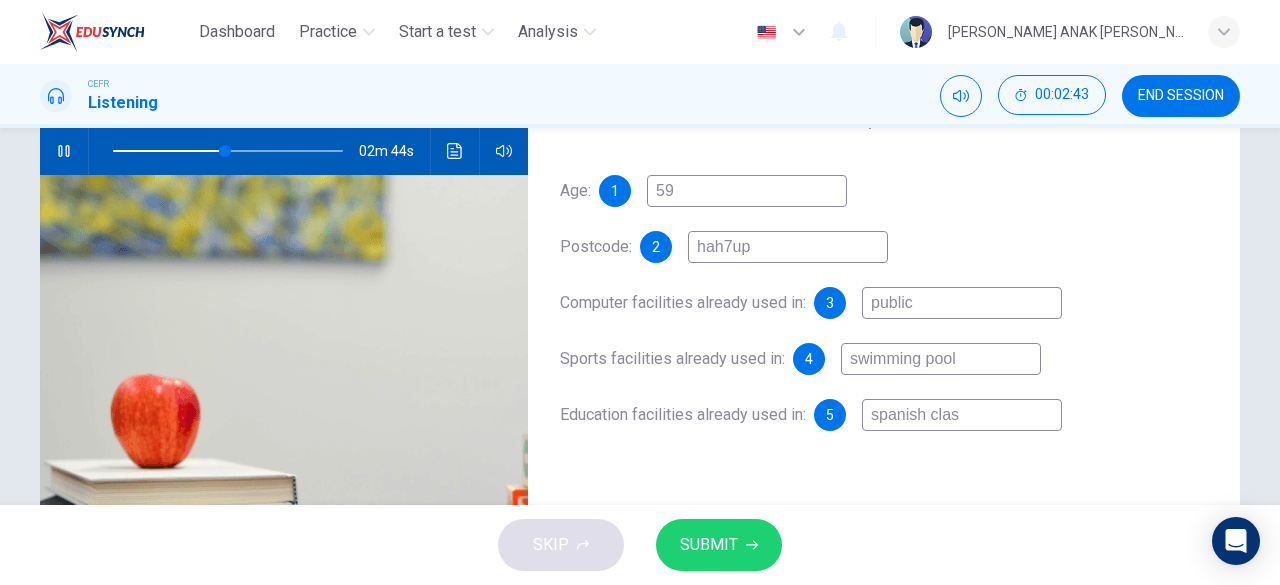 type on "49" 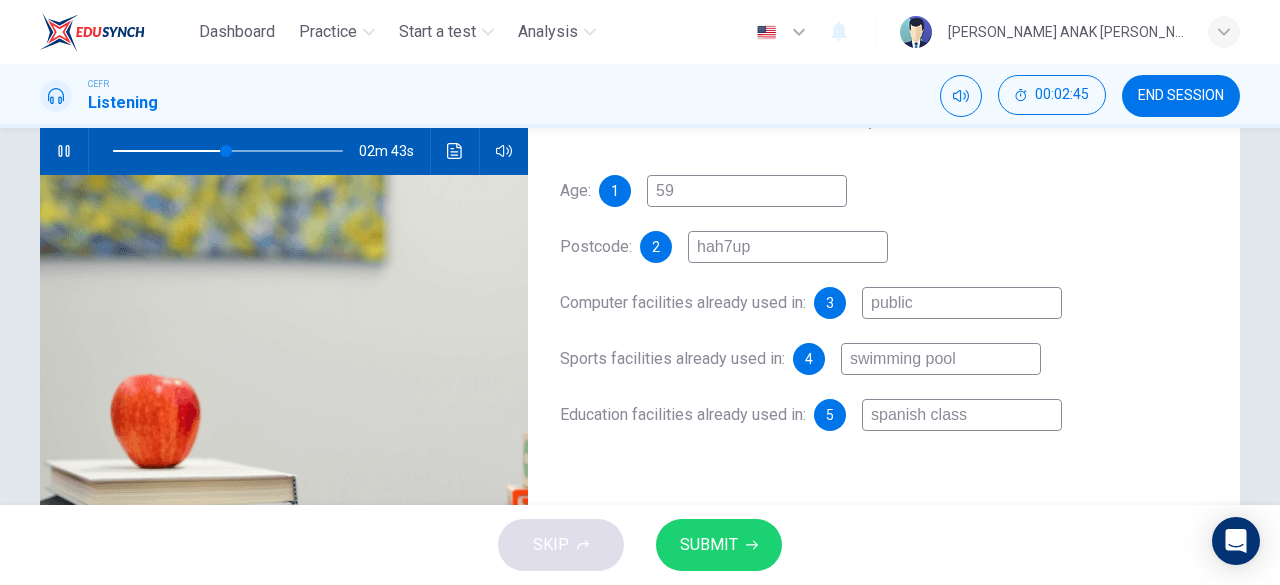 type on "49" 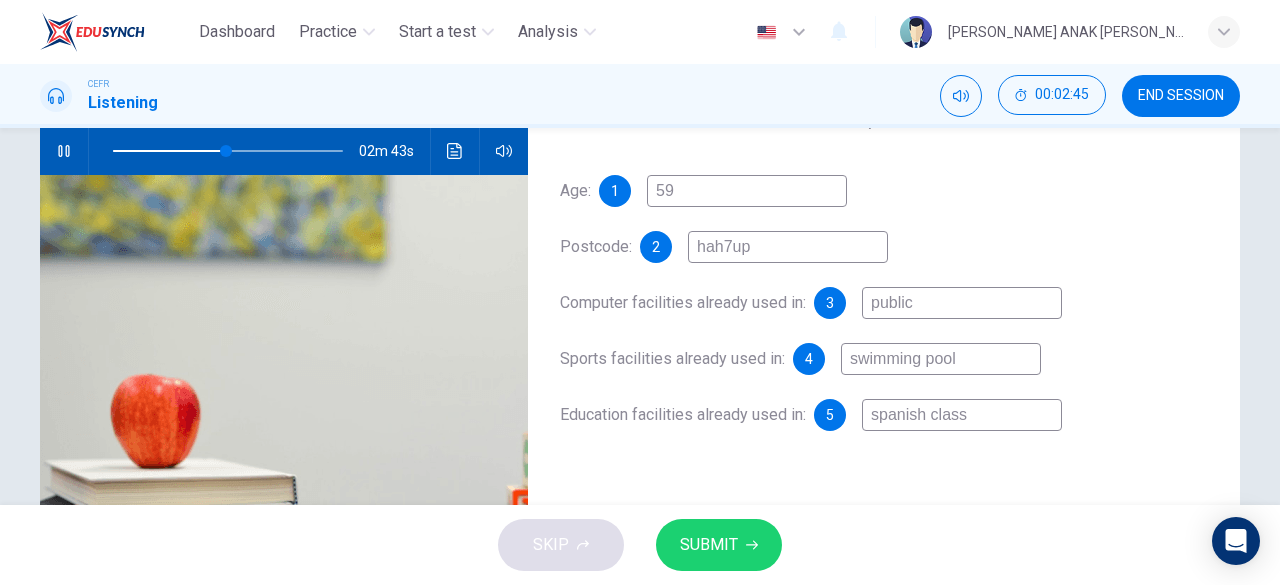 type on "spanish classe" 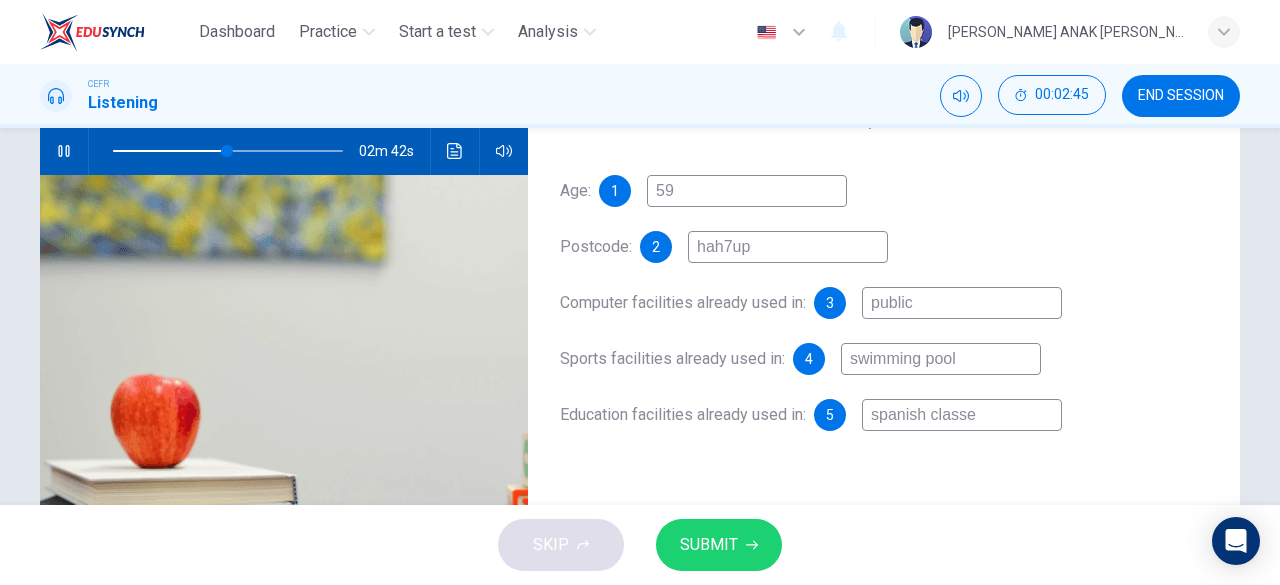 type on "spanish classes" 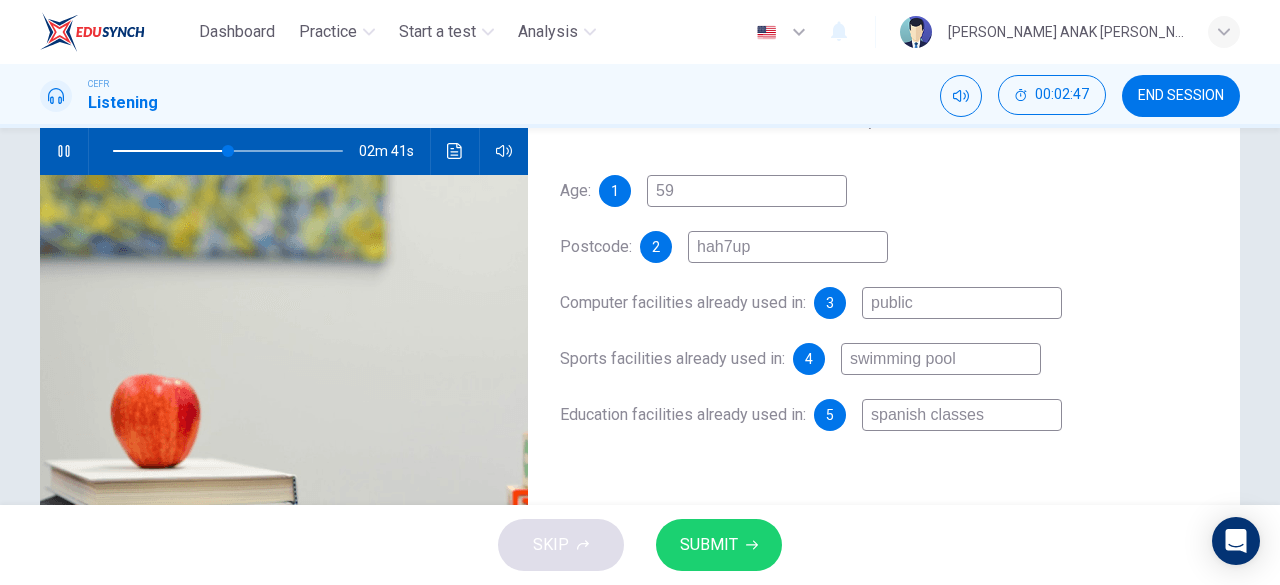 type on "50" 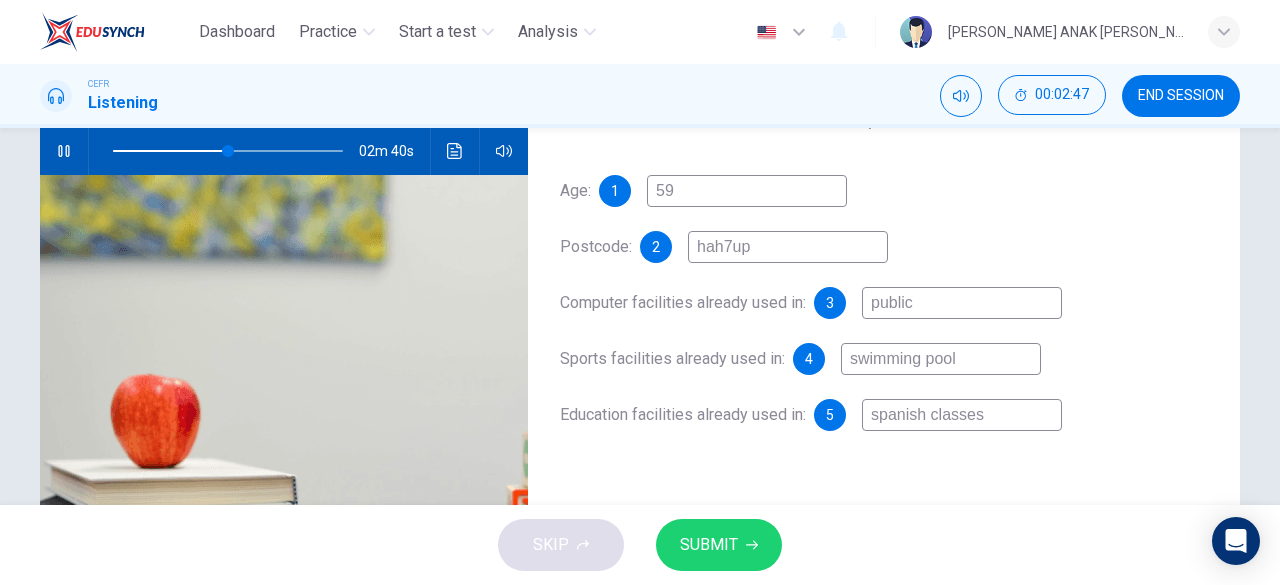 click on "spanish classes" at bounding box center [962, 415] 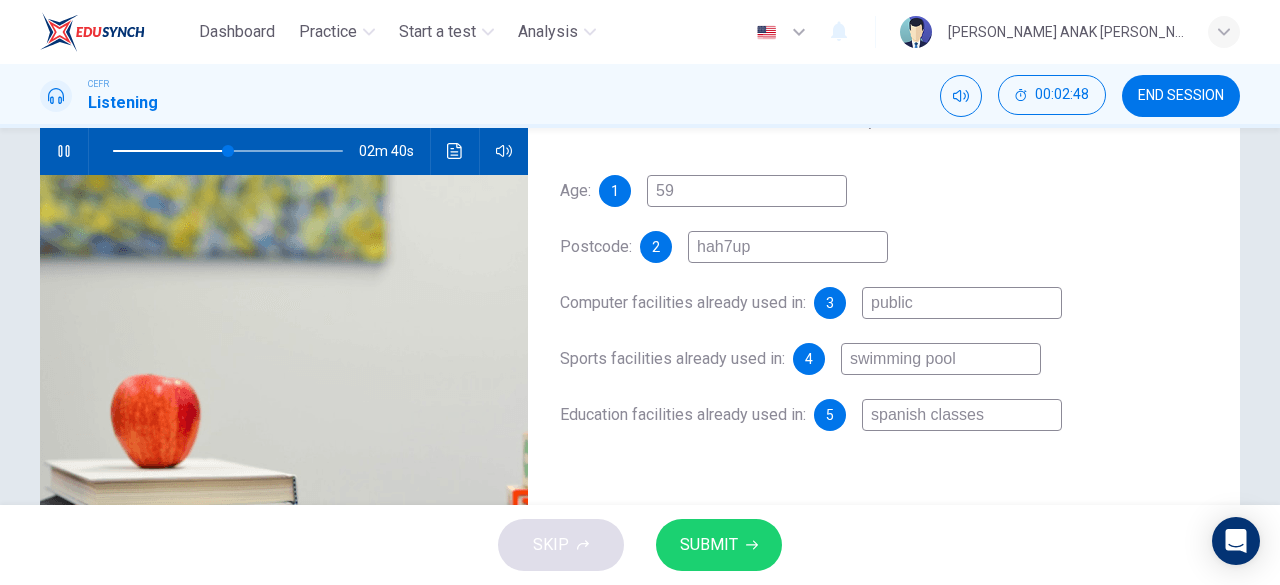 type on "panish classes" 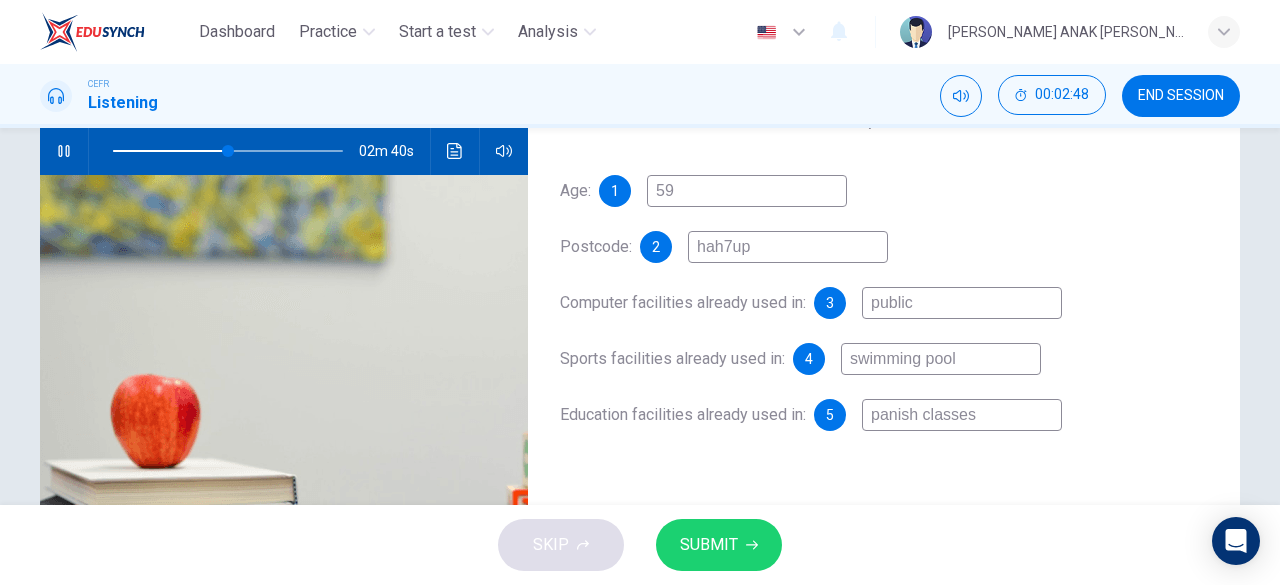 type on "50" 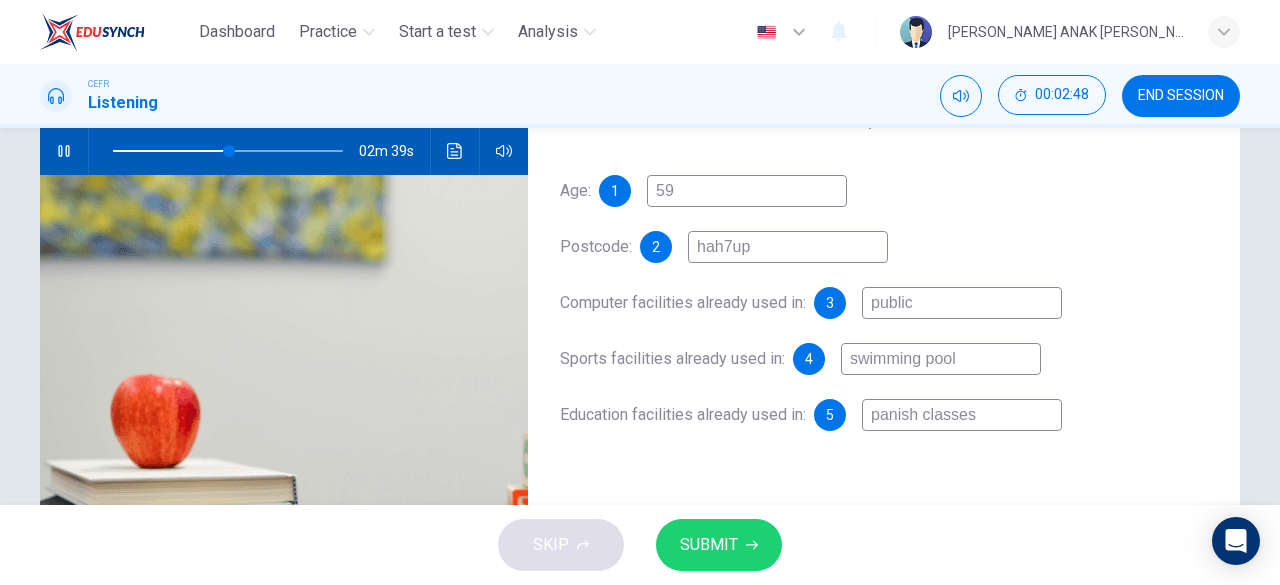 type on "Spanish classes" 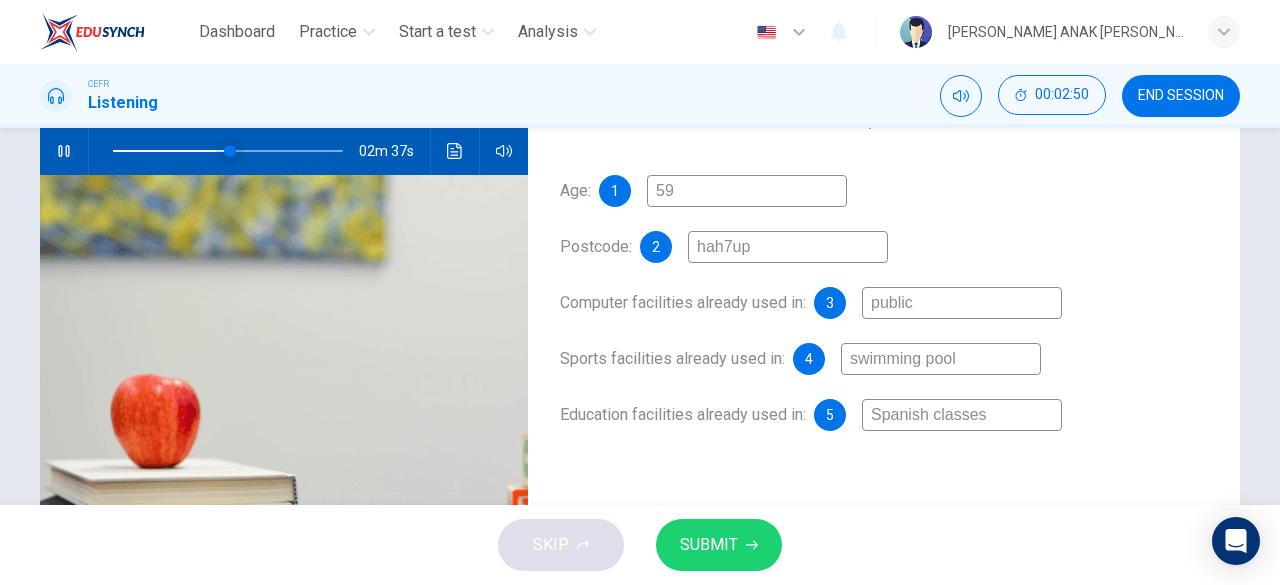type on "51" 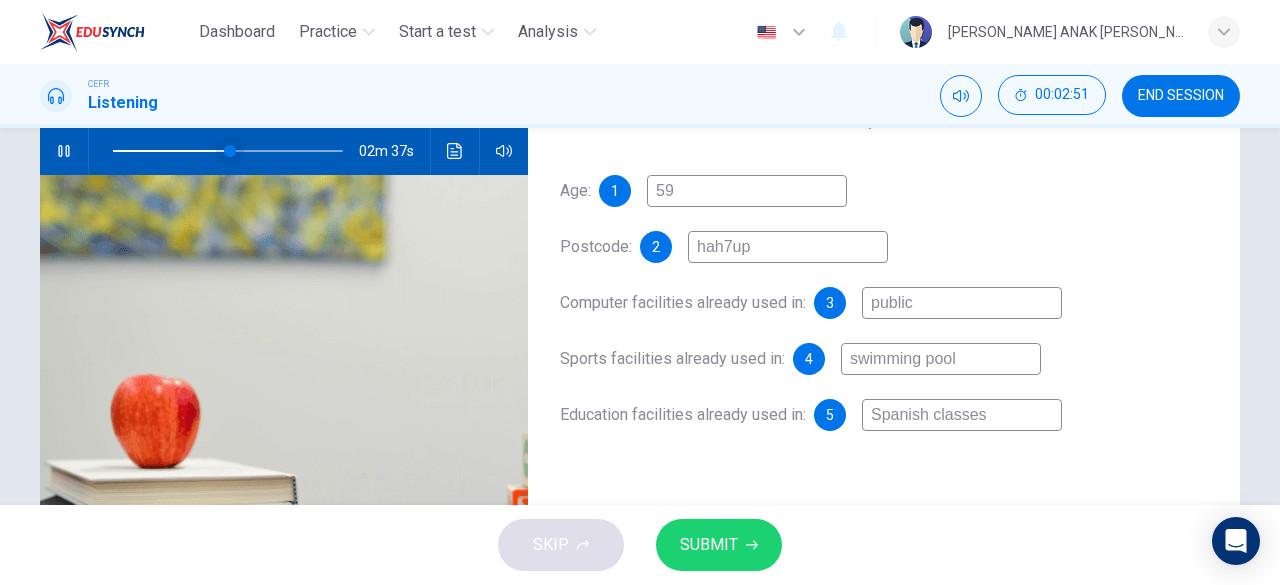 type on "Spanish classes" 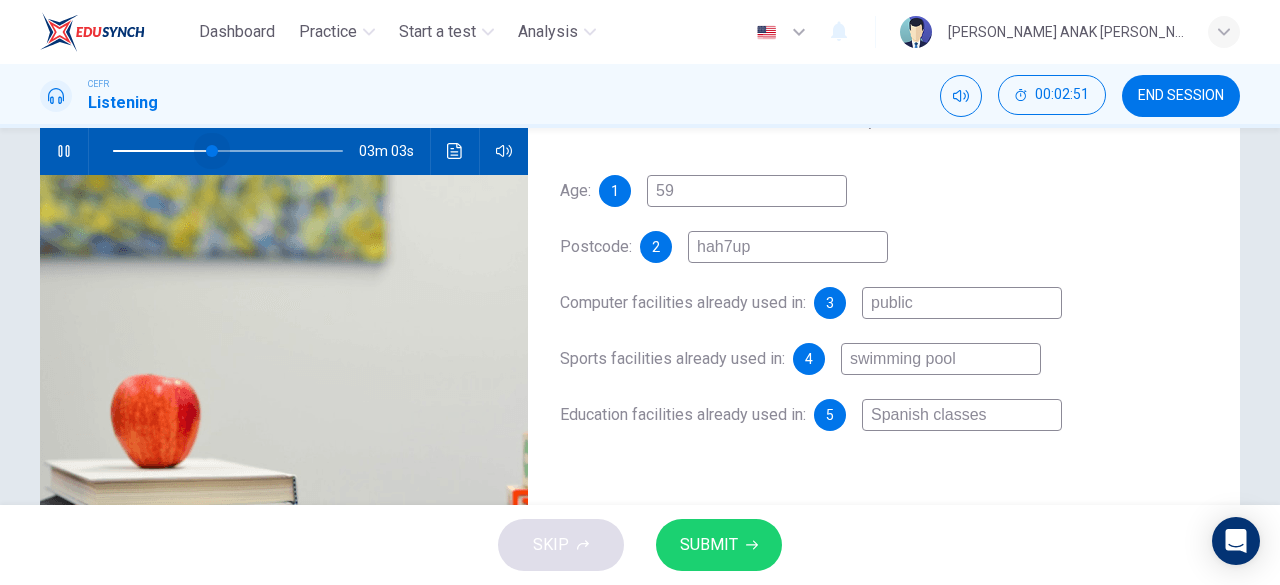 click at bounding box center (212, 151) 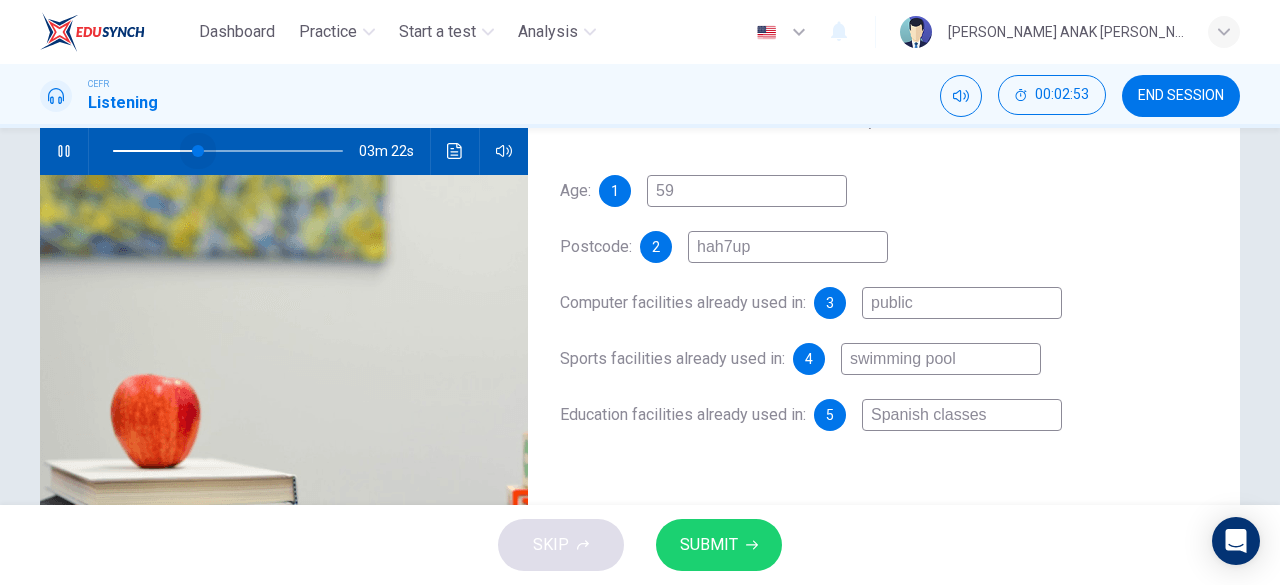 click at bounding box center [198, 151] 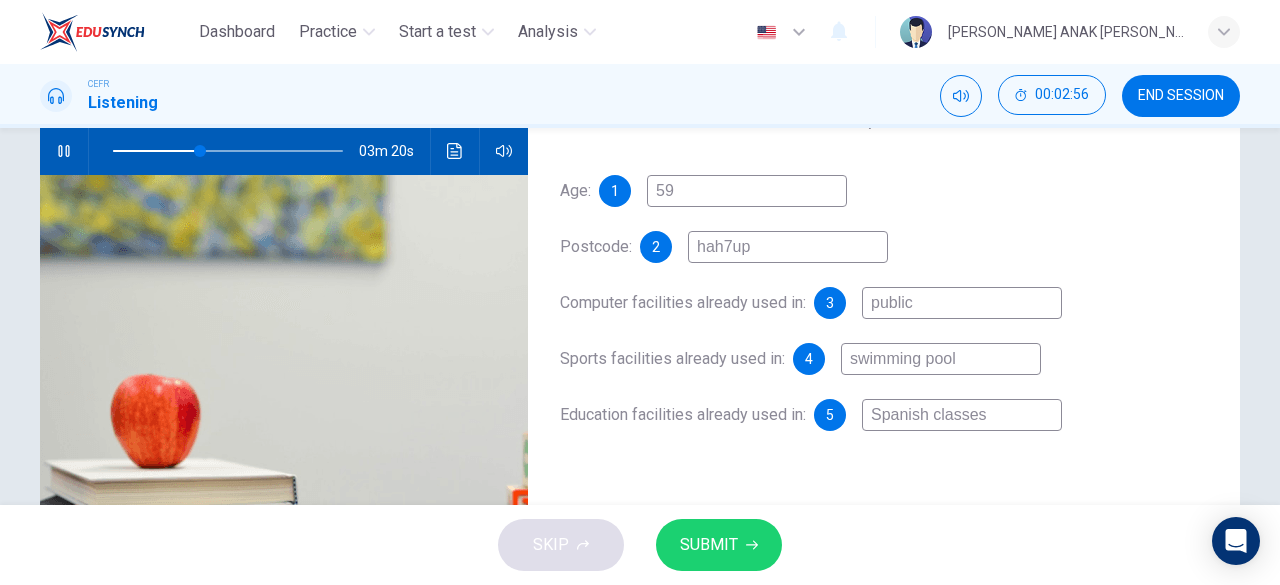 click on "public" at bounding box center [962, 303] 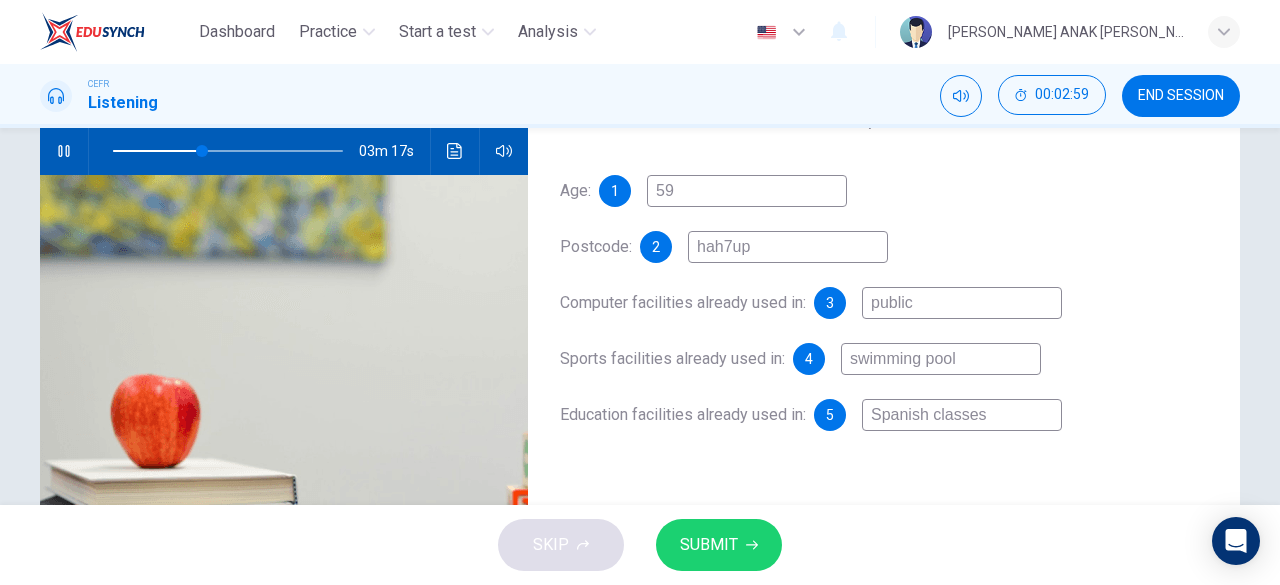 drag, startPoint x: 938, startPoint y: 305, endPoint x: 855, endPoint y: 313, distance: 83.38465 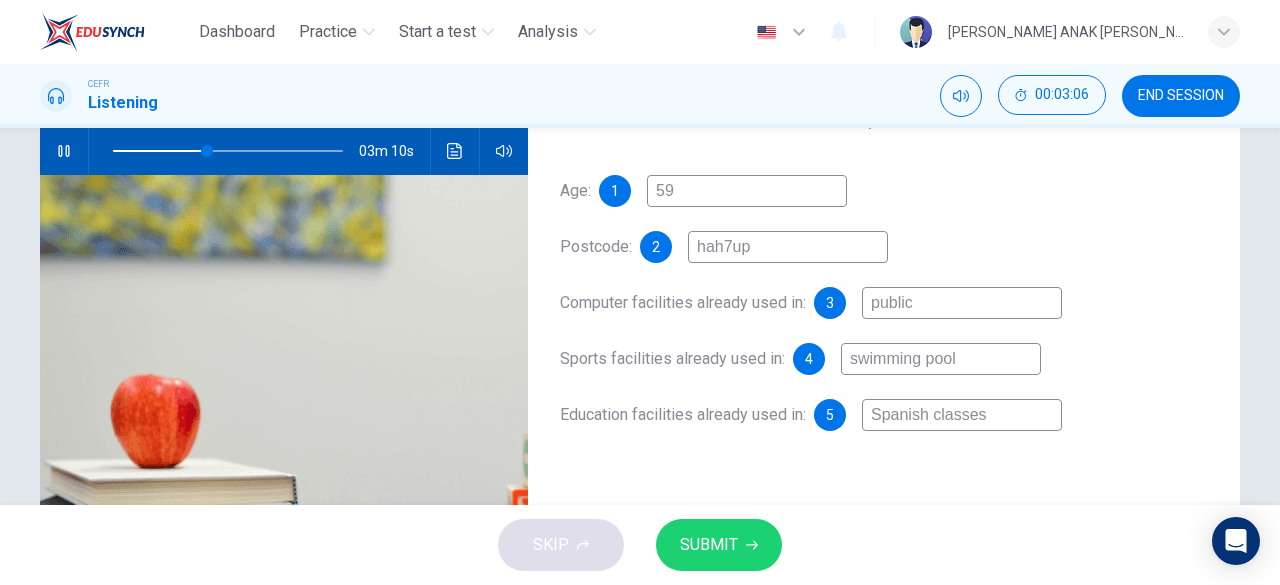 type on "41" 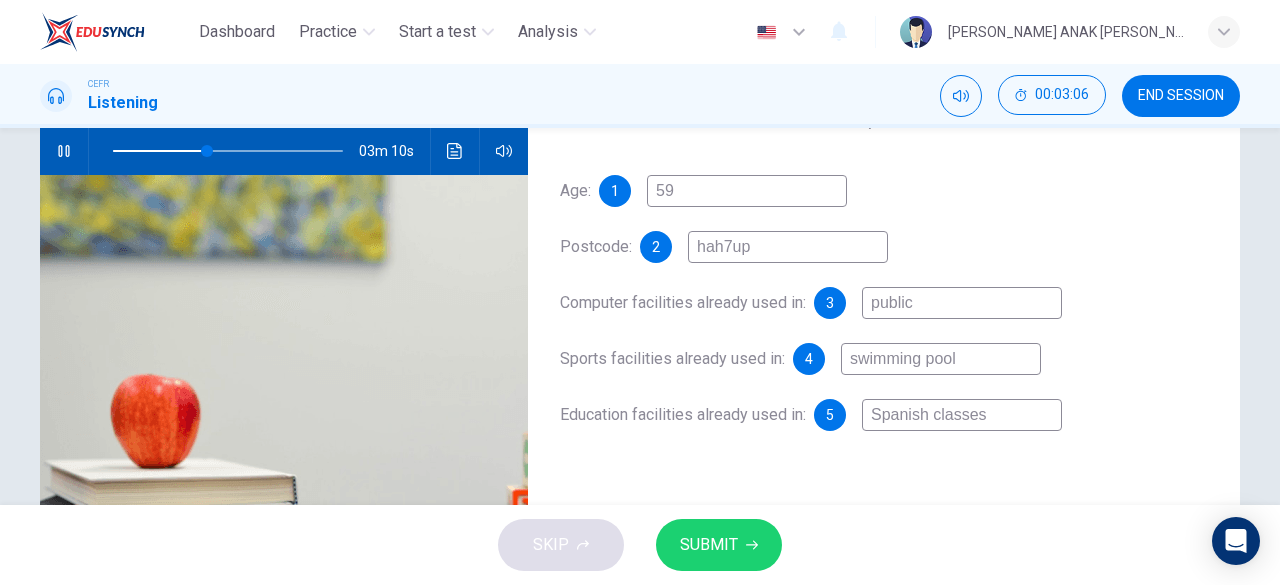 type on "P" 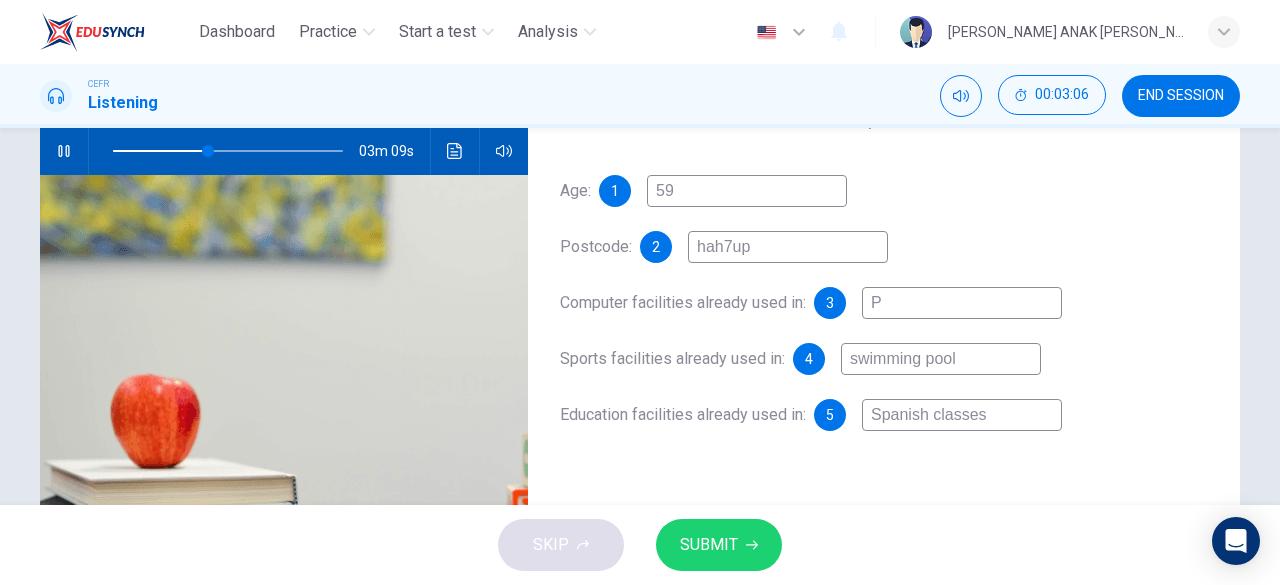 type on "Pu" 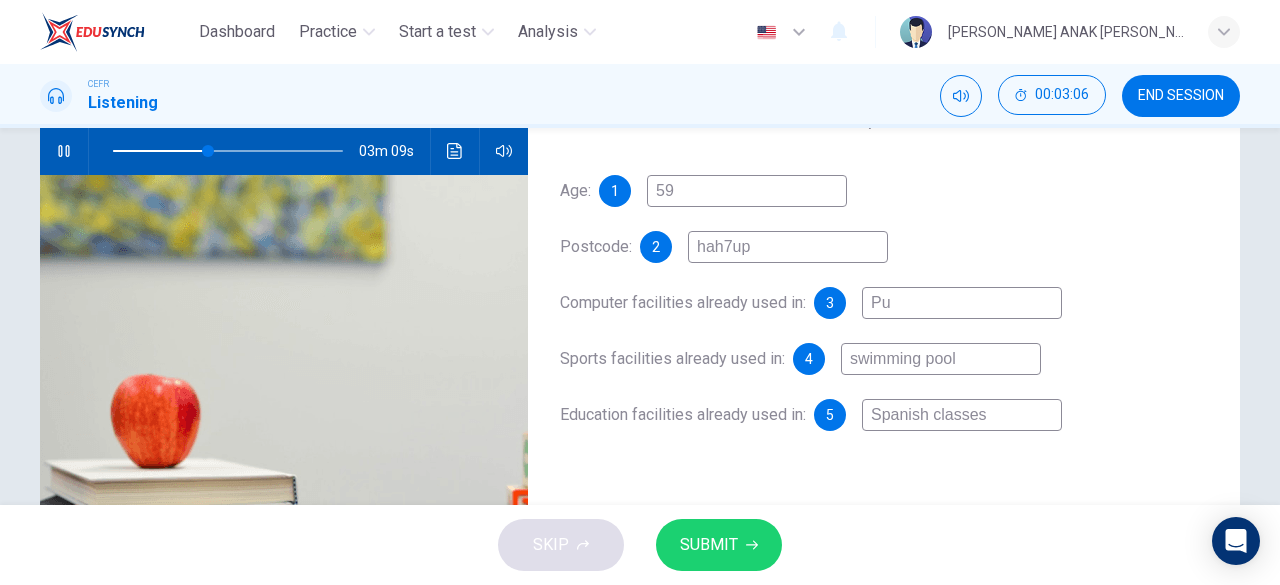 type on "41" 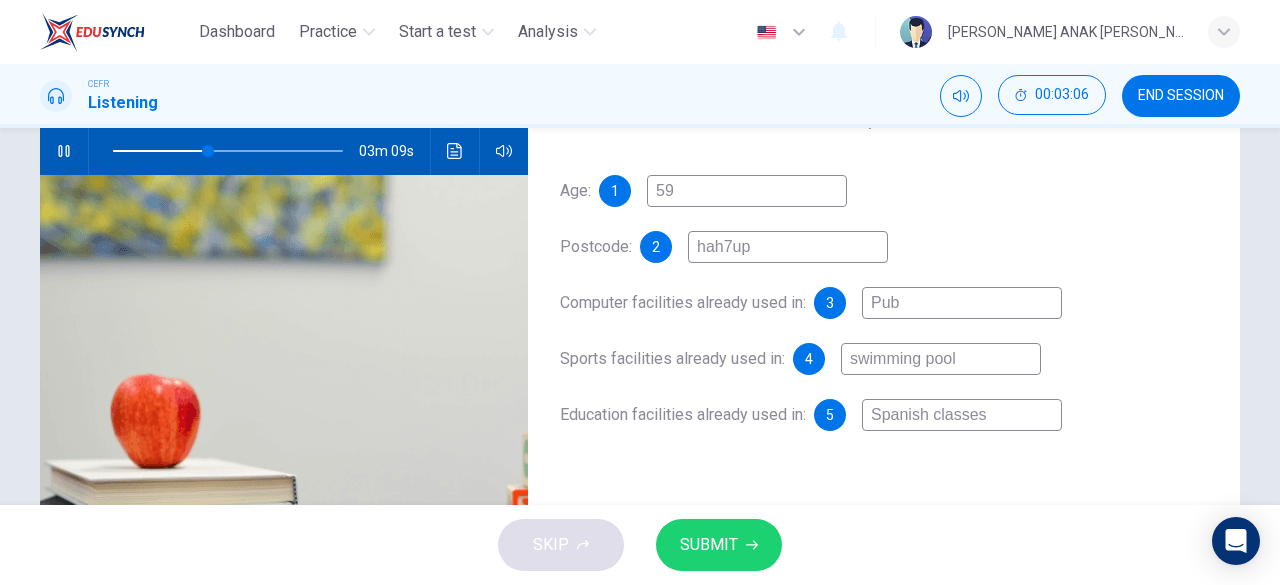 type on "41" 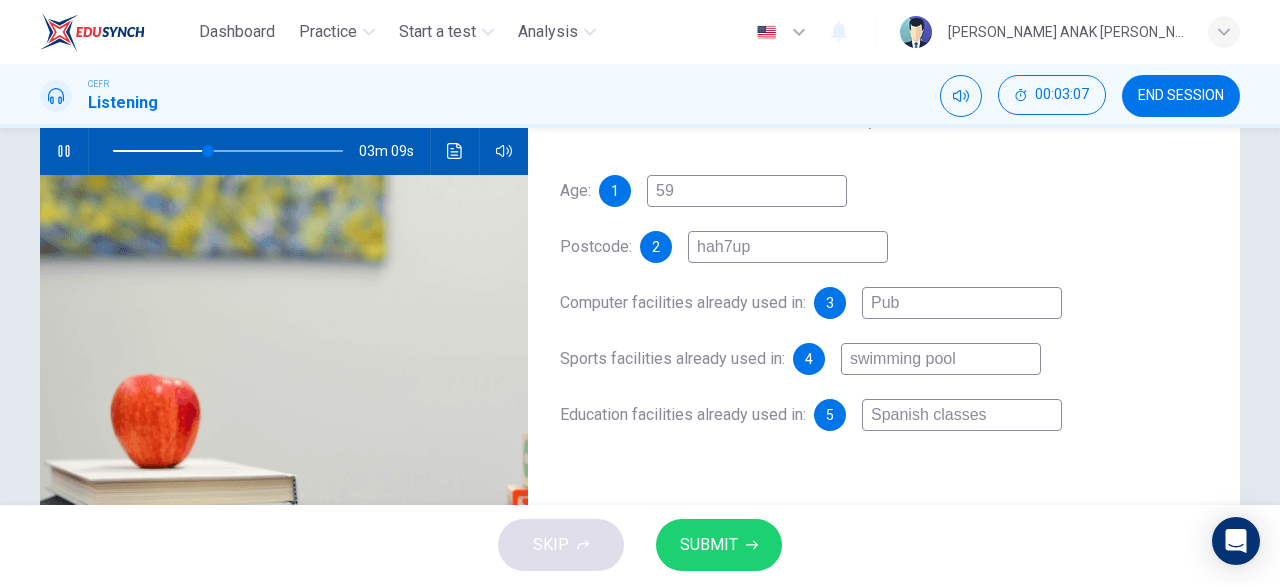 type on "Publ" 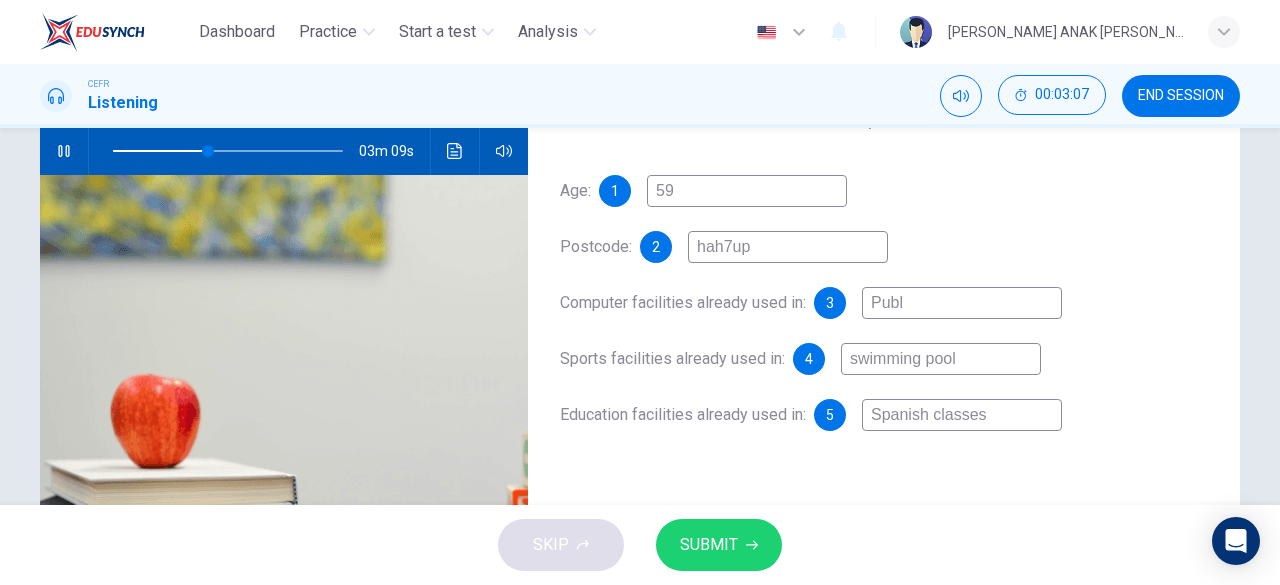 type on "41" 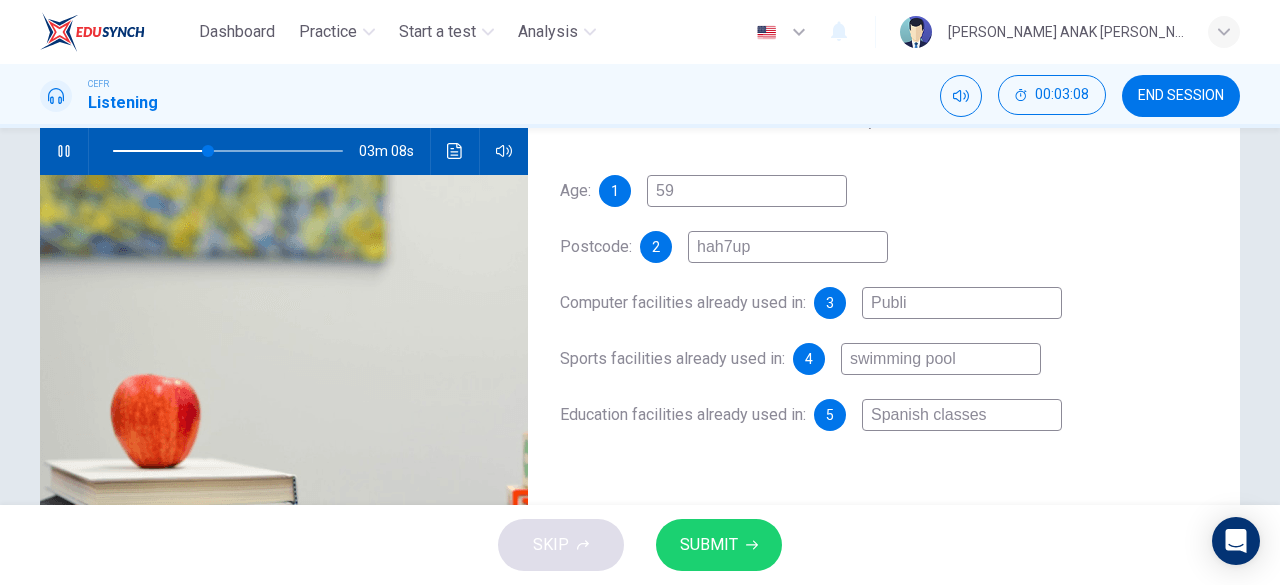 type on "Public" 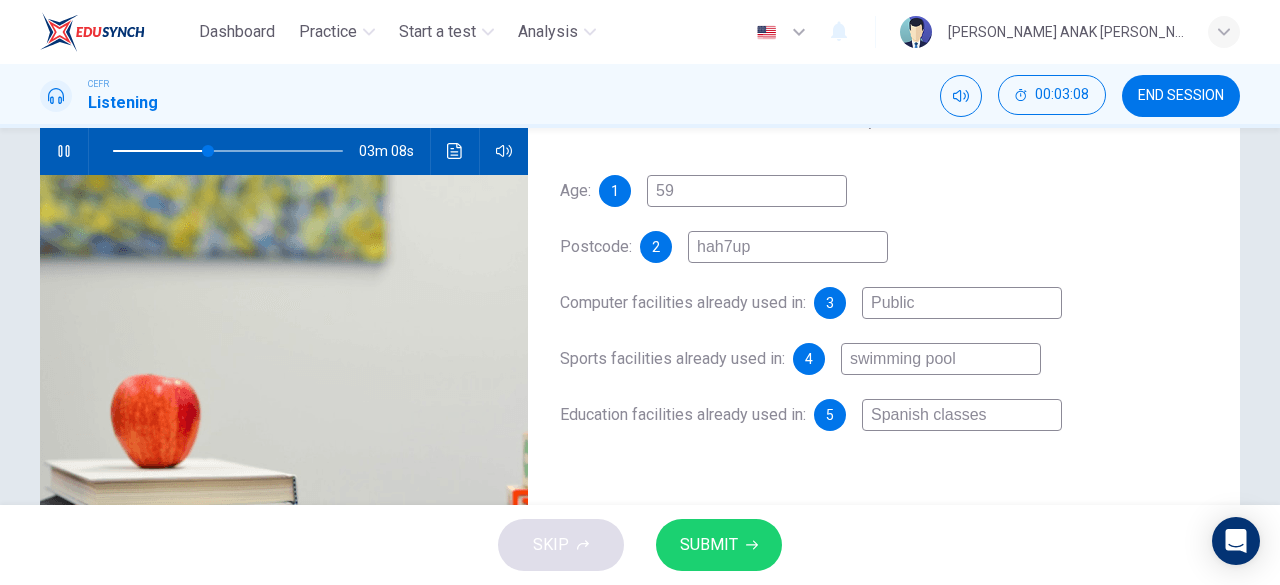 type on "41" 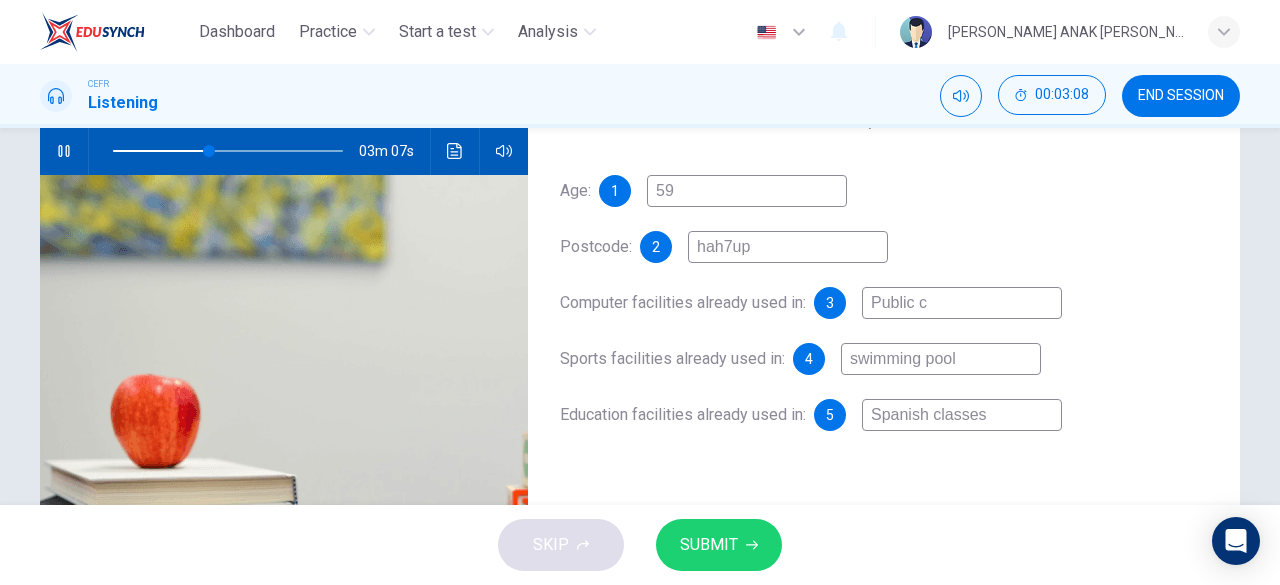 type on "Public co" 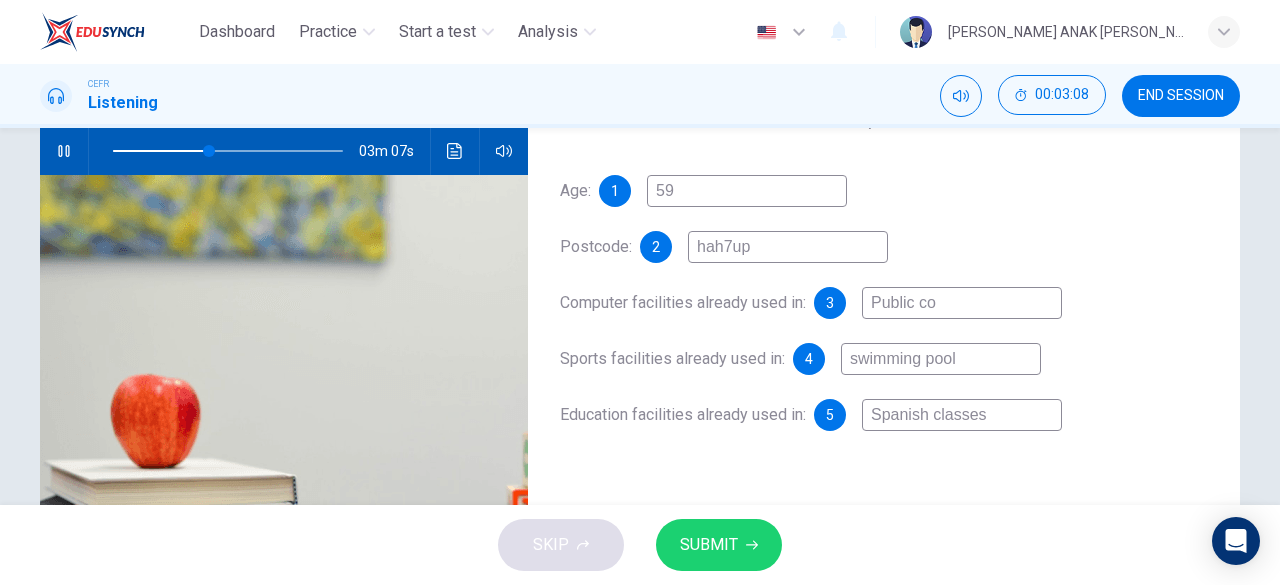 type on "42" 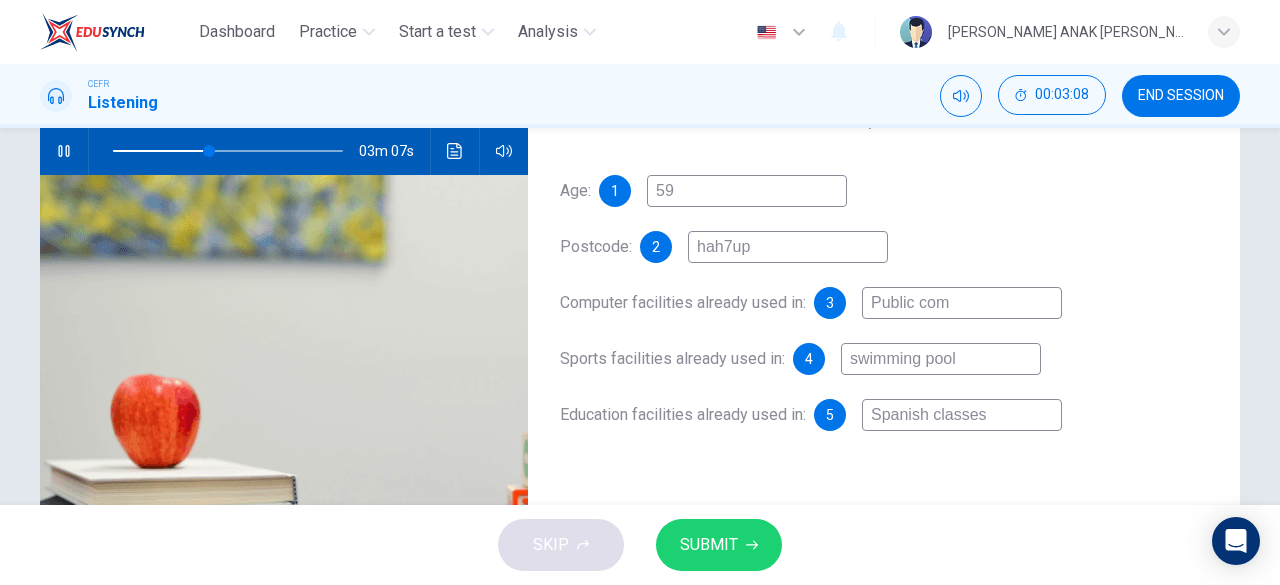 type on "42" 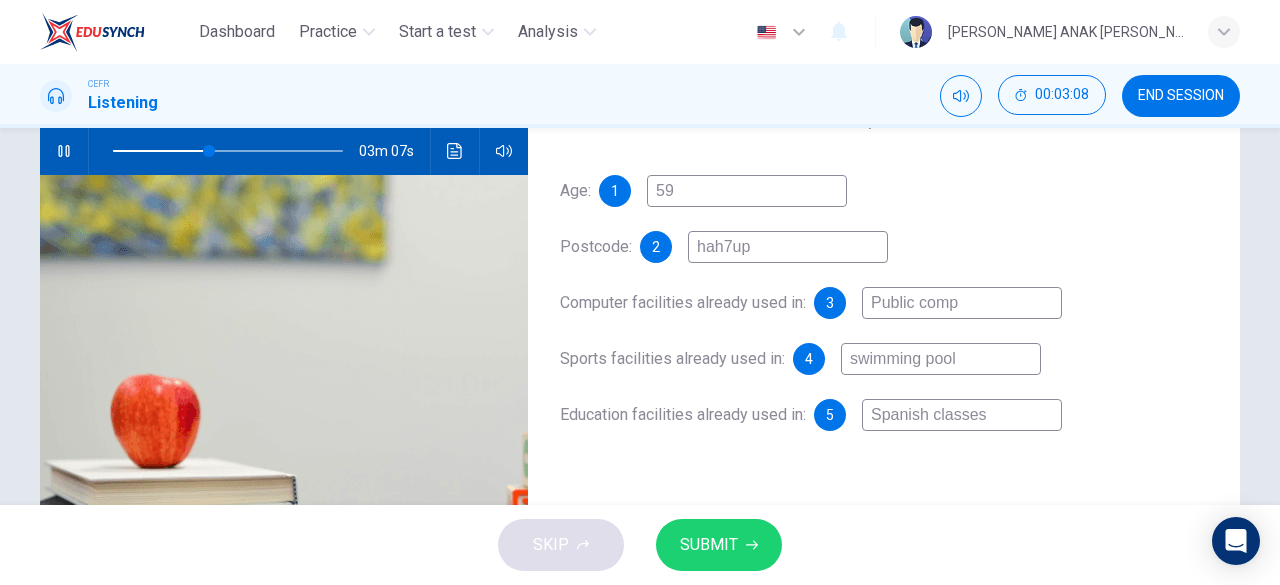 type on "42" 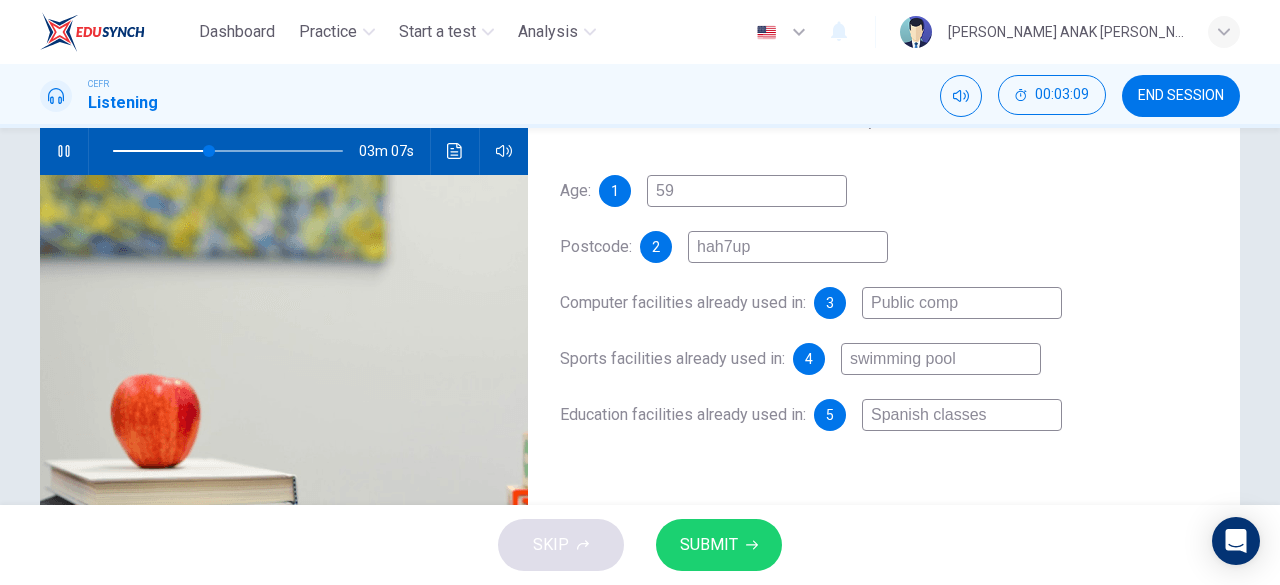 type on "Public compu" 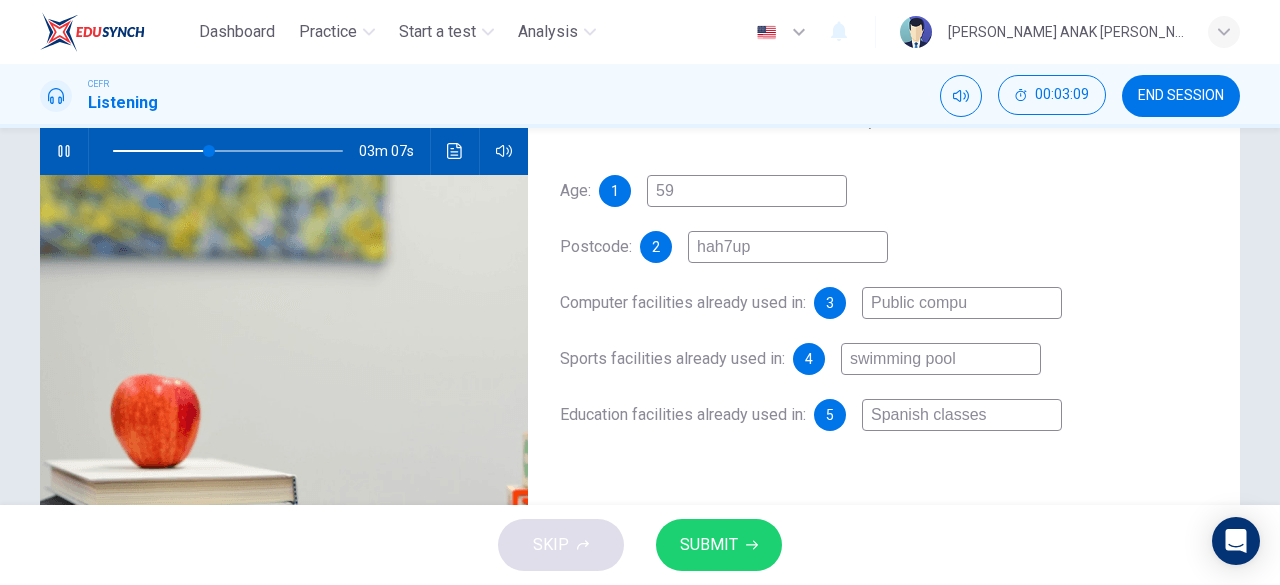 type on "42" 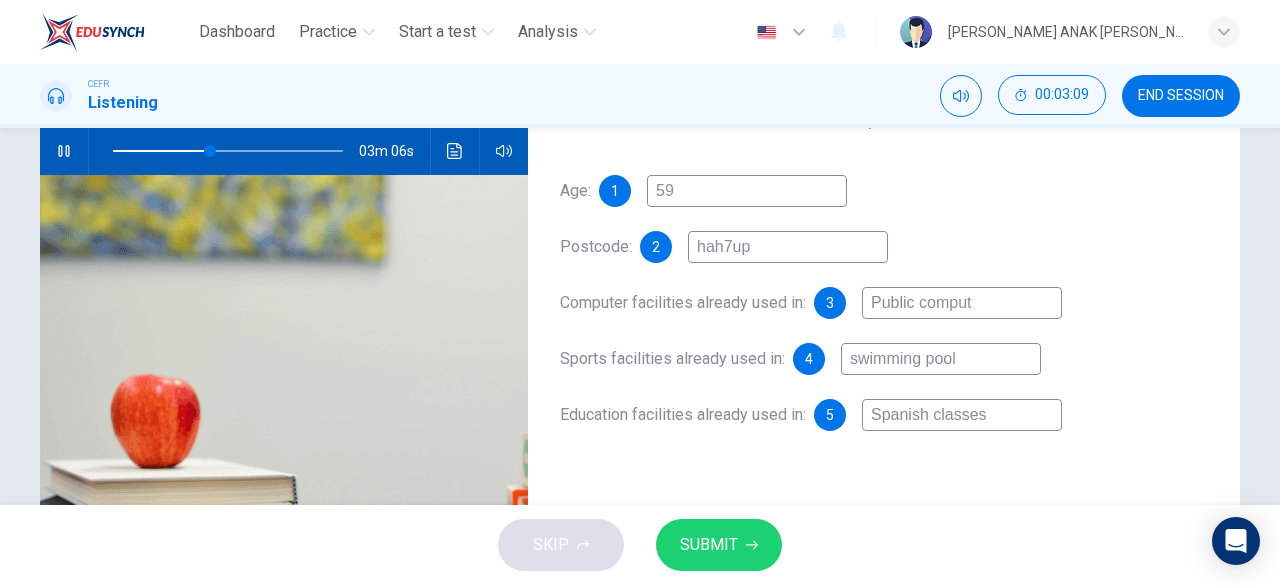 type on "Public compute" 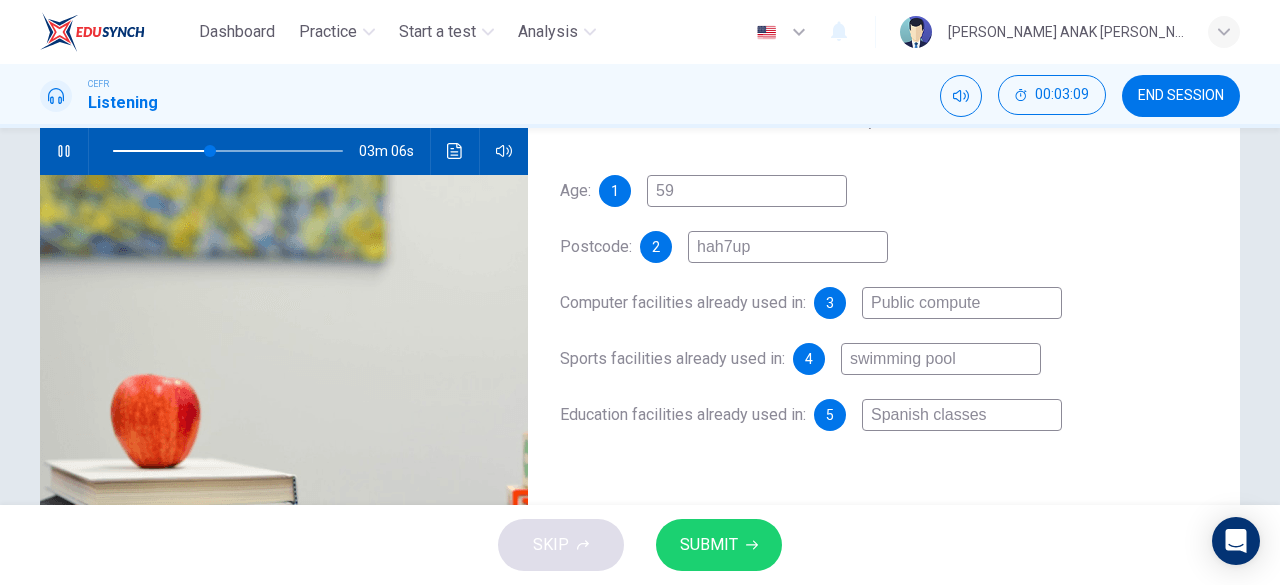 type on "42" 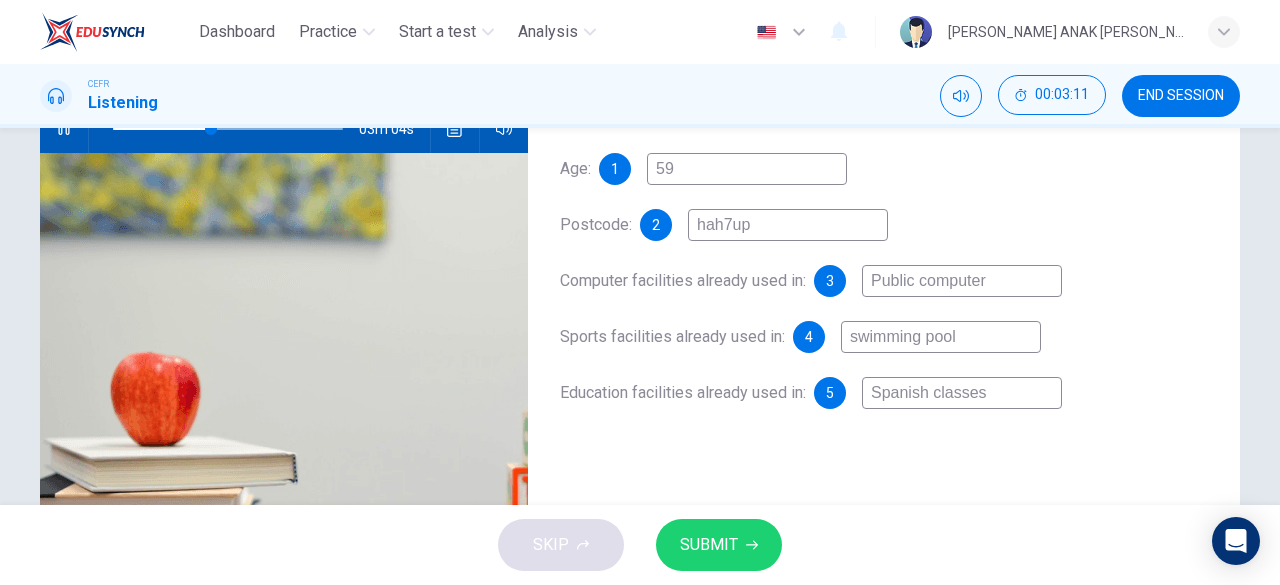 scroll, scrollTop: 225, scrollLeft: 0, axis: vertical 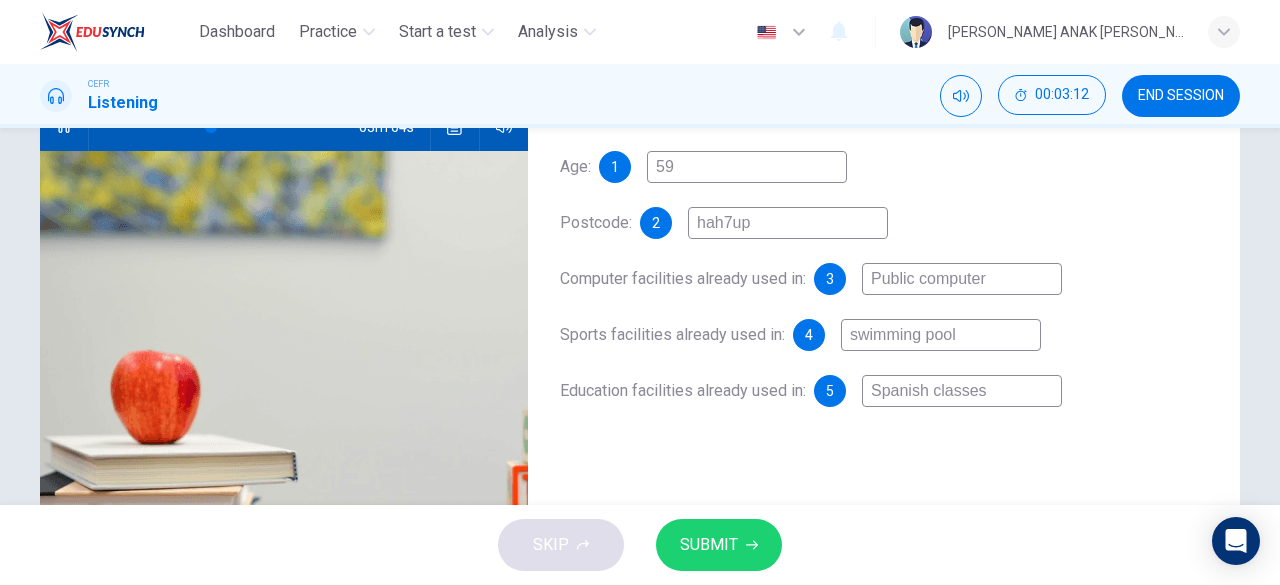 type on "43" 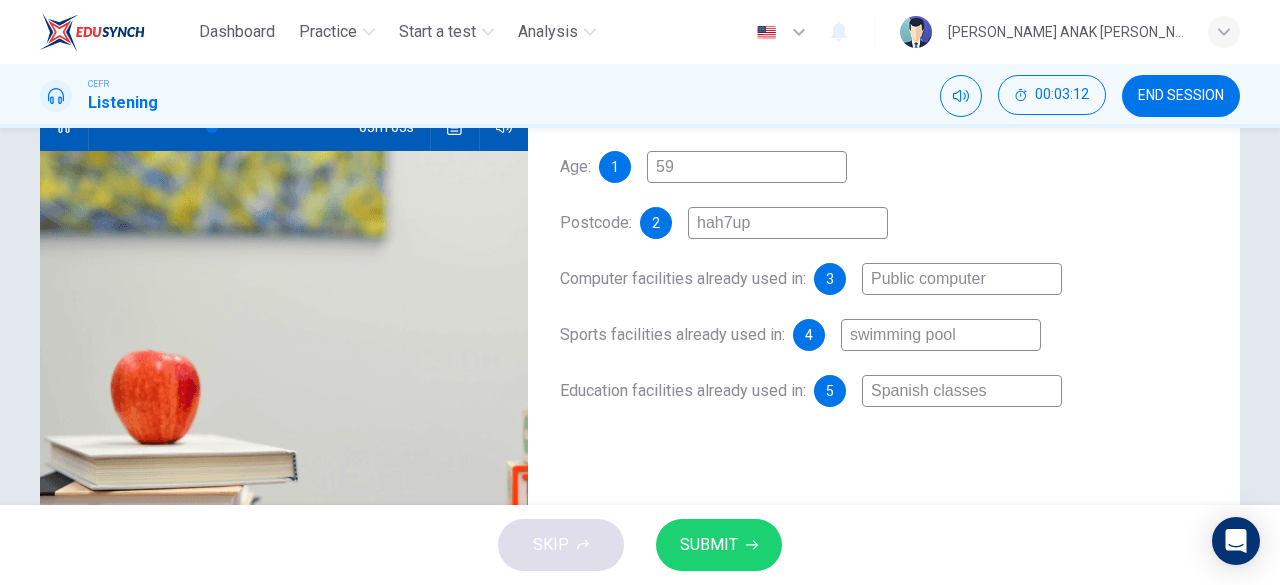 type on "Public computer" 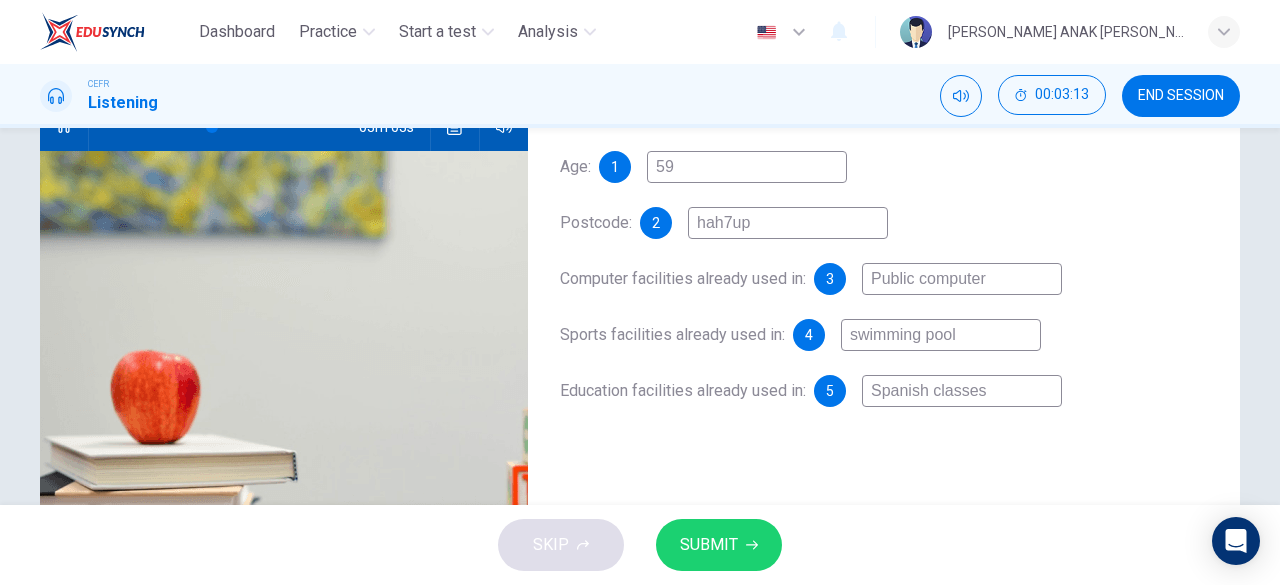 type on "wimming pool" 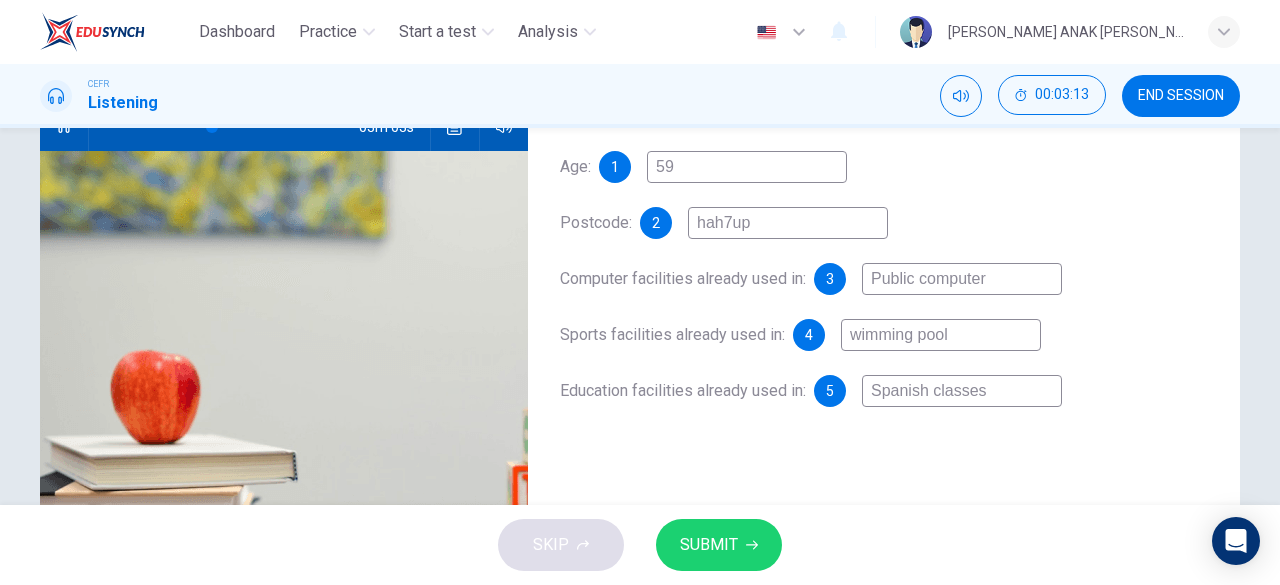 type on "43" 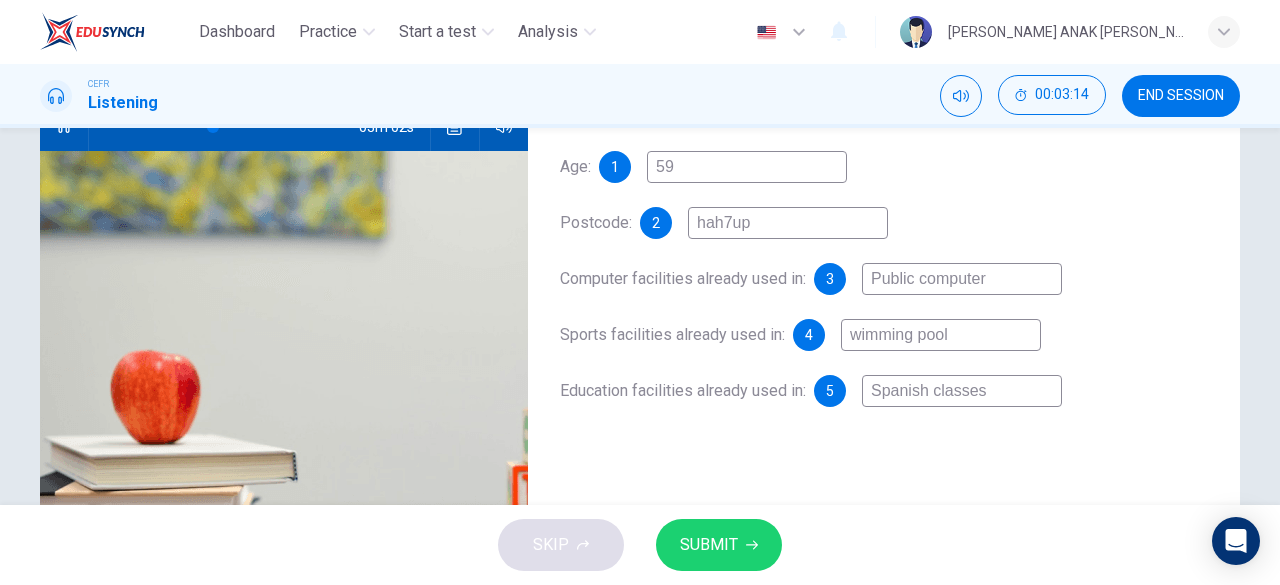 type on "Swimming pool" 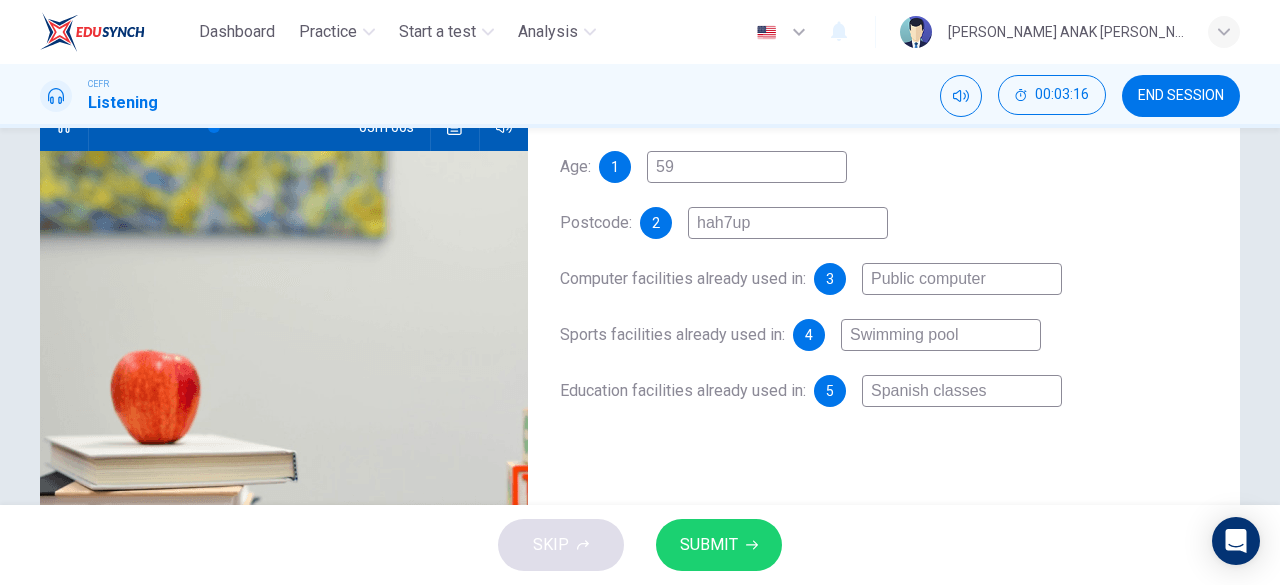 click on "Swimming pool" at bounding box center [941, 335] 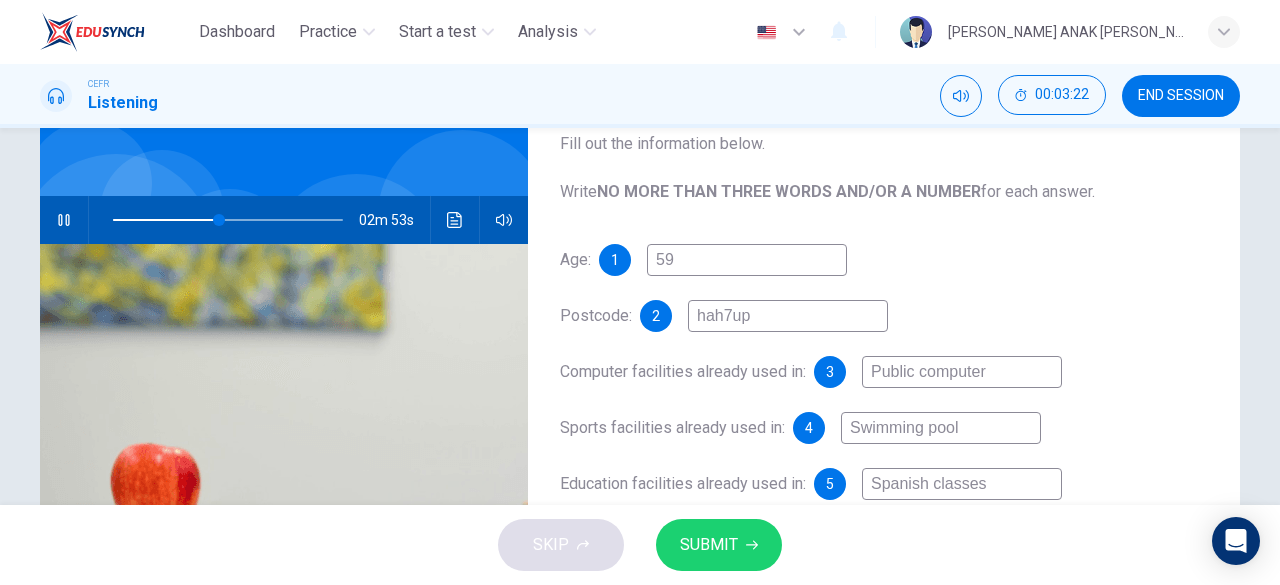 scroll, scrollTop: 134, scrollLeft: 0, axis: vertical 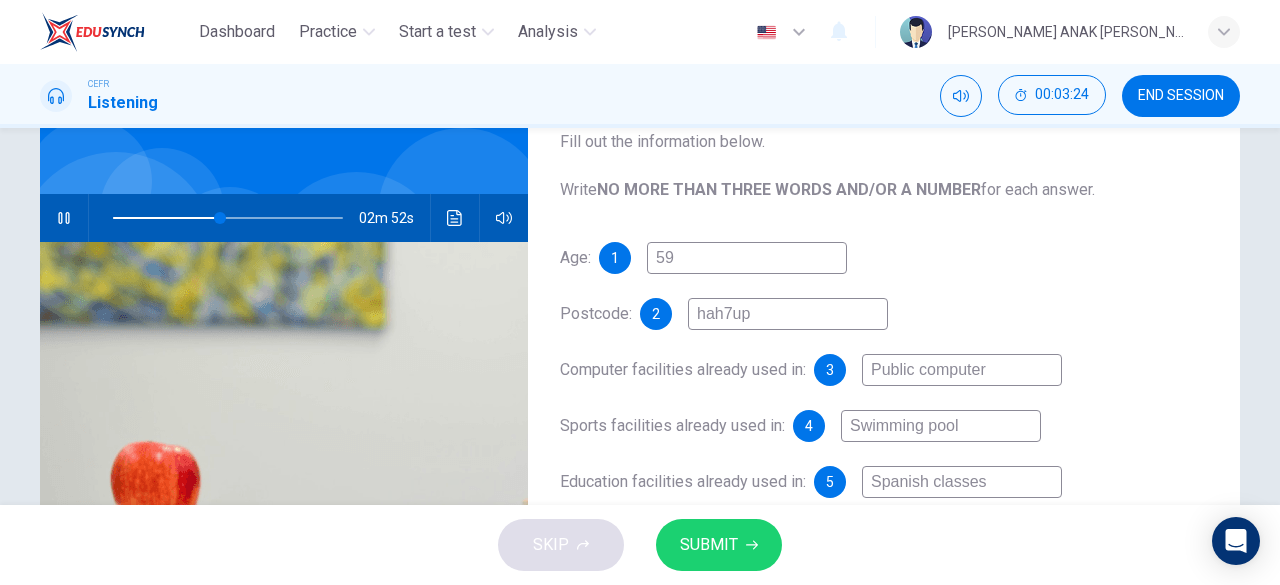 type on "47" 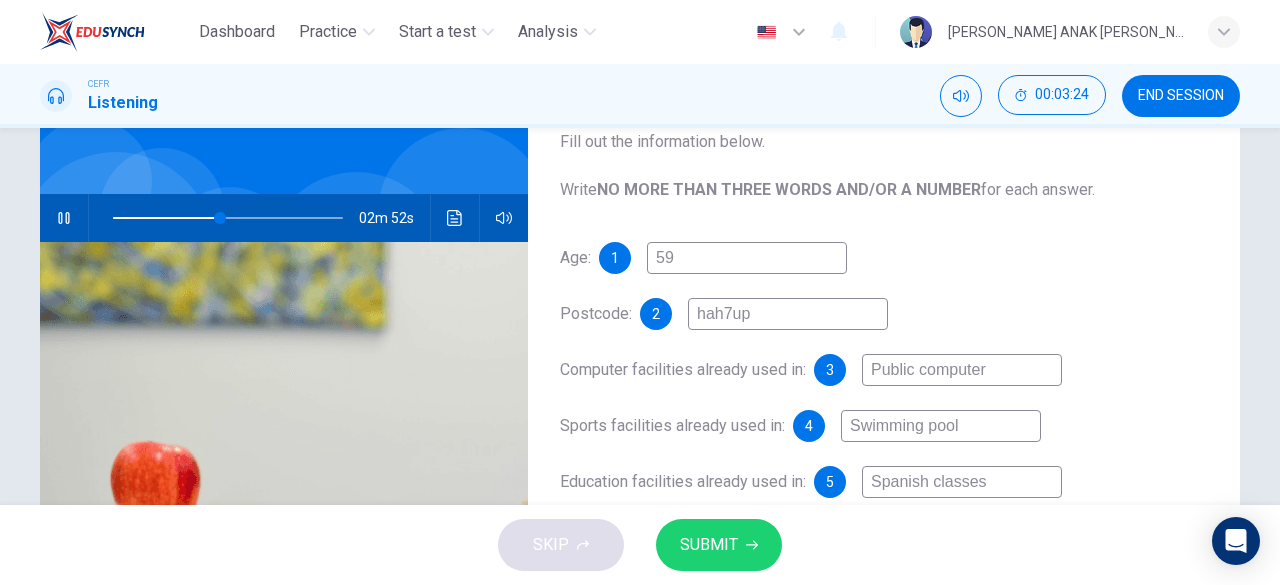 type on "Swimming pool" 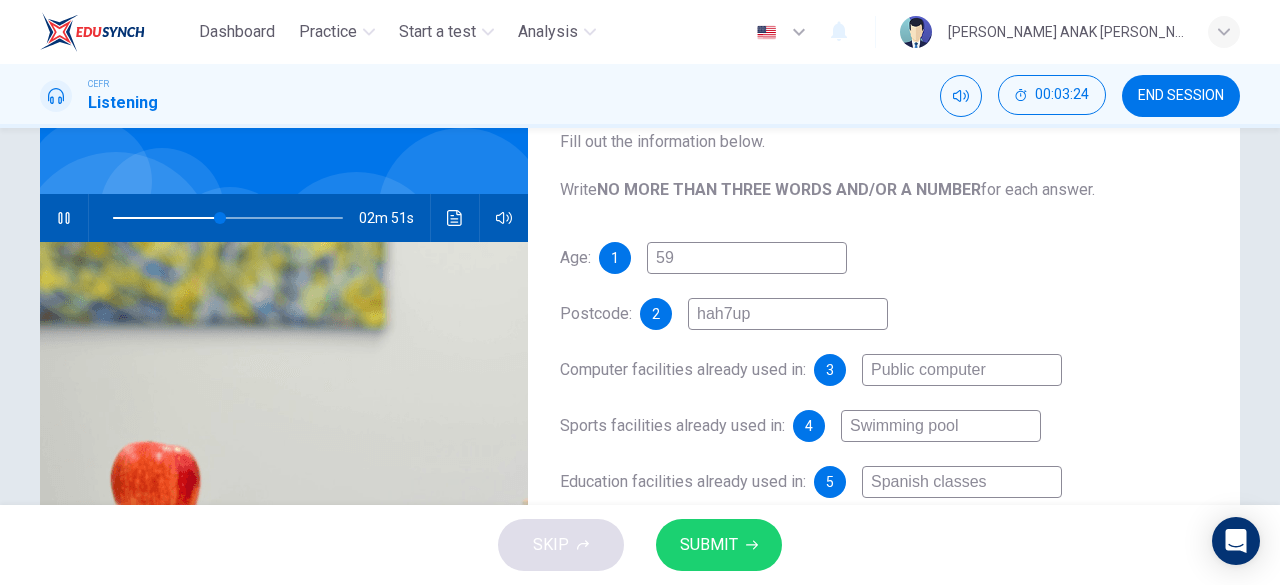 click on "hah7up" at bounding box center (788, 314) 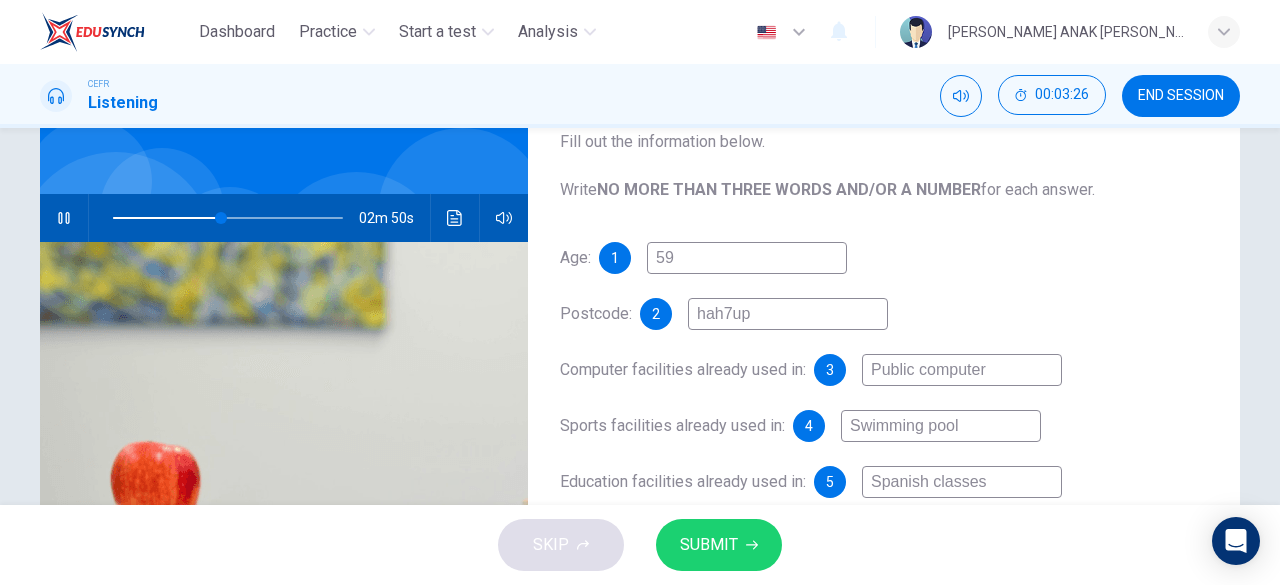 type on "47" 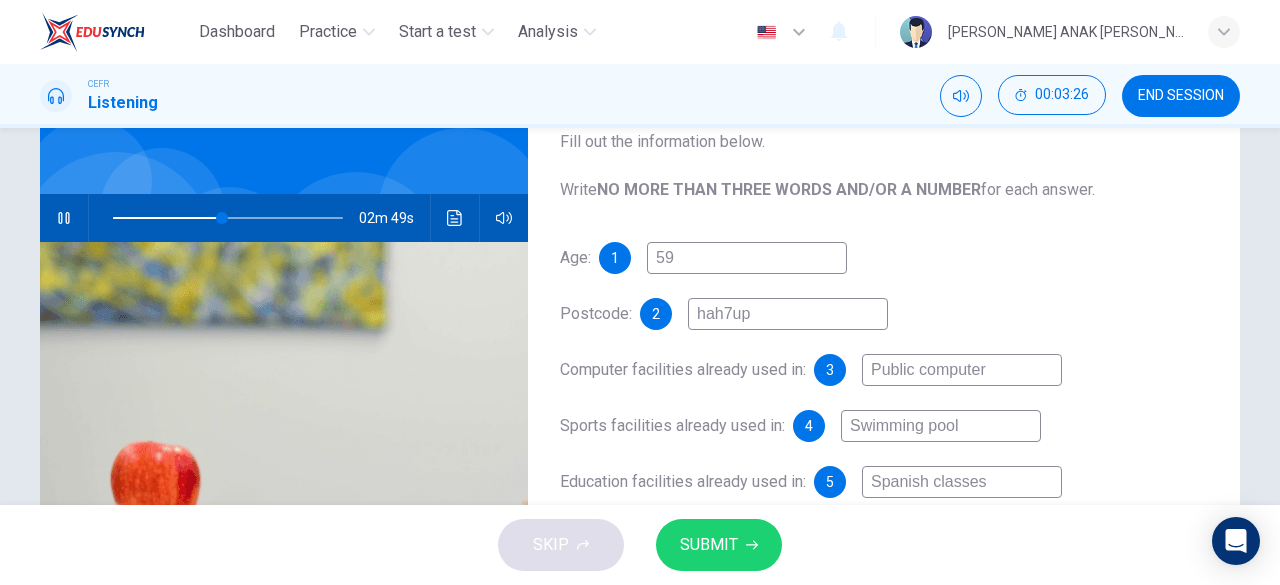 type on "ah7up" 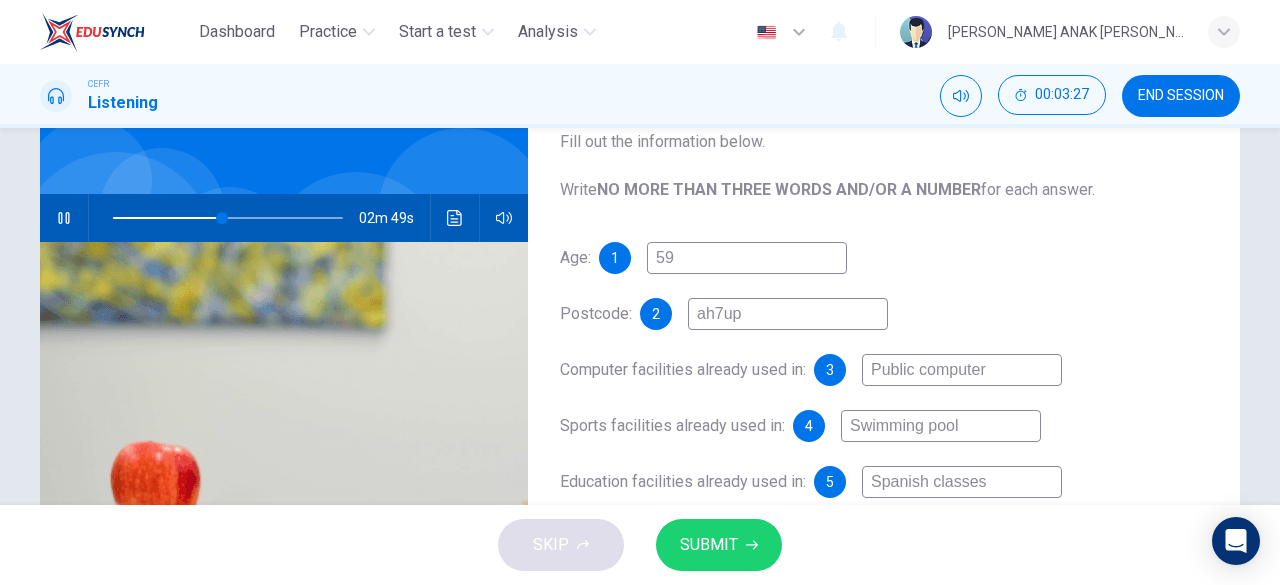 type on "Hah7up" 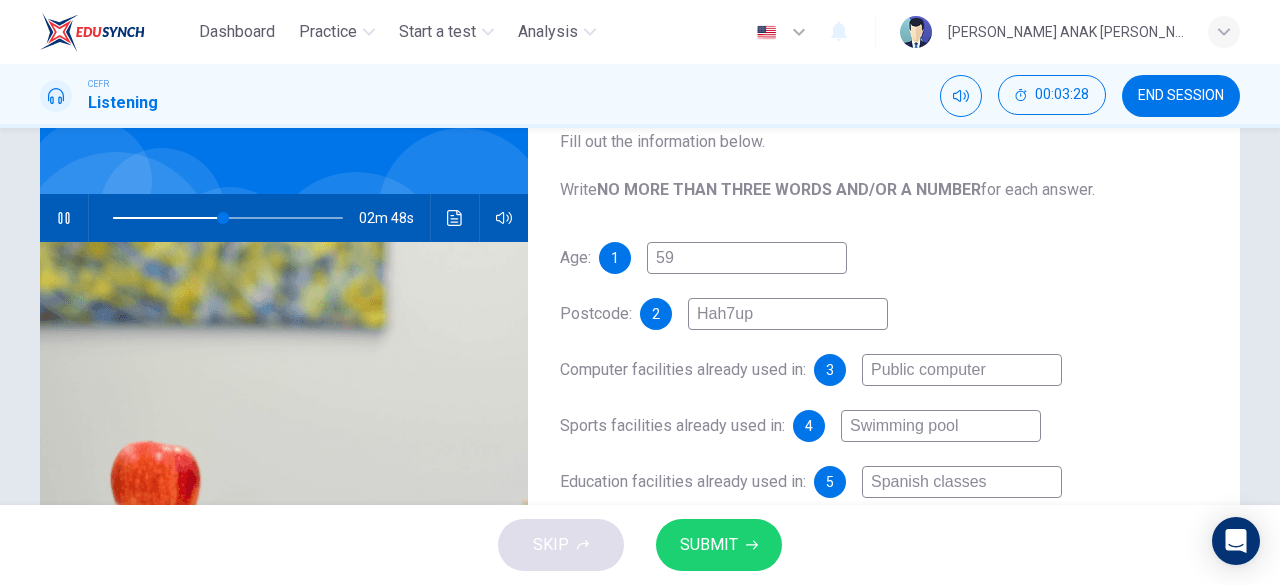 type on "48" 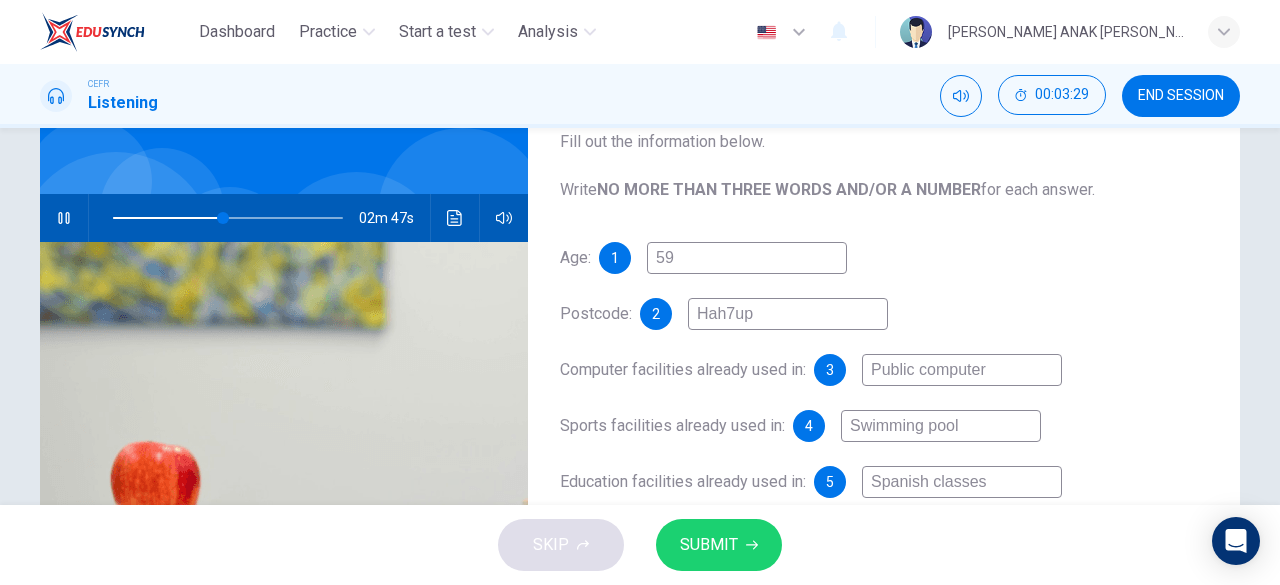 type on "Hh7up" 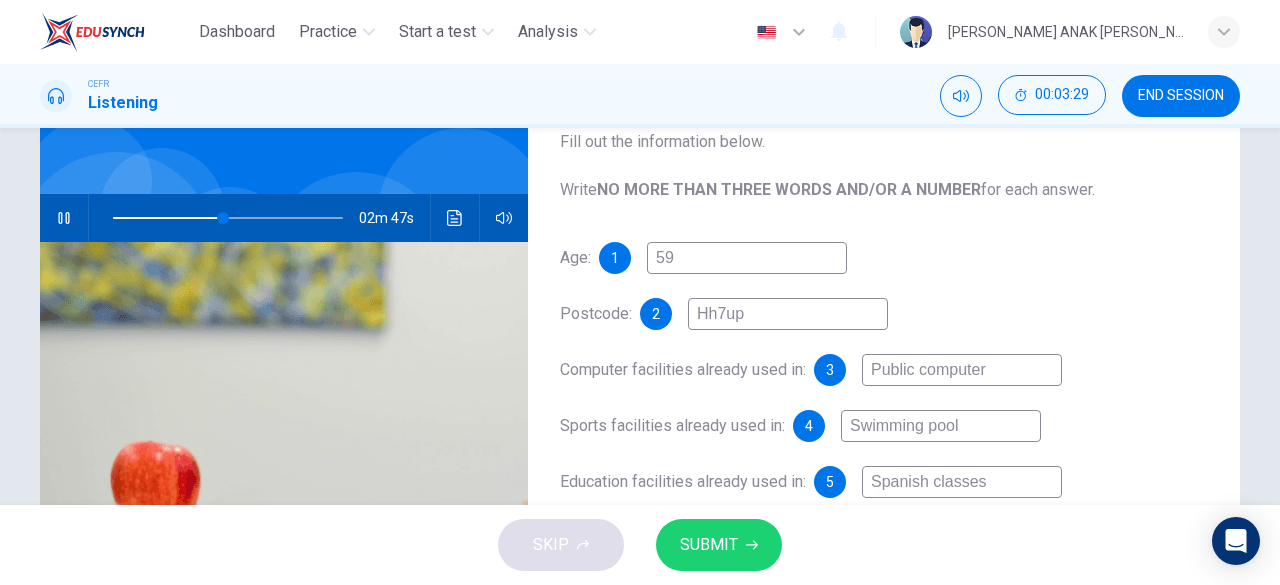 type on "HAh7up" 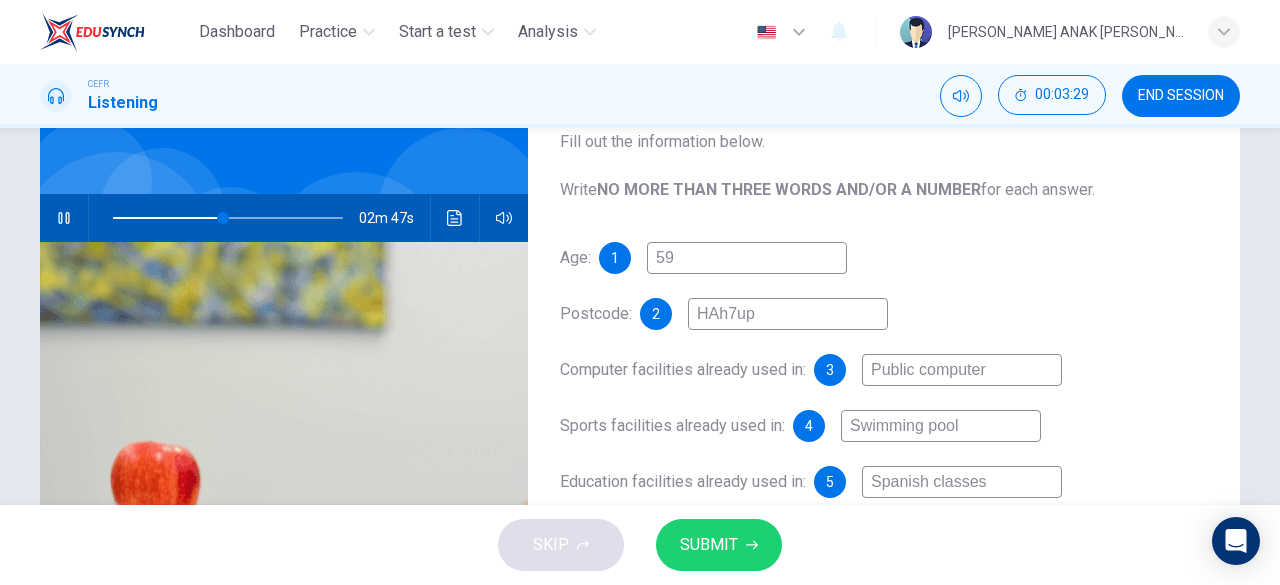 type on "48" 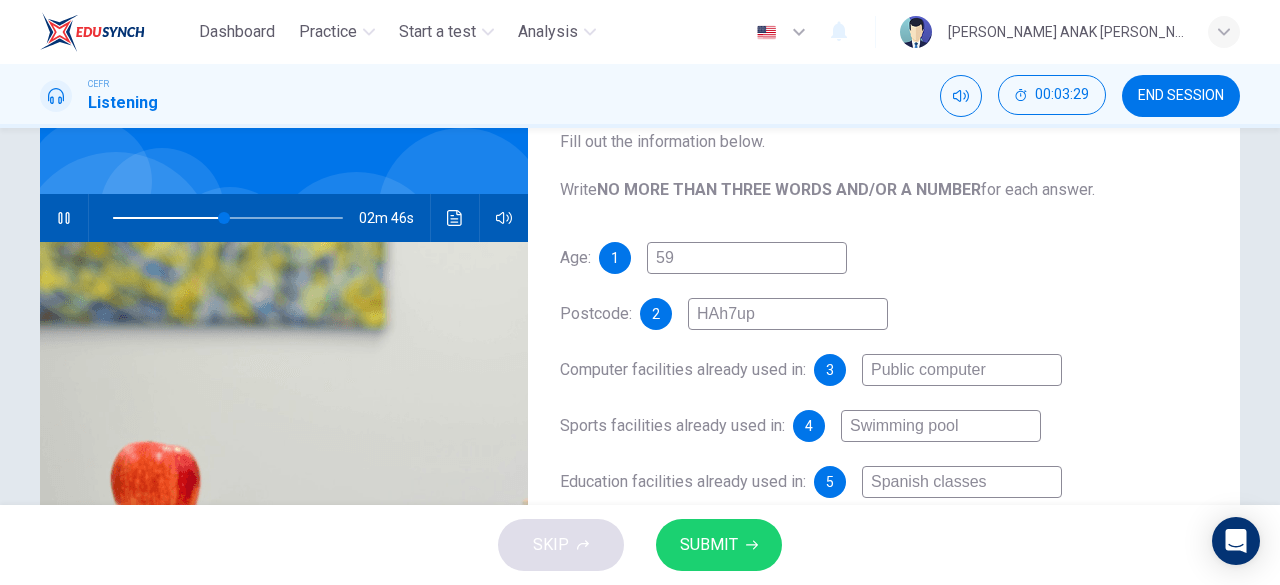 type on "HA7up" 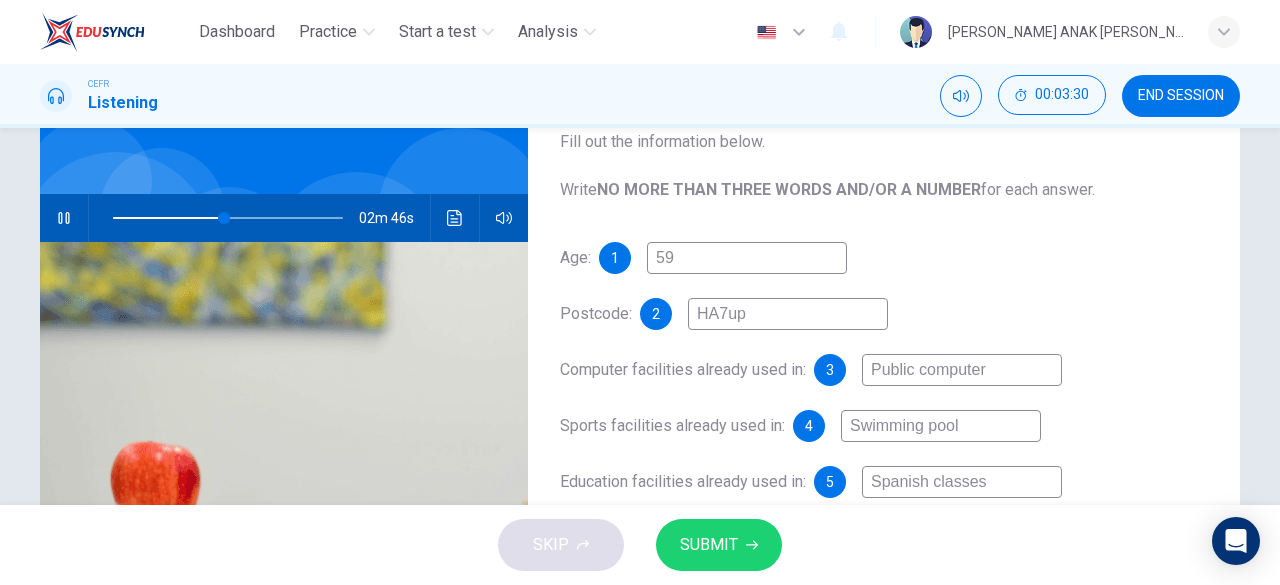 type on "49" 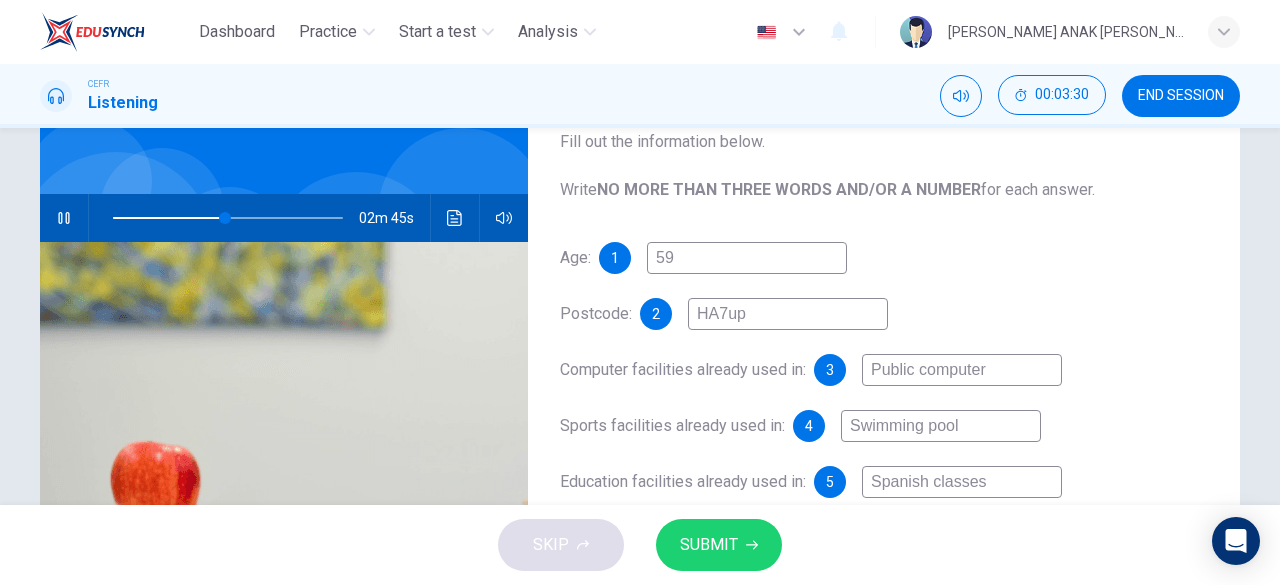 type on "HAH7up" 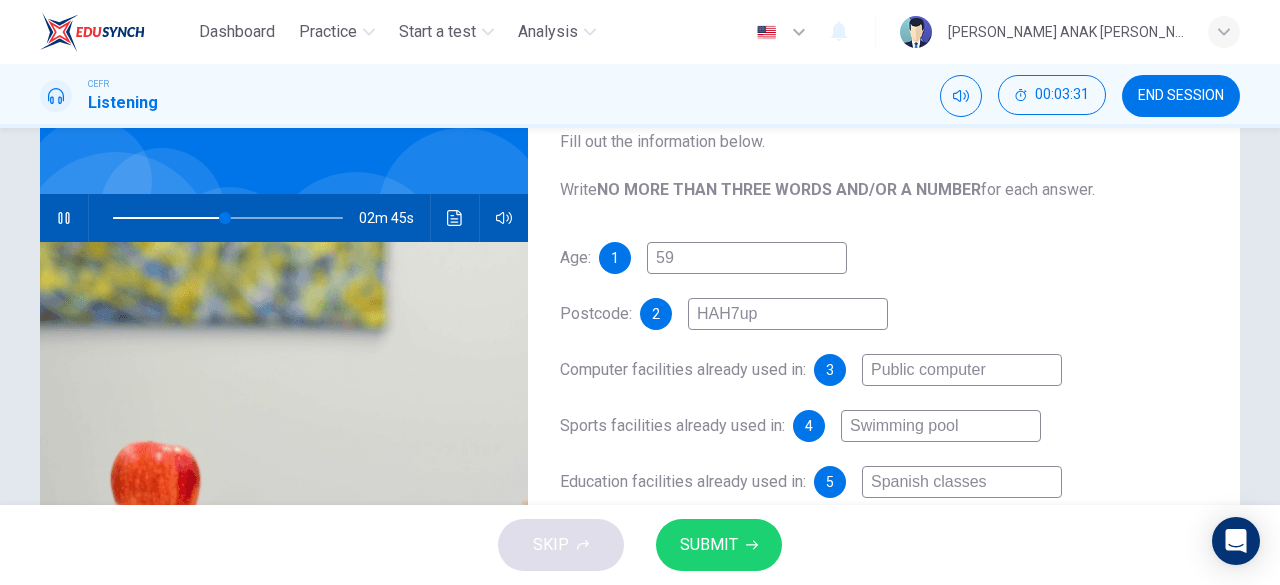 type on "49" 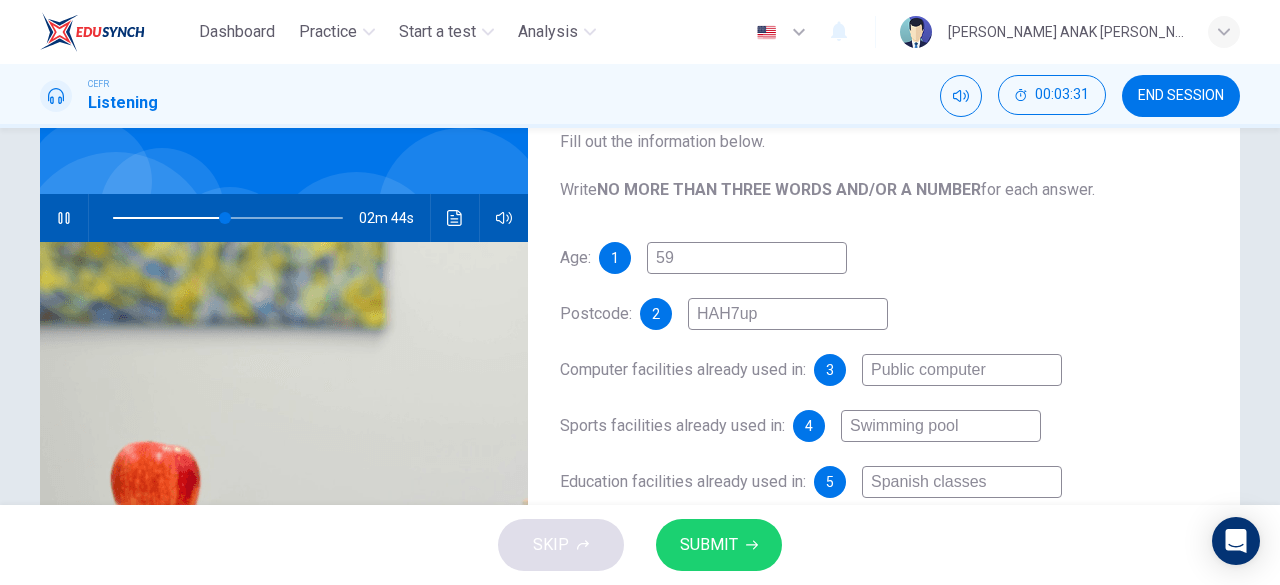 type on "HAH7p" 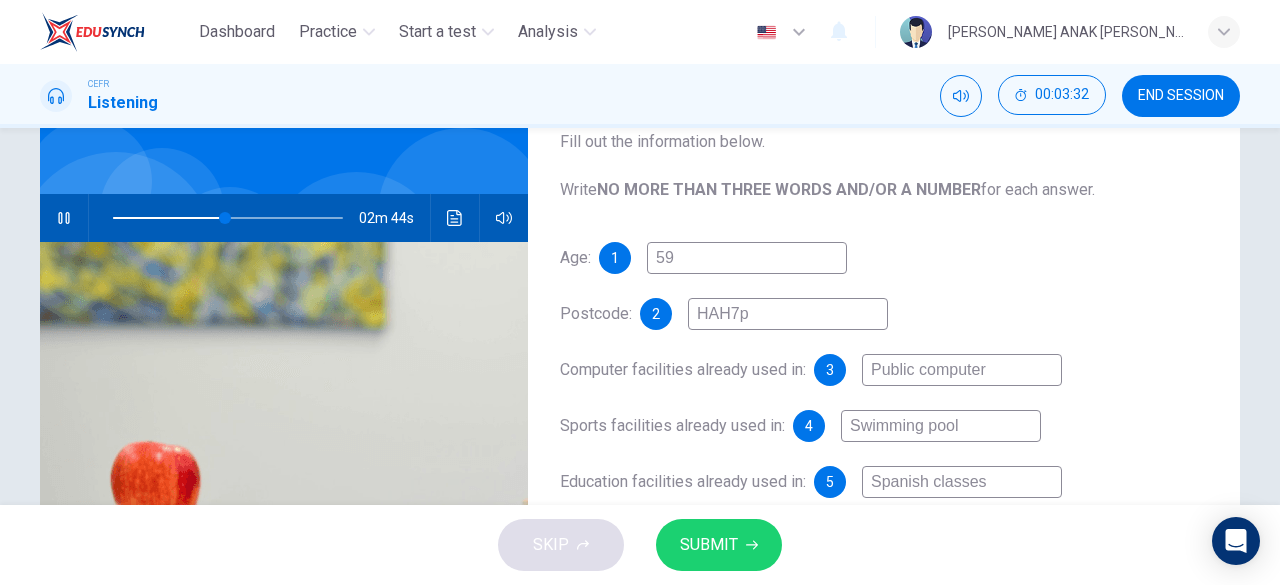 type on "49" 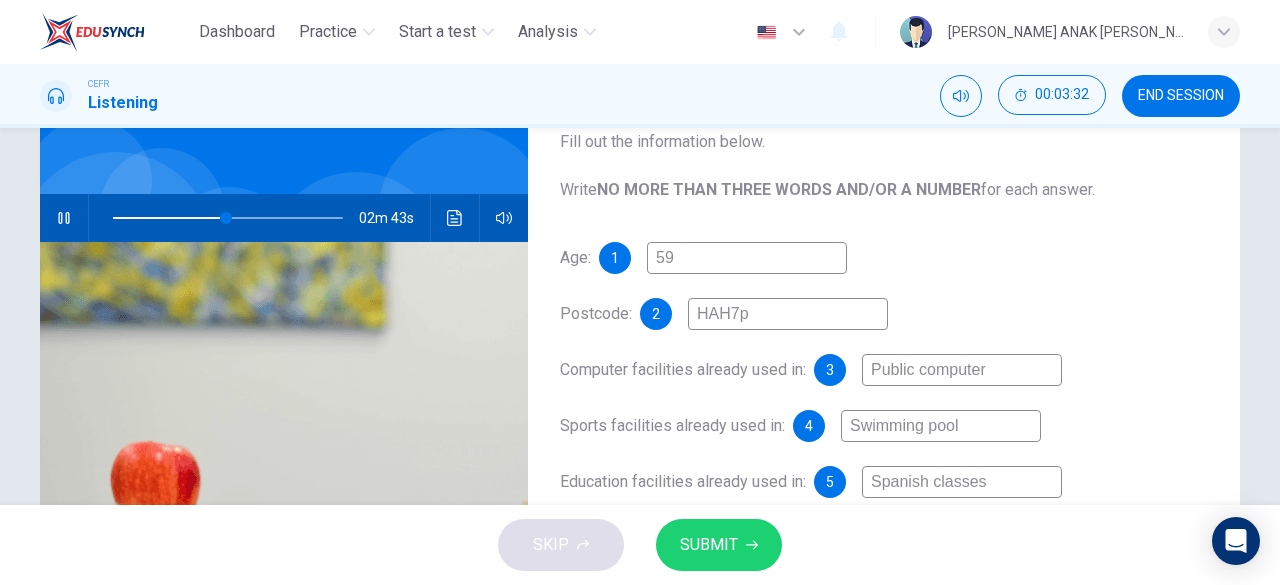 type on "HAH7Up" 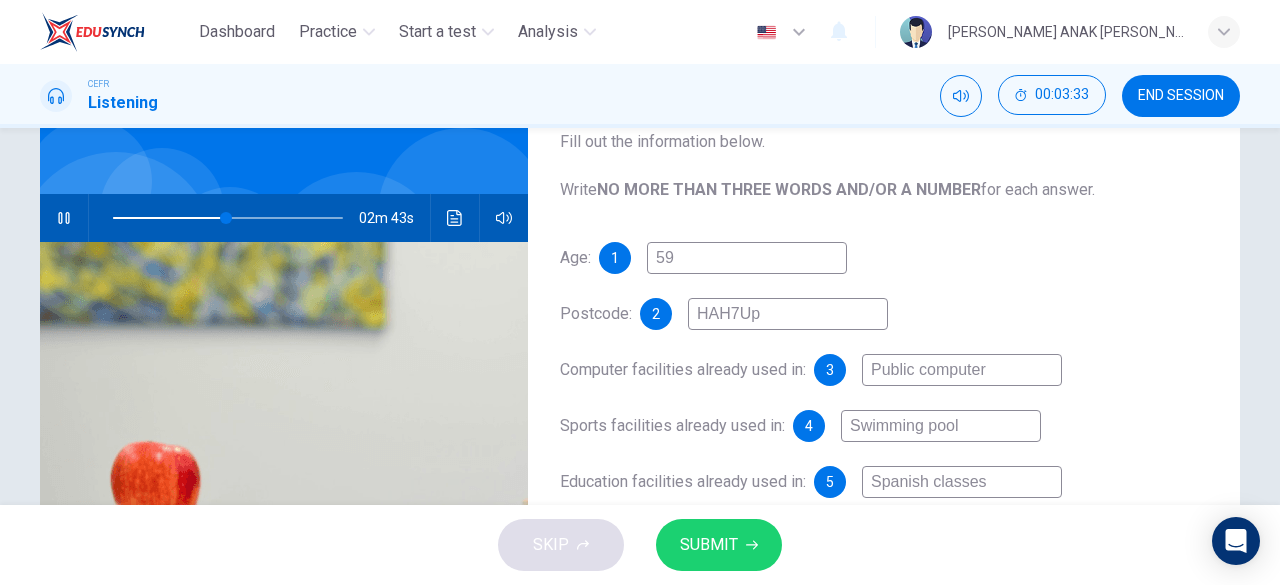 type on "50" 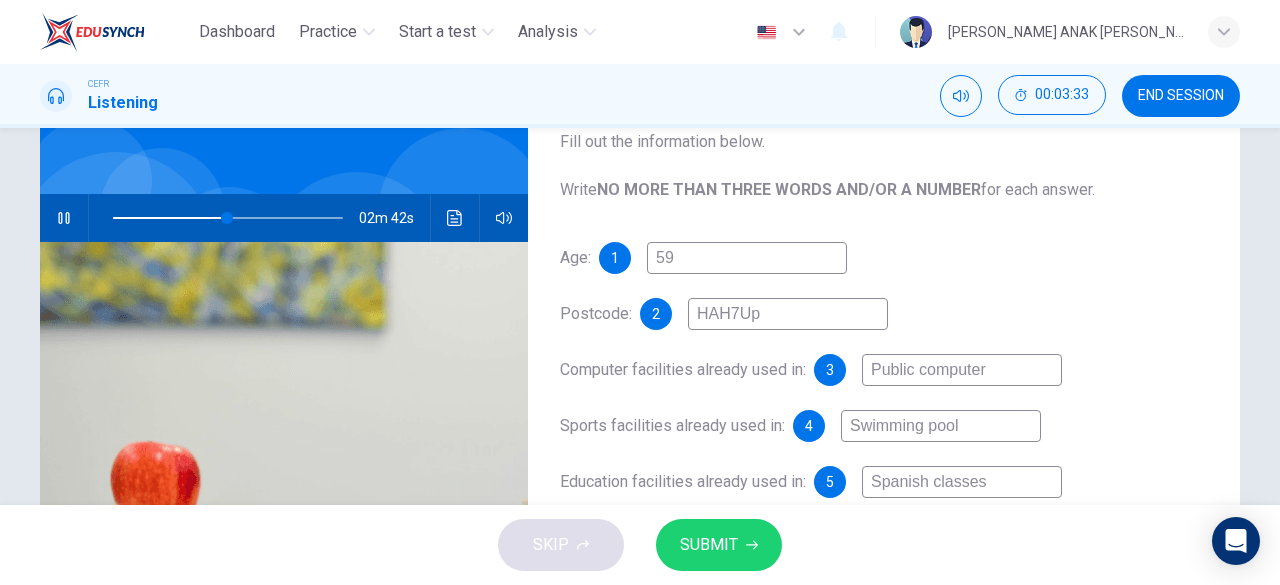 type on "HAH7U" 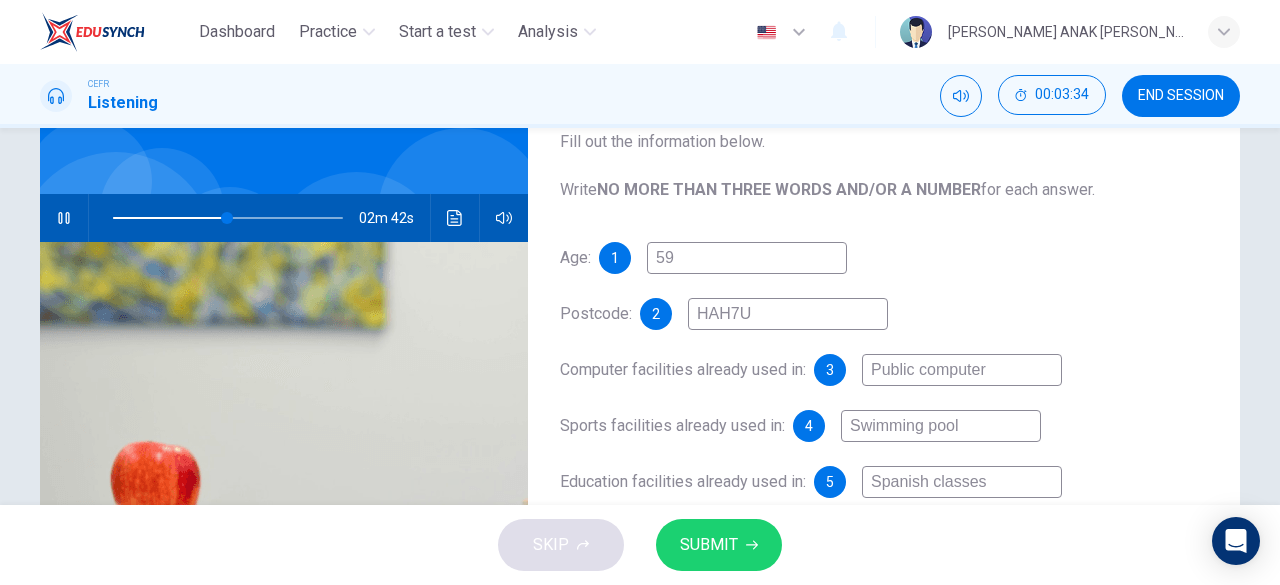 type on "50" 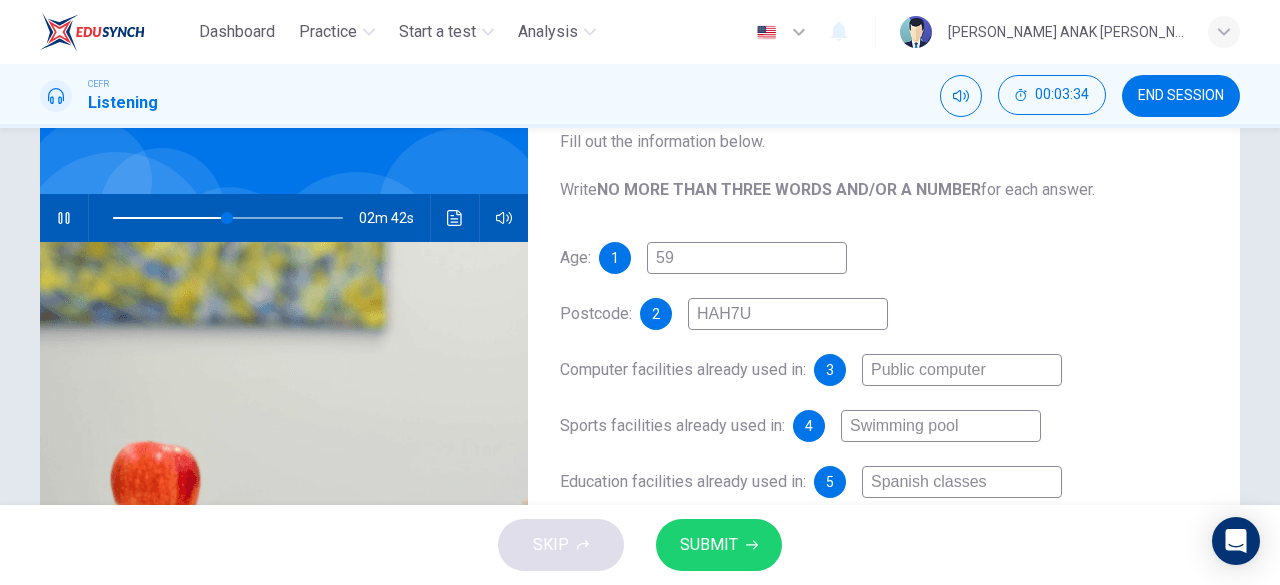 type on "HAH7UP" 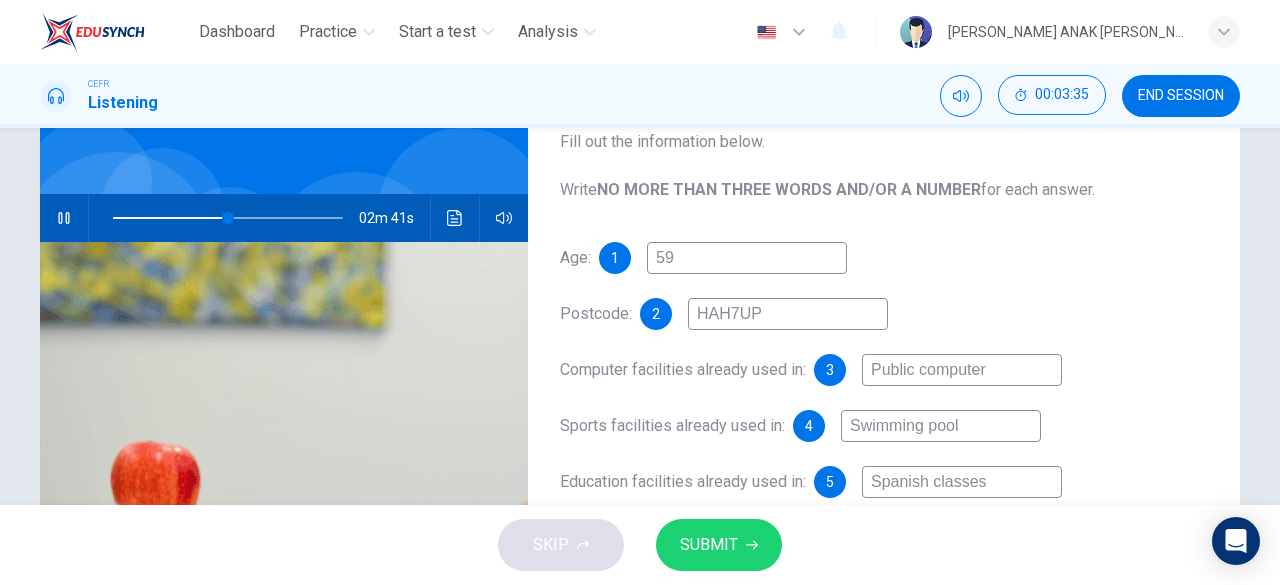 scroll, scrollTop: 398, scrollLeft: 0, axis: vertical 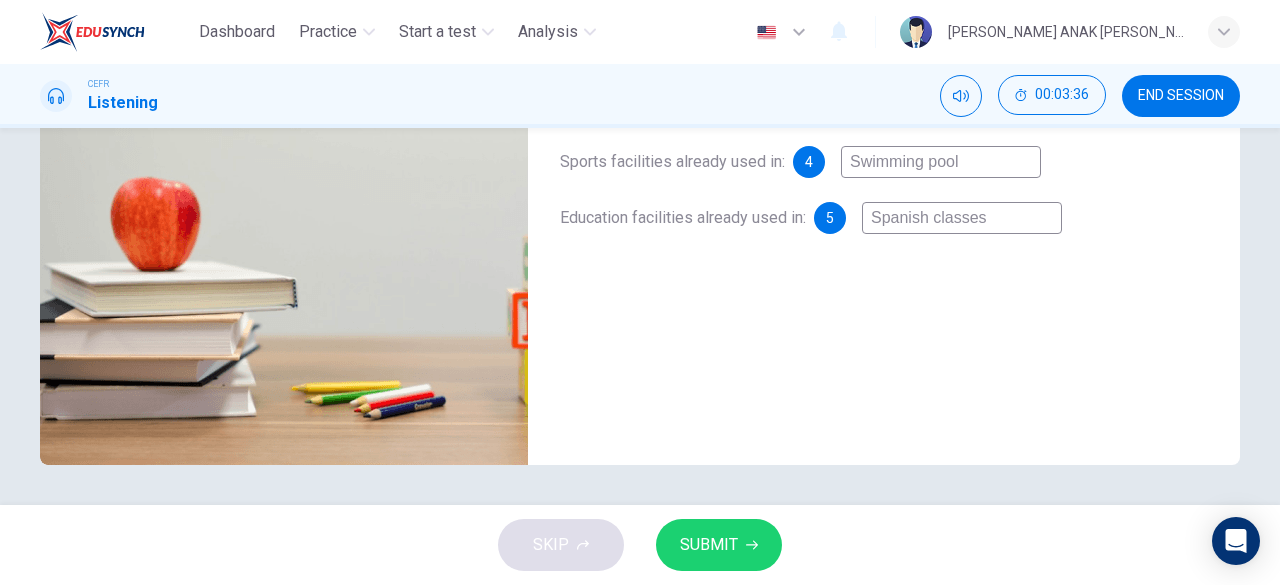 type on "50" 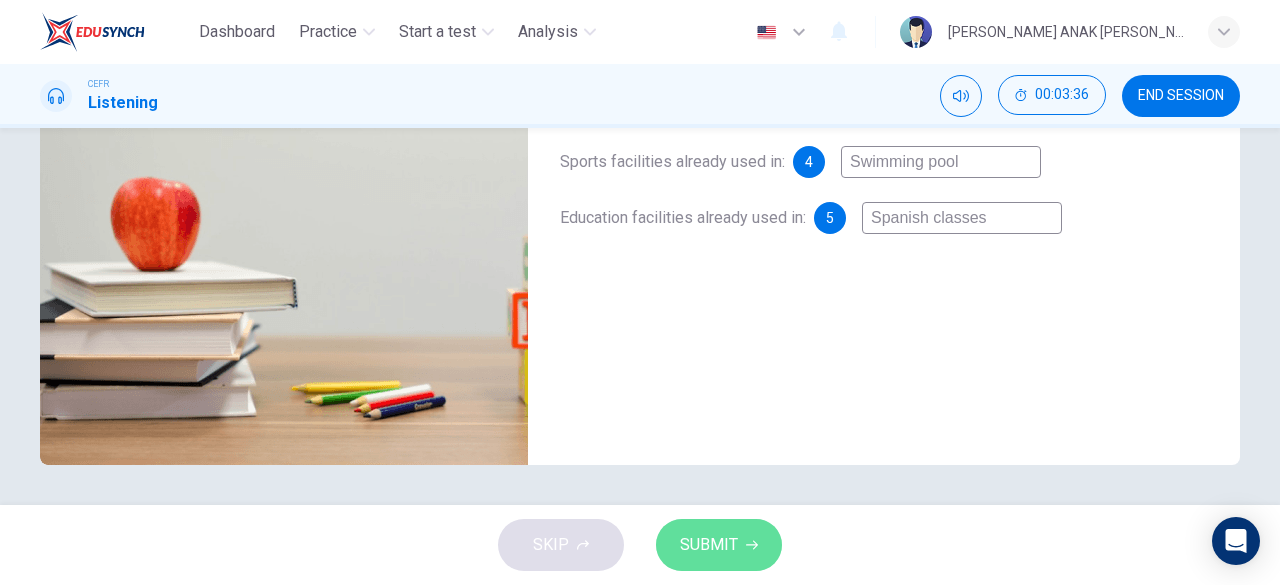 click on "SUBMIT" at bounding box center [709, 545] 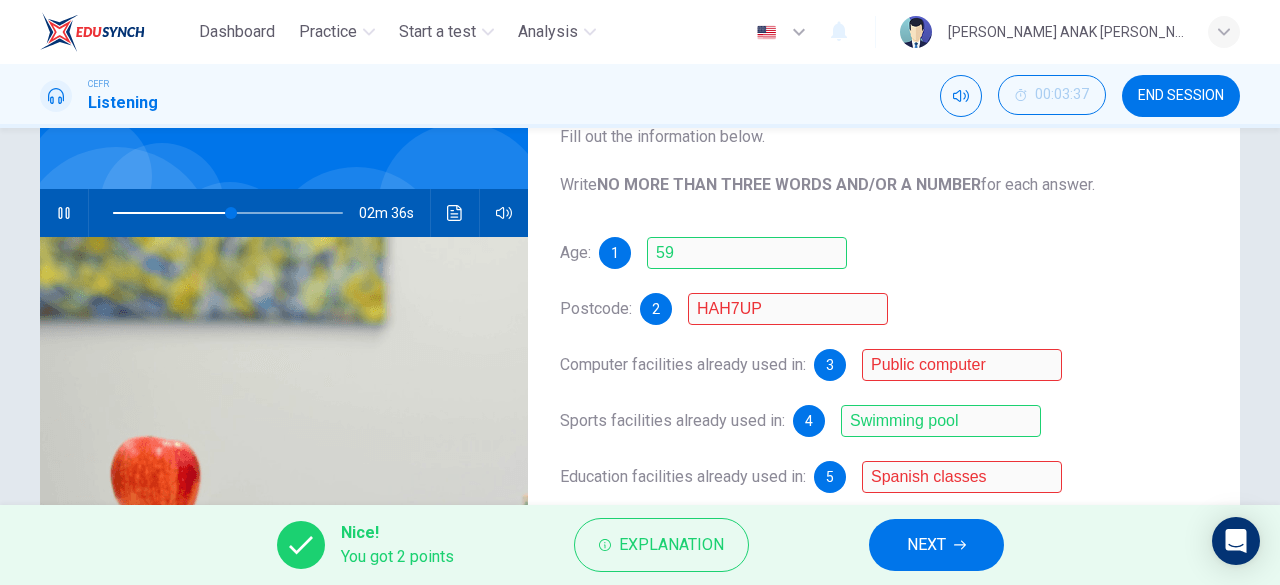 scroll, scrollTop: 153, scrollLeft: 0, axis: vertical 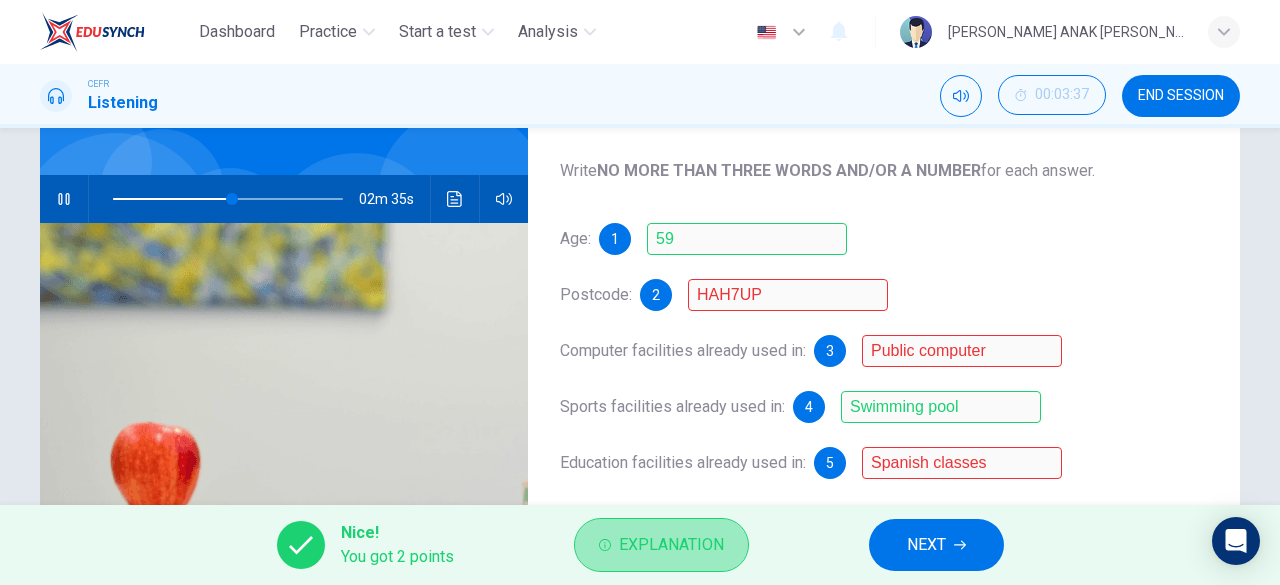 click on "Explanation" at bounding box center [661, 545] 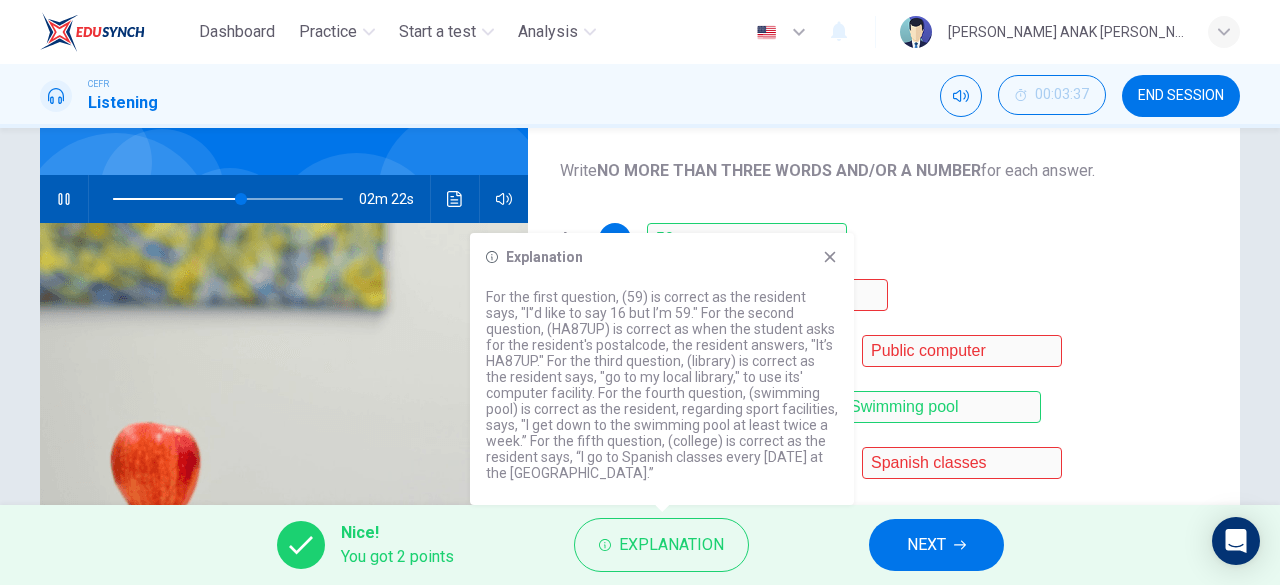 click 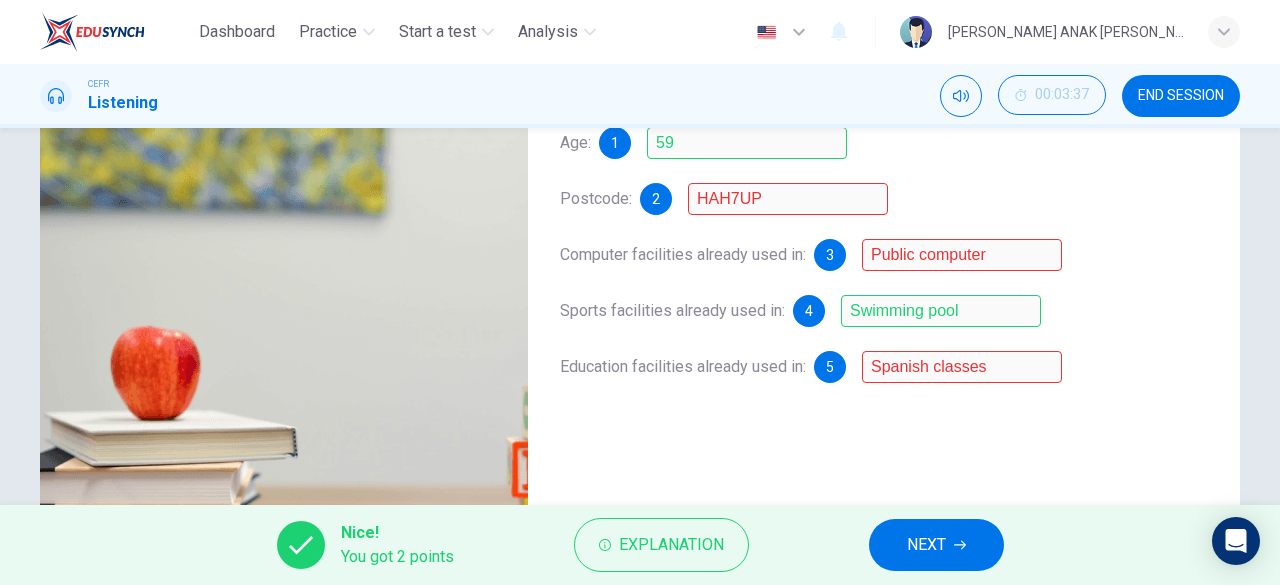 scroll, scrollTop: 267, scrollLeft: 0, axis: vertical 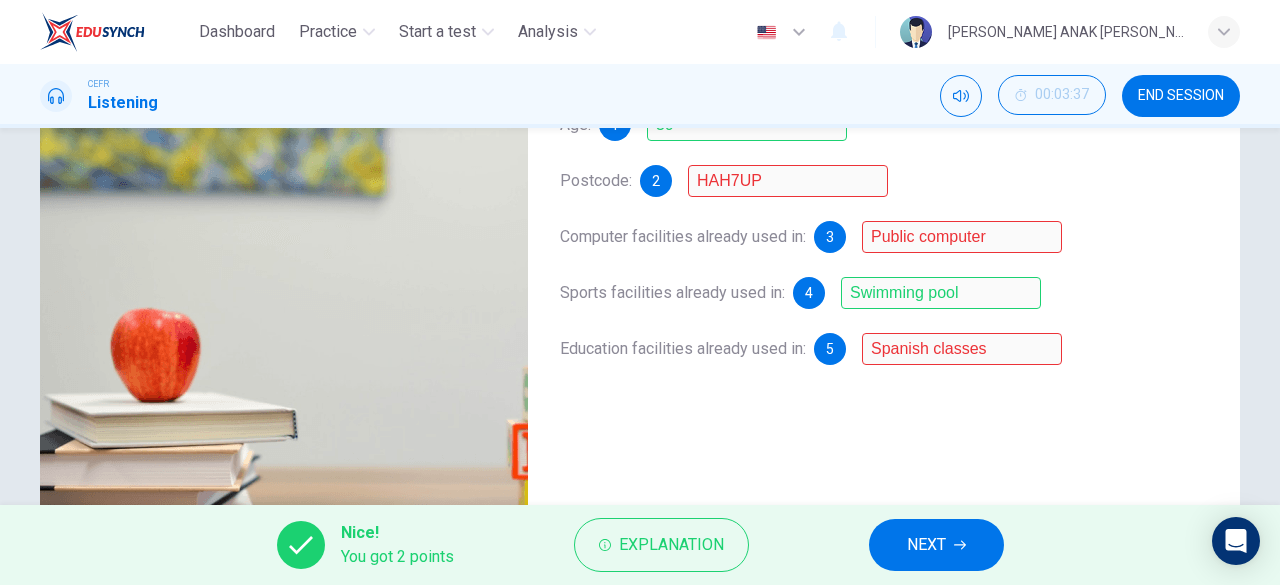 click on "NEXT" at bounding box center (926, 545) 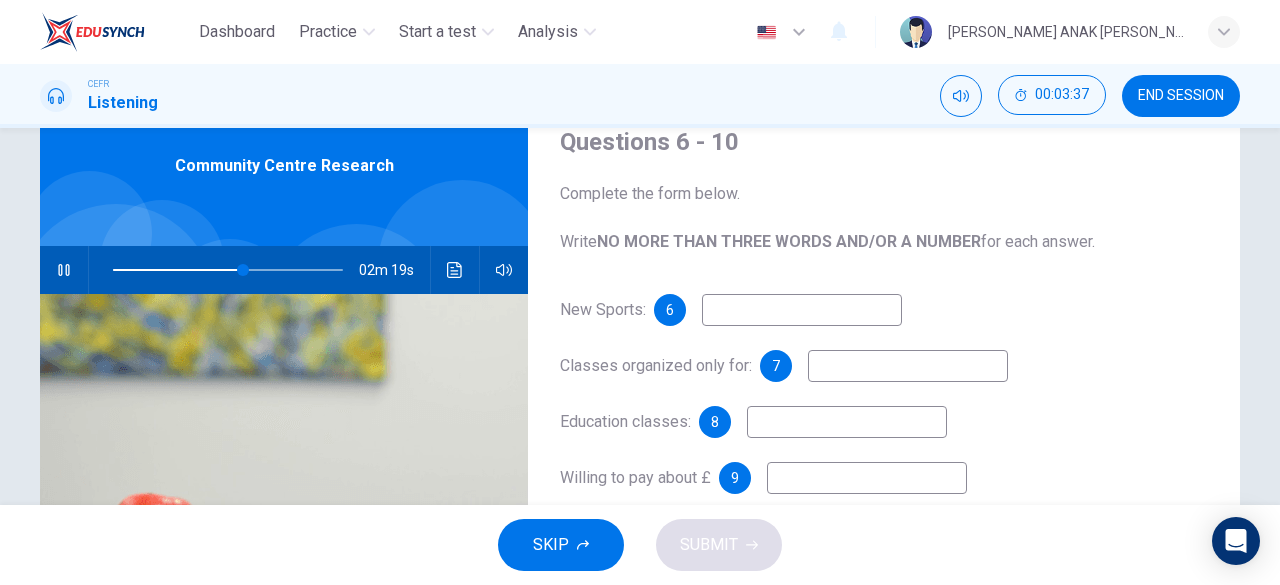 scroll, scrollTop: 68, scrollLeft: 0, axis: vertical 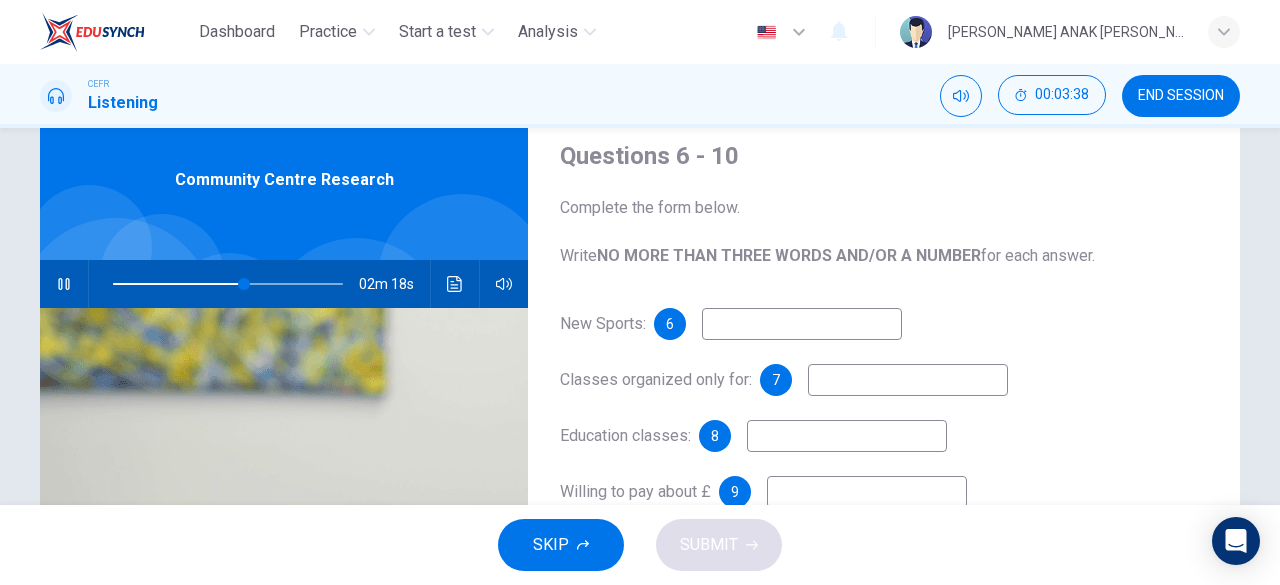 click at bounding box center [802, 324] 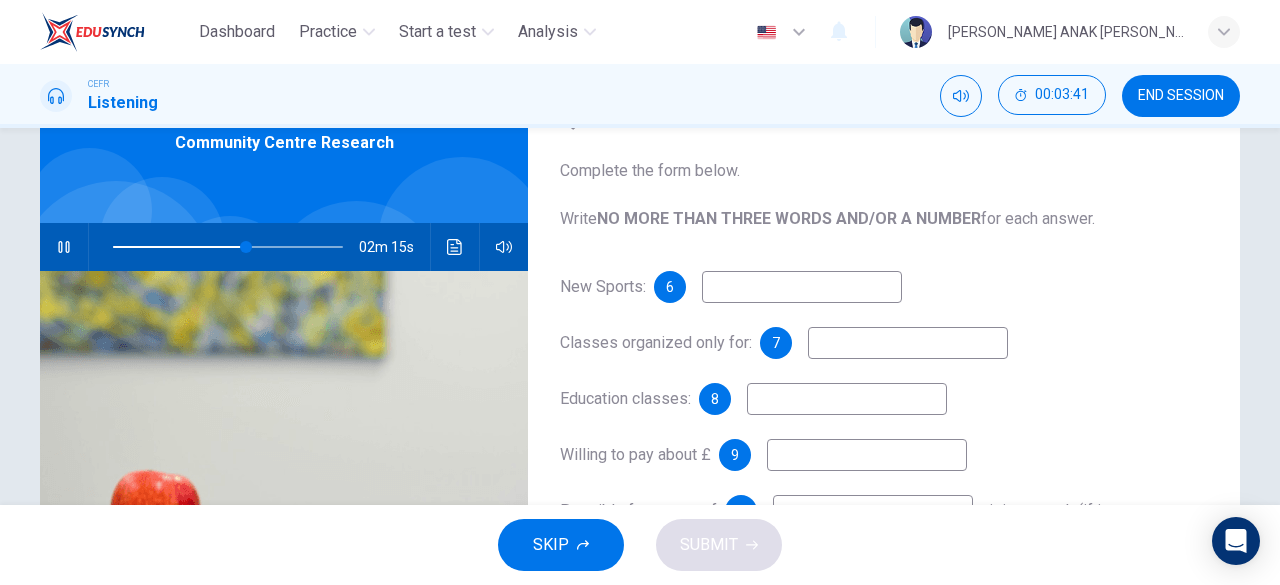 scroll, scrollTop: 106, scrollLeft: 0, axis: vertical 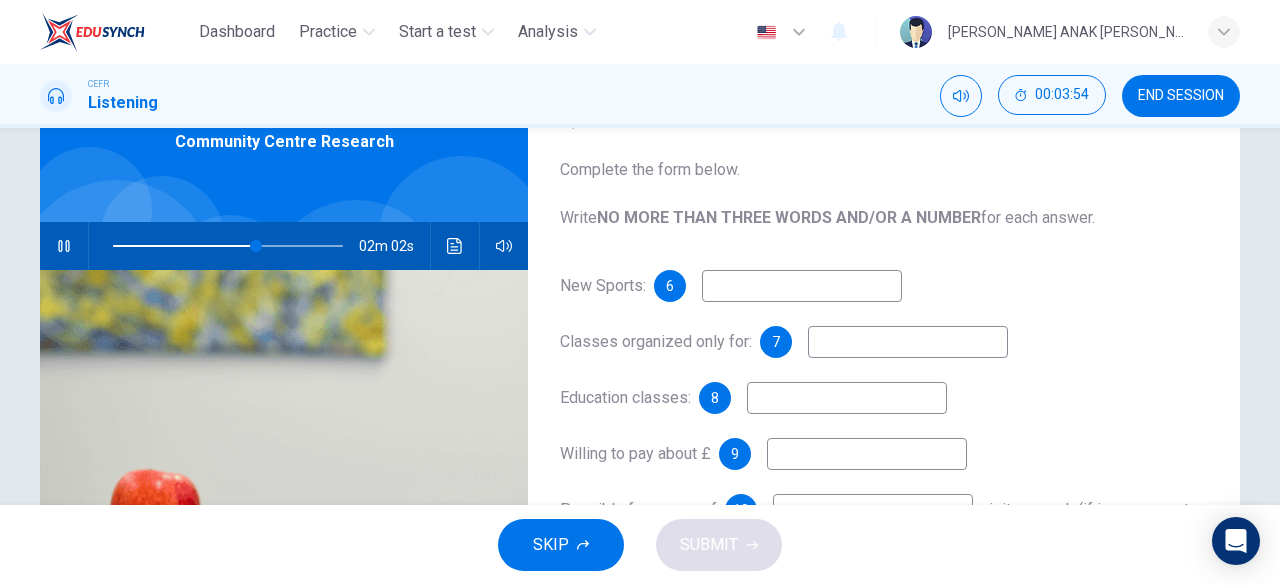 type on "62" 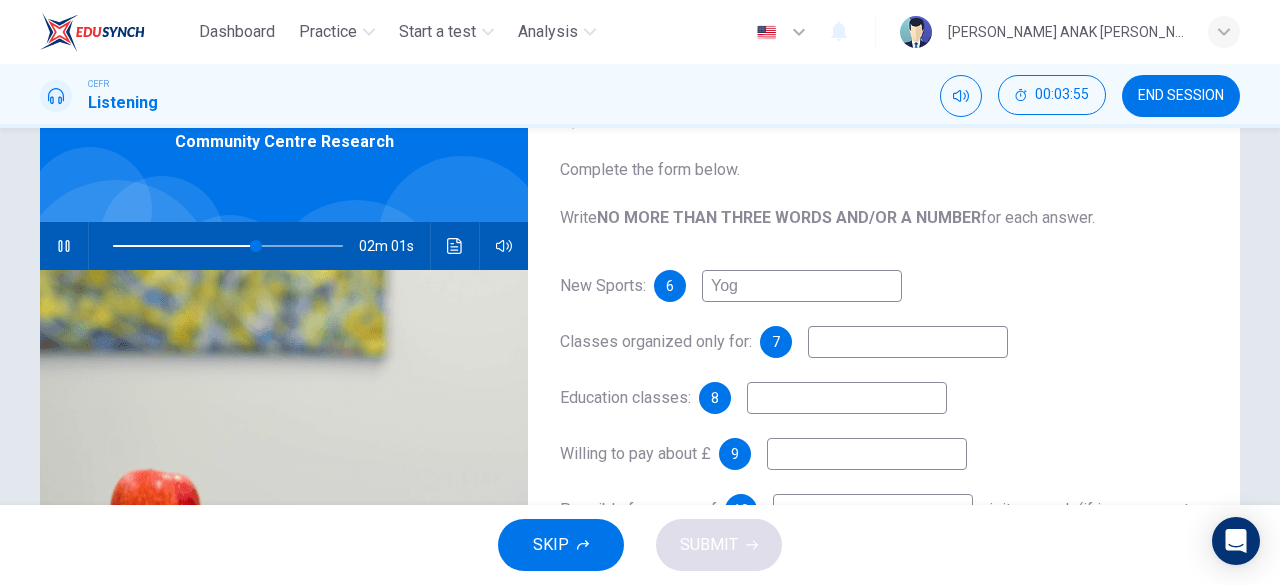 type on "Yoga" 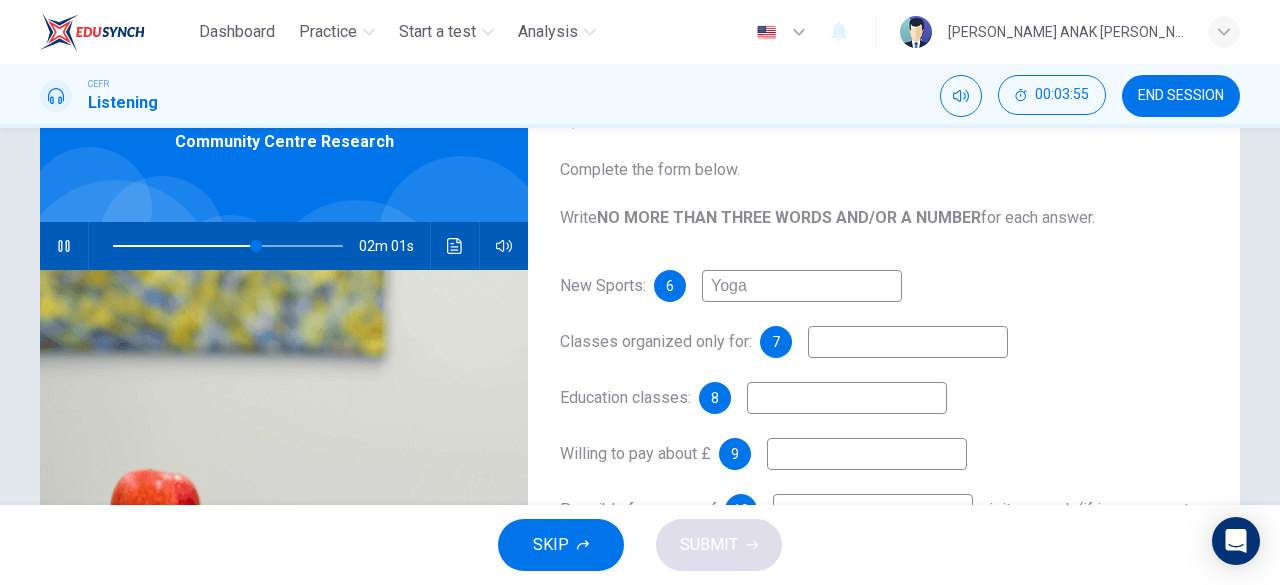 type on "63" 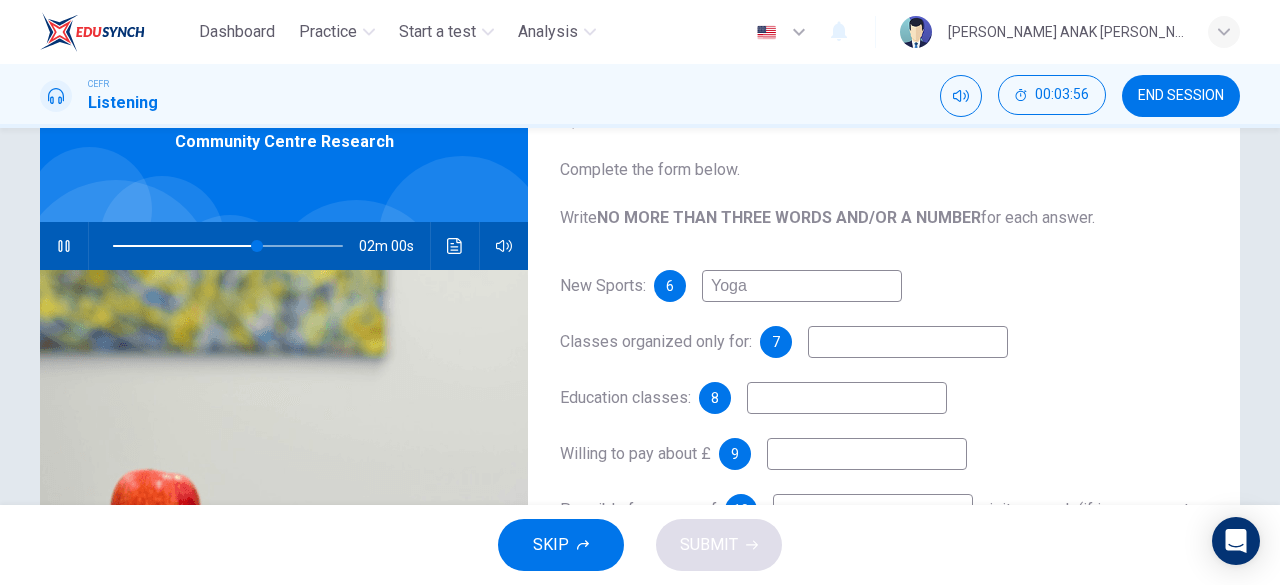 type on "Yoga" 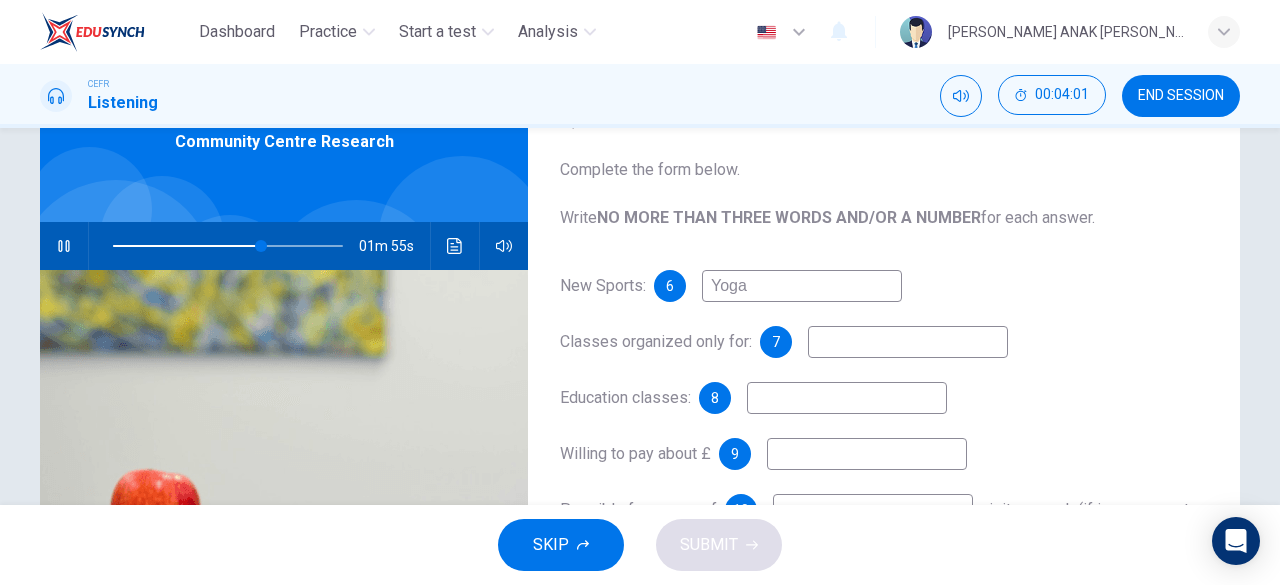 type on "64" 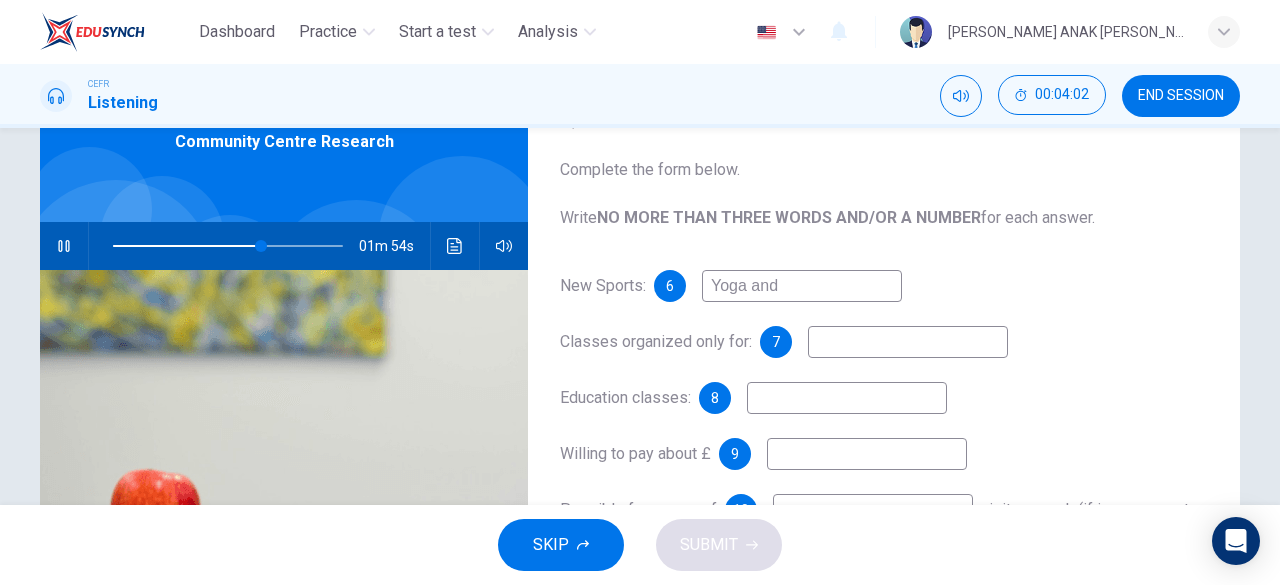 type on "Yoga and" 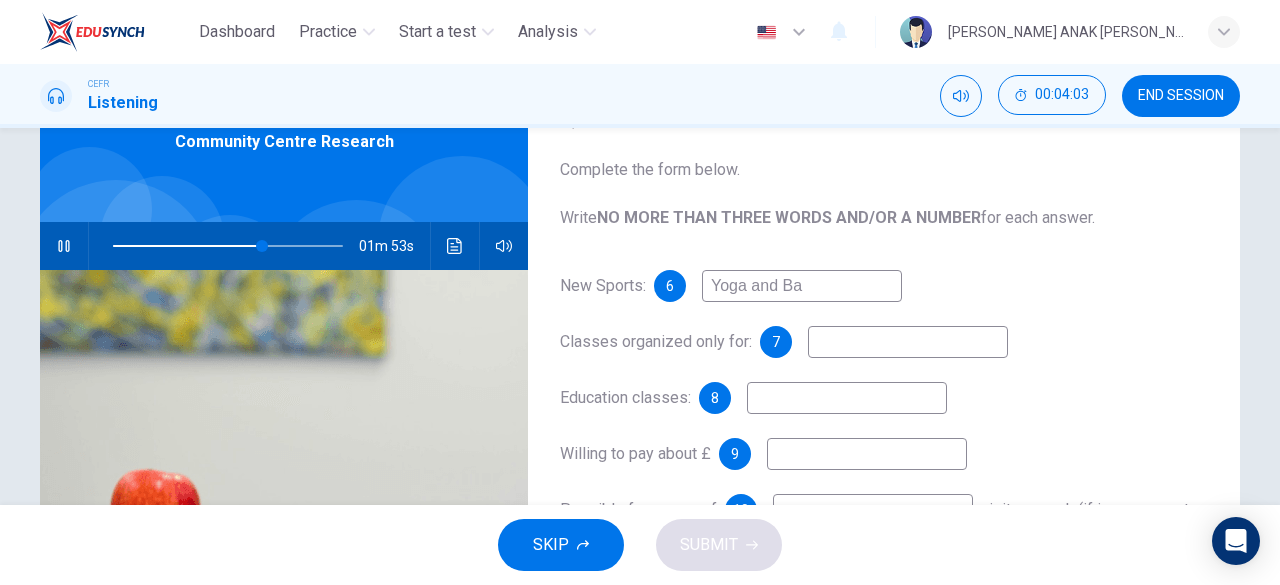 type on "Yoga and Bad" 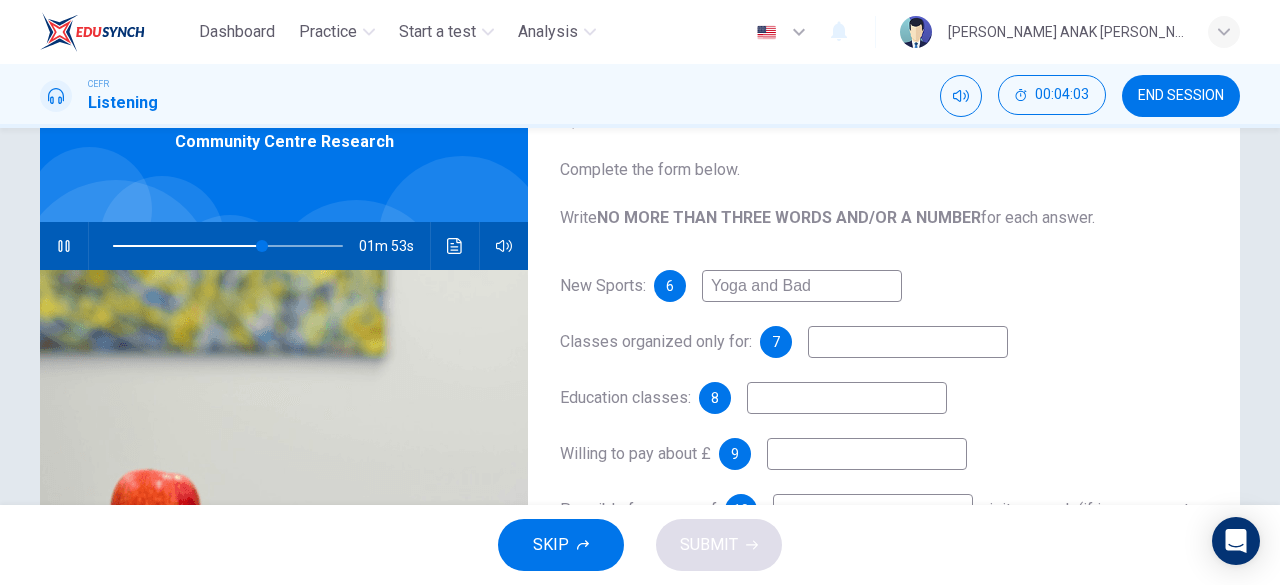 type on "65" 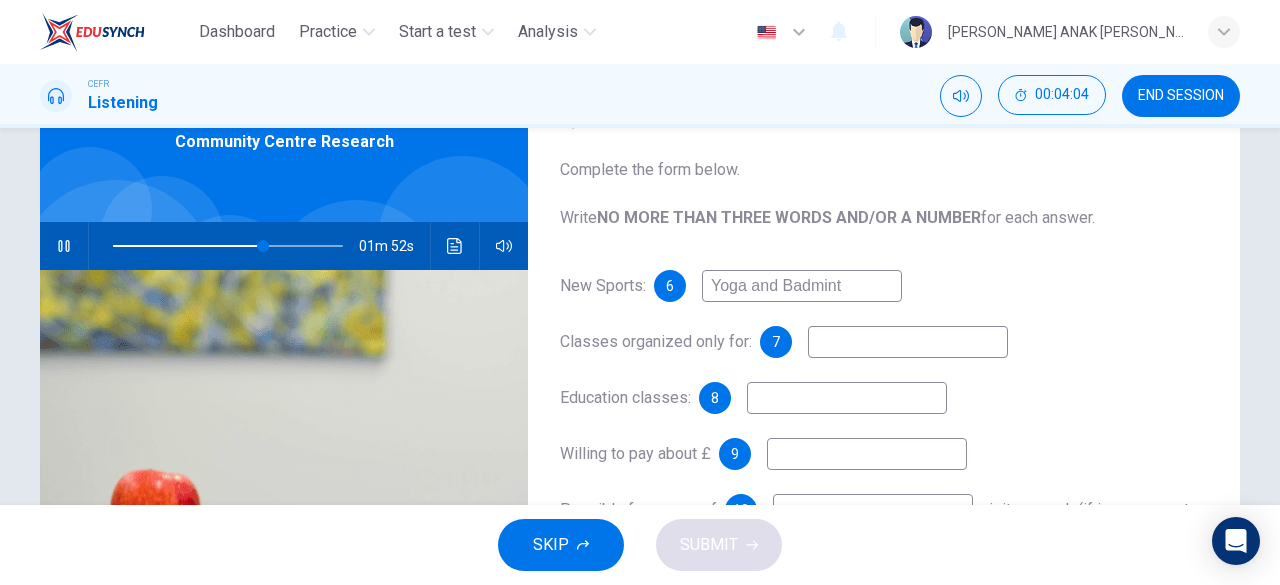type on "Yoga and Badminto" 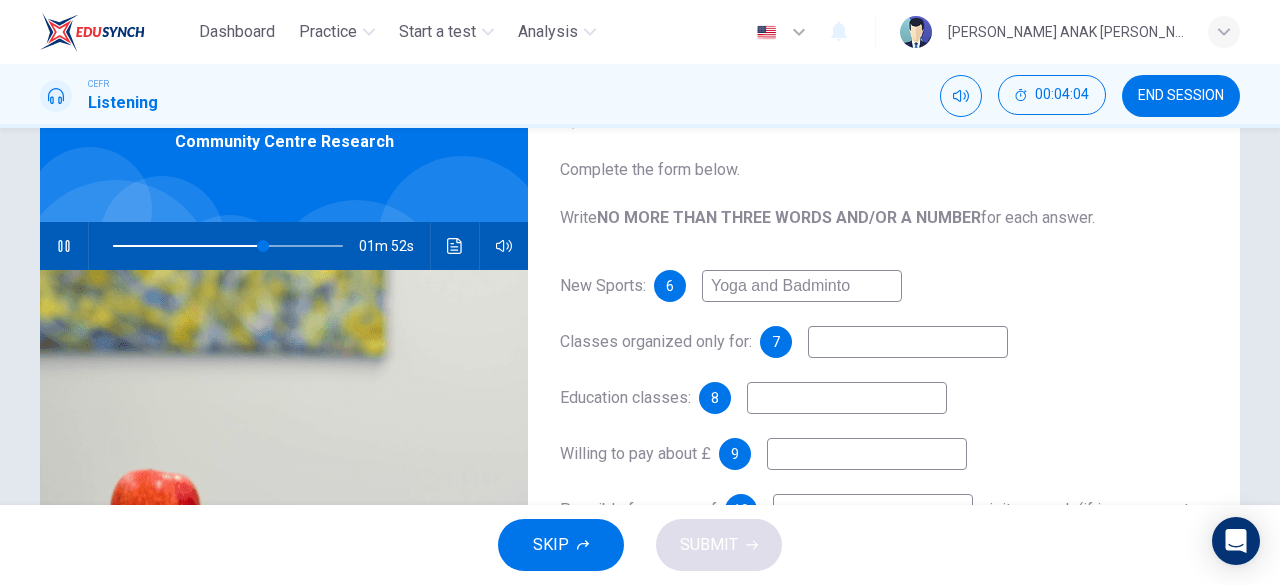 type on "65" 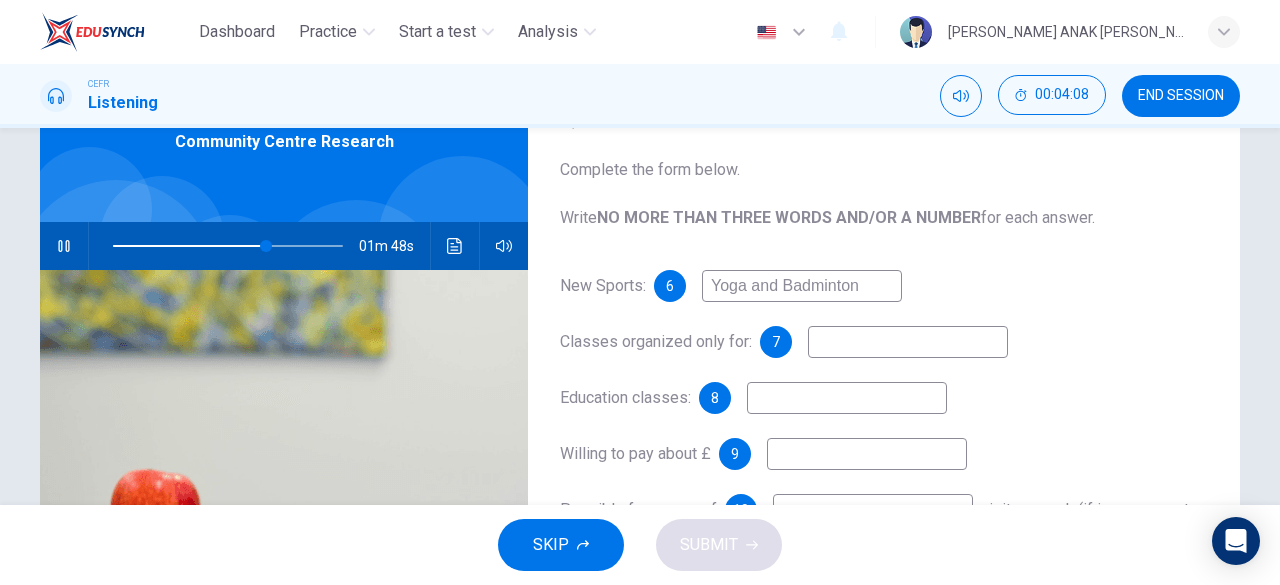 type on "67" 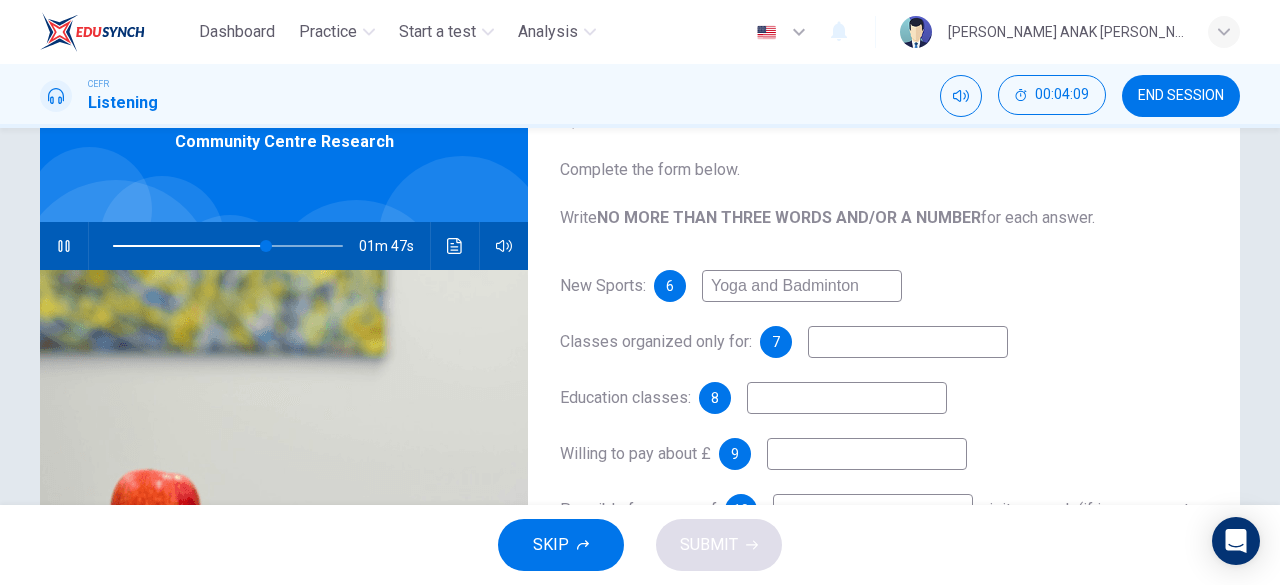 type on "Yoga and Badminton" 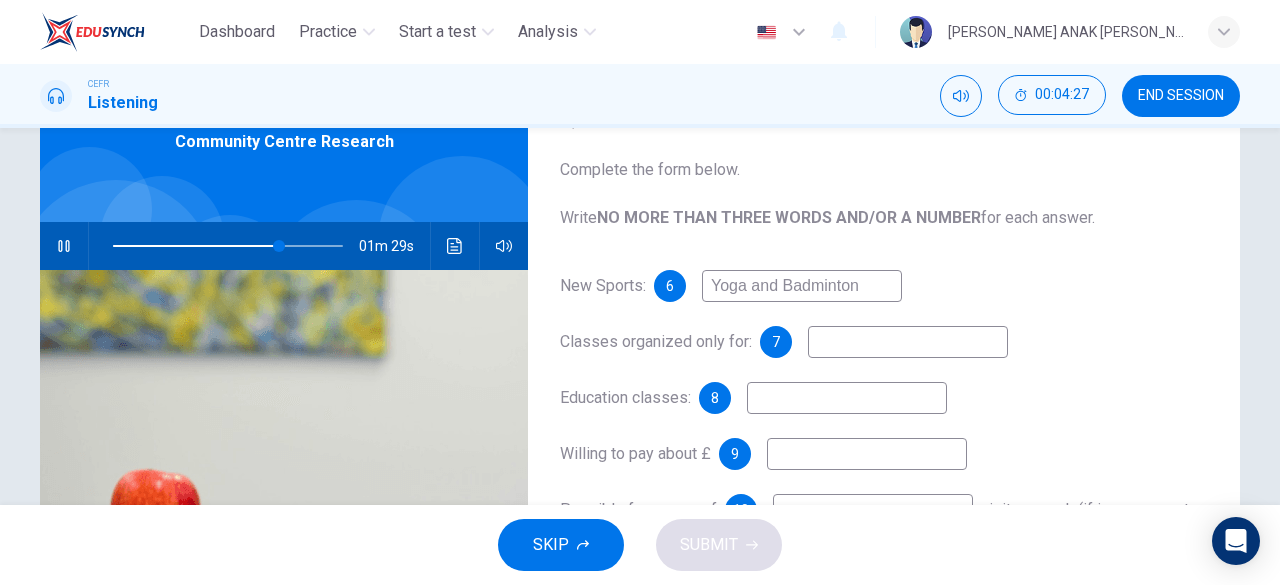 type on "73" 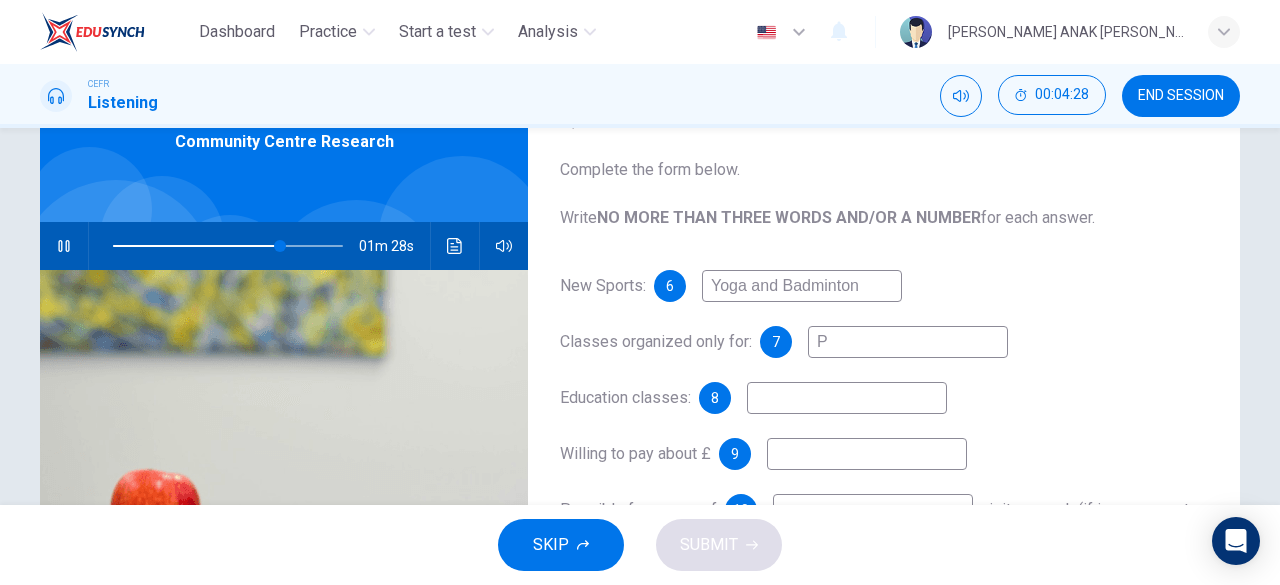 type on "Pe" 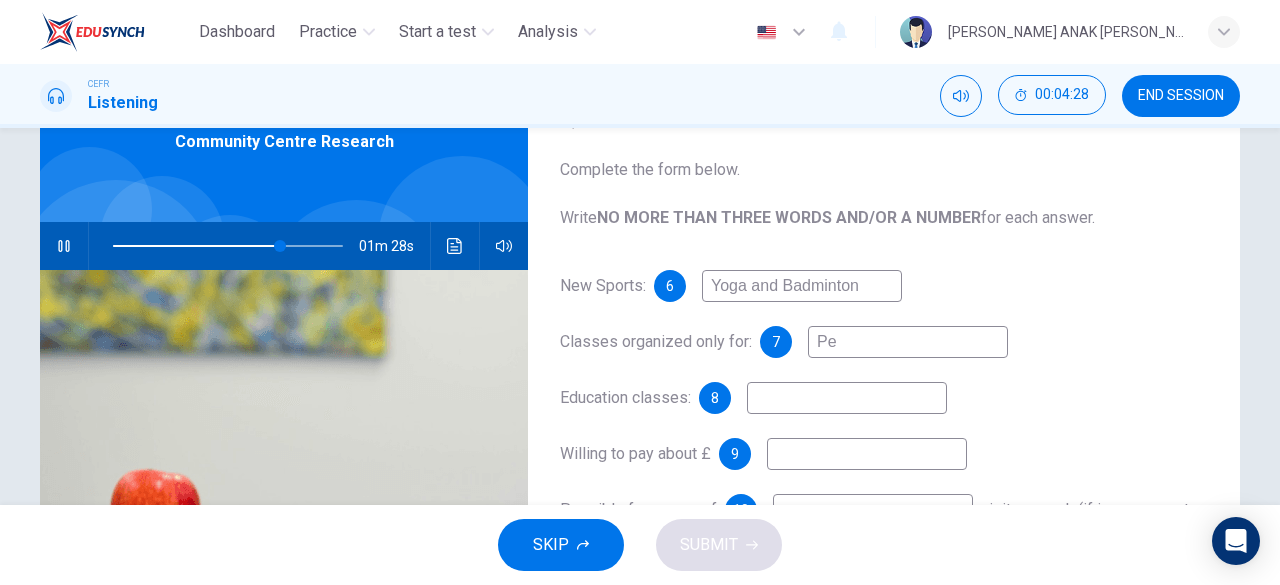 type on "73" 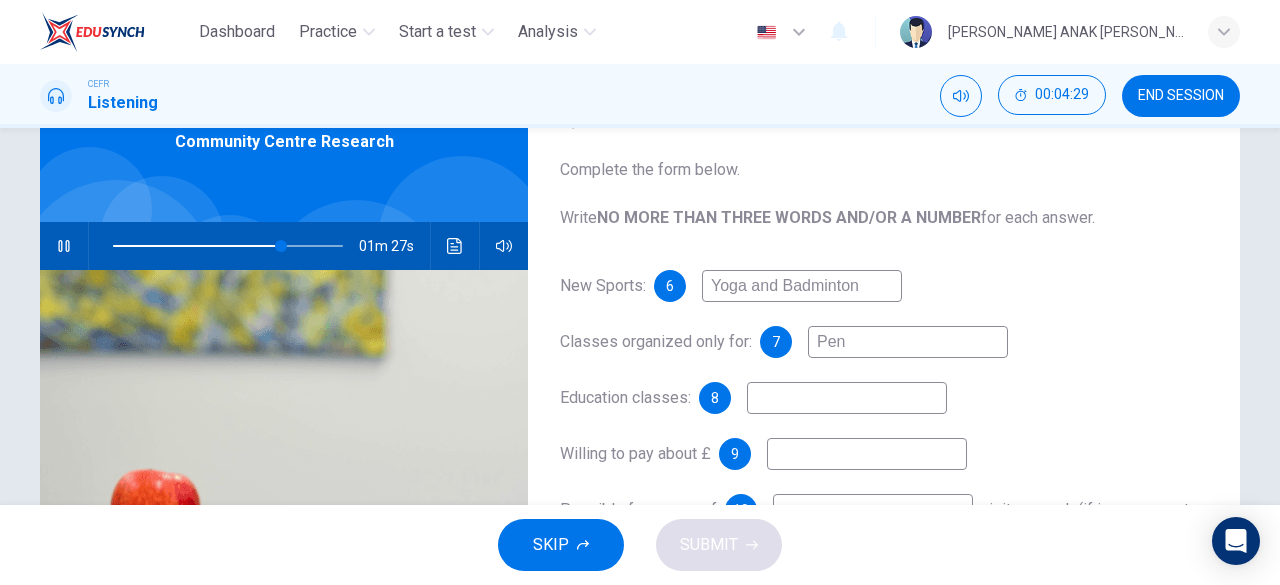 type on "Pens" 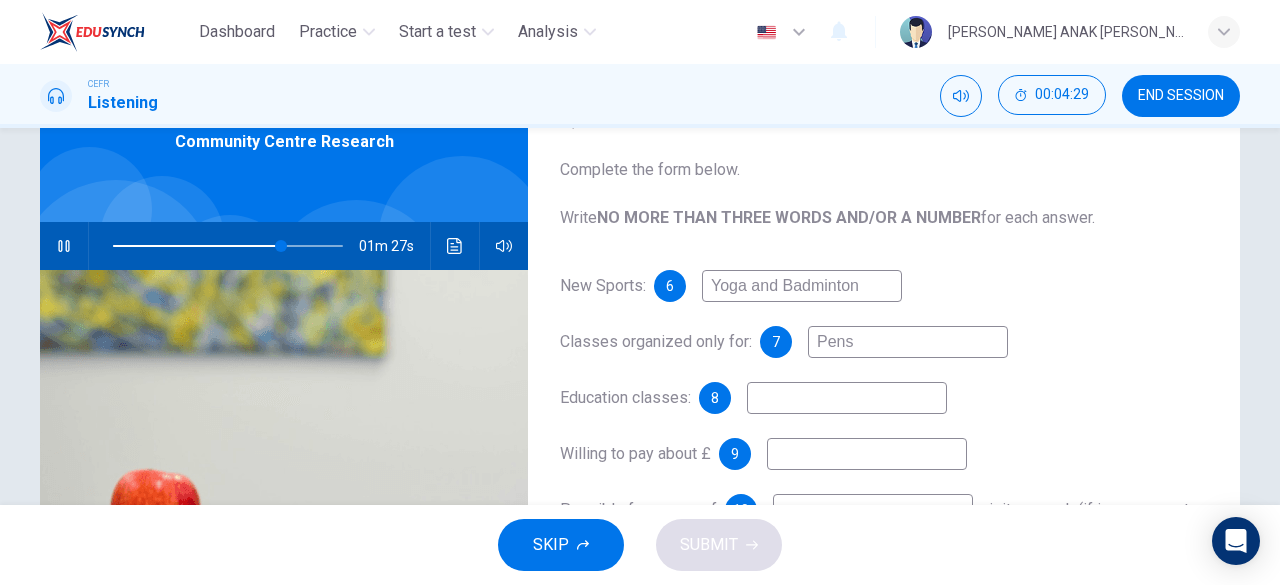 type on "73" 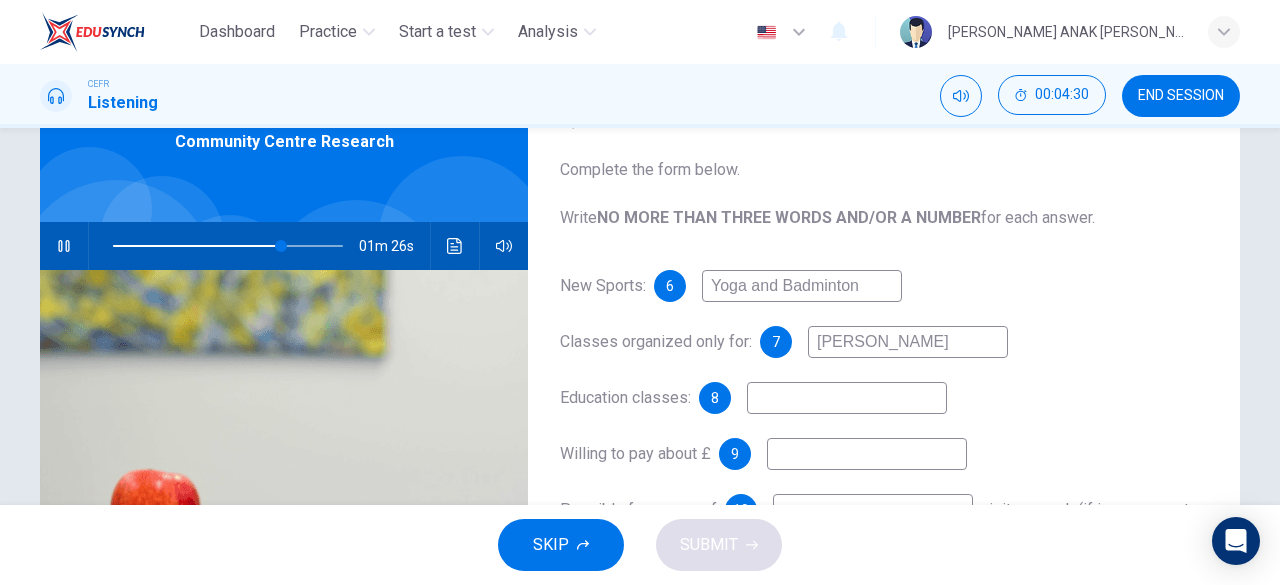 type on "Pencen" 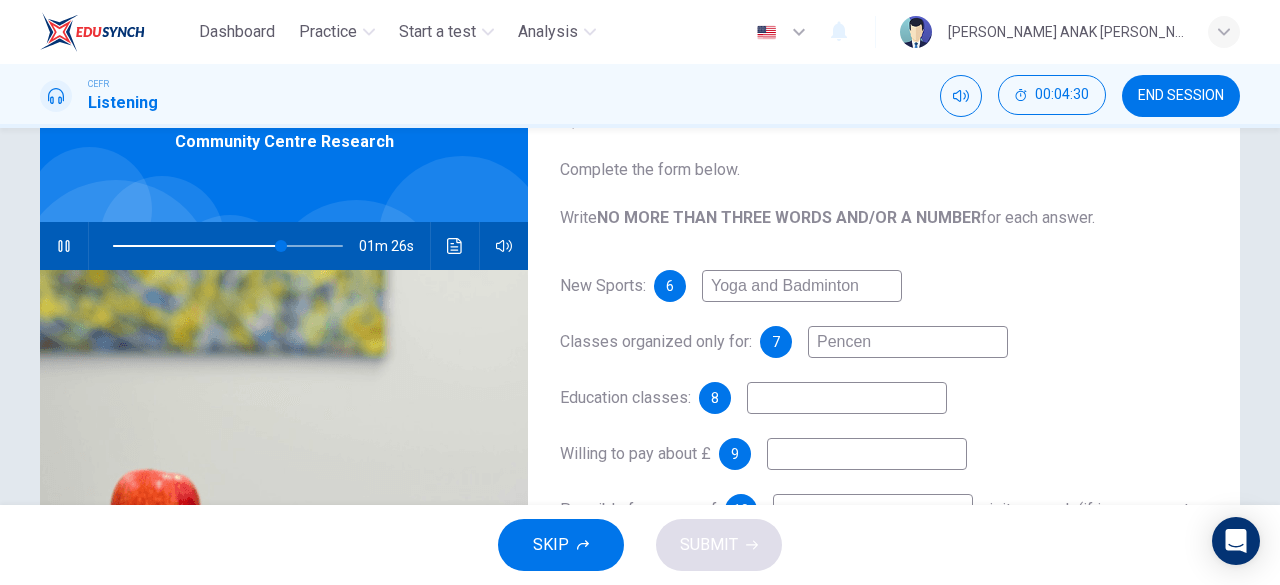 type on "73" 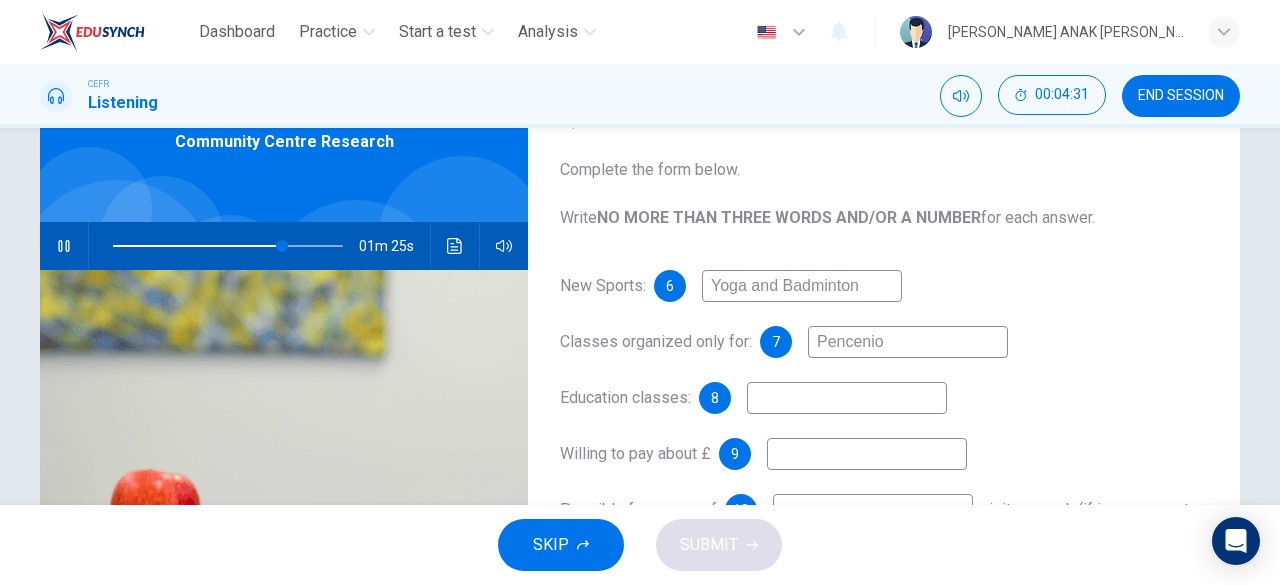 type on "Pencenior" 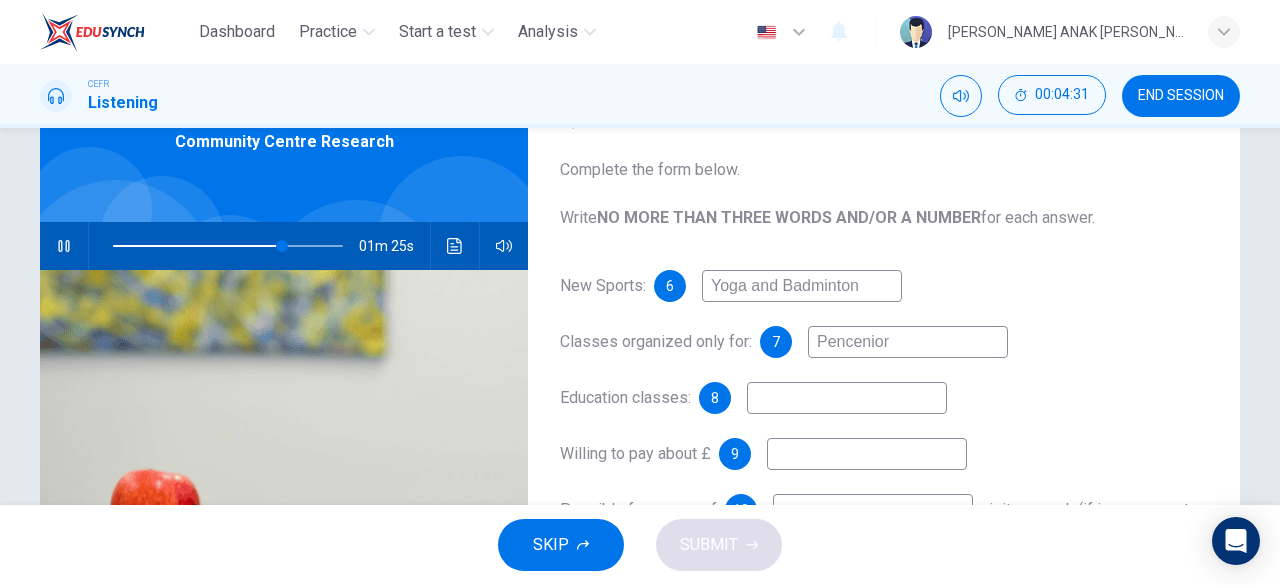 type on "74" 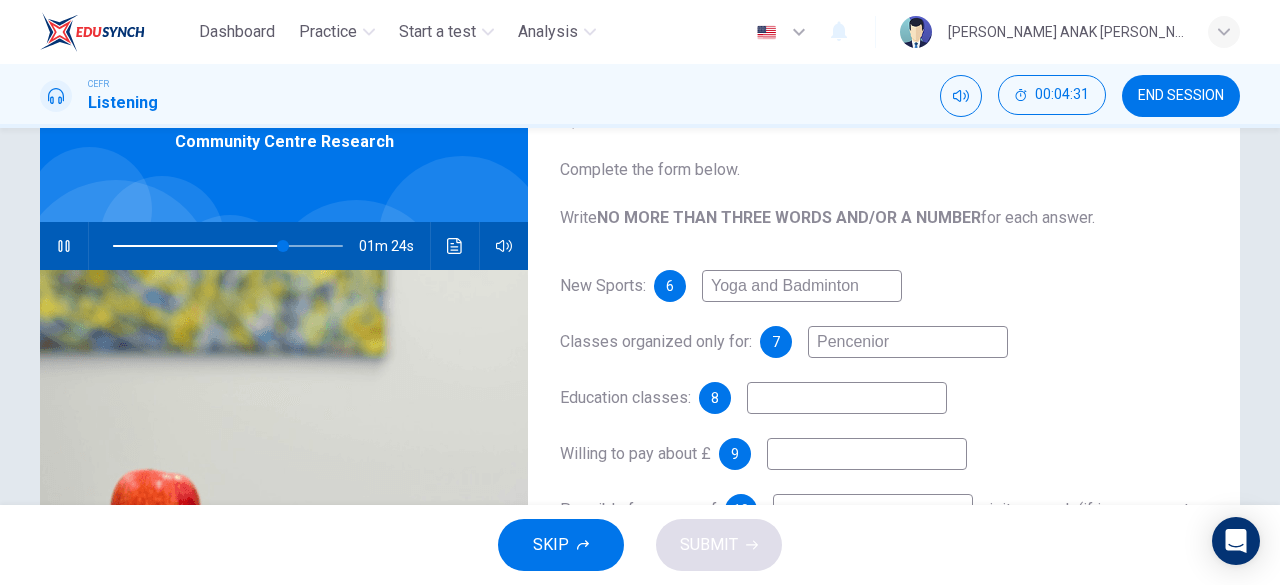 type on "Penceniors" 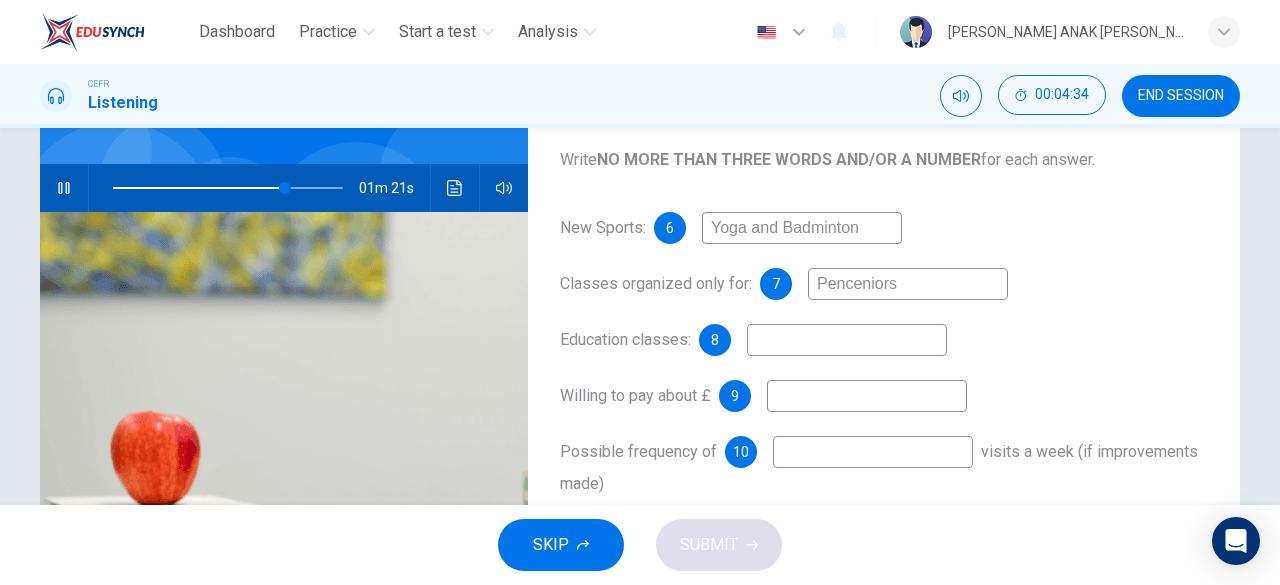scroll, scrollTop: 165, scrollLeft: 0, axis: vertical 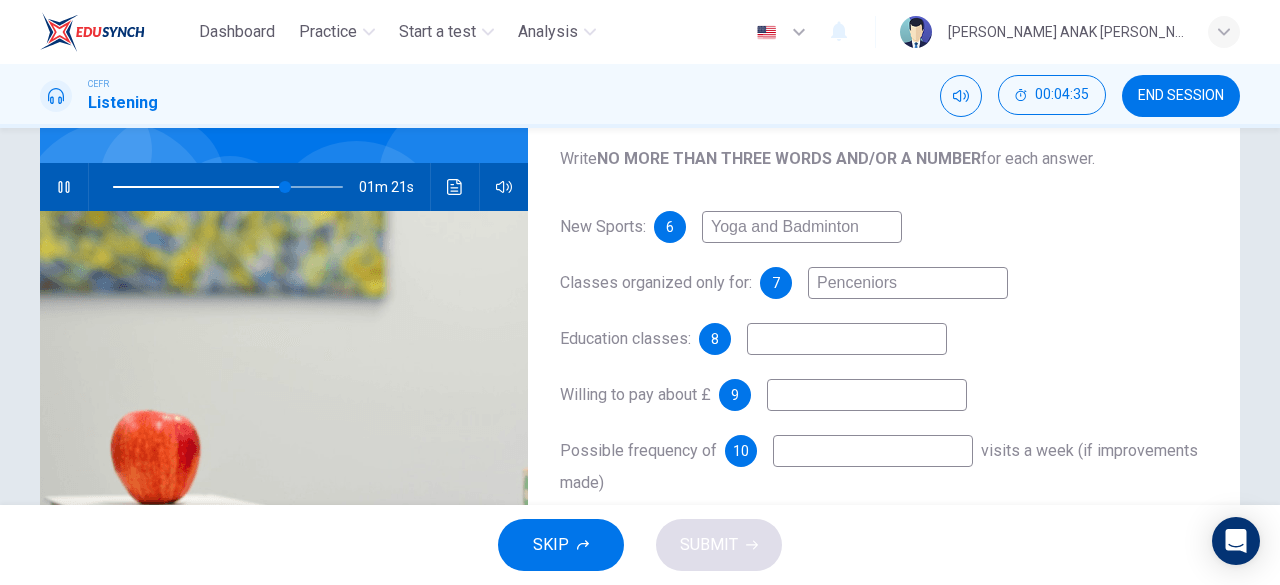 type on "75" 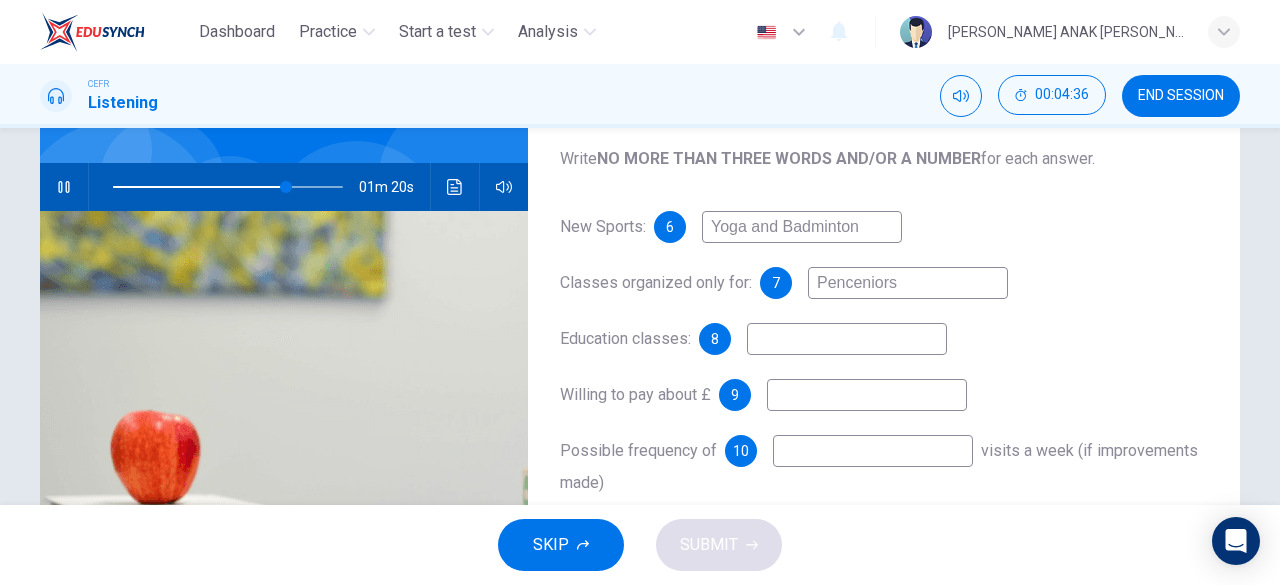 type on "Penceniors" 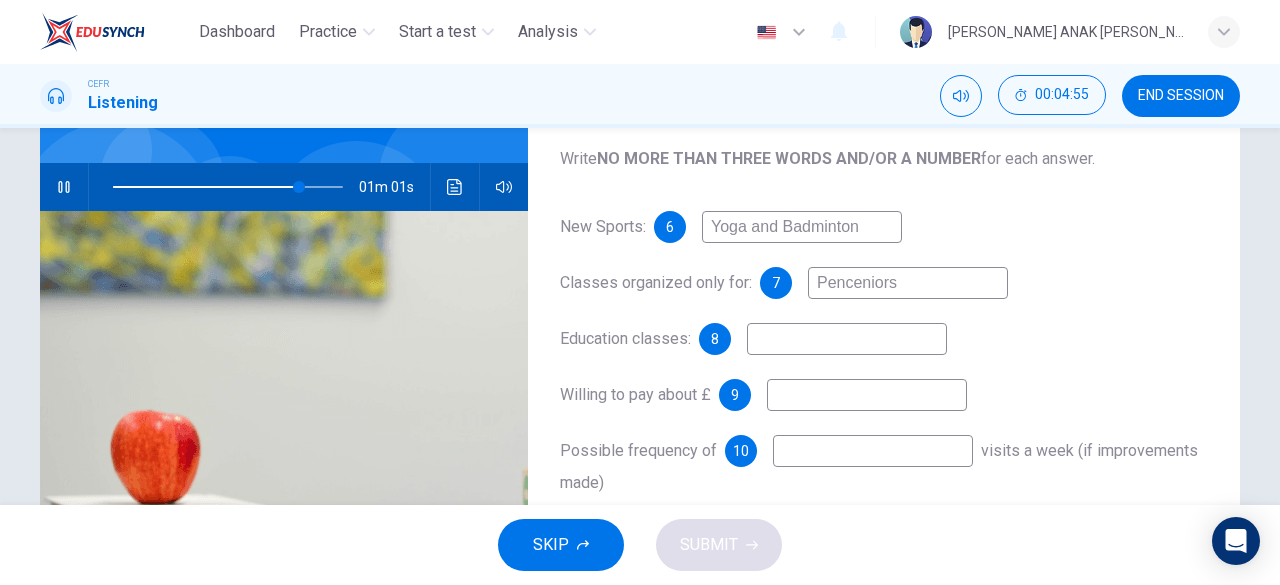 click at bounding box center (847, 339) 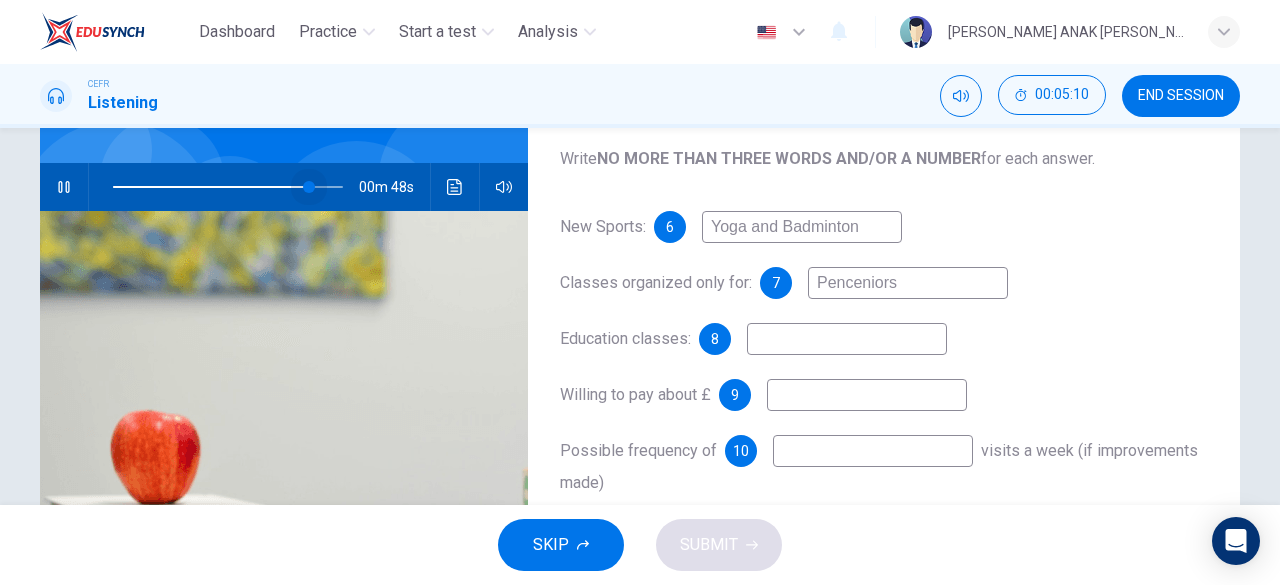 click at bounding box center [309, 187] 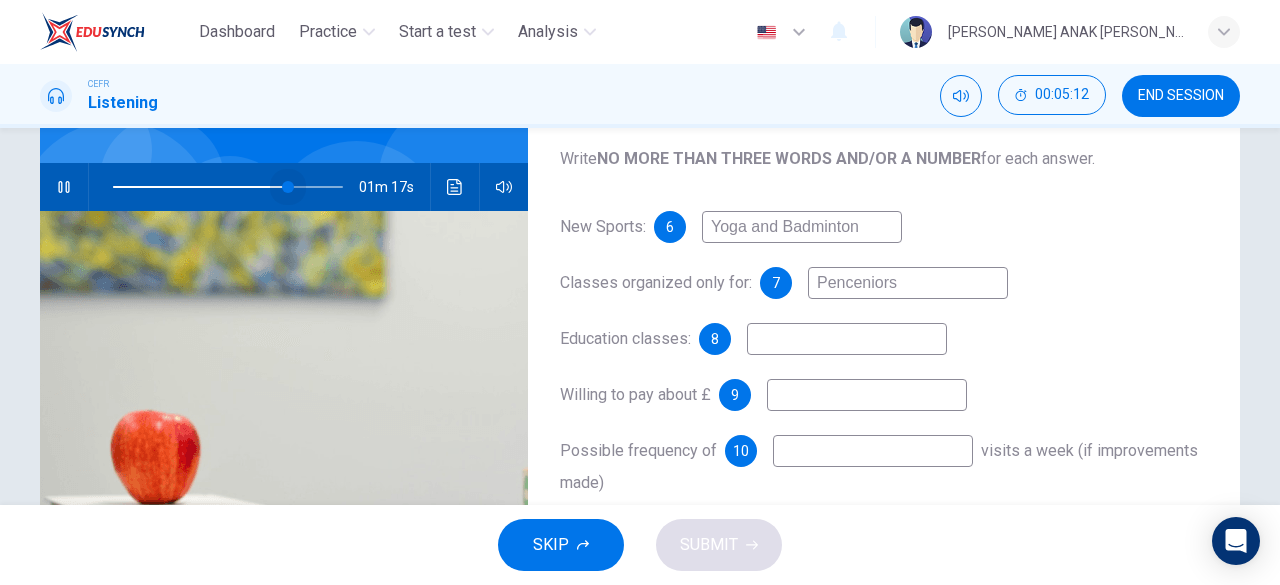 click at bounding box center [288, 187] 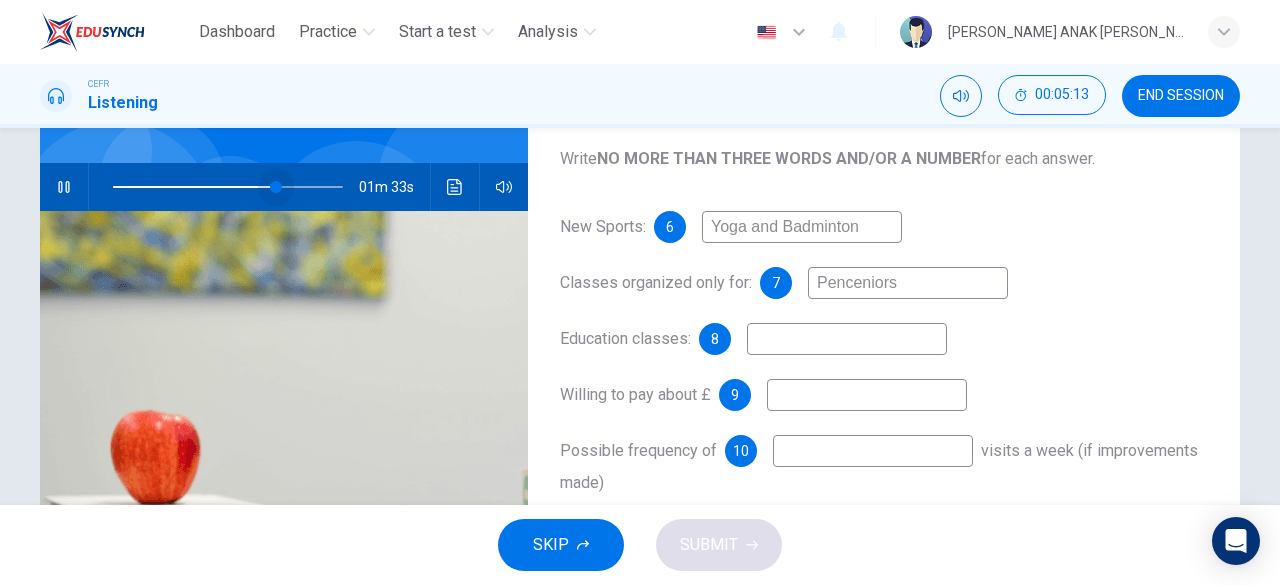 click at bounding box center (276, 187) 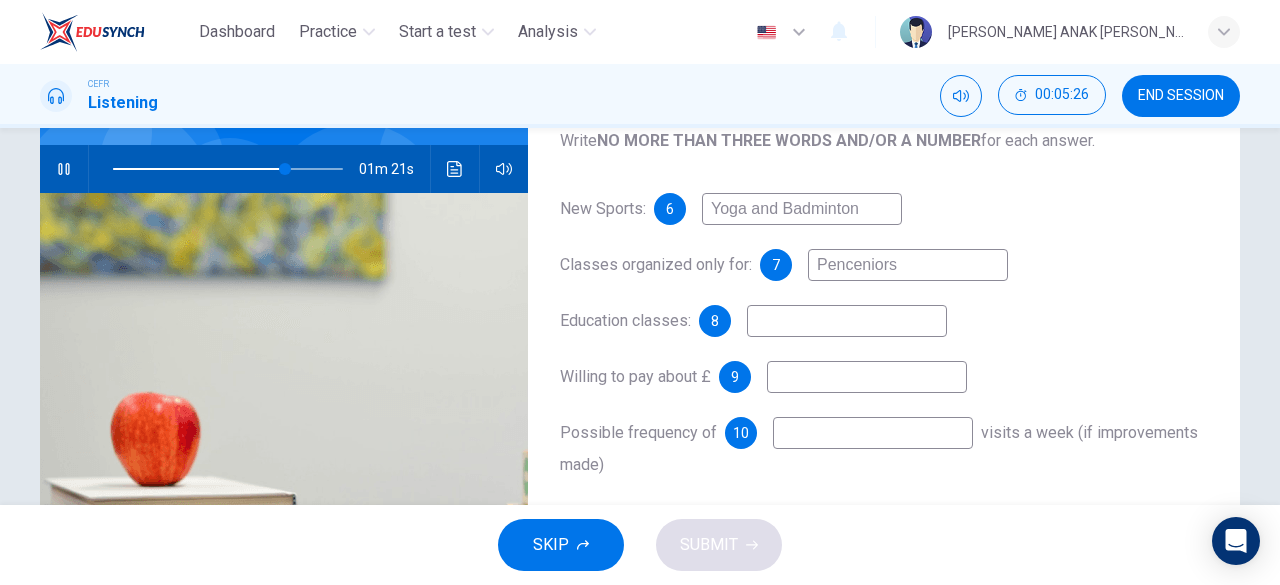 scroll, scrollTop: 181, scrollLeft: 0, axis: vertical 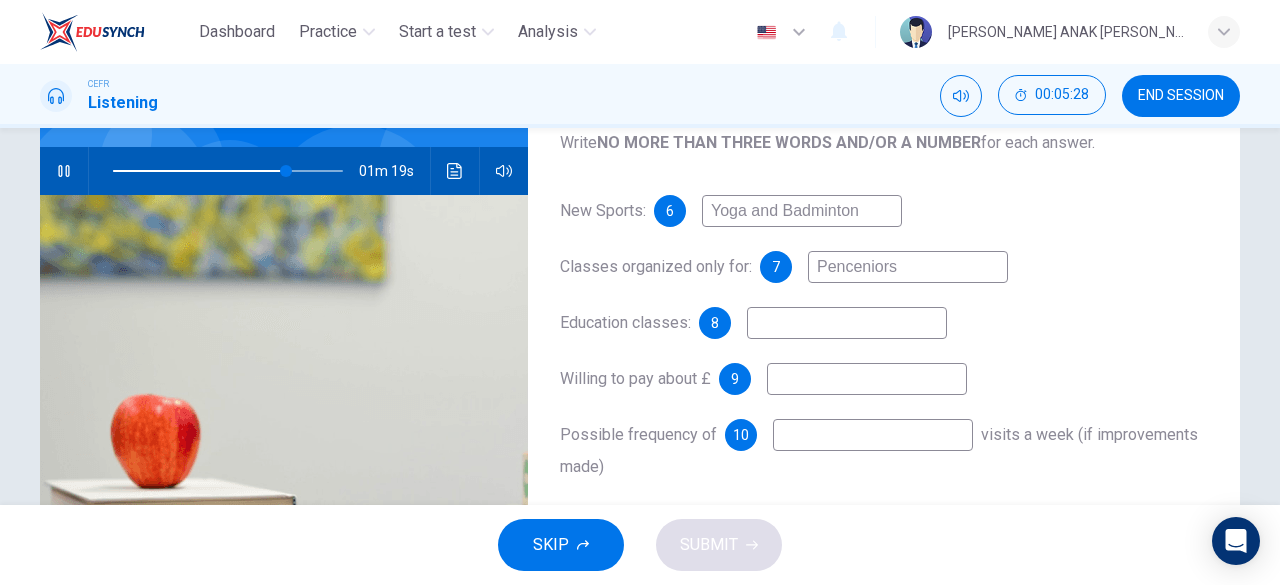 click at bounding box center [847, 323] 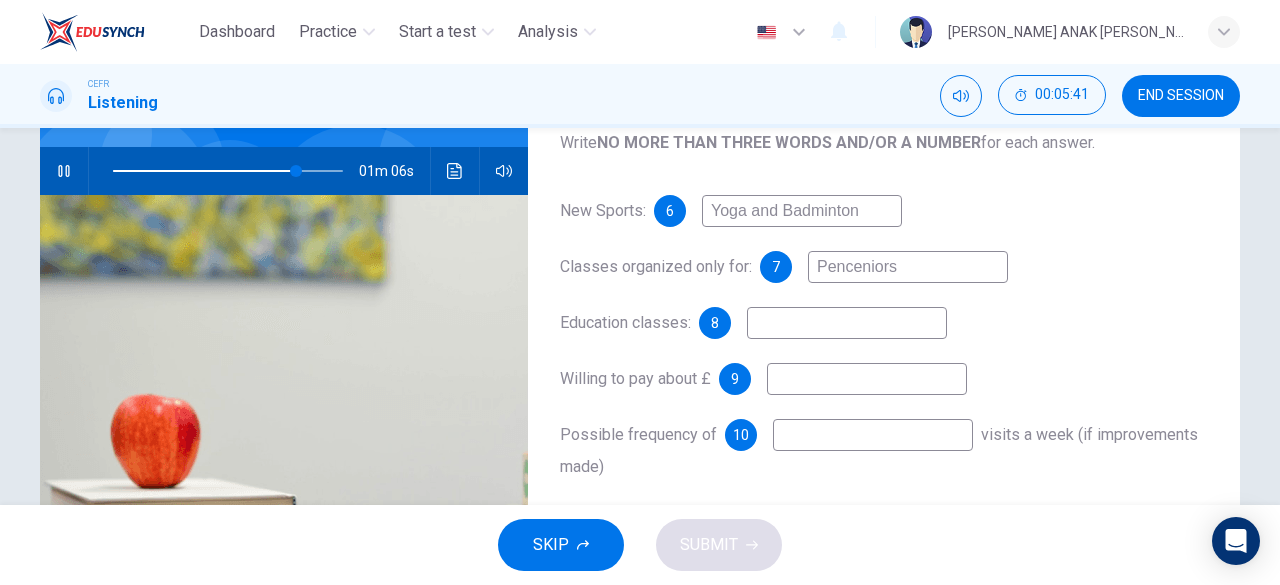 type on "80" 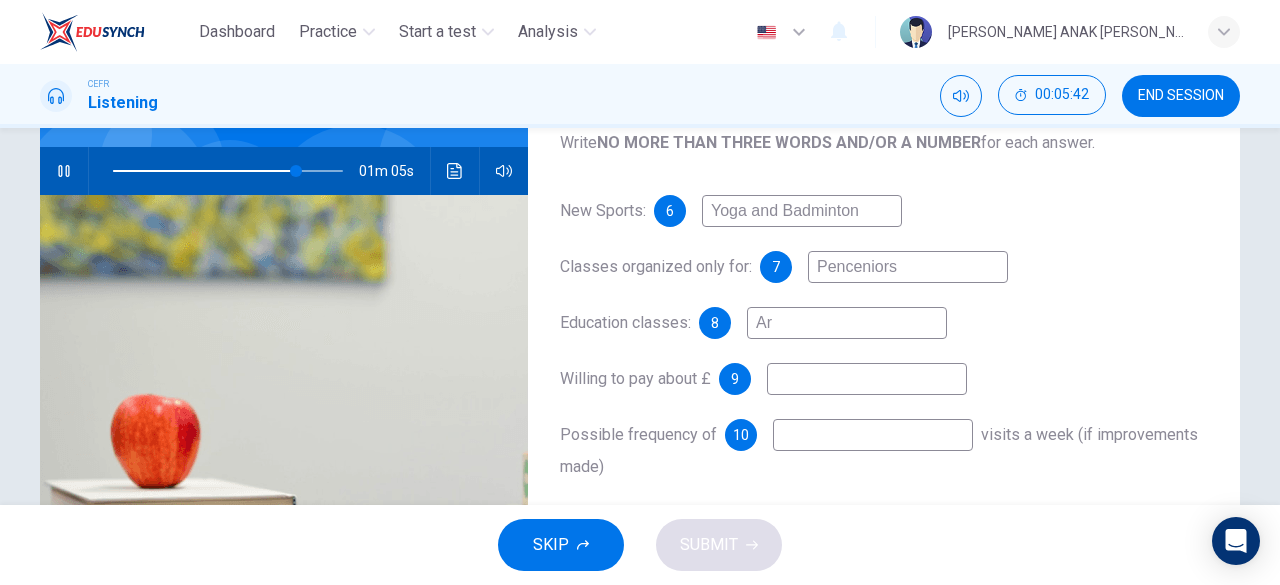 type on "Art" 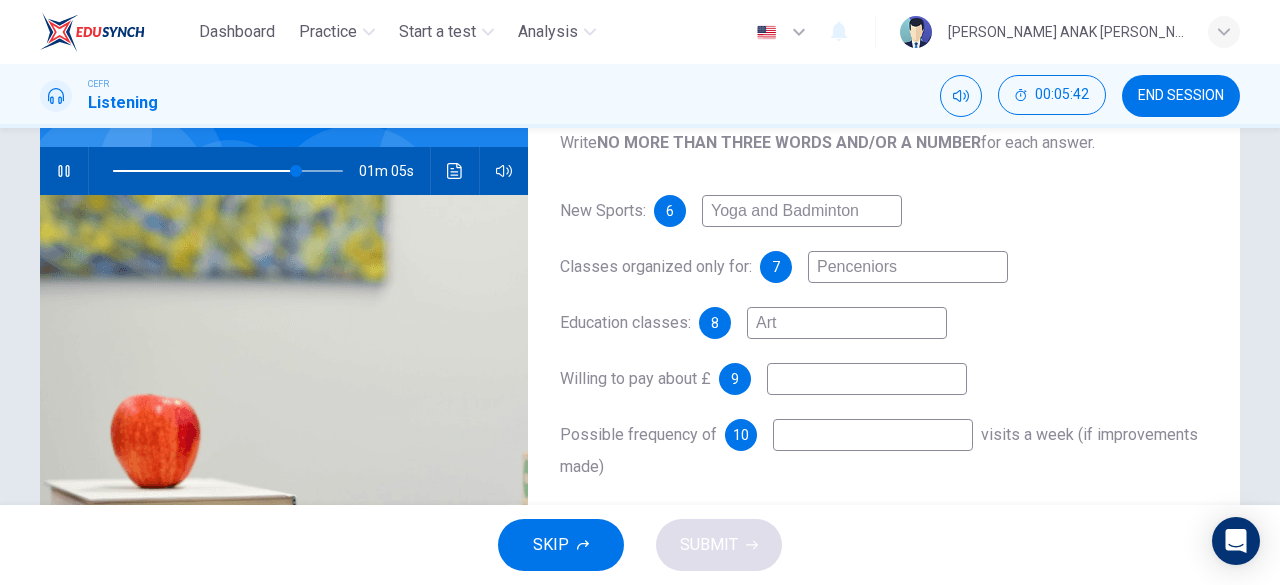 type on "80" 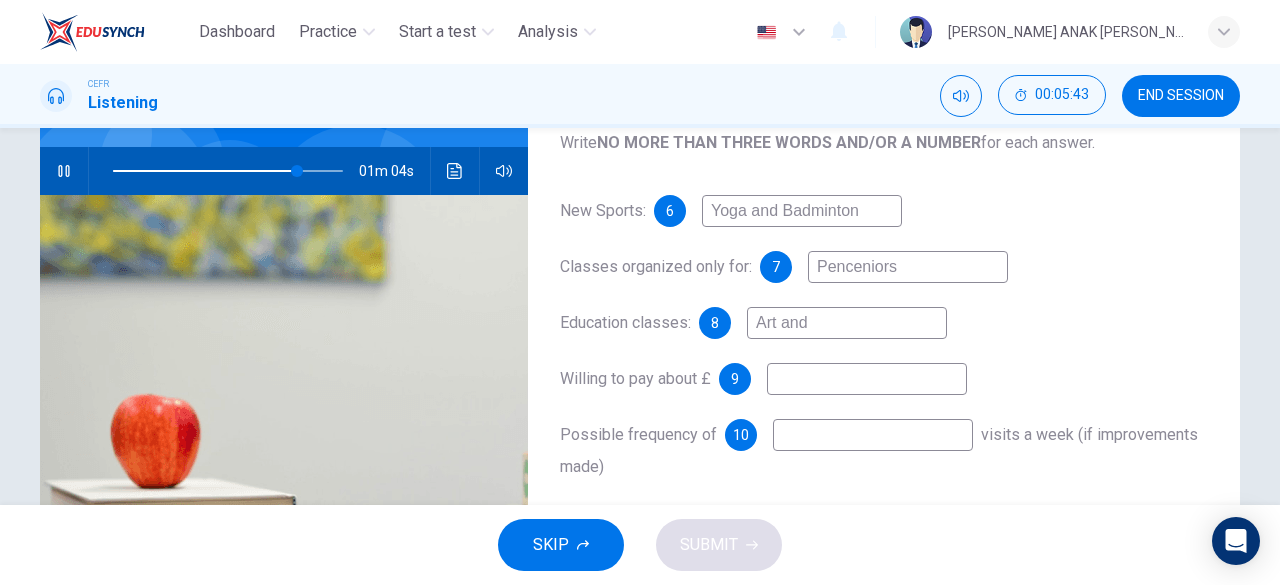 type on "Art and" 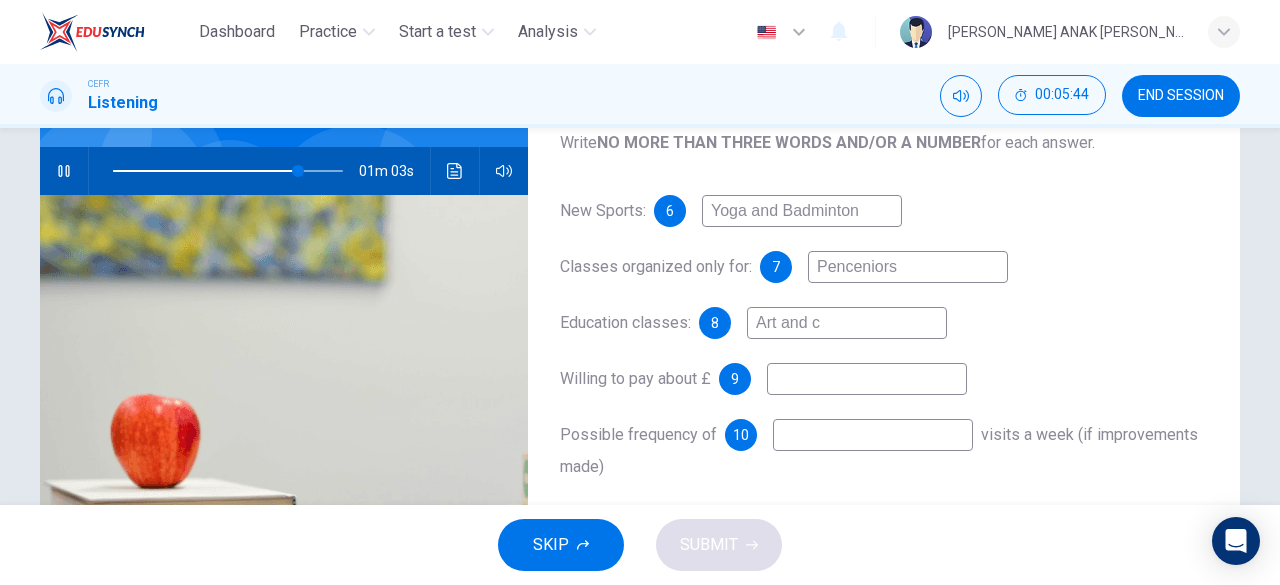 type on "Art and cr" 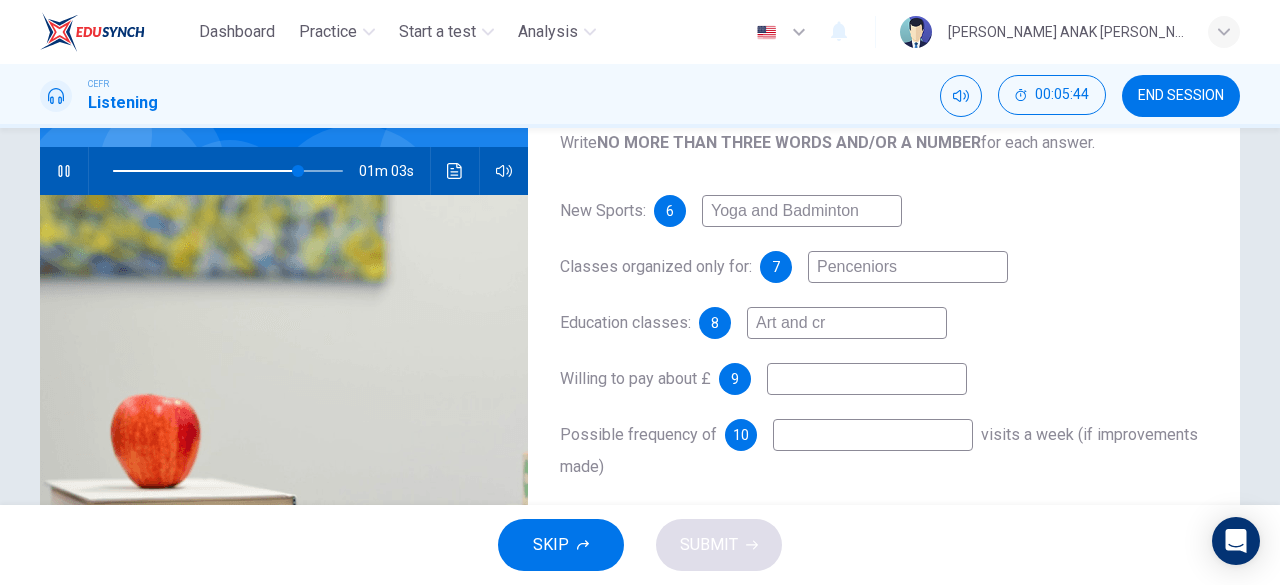 type on "81" 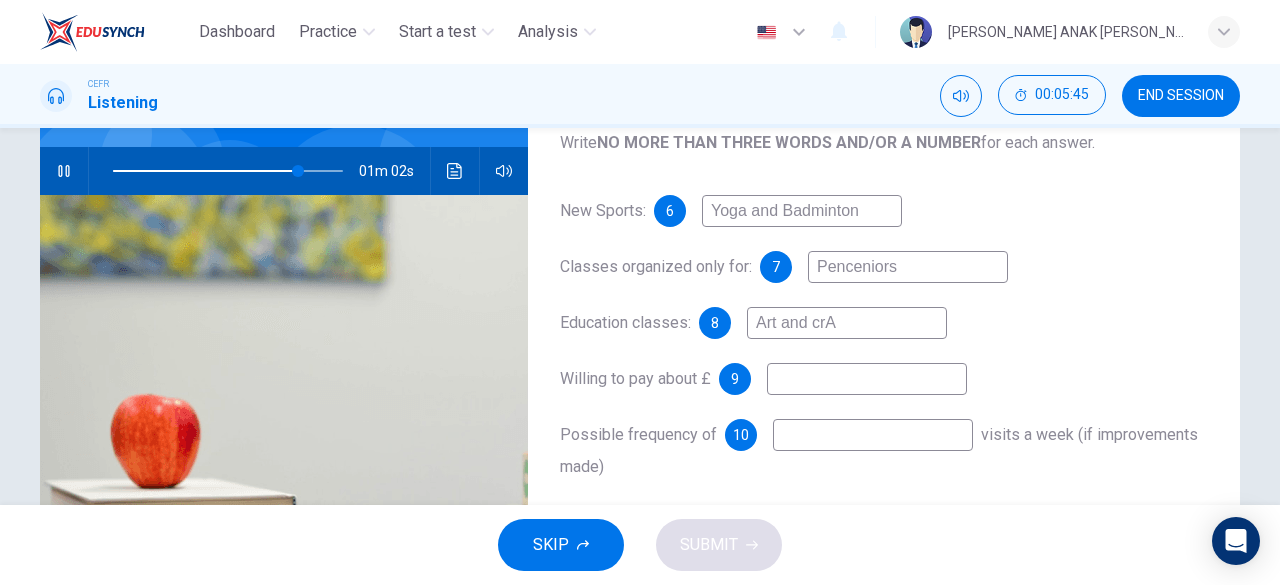 type on "Art and cr" 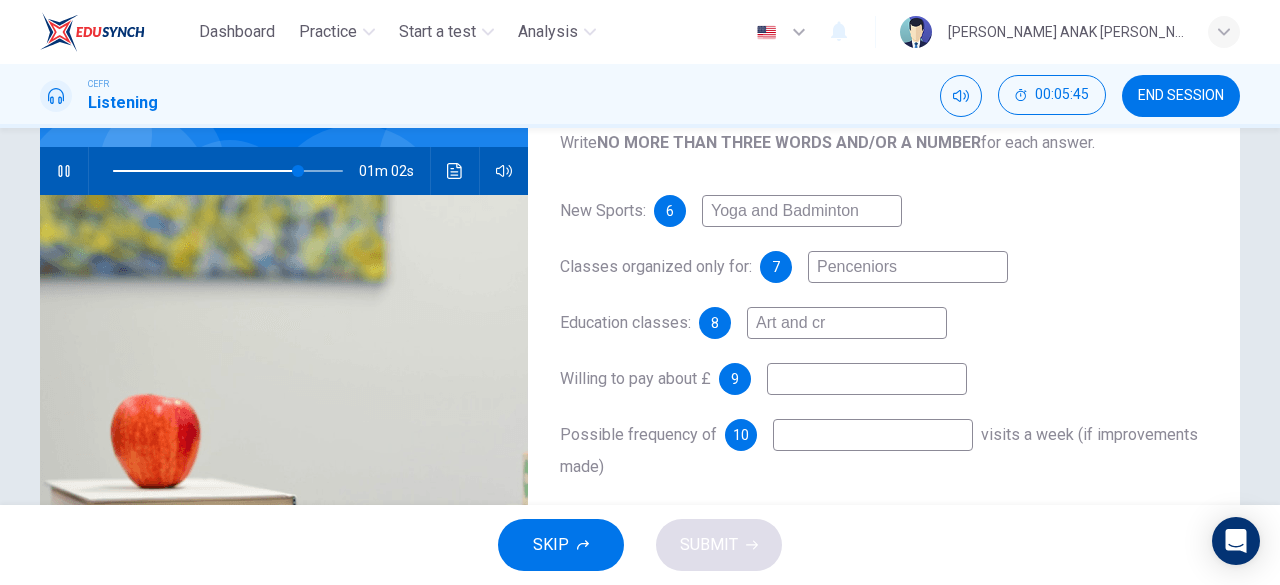 type on "81" 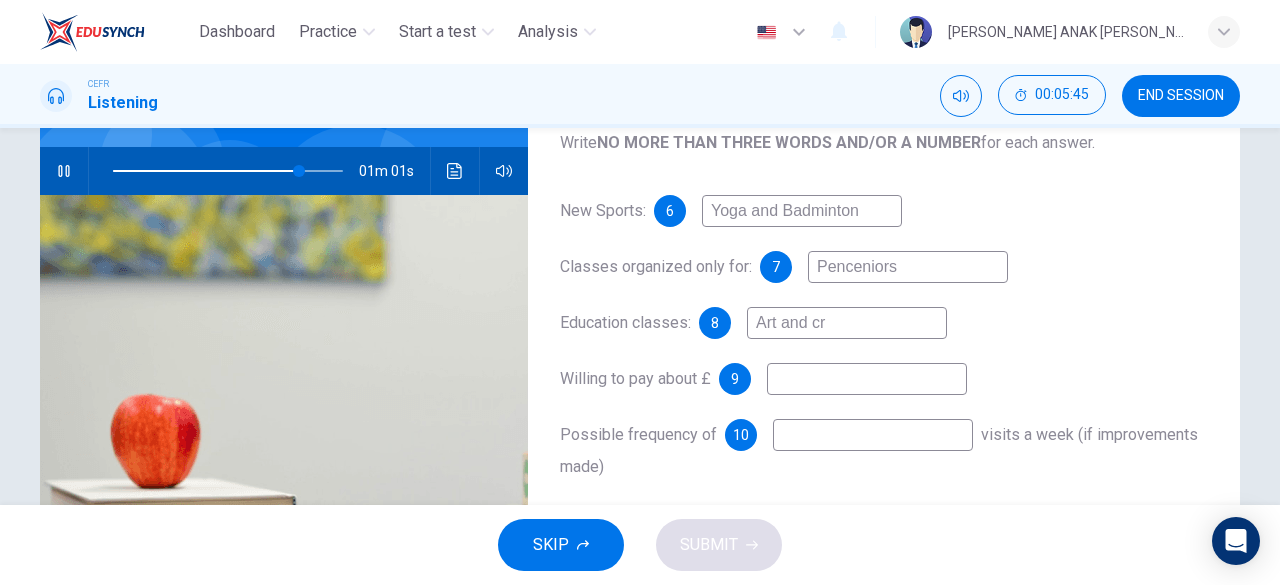 type on "Art and c" 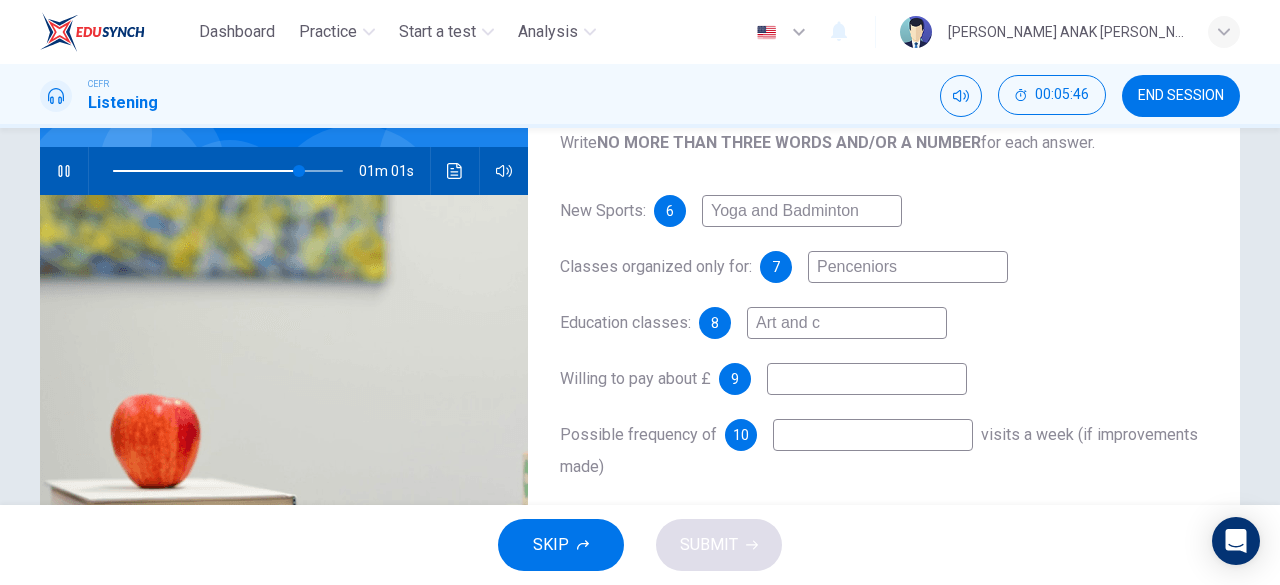type on "81" 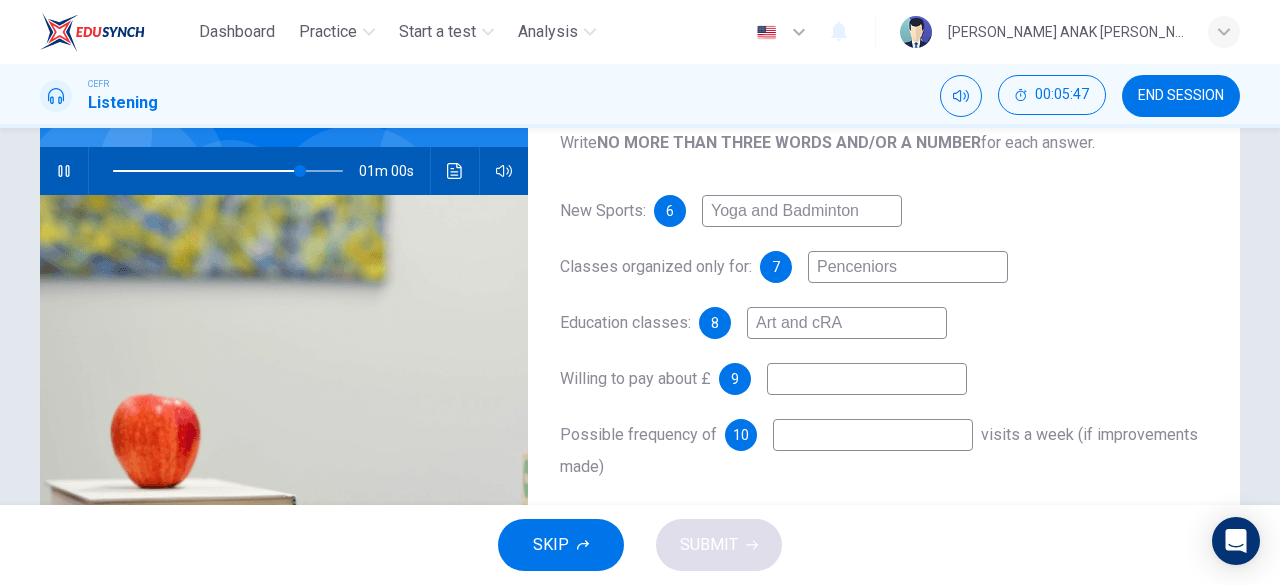 type on "Art and cRAF" 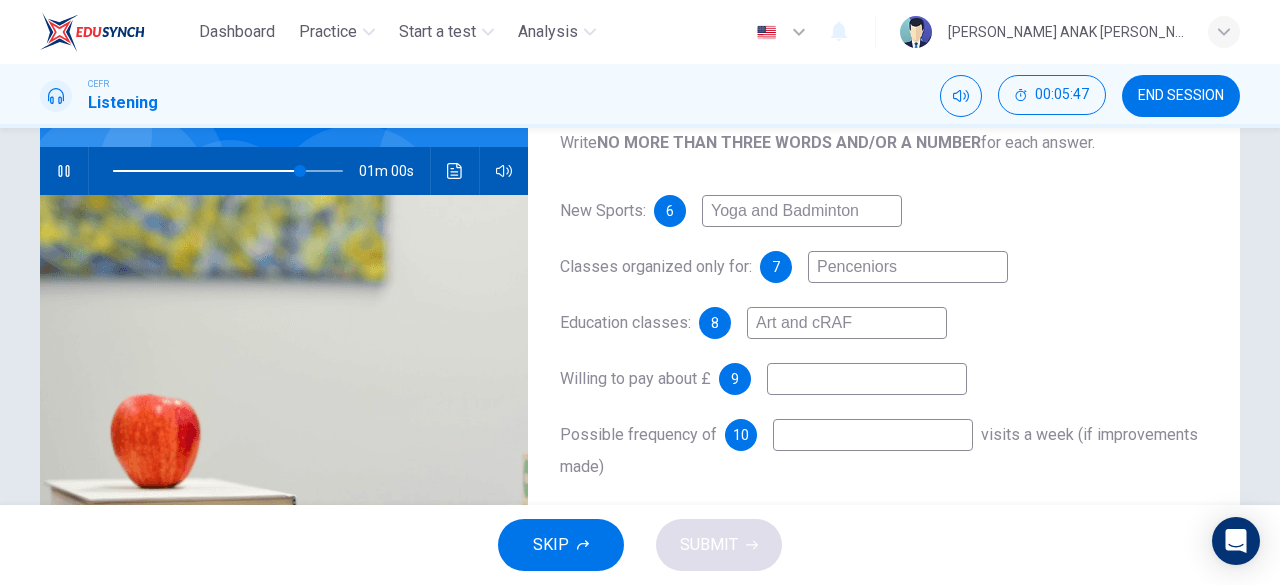 type on "82" 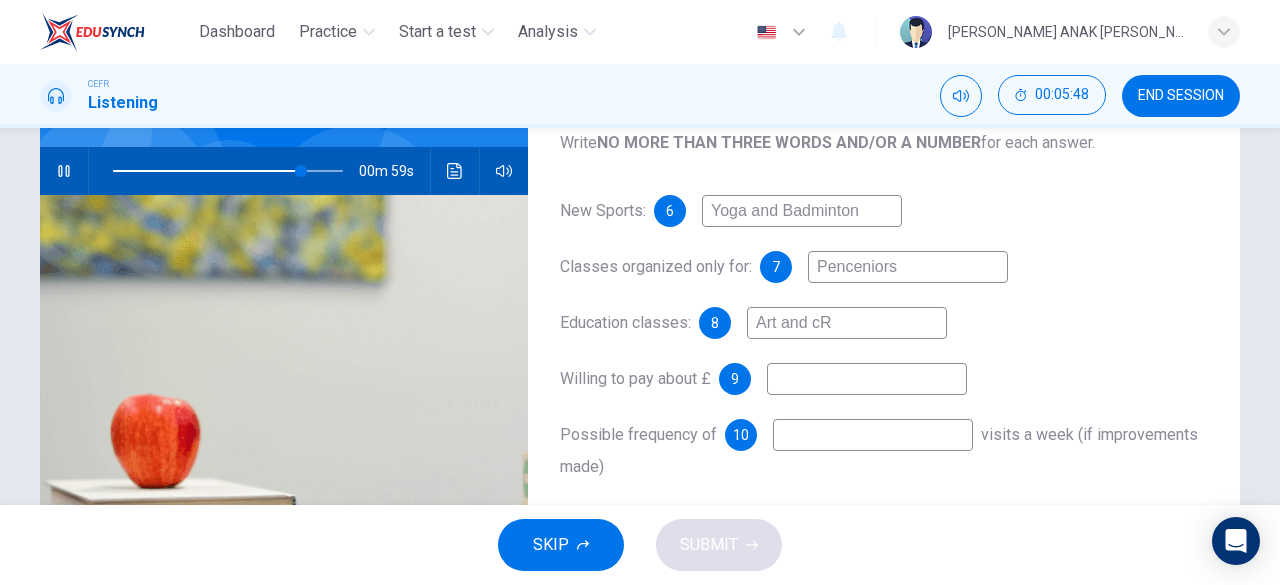type on "Art and c" 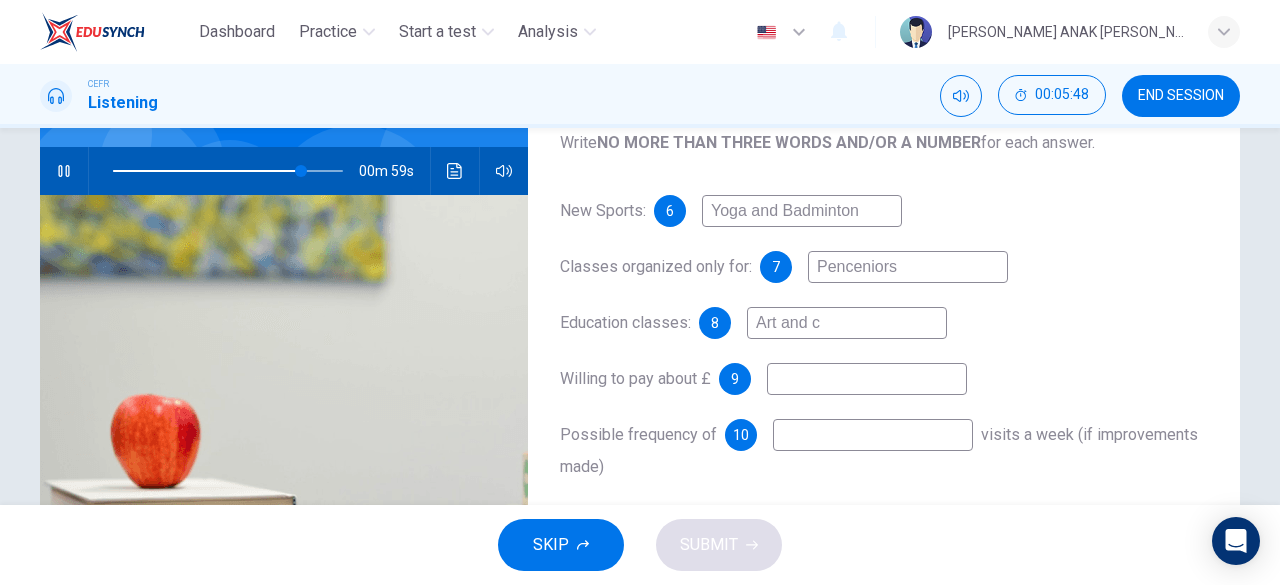 type on "82" 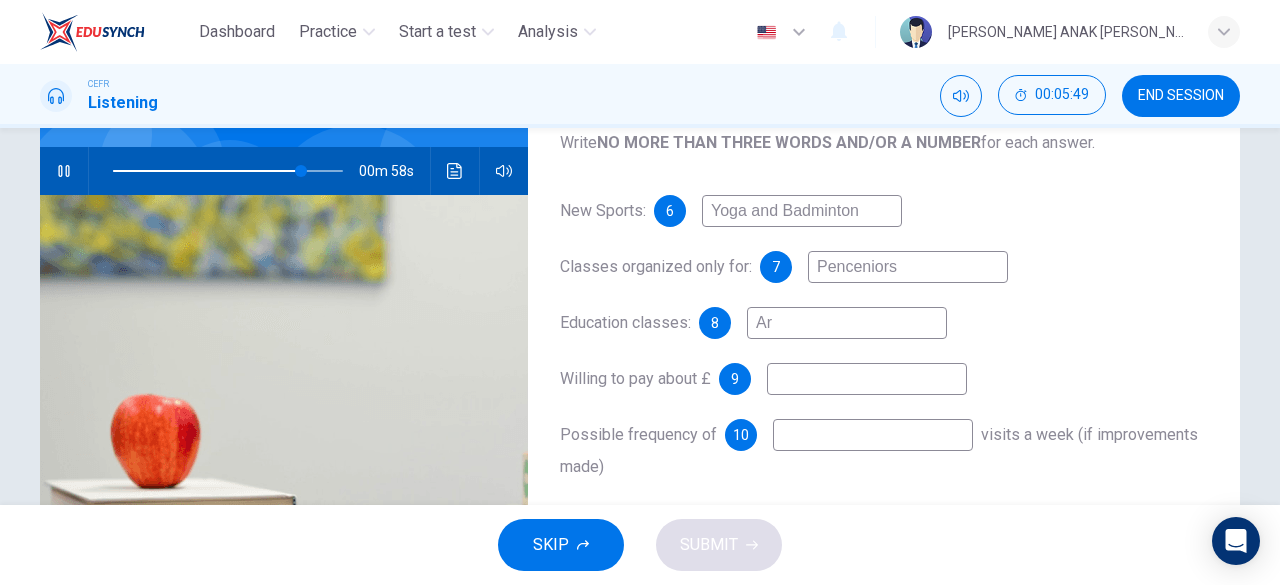 type on "A" 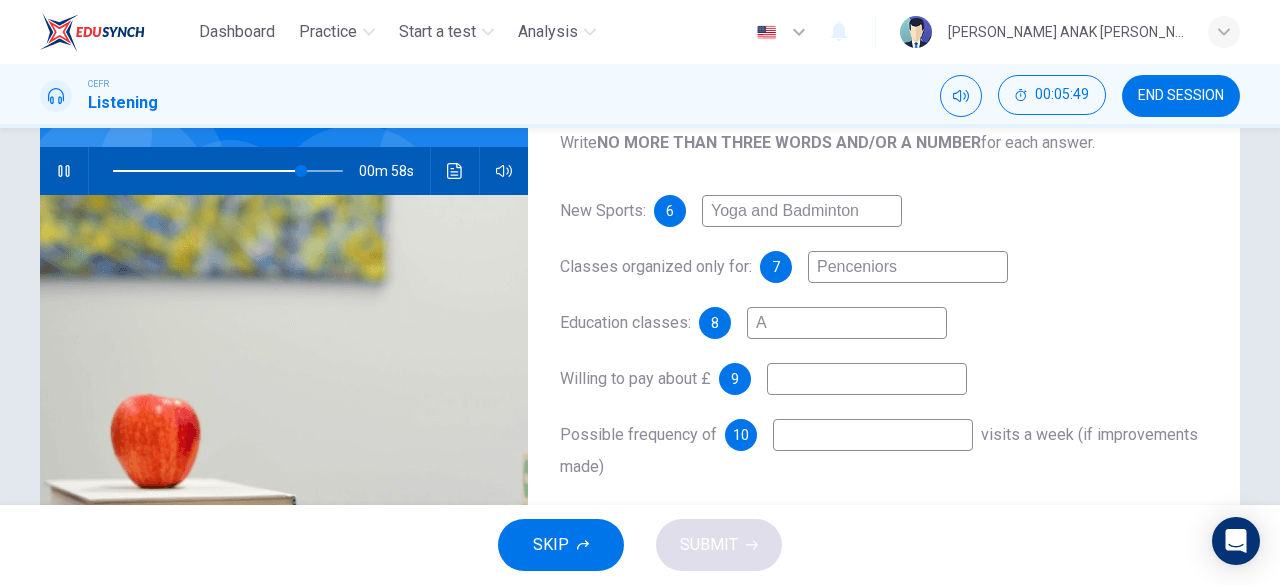type 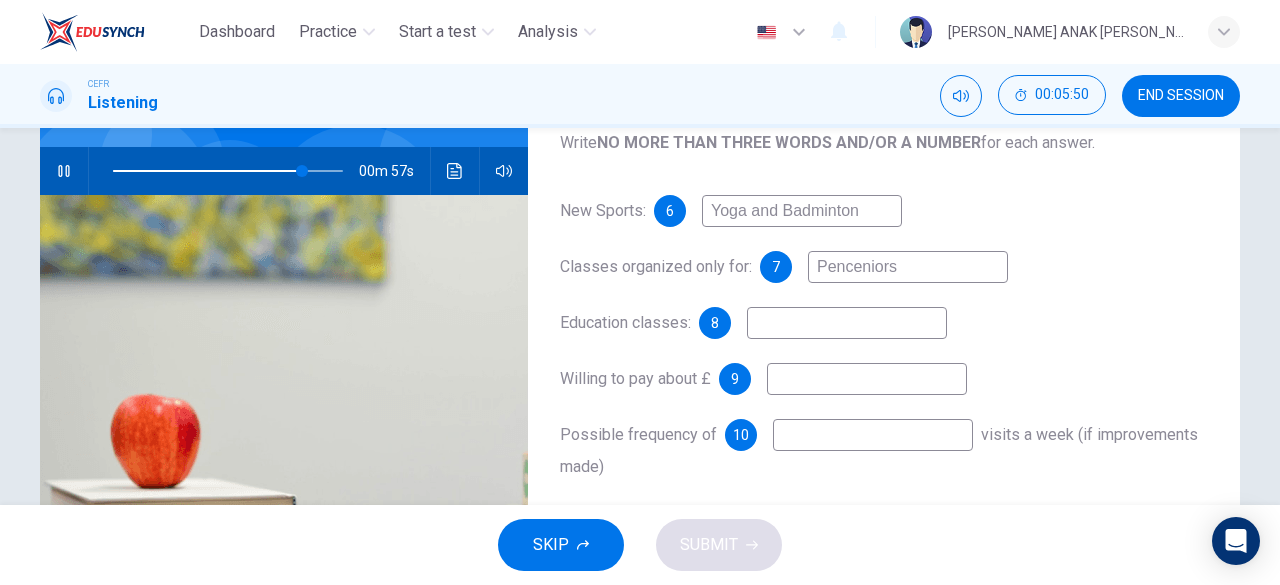 type on "82" 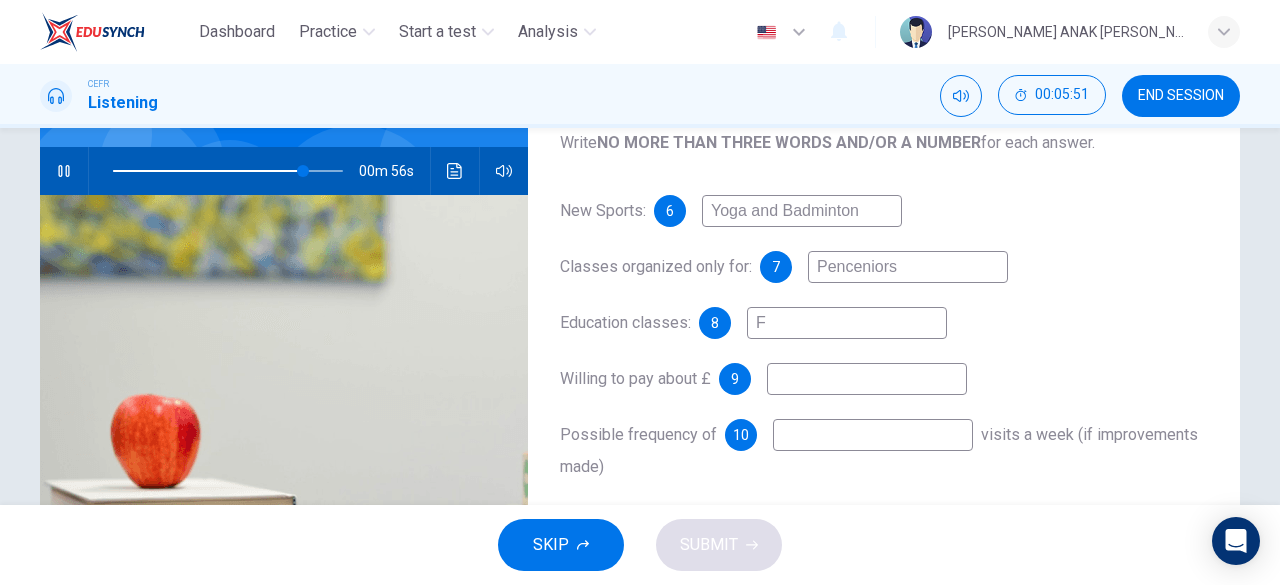 type on "Fi" 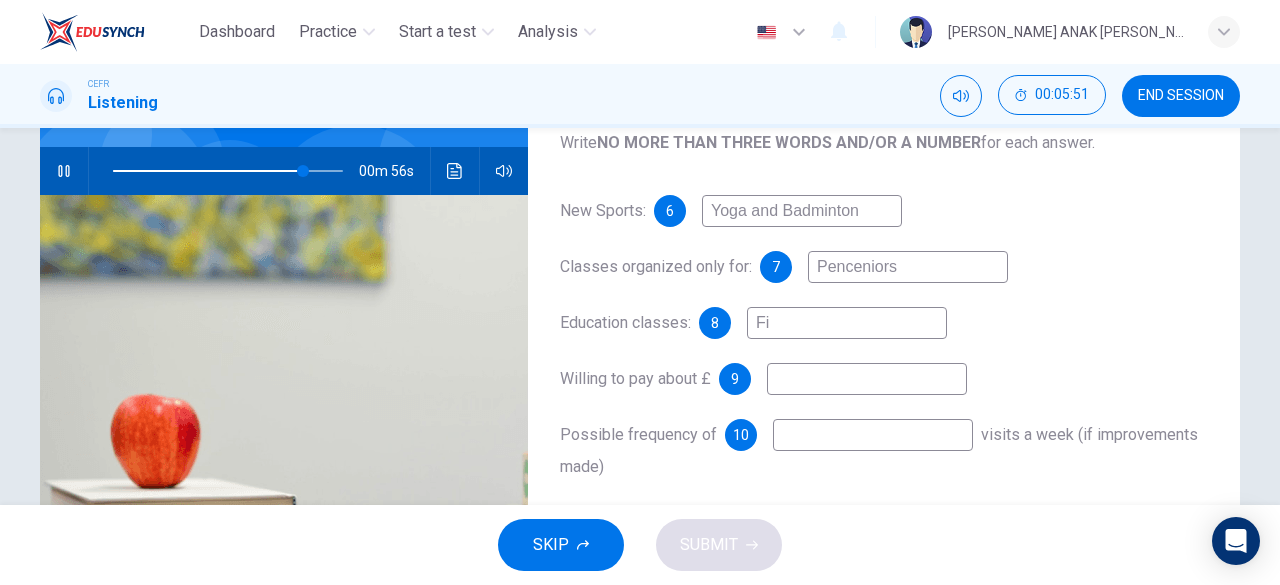 type on "83" 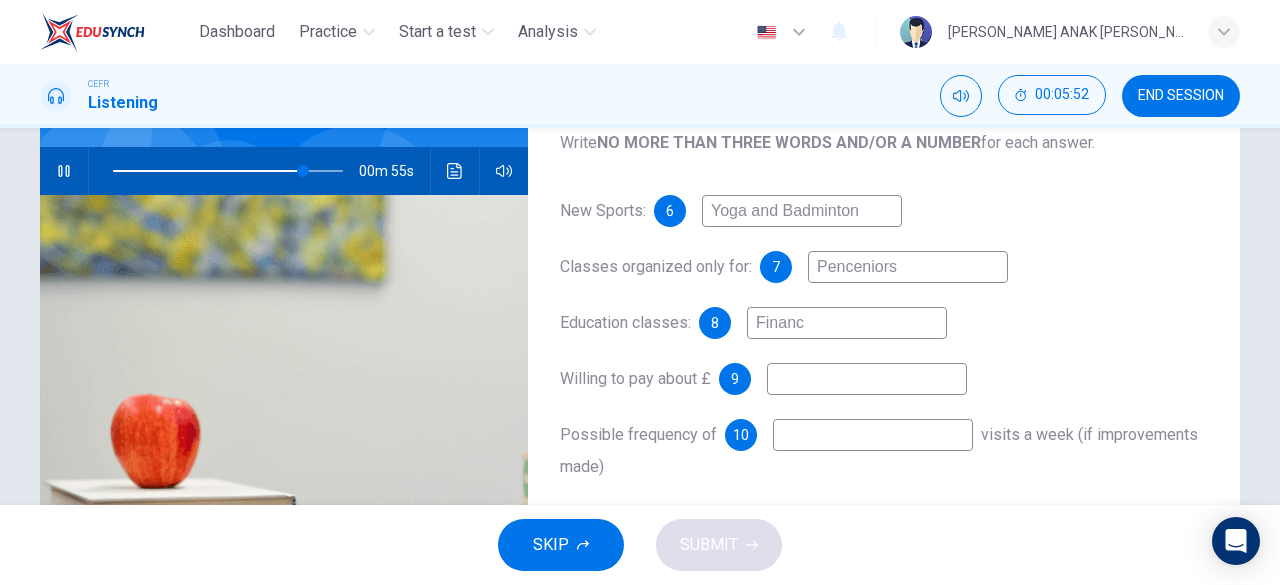 type on "Financi" 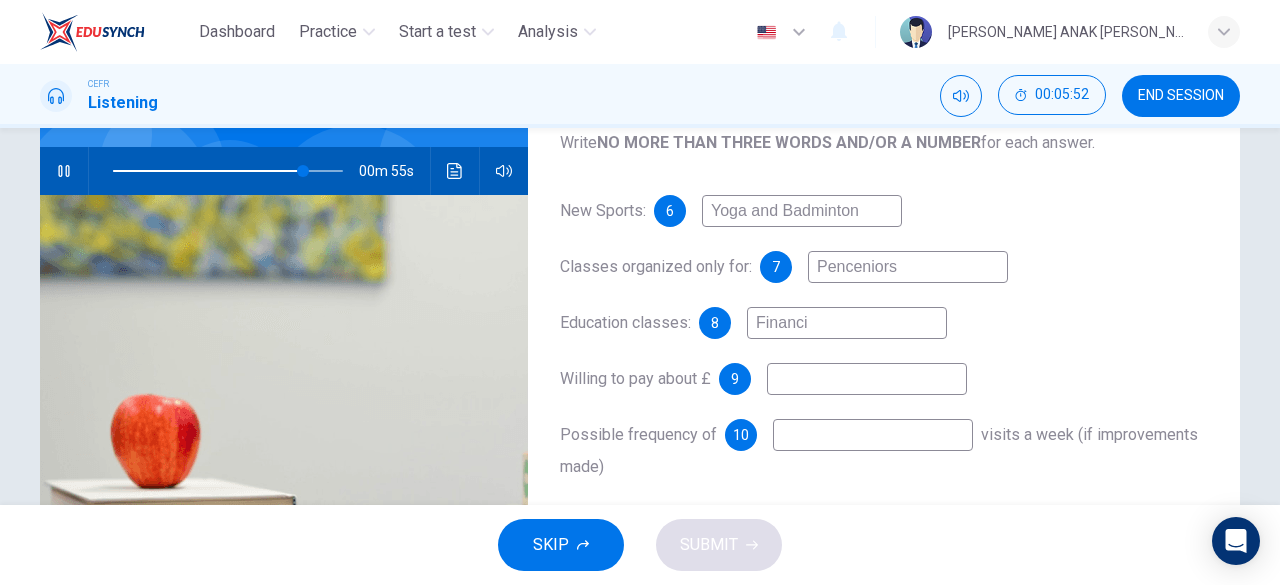 type on "83" 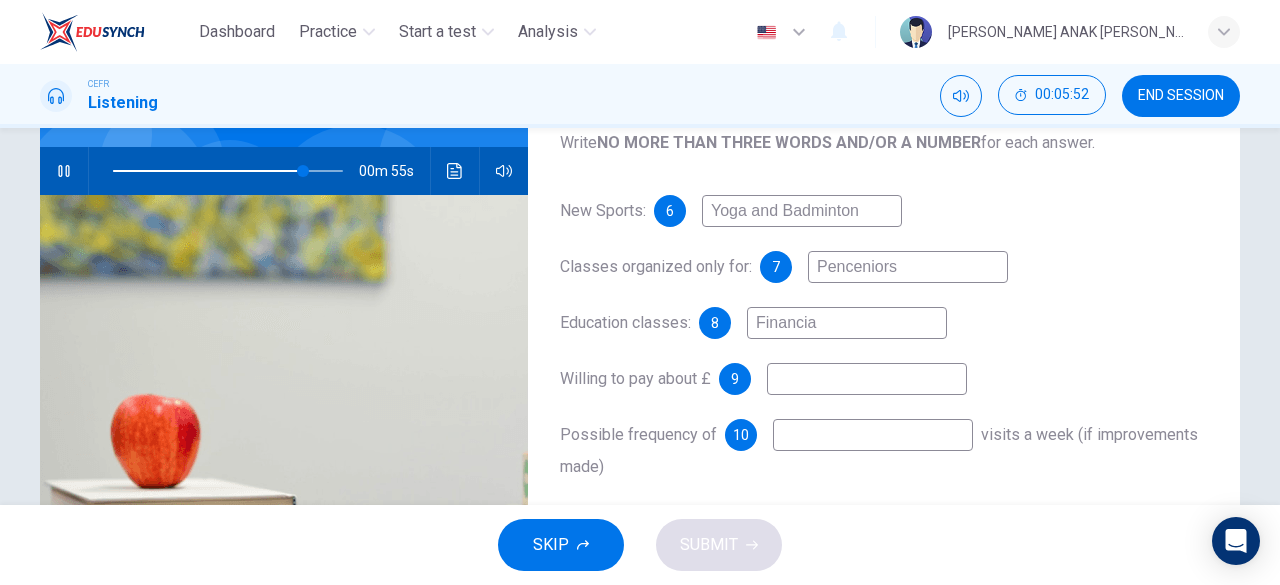 type on "Financial" 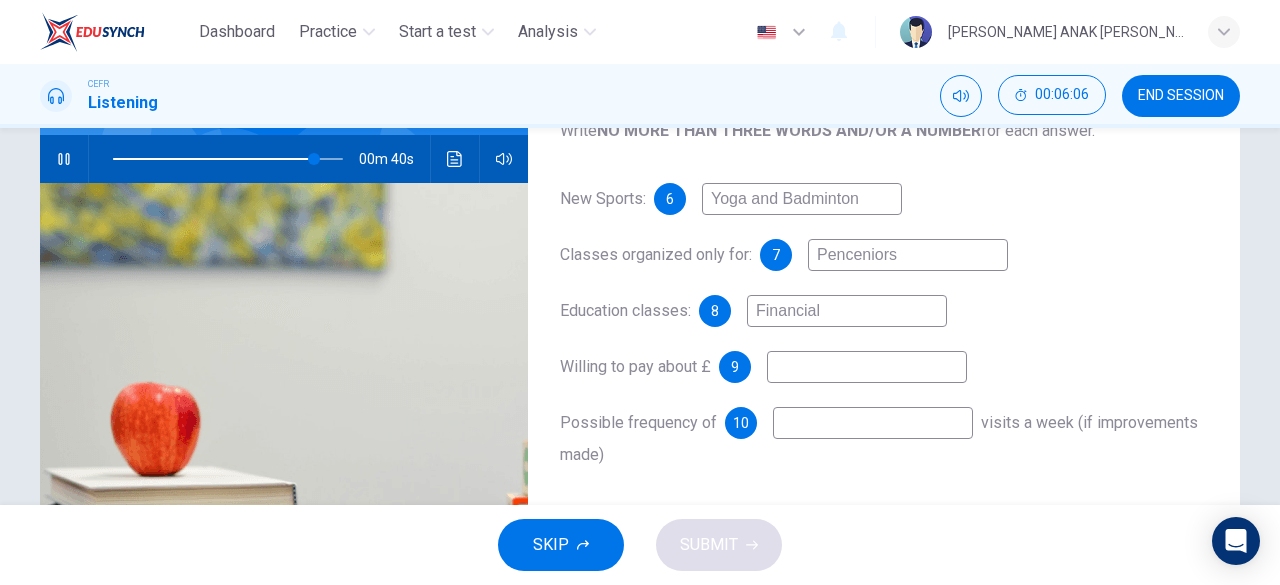 scroll, scrollTop: 193, scrollLeft: 0, axis: vertical 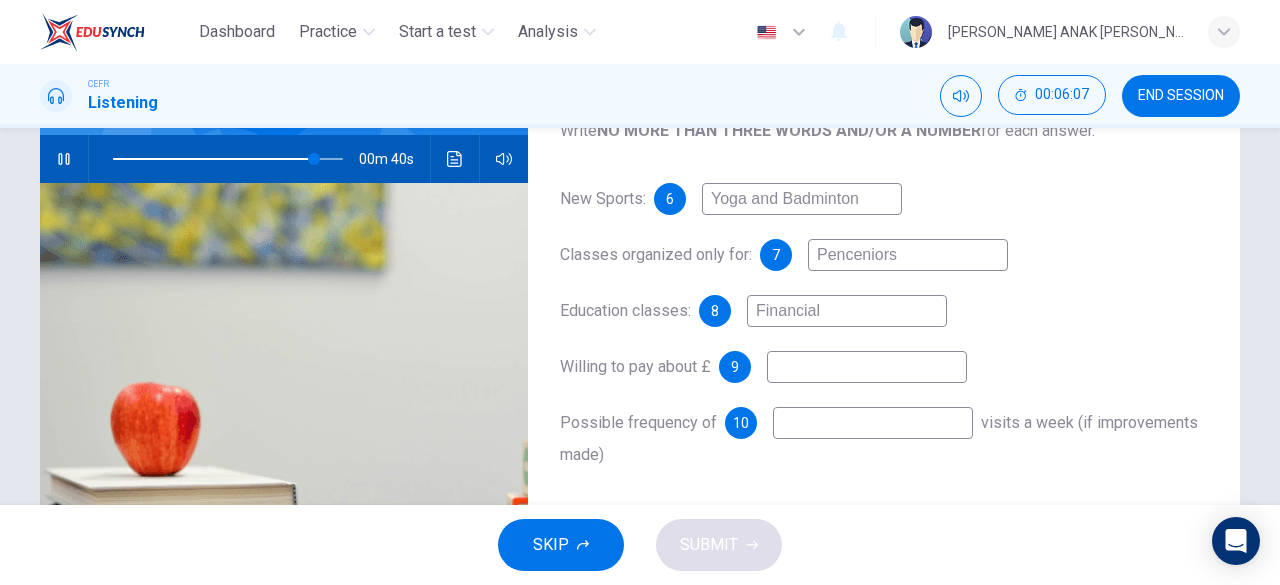 type on "88" 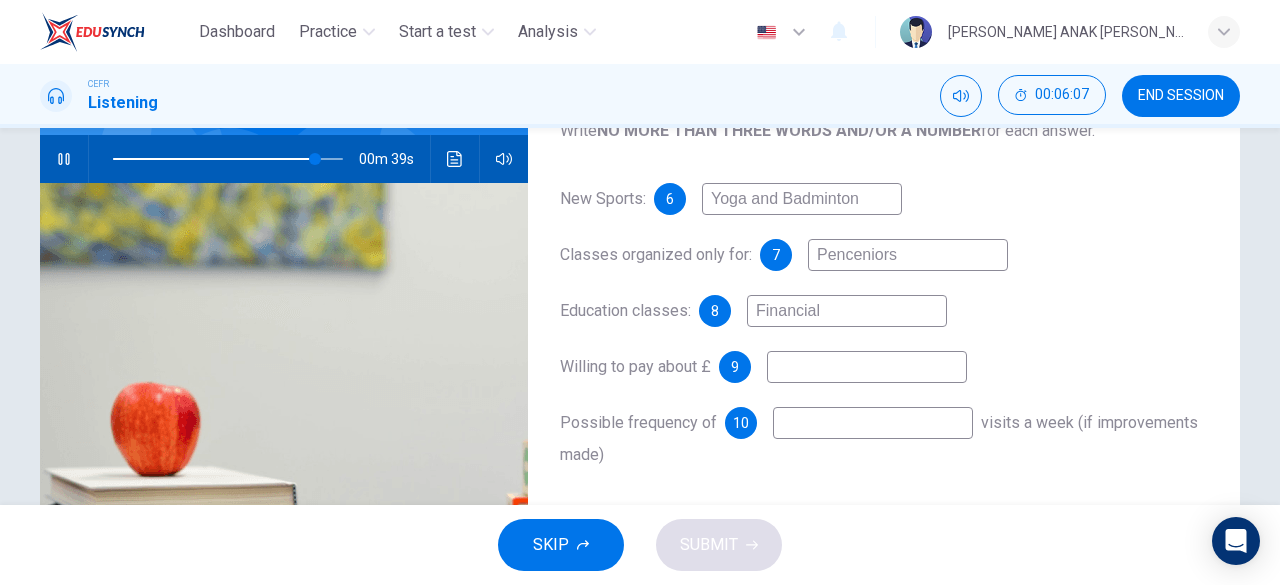 type on "Financial" 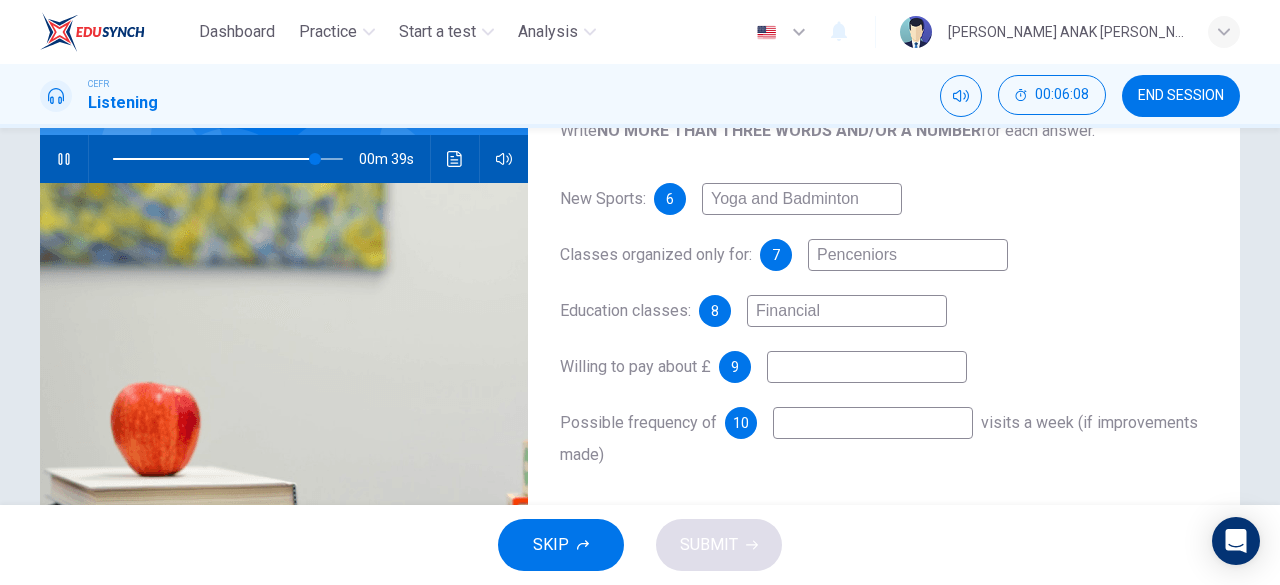 click at bounding box center [867, 367] 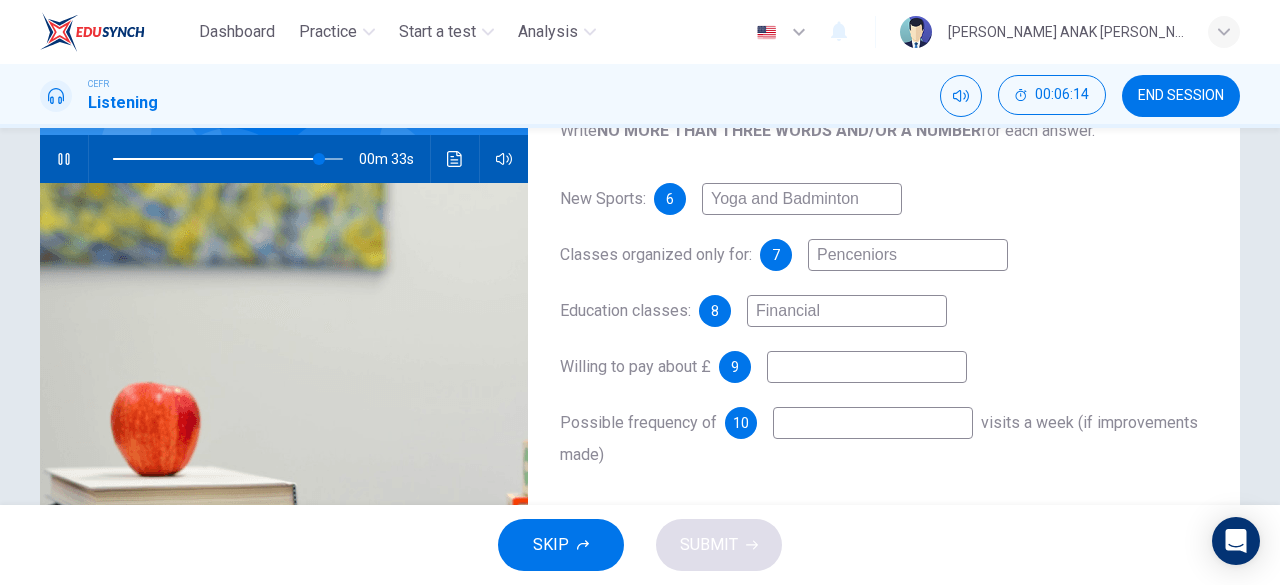 type on "90" 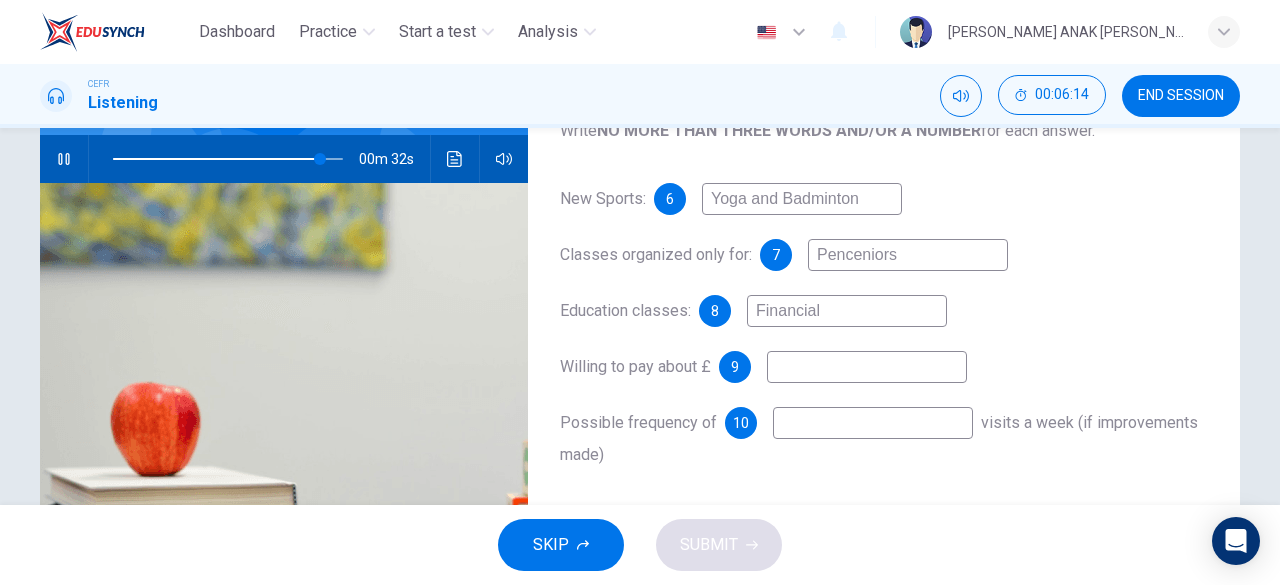 type on "2" 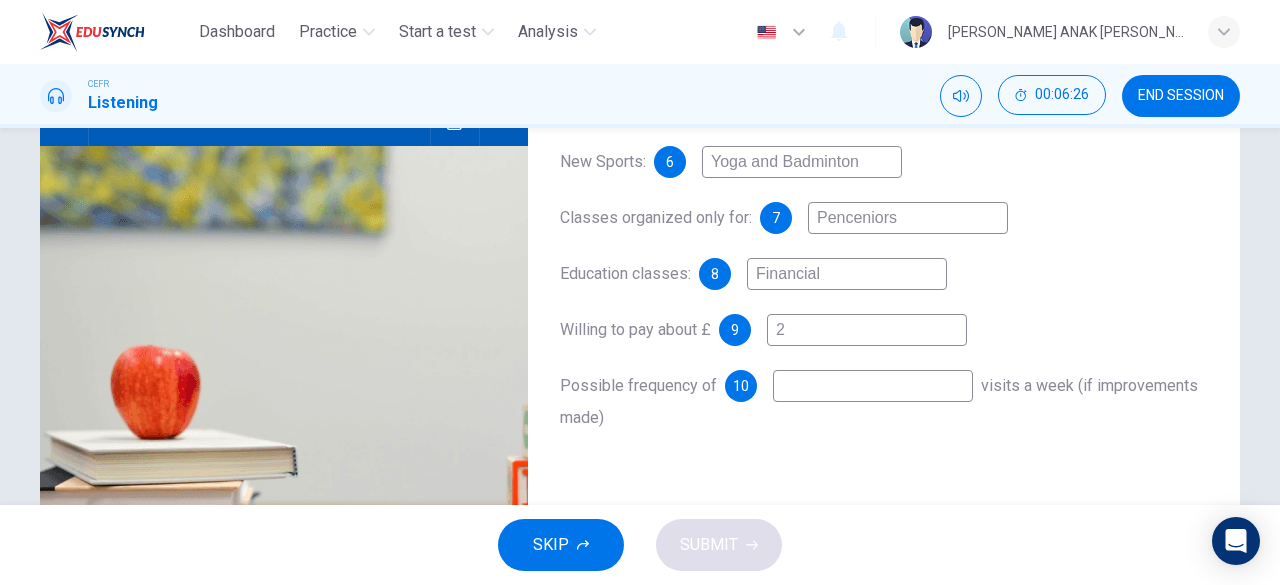 scroll, scrollTop: 231, scrollLeft: 0, axis: vertical 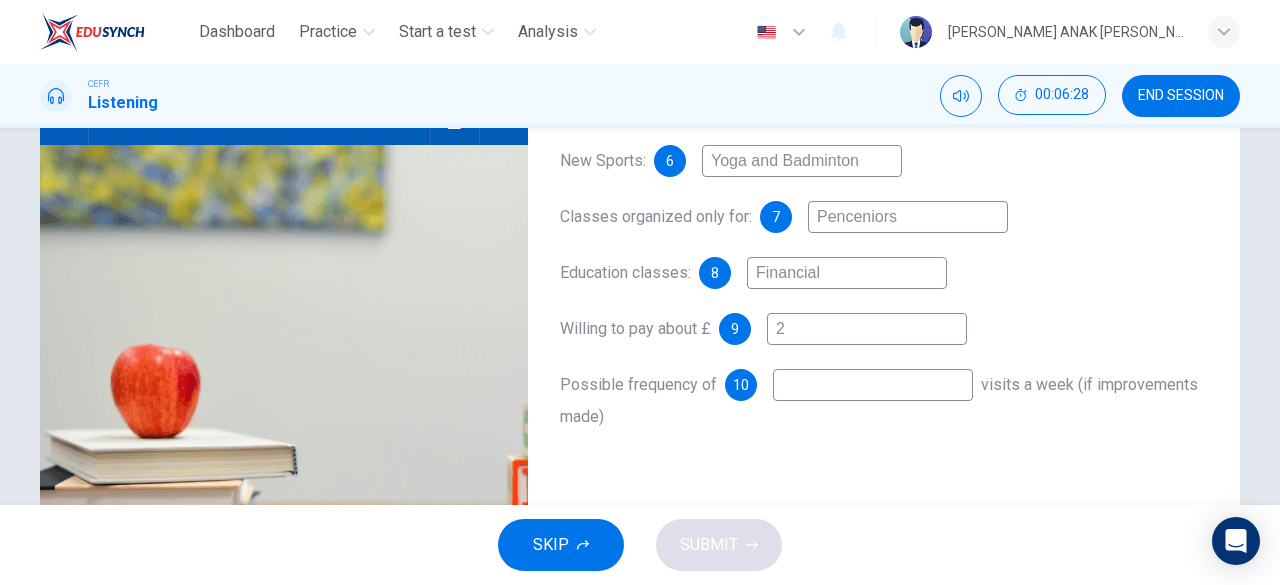 type on "94" 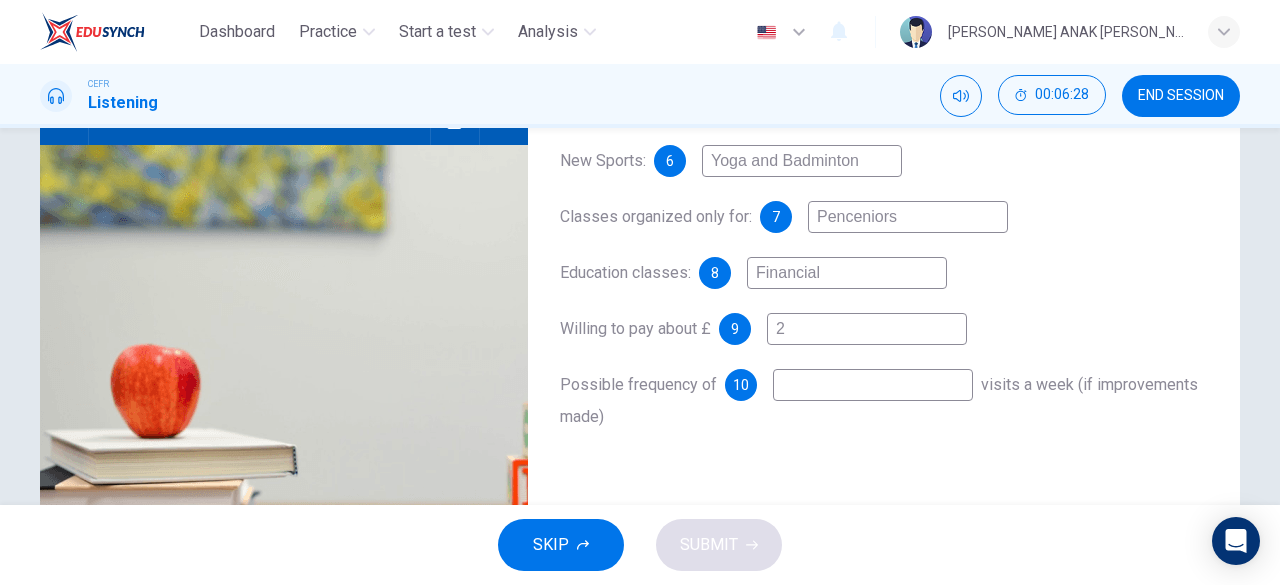 type on "2" 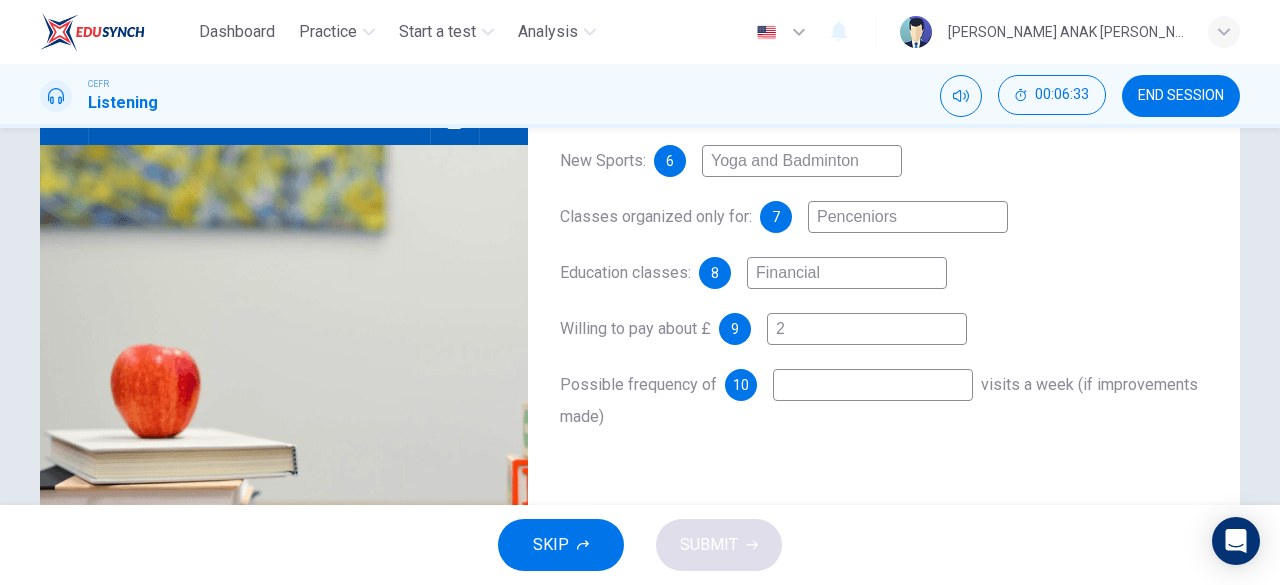 drag, startPoint x: 846, startPoint y: 277, endPoint x: 720, endPoint y: 289, distance: 126.57014 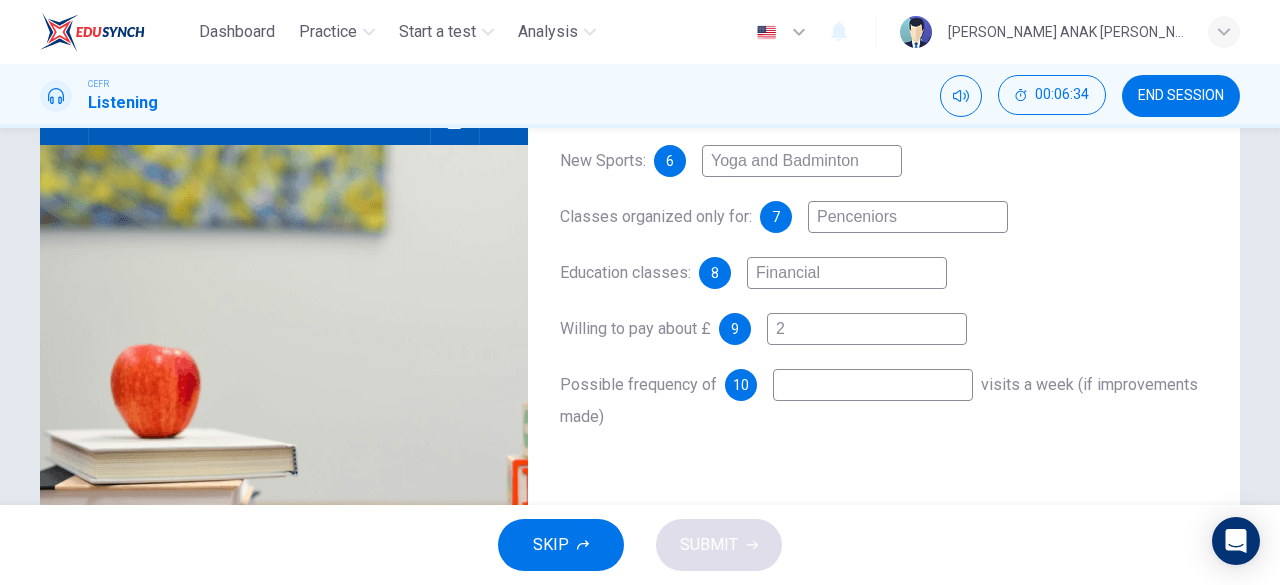 type on "96" 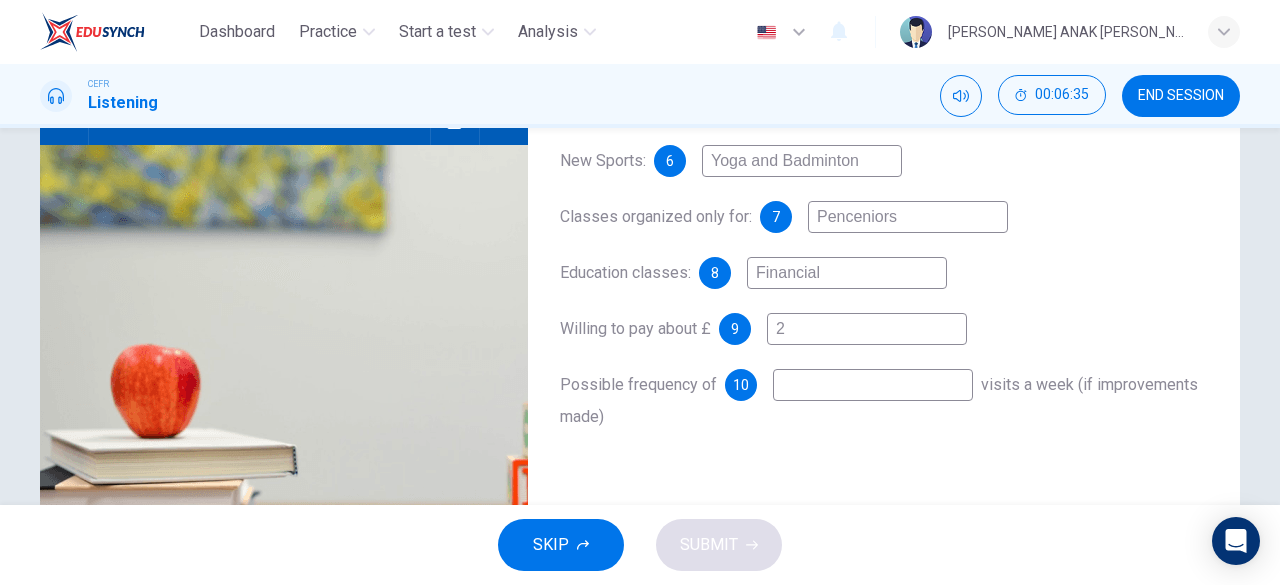 type on "3" 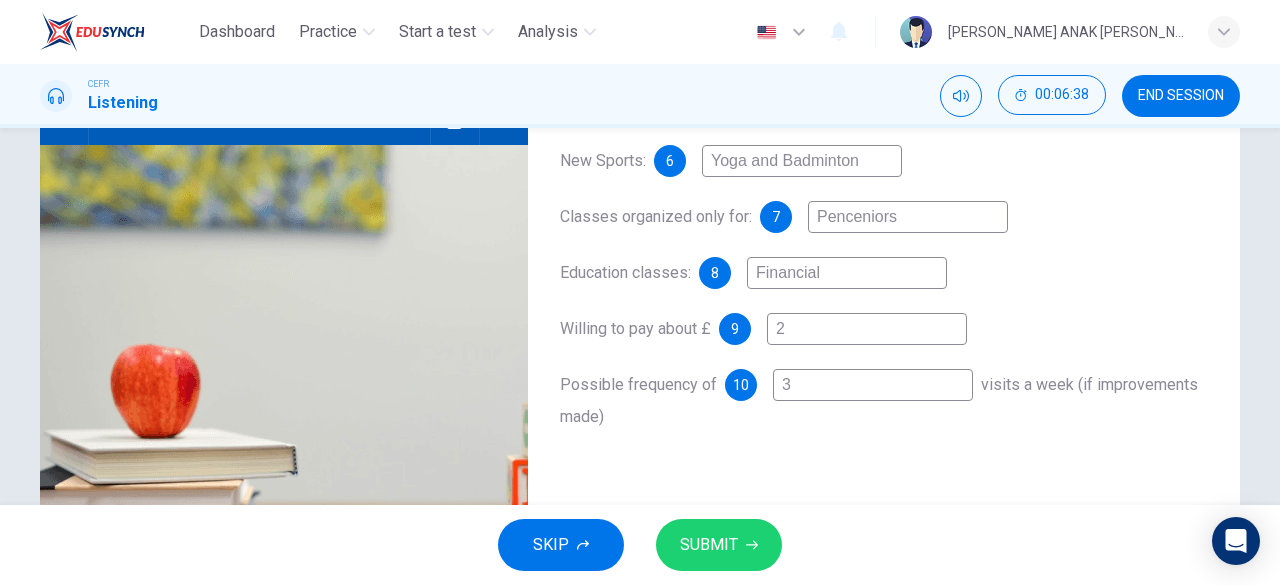 type on "97" 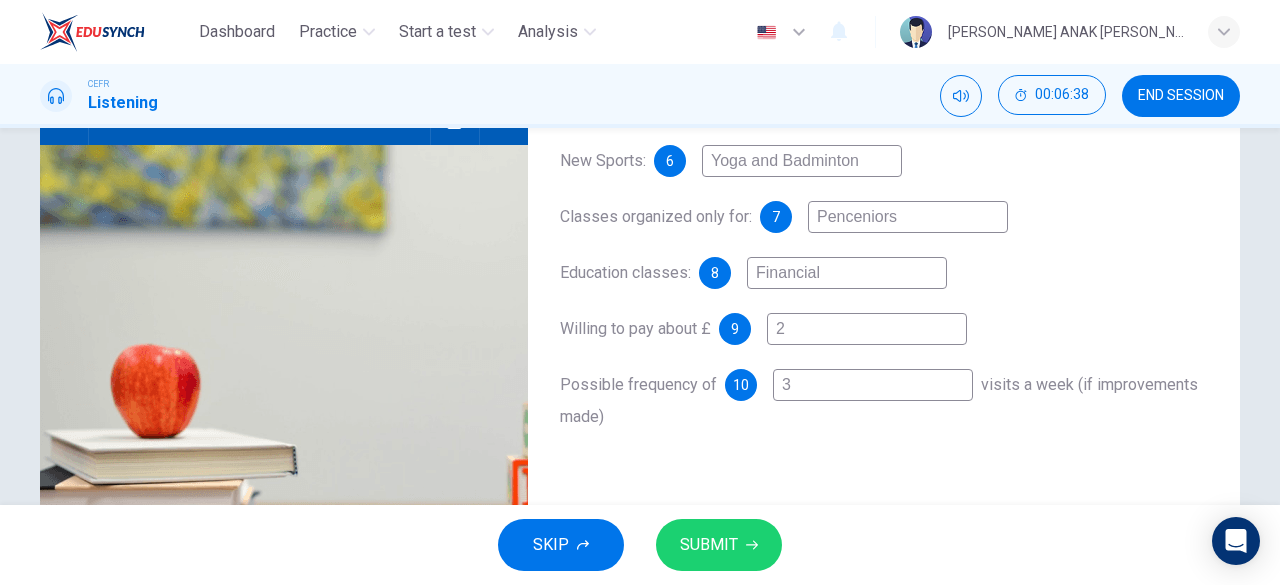 type on "3" 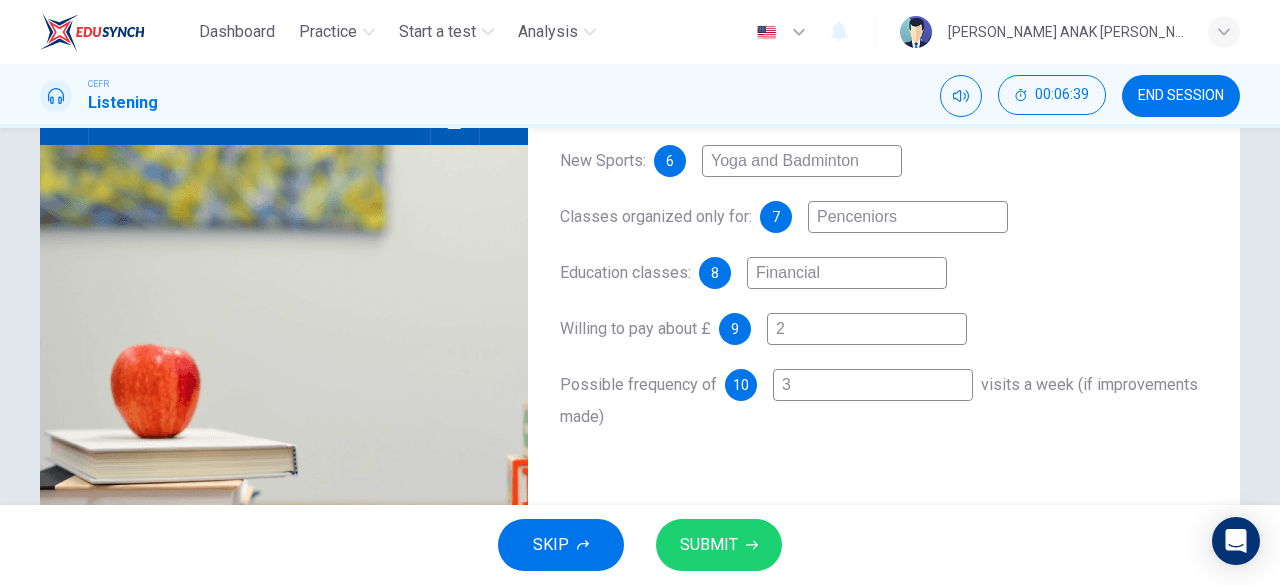 type on "97" 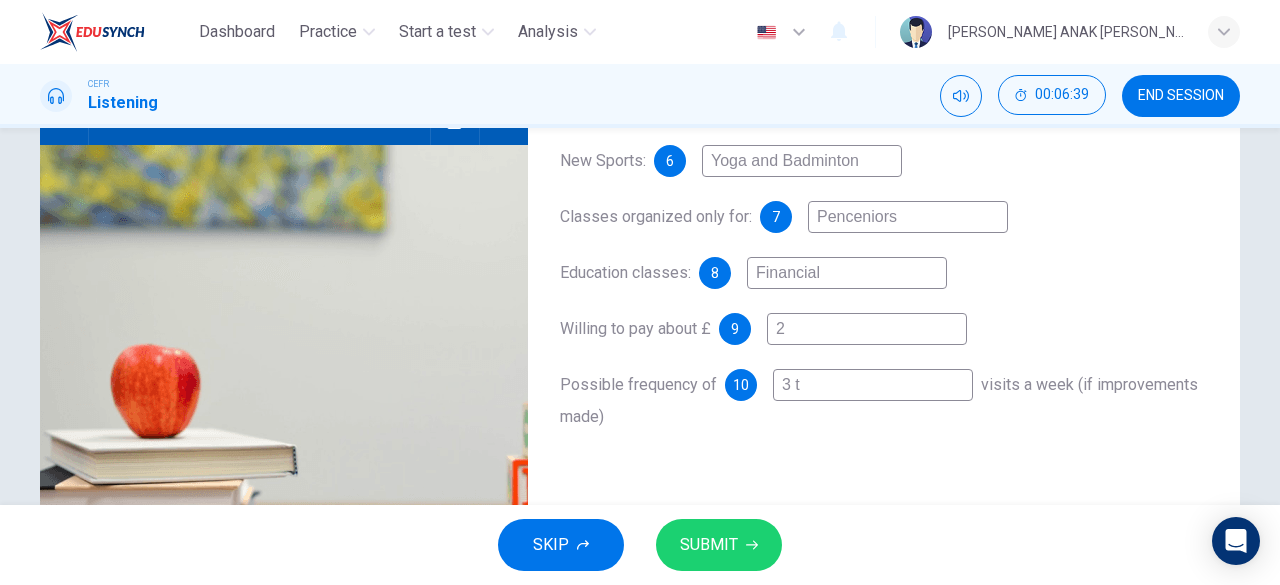 type on "3 ti" 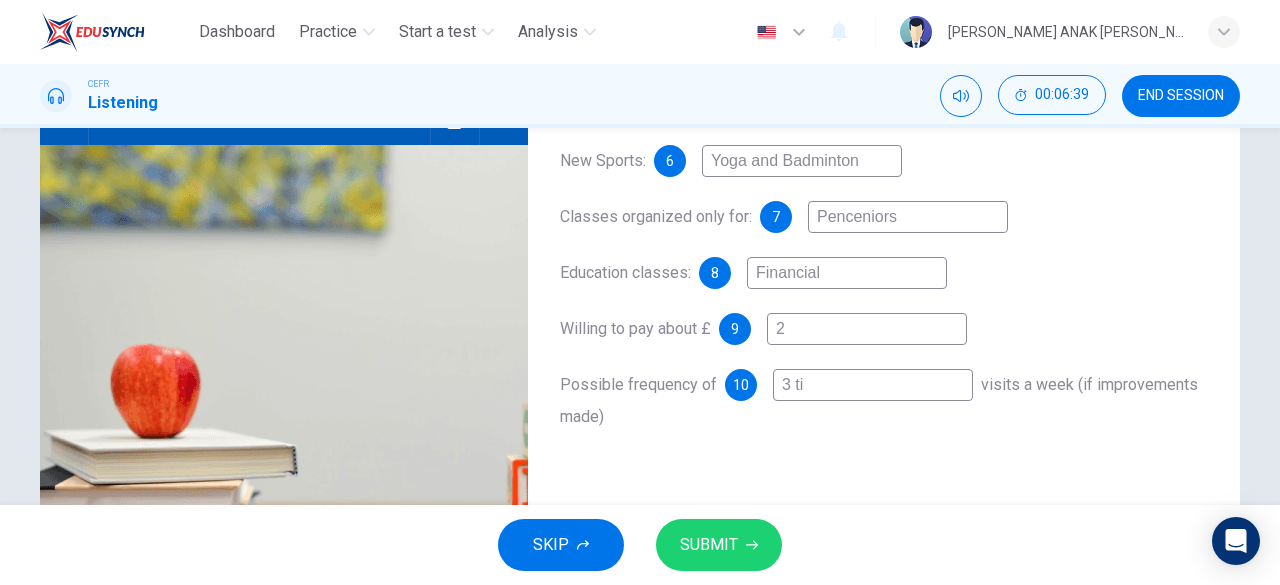 type on "97" 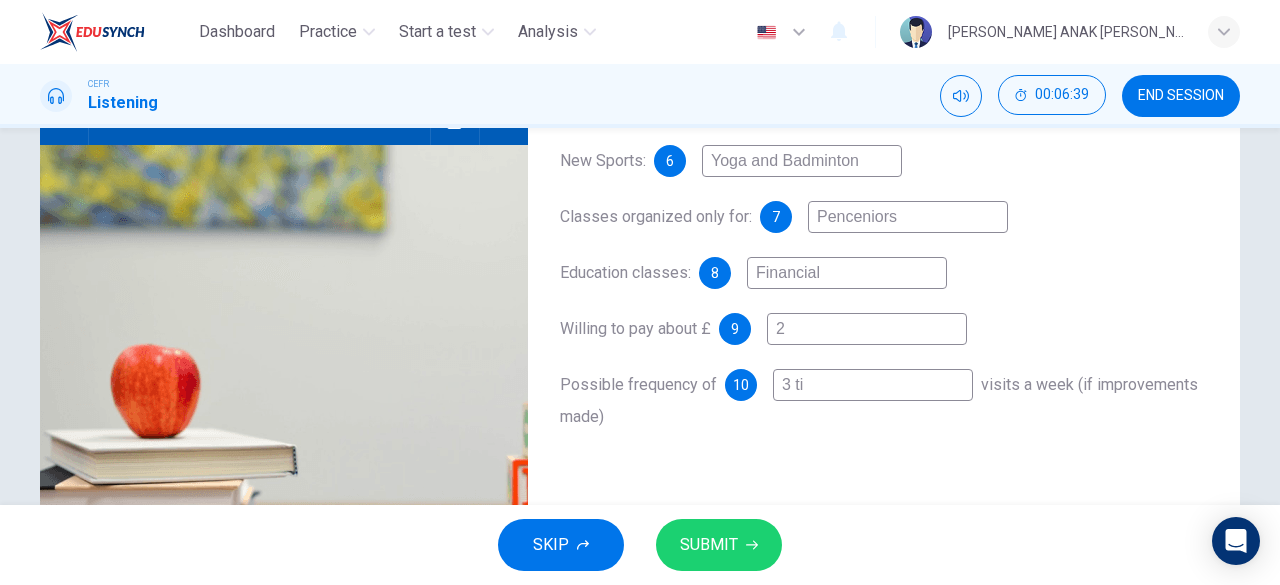 type 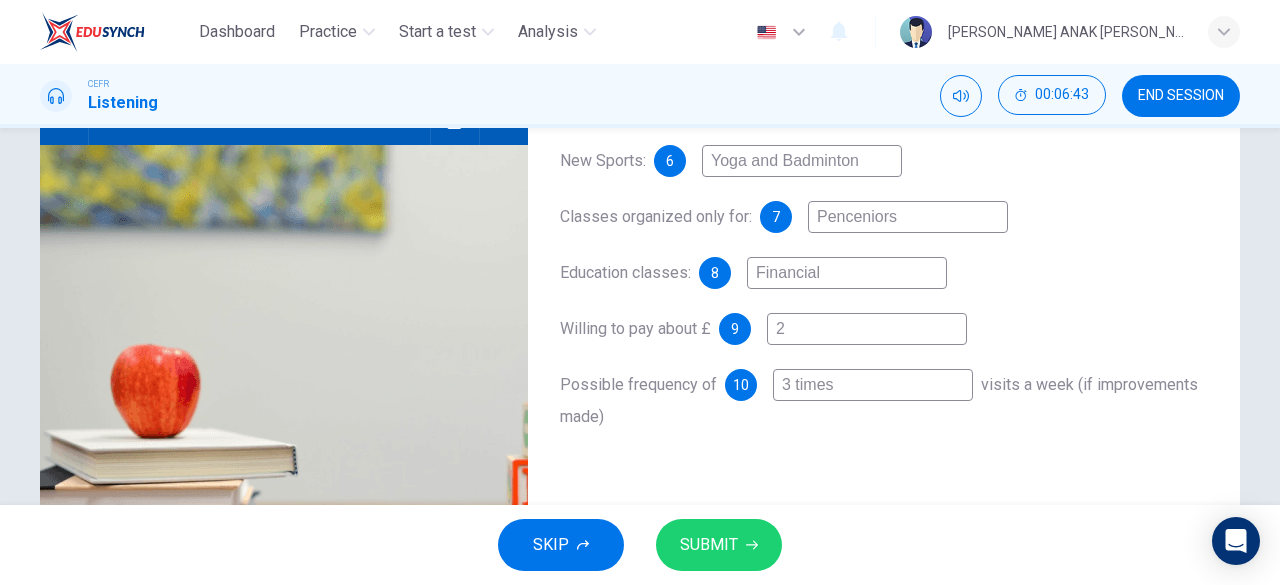 drag, startPoint x: 826, startPoint y: 279, endPoint x: 751, endPoint y: 269, distance: 75.66373 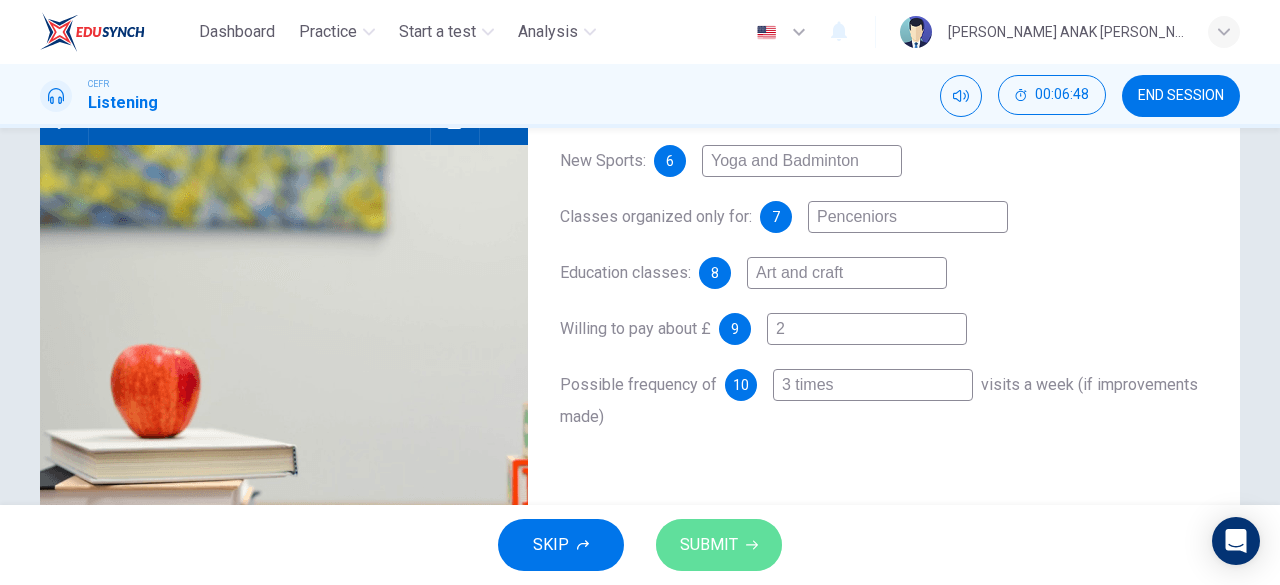click on "SUBMIT" at bounding box center (709, 545) 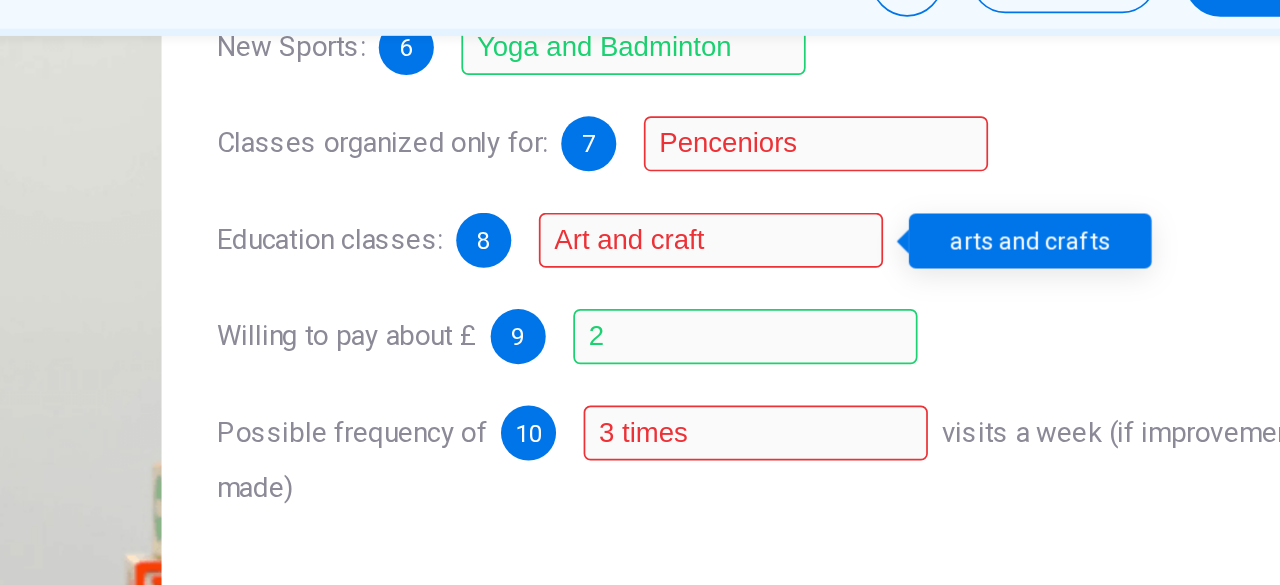 scroll, scrollTop: 258, scrollLeft: 0, axis: vertical 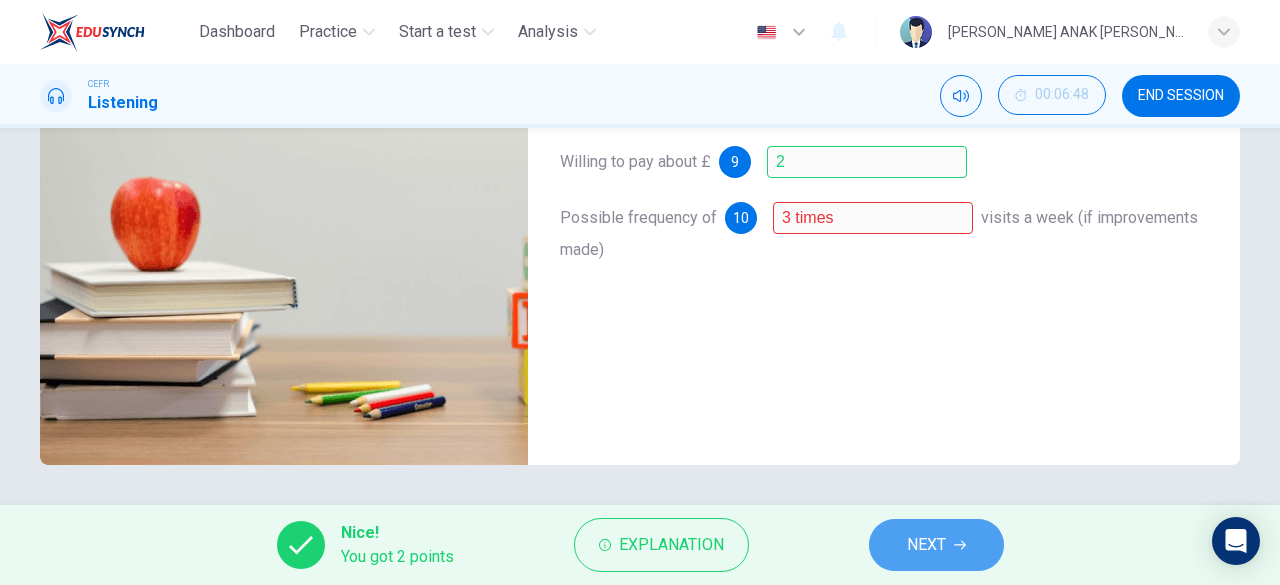 click on "NEXT" at bounding box center [936, 545] 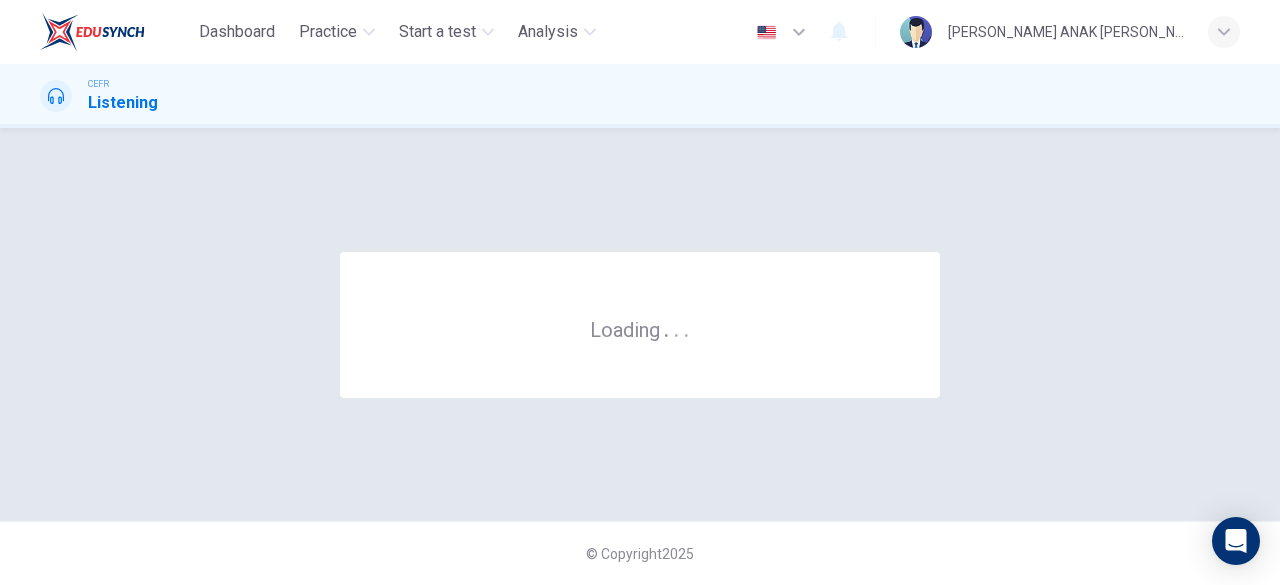 scroll, scrollTop: 0, scrollLeft: 0, axis: both 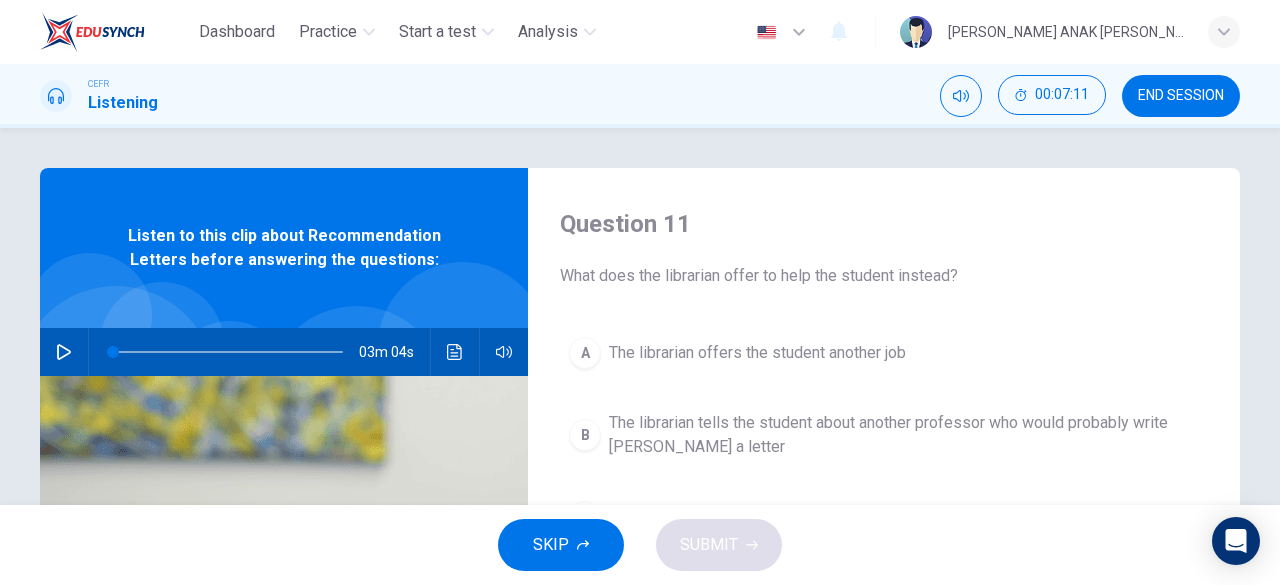 click on "END SESSION" at bounding box center [1181, 96] 